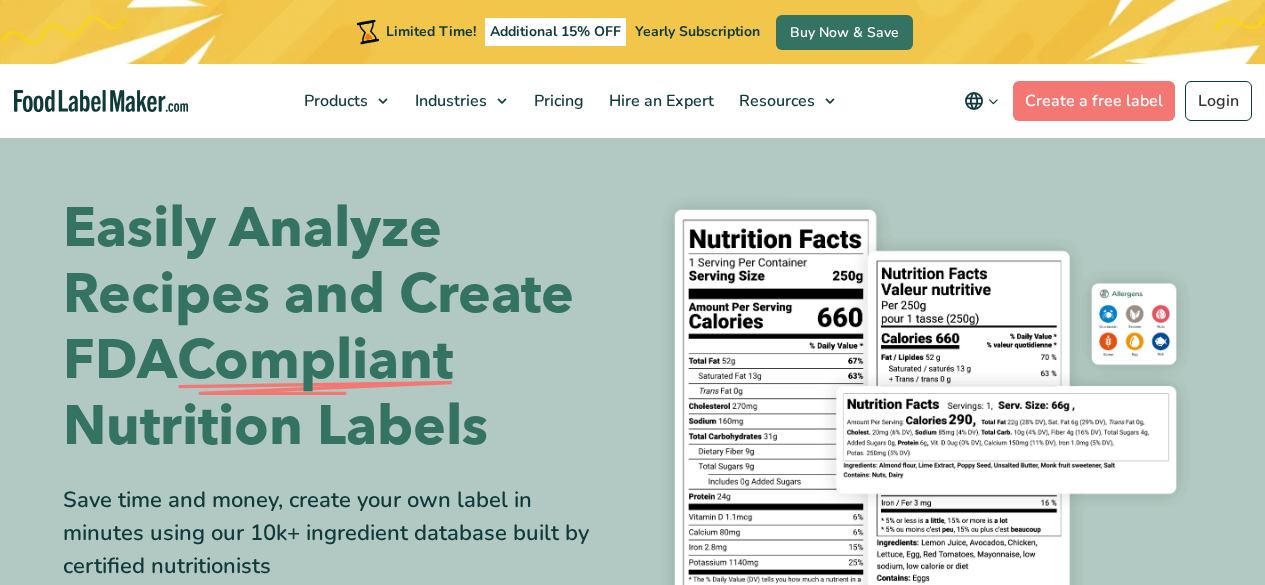 scroll, scrollTop: 0, scrollLeft: 0, axis: both 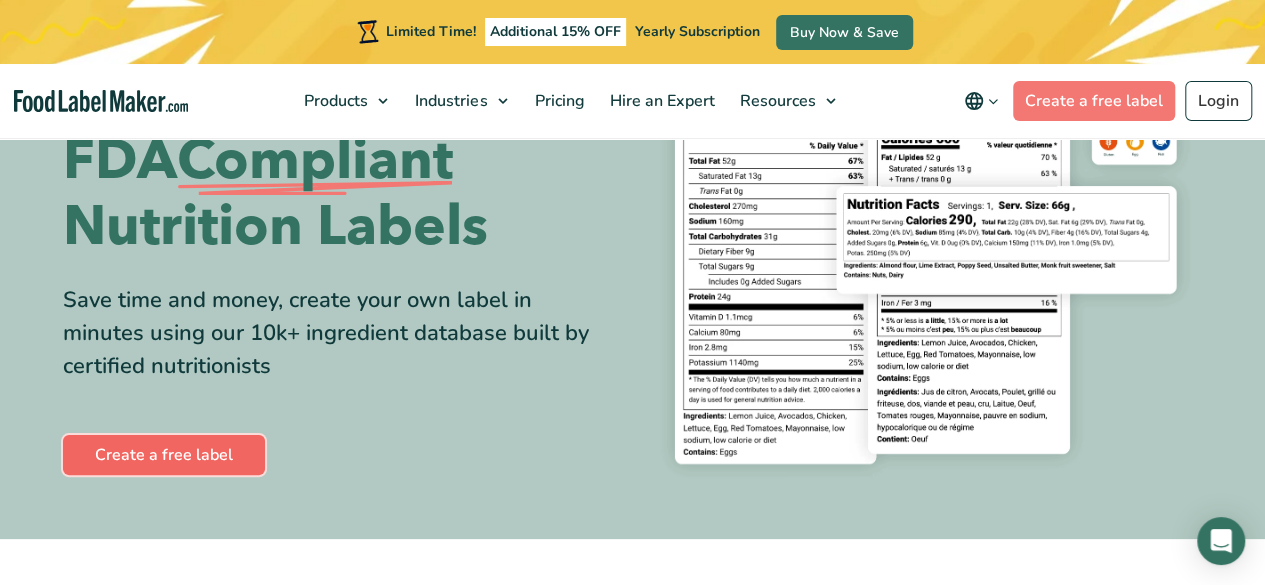 click on "Create a free label" at bounding box center (164, 455) 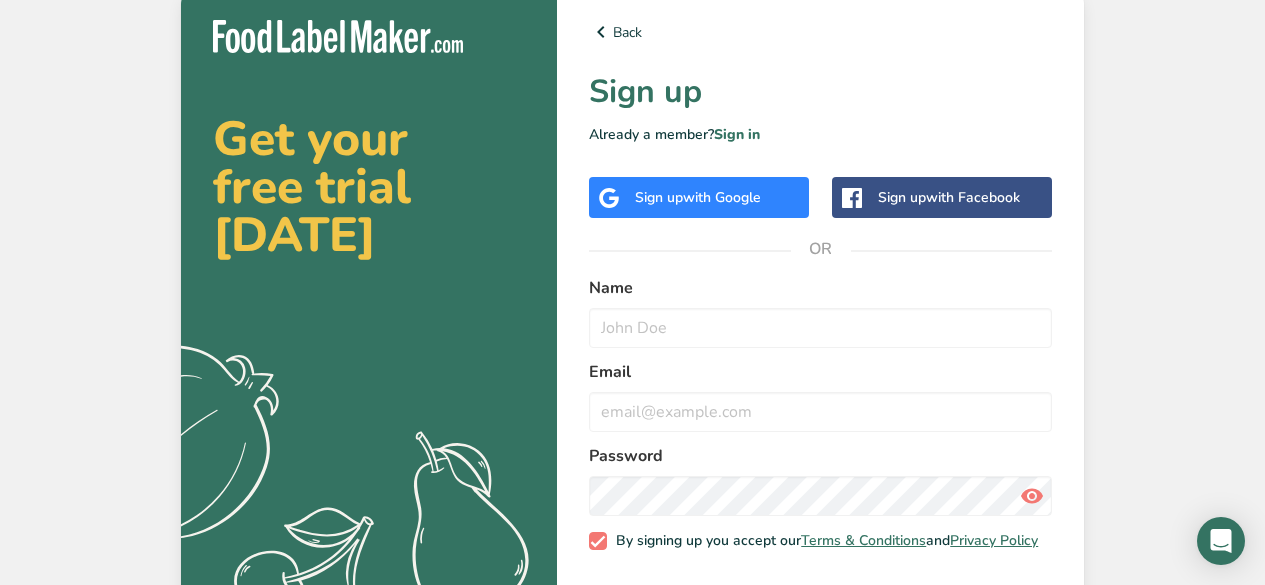 scroll, scrollTop: 0, scrollLeft: 0, axis: both 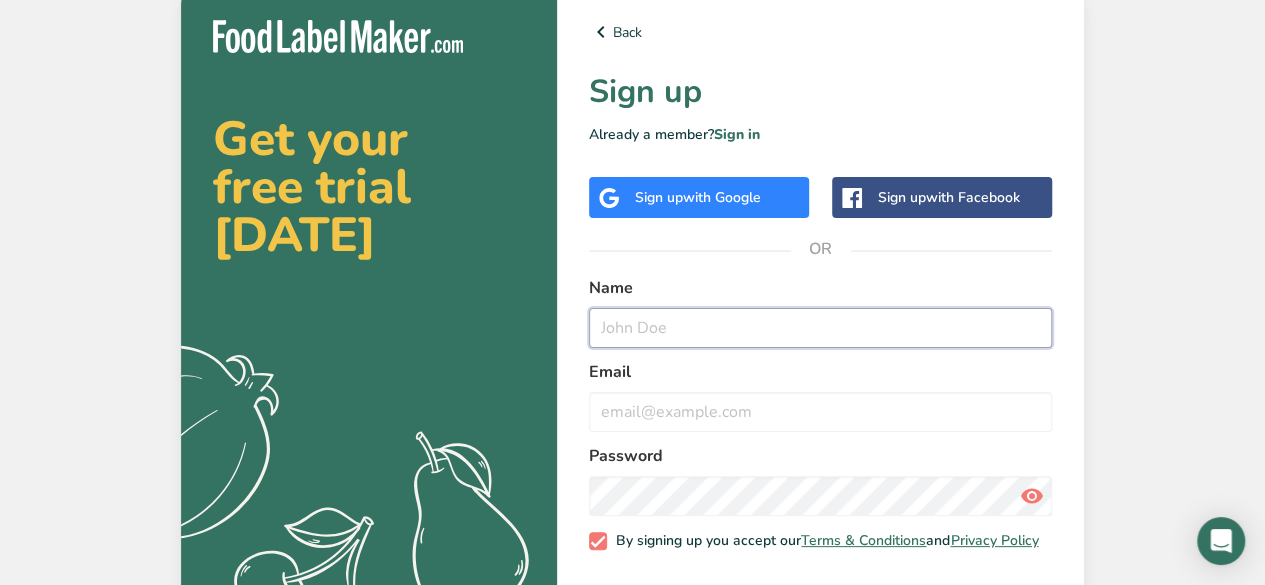 click at bounding box center [820, 328] 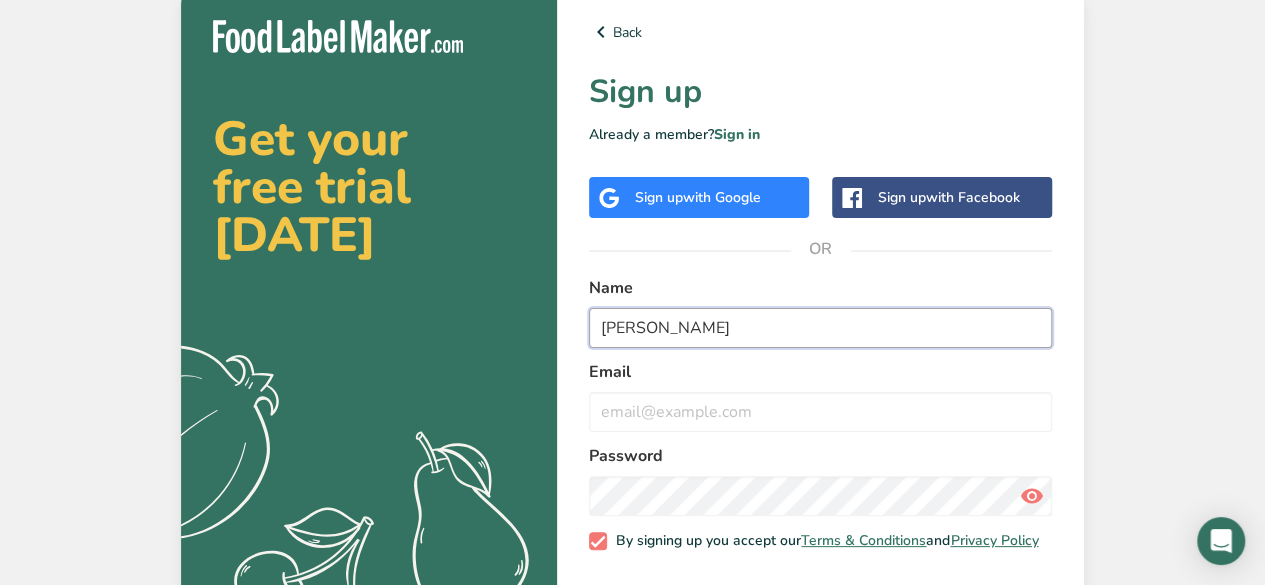 type on "Chris" 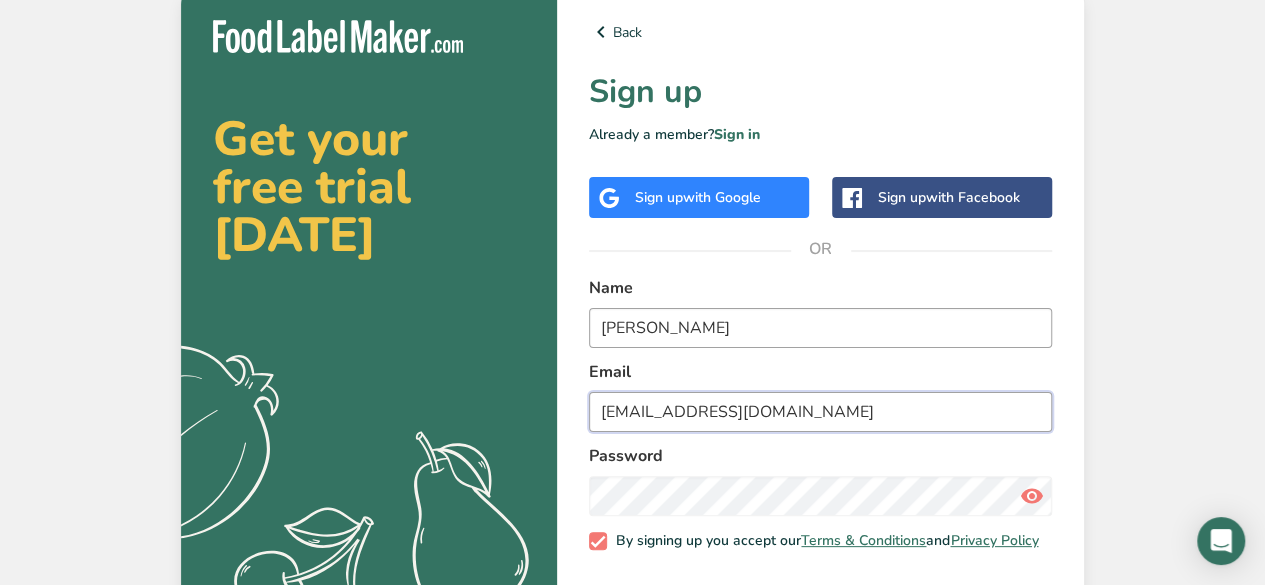 type on "wolfchris022@gmail.com" 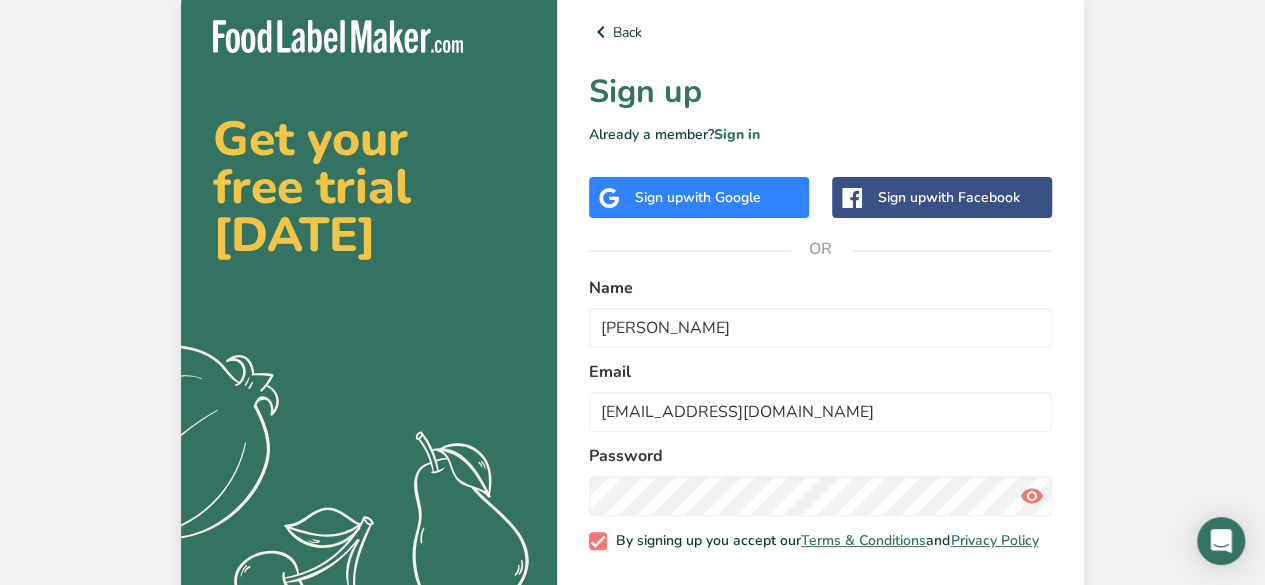 click at bounding box center (1032, 496) 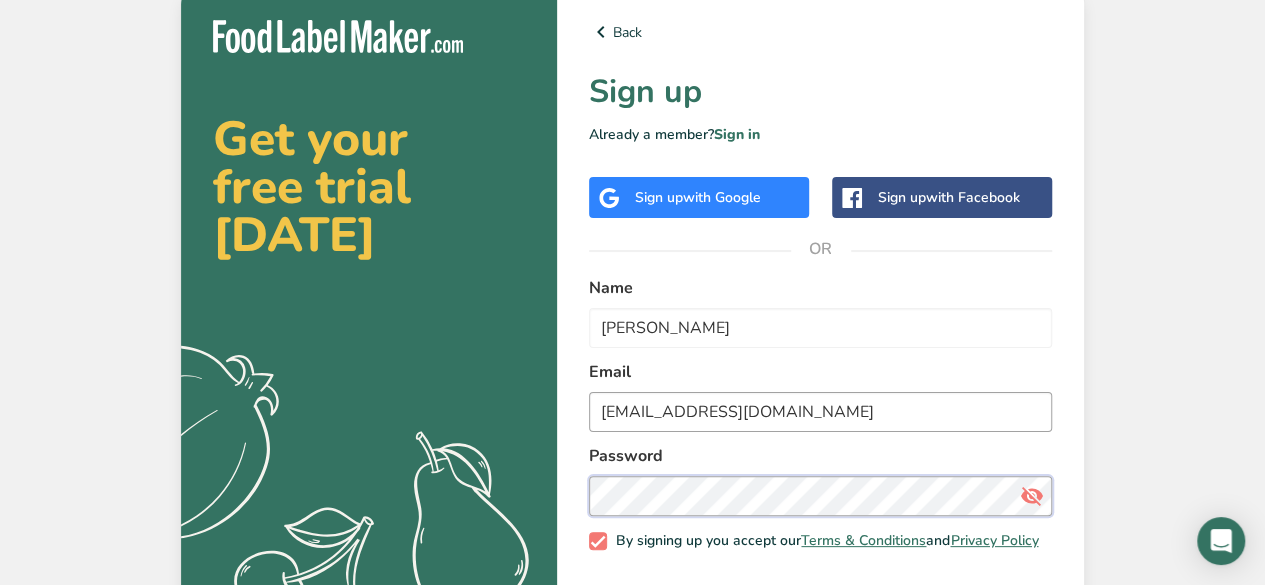 scroll, scrollTop: 86, scrollLeft: 0, axis: vertical 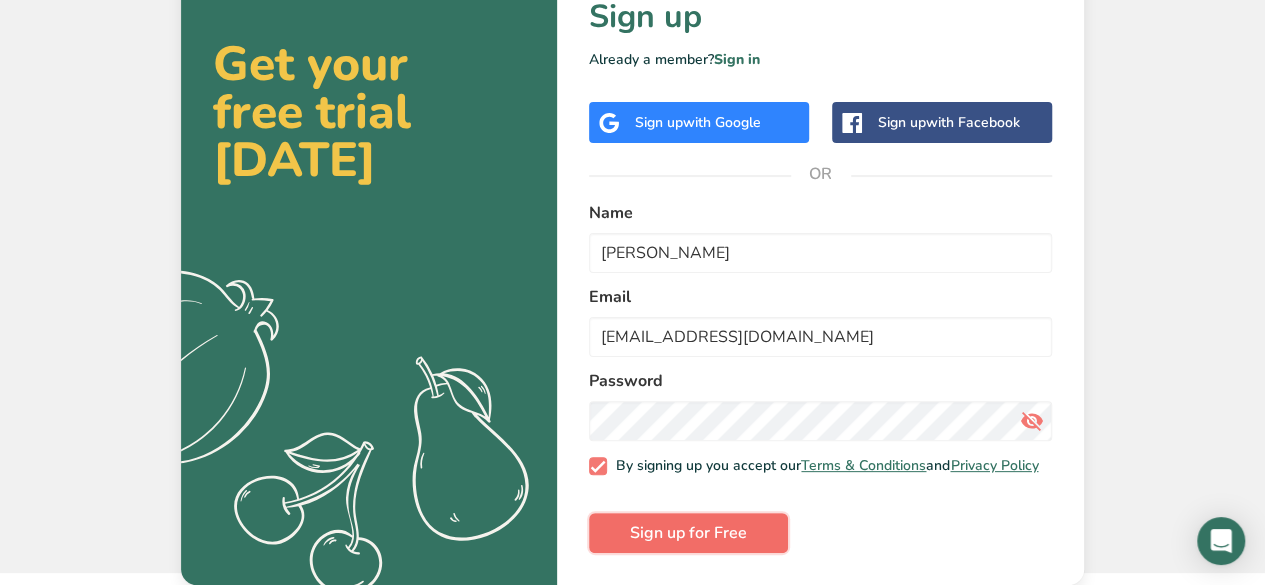 click on "Sign up for Free" at bounding box center (688, 533) 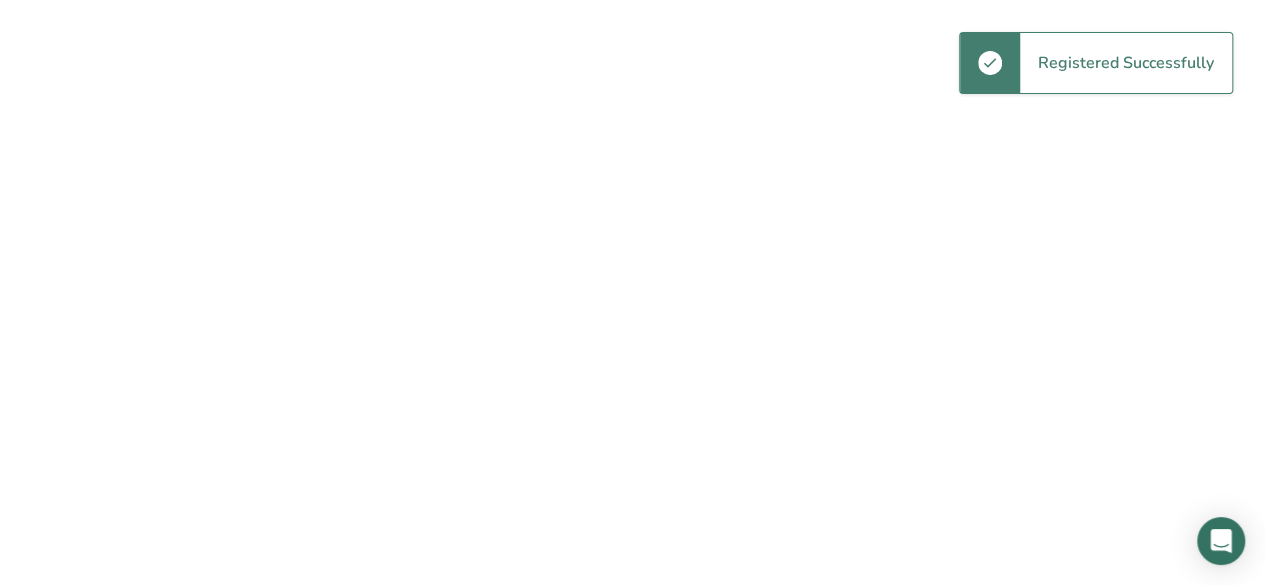 scroll, scrollTop: 0, scrollLeft: 0, axis: both 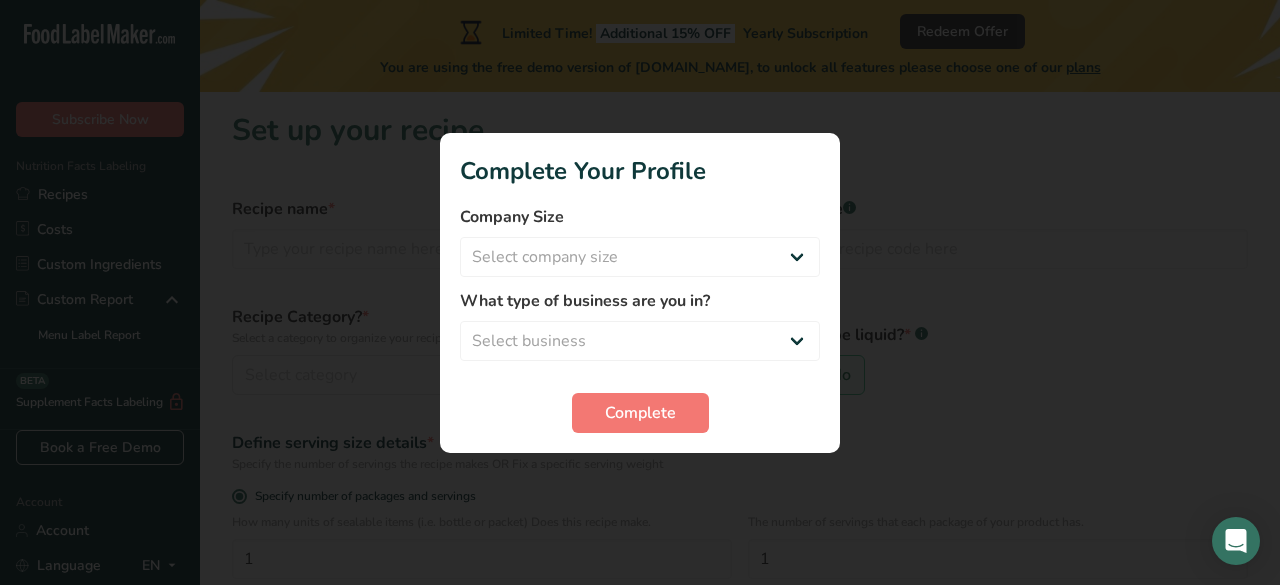 click on "Company Size  Select company size
Fewer than 10 Employees
10 to 50 Employees
51 to 500 Employees
Over 500 Employees
What type of business are you in?  Select business
Packaged Food Manufacturer
Restaurant & Cafe
Bakery
Meal Plans & Catering Company
Nutritionist
Food Blogger
Personal Trainer
Other
Complete" at bounding box center (640, 319) 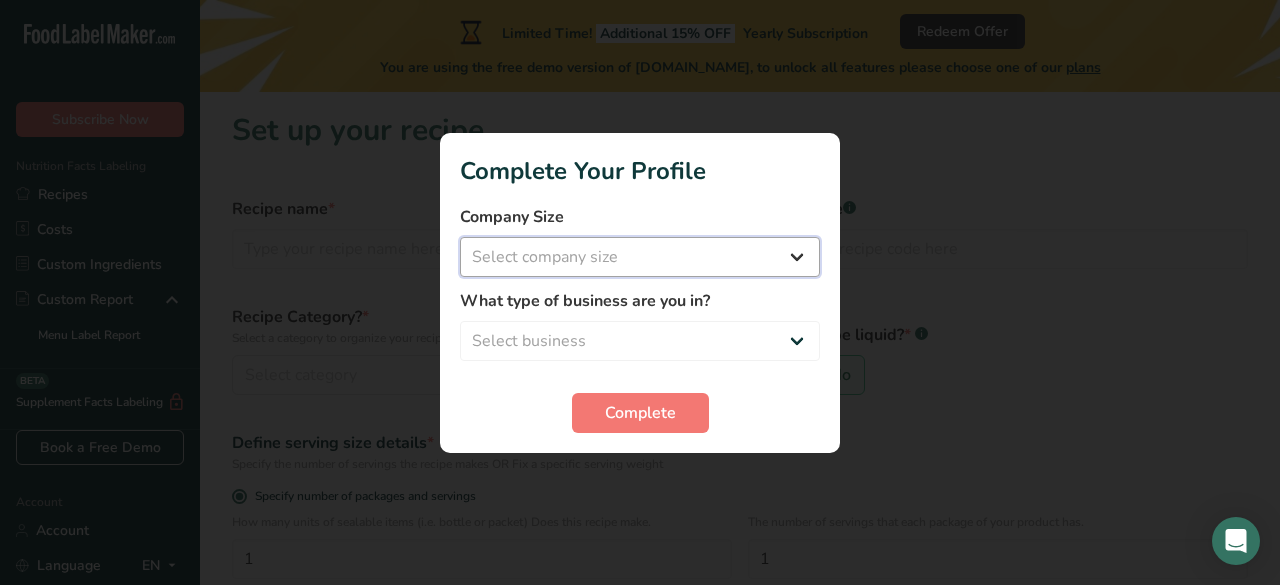 click on "Select company size
Fewer than 10 Employees
10 to 50 Employees
51 to 500 Employees
Over 500 Employees" at bounding box center (640, 257) 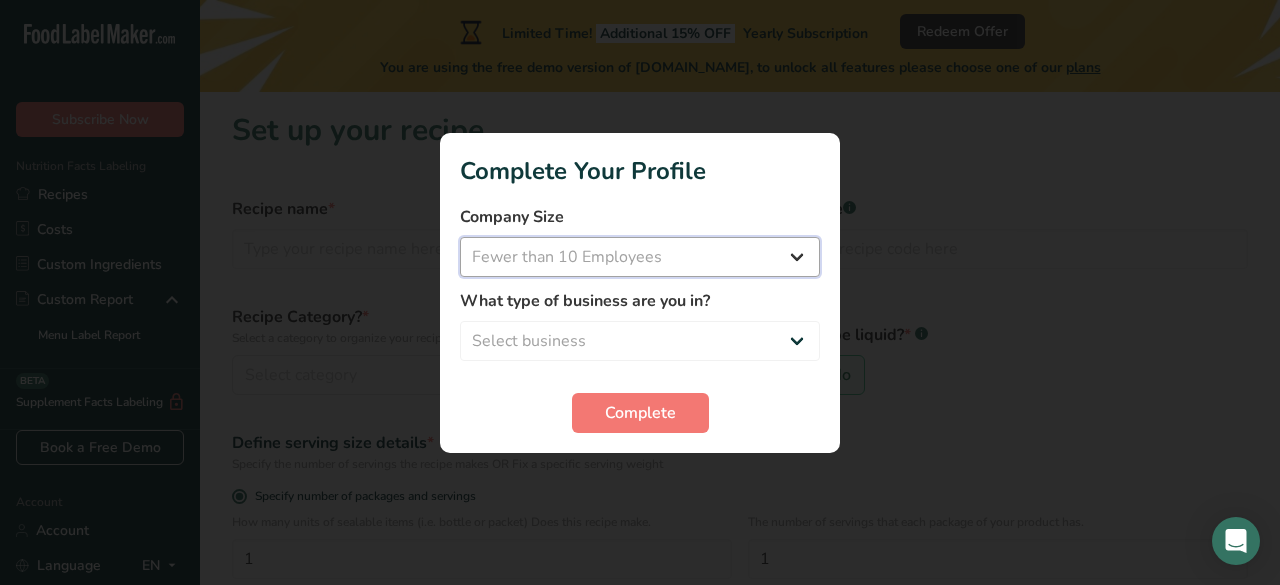 click on "Select company size
Fewer than 10 Employees
10 to 50 Employees
51 to 500 Employees
Over 500 Employees" at bounding box center (640, 257) 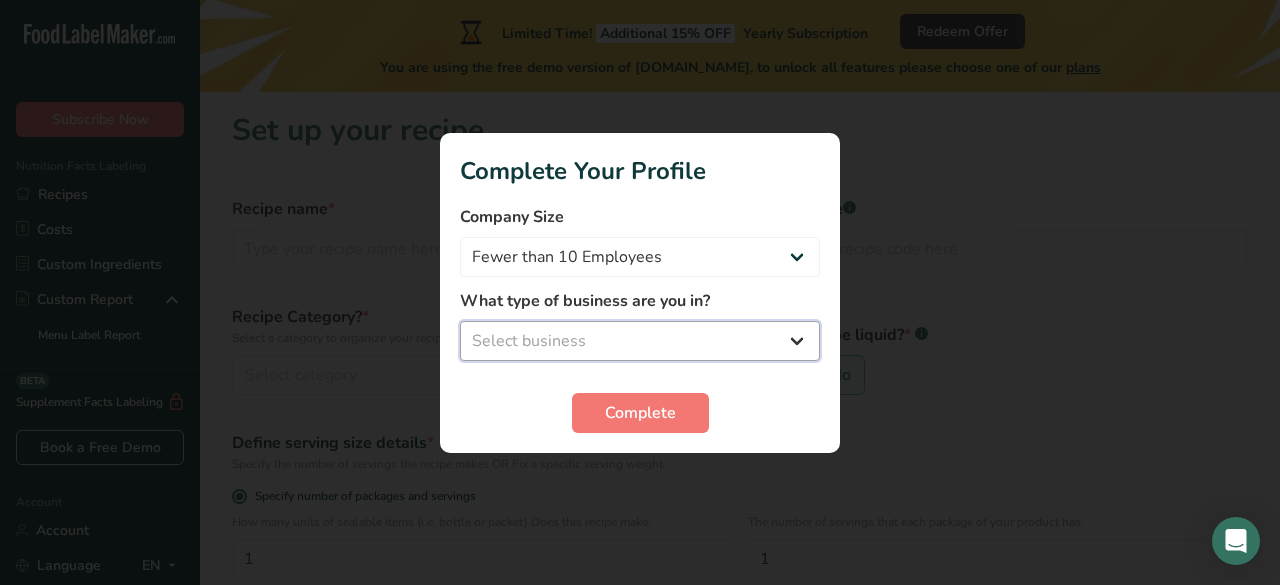 click on "Select business
Packaged Food Manufacturer
Restaurant & Cafe
Bakery
Meal Plans & Catering Company
Nutritionist
Food Blogger
Personal Trainer
Other" at bounding box center [640, 341] 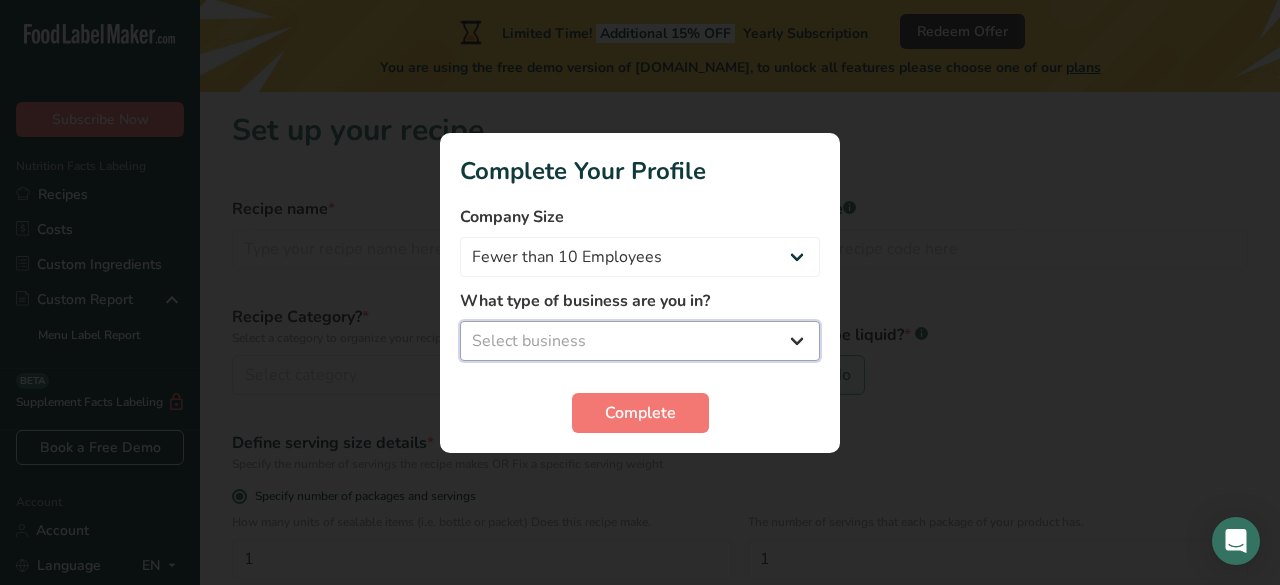 select on "1" 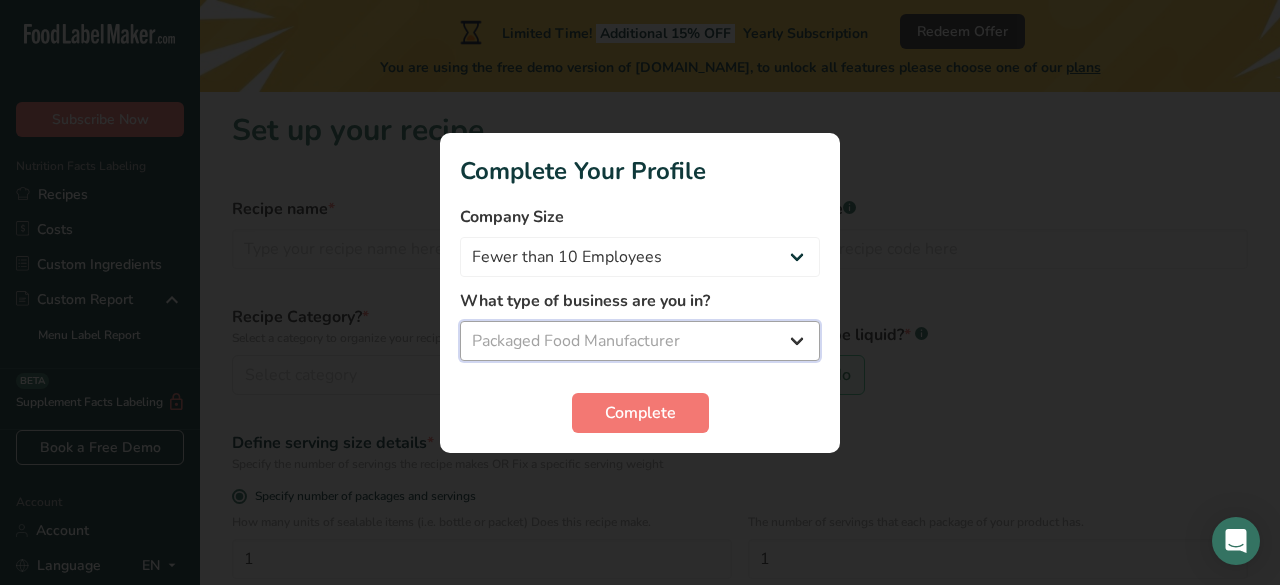 click on "Select business
Packaged Food Manufacturer
Restaurant & Cafe
Bakery
Meal Plans & Catering Company
Nutritionist
Food Blogger
Personal Trainer
Other" at bounding box center (640, 341) 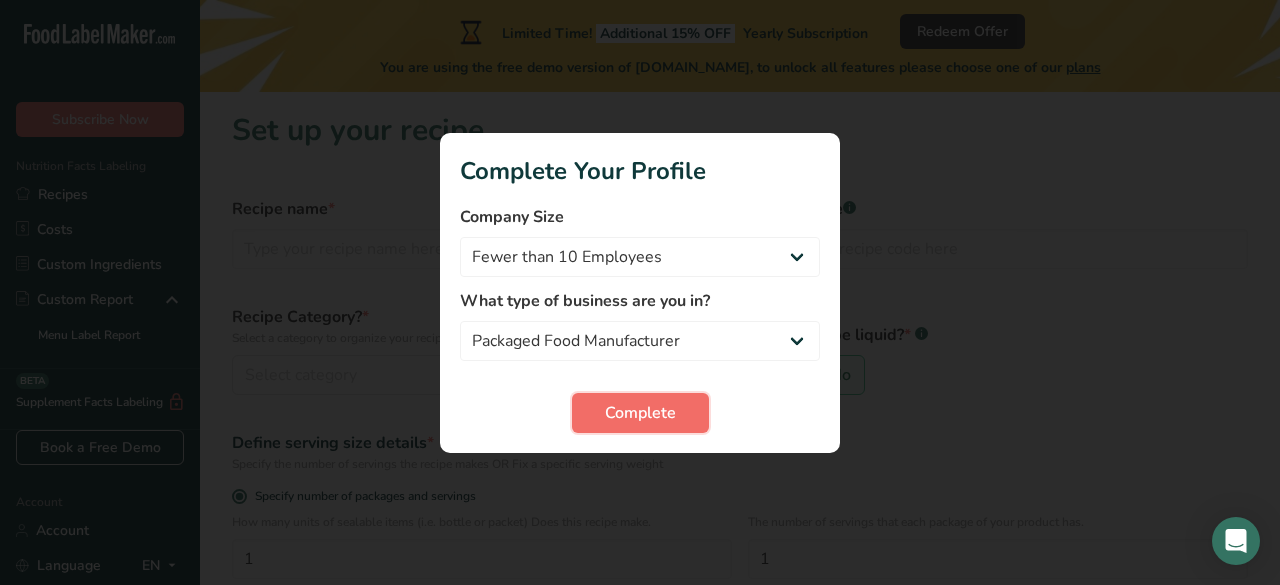 click on "Complete" at bounding box center [640, 413] 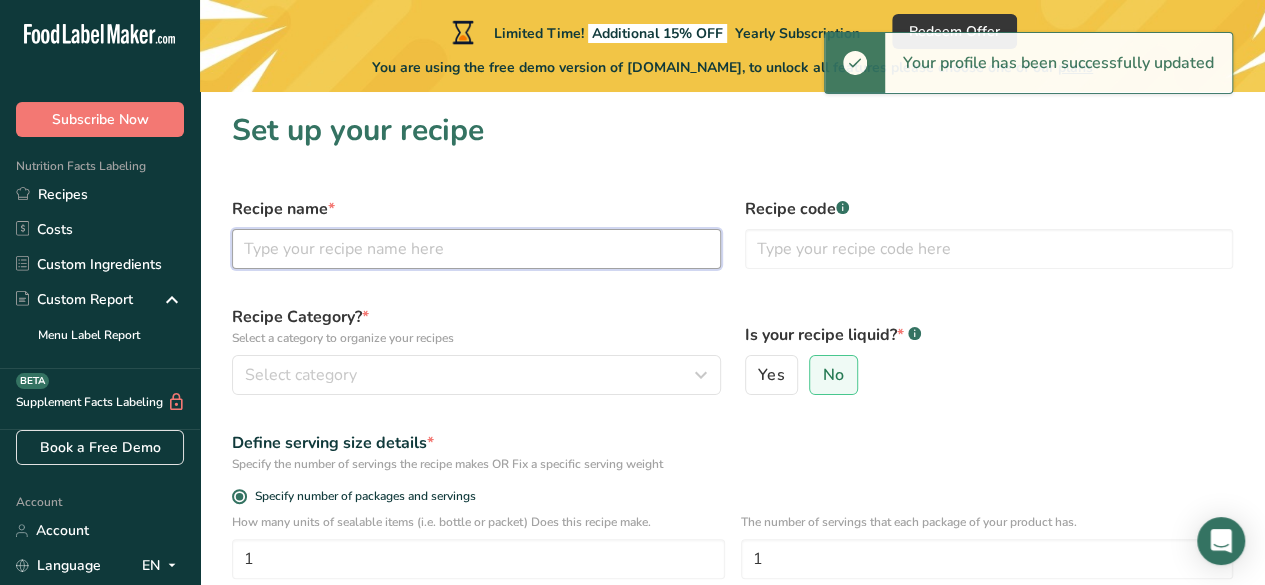 click at bounding box center (476, 249) 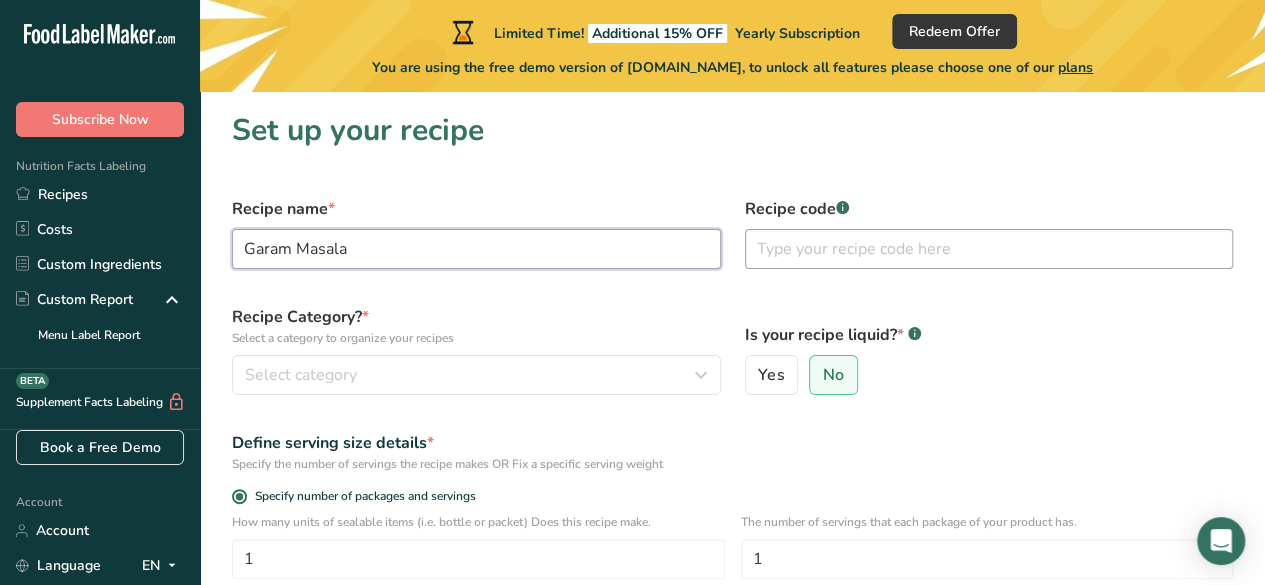 type on "Garam Masala" 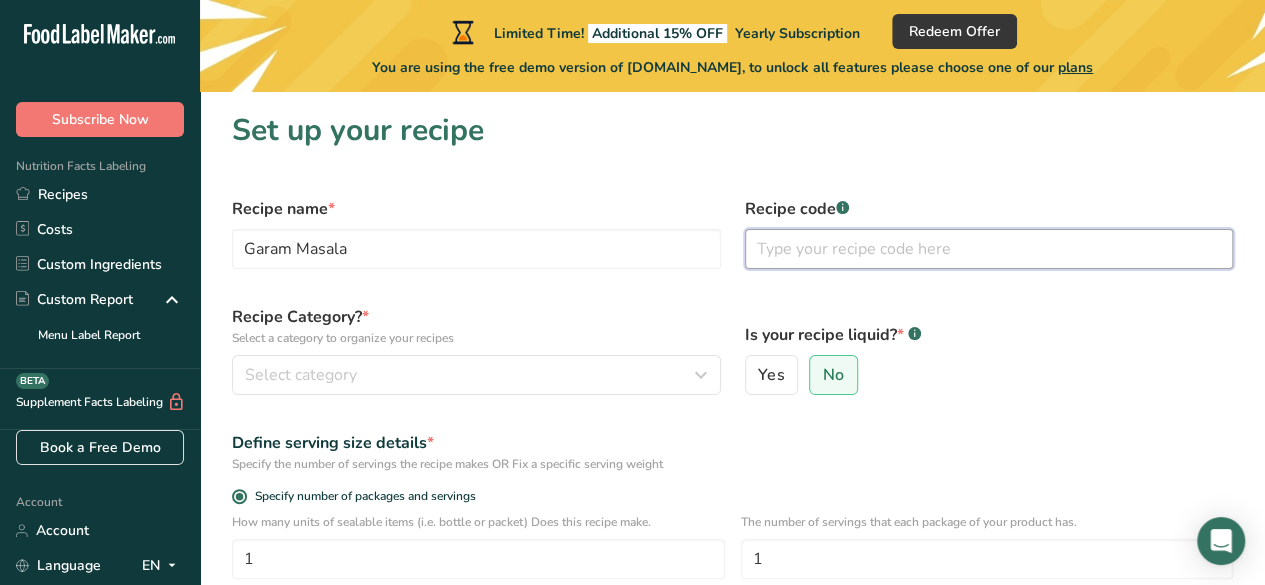 click at bounding box center [989, 249] 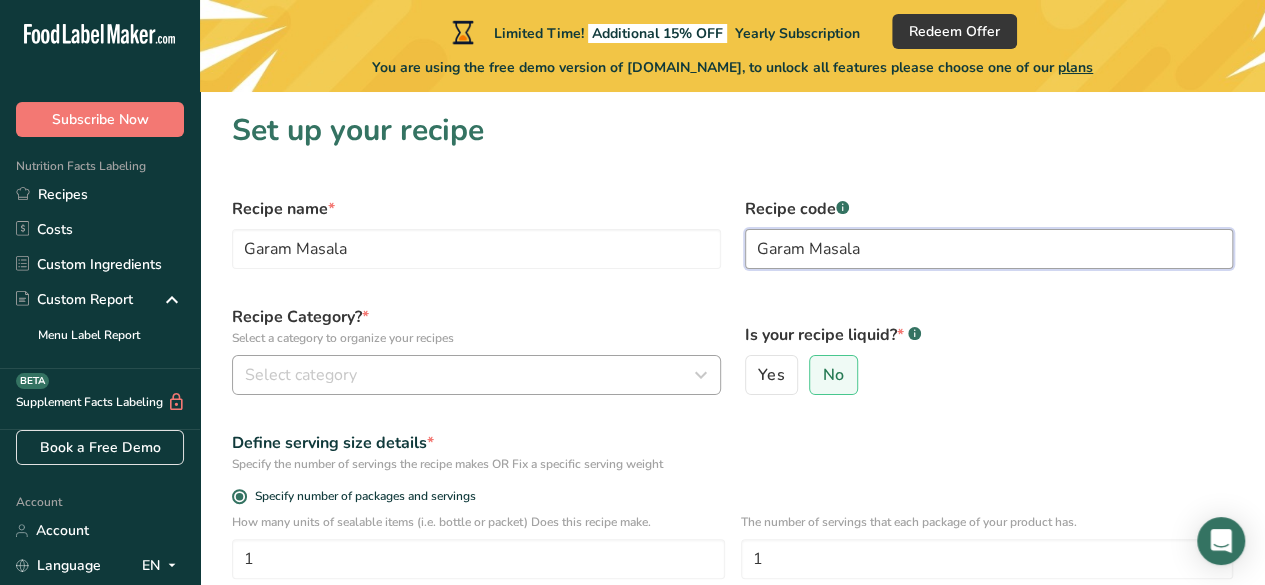 type on "Garam Masala" 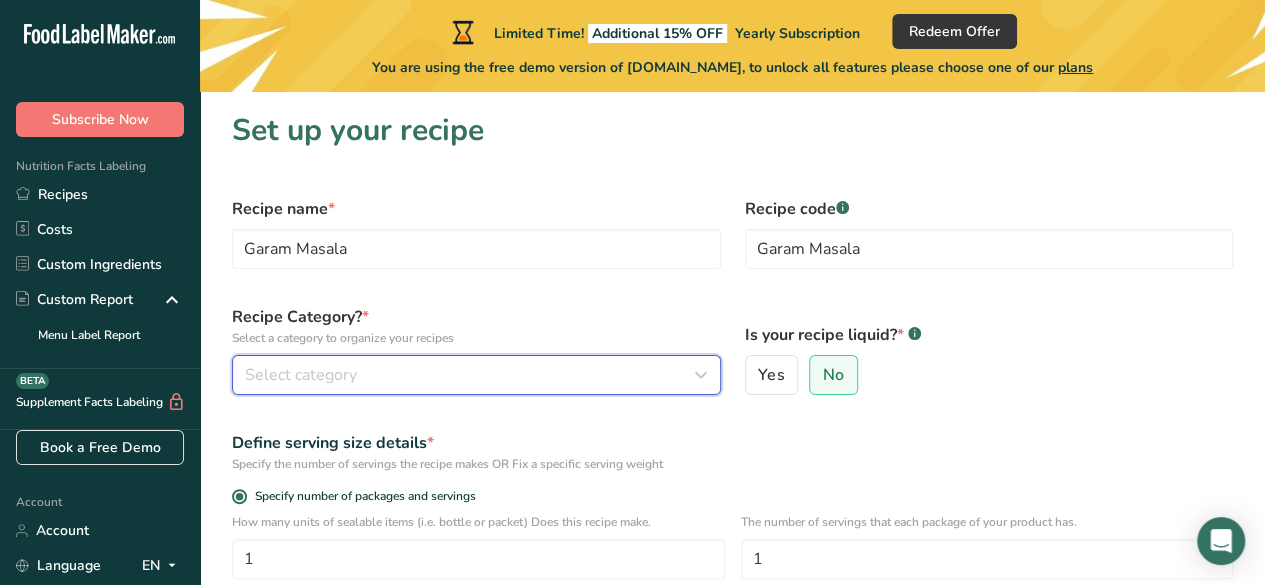 click on "Select category" at bounding box center [470, 375] 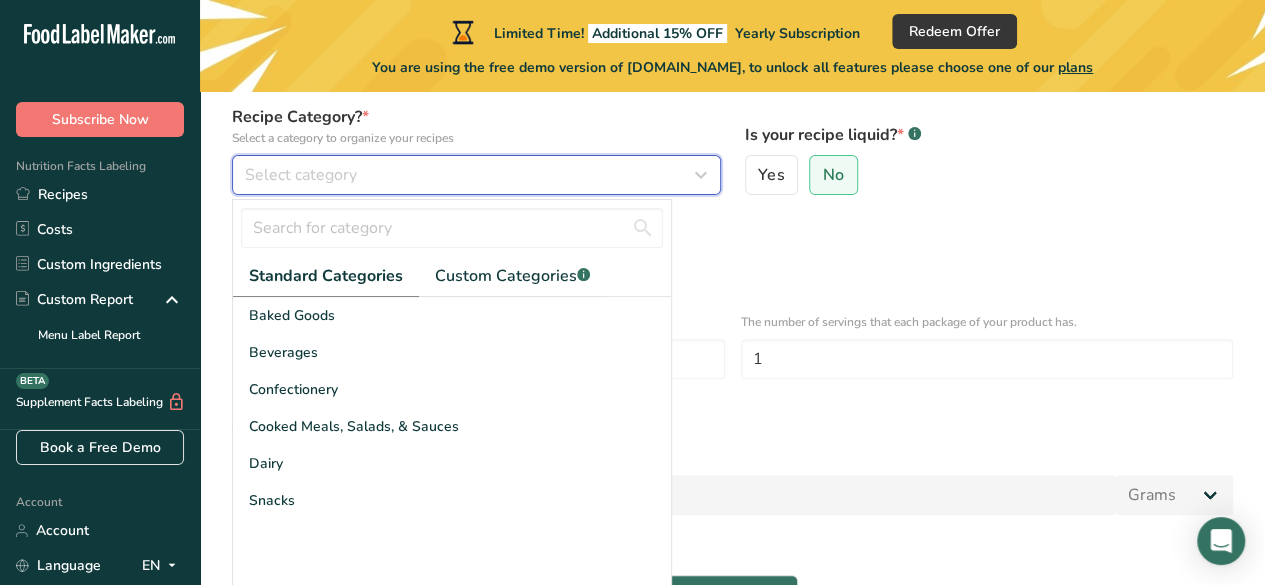 scroll, scrollTop: 300, scrollLeft: 0, axis: vertical 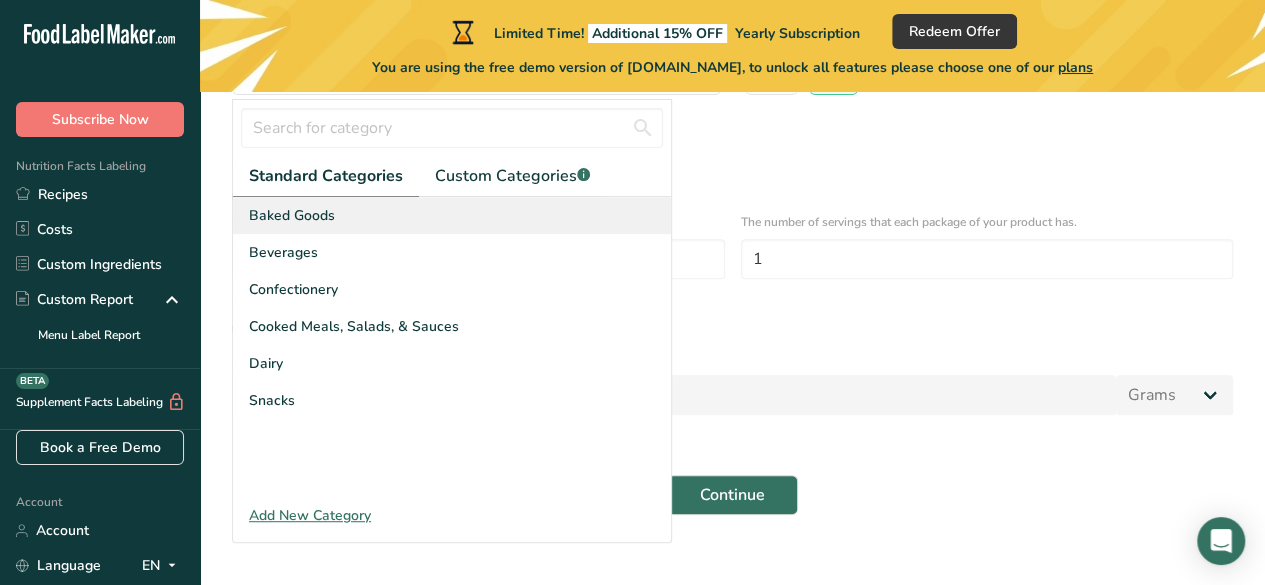 click on "Baked Goods" at bounding box center [452, 215] 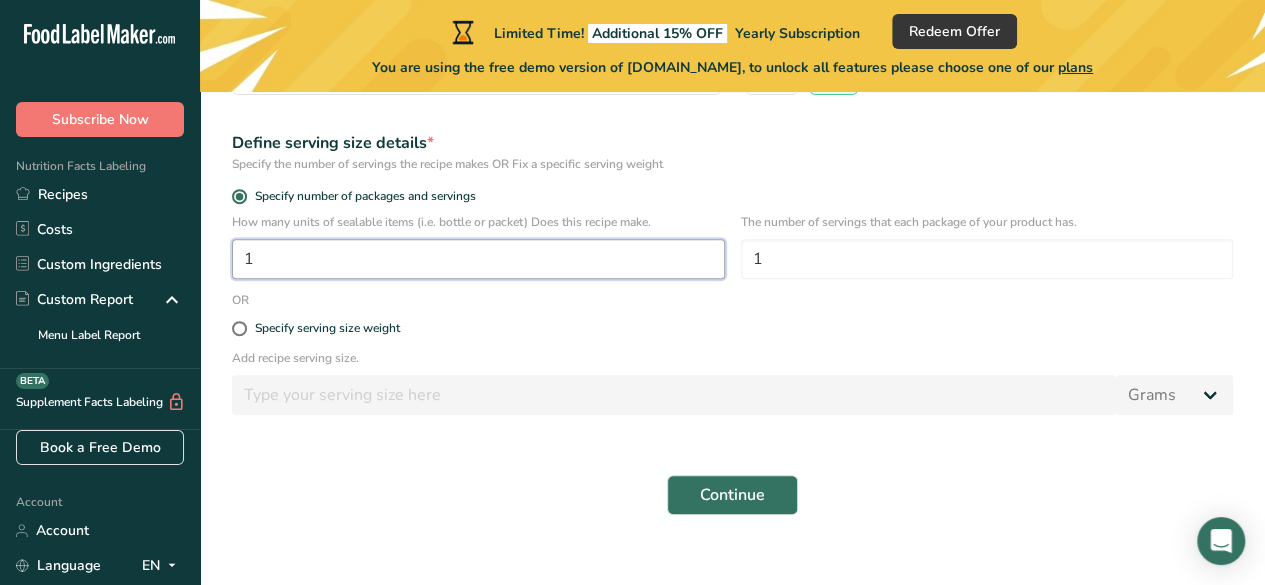 click on "1" at bounding box center [478, 259] 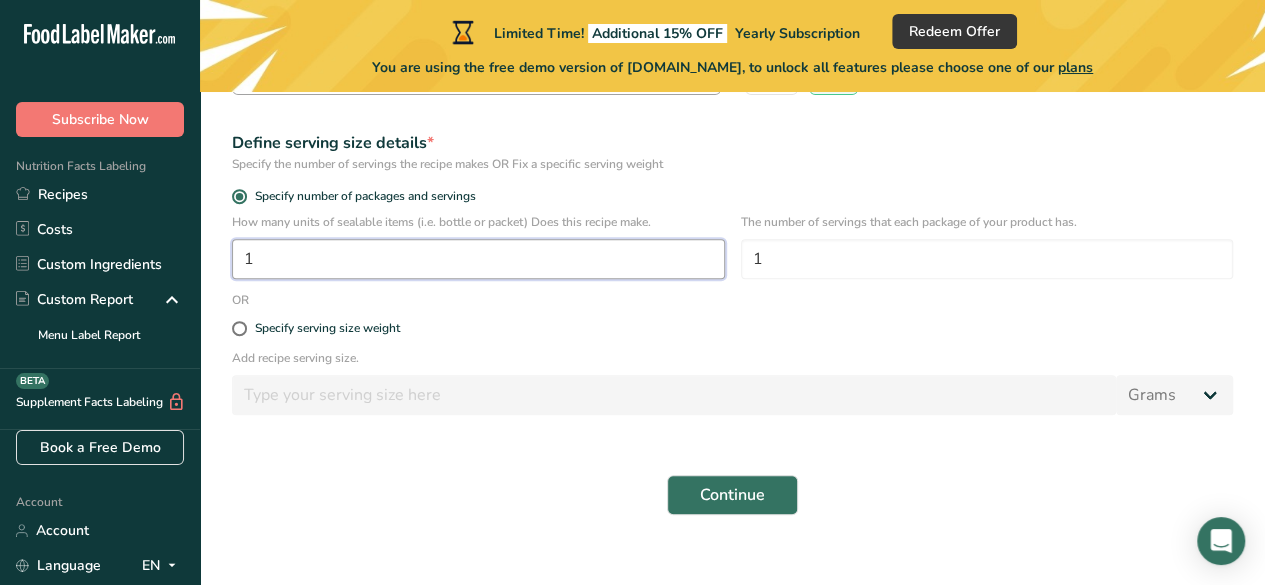 scroll, scrollTop: 100, scrollLeft: 0, axis: vertical 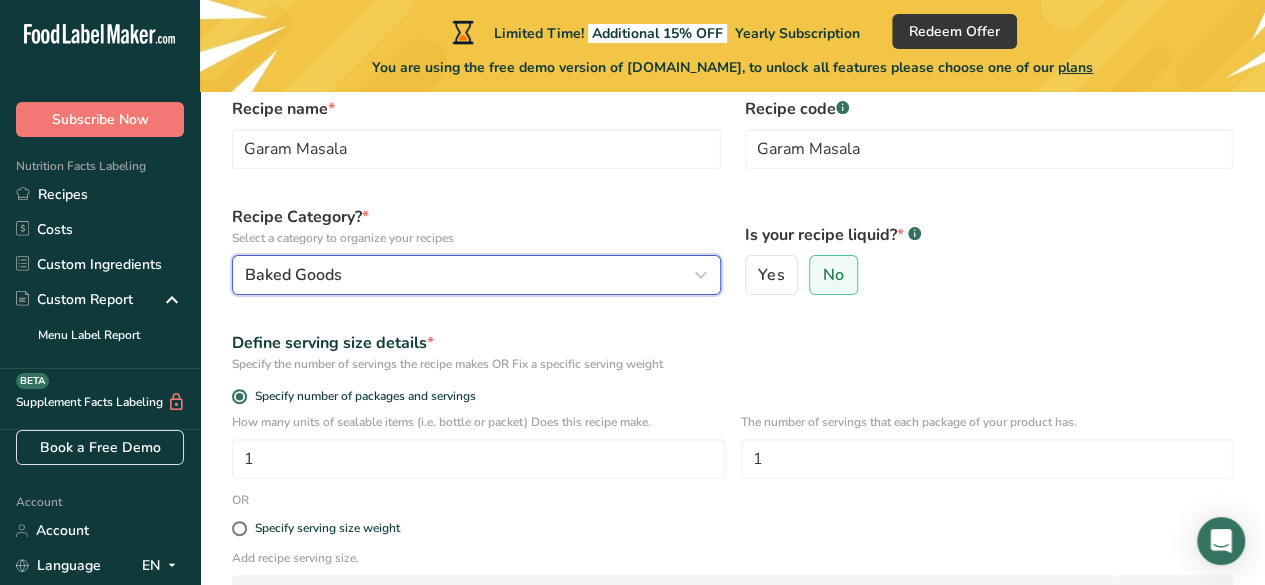 click on "Baked Goods" at bounding box center [470, 275] 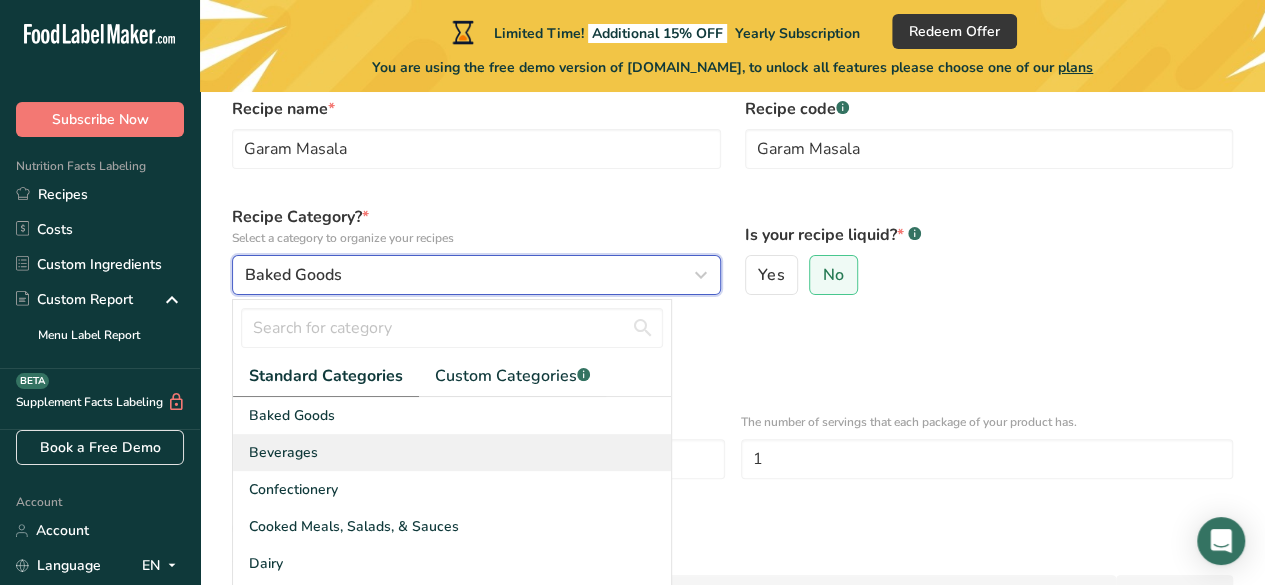 scroll, scrollTop: 200, scrollLeft: 0, axis: vertical 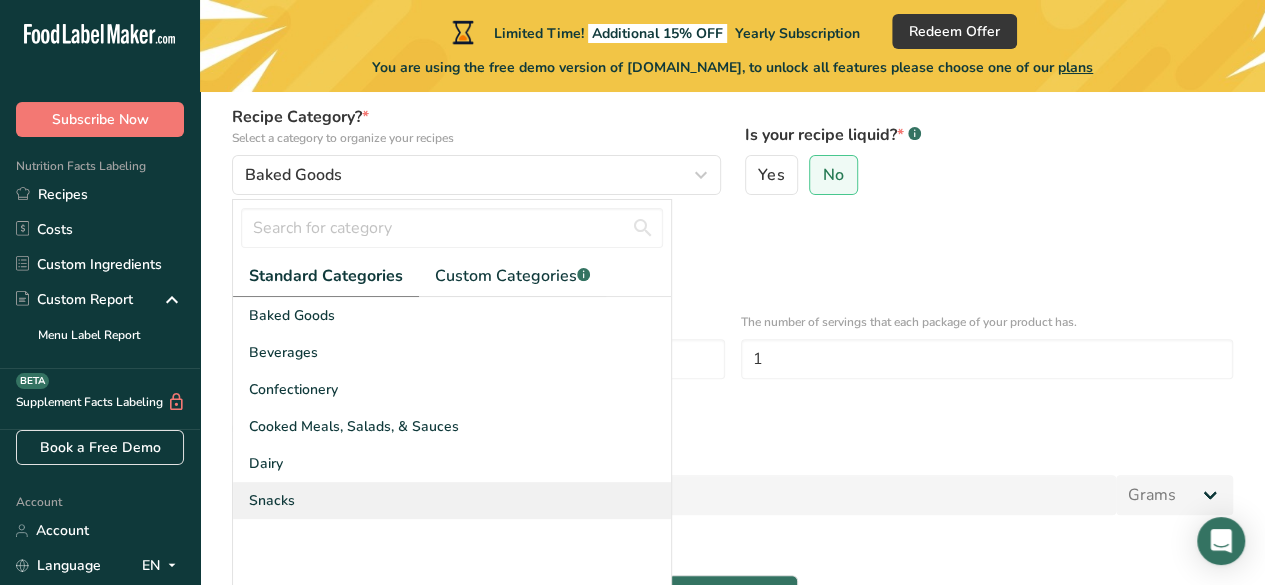 click on "Snacks" at bounding box center (452, 500) 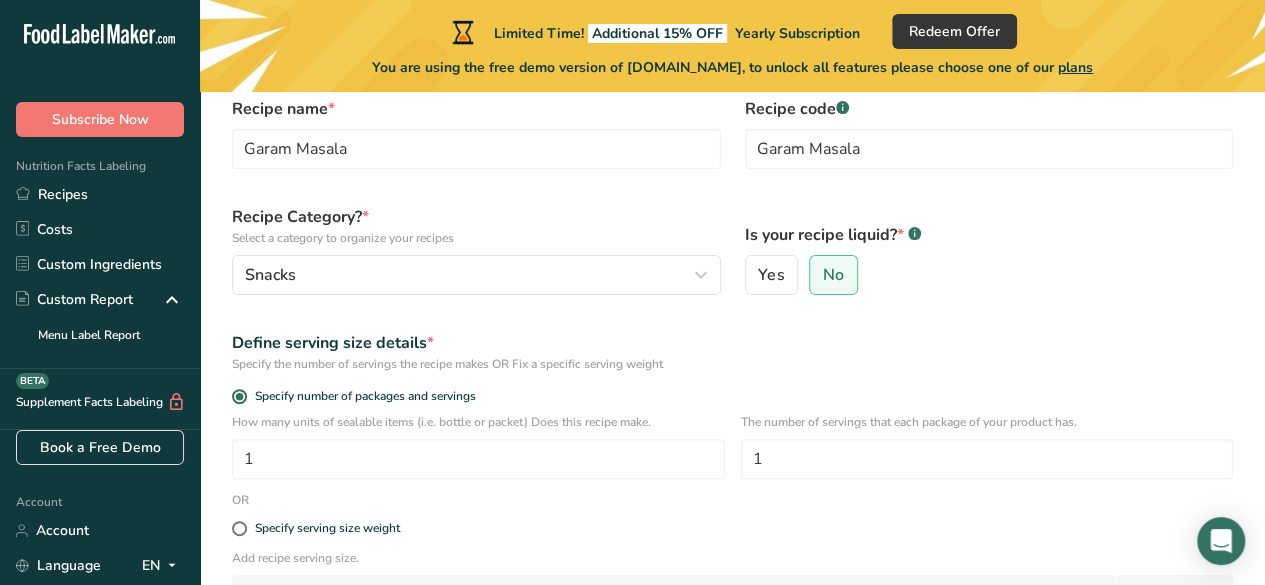 scroll, scrollTop: 200, scrollLeft: 0, axis: vertical 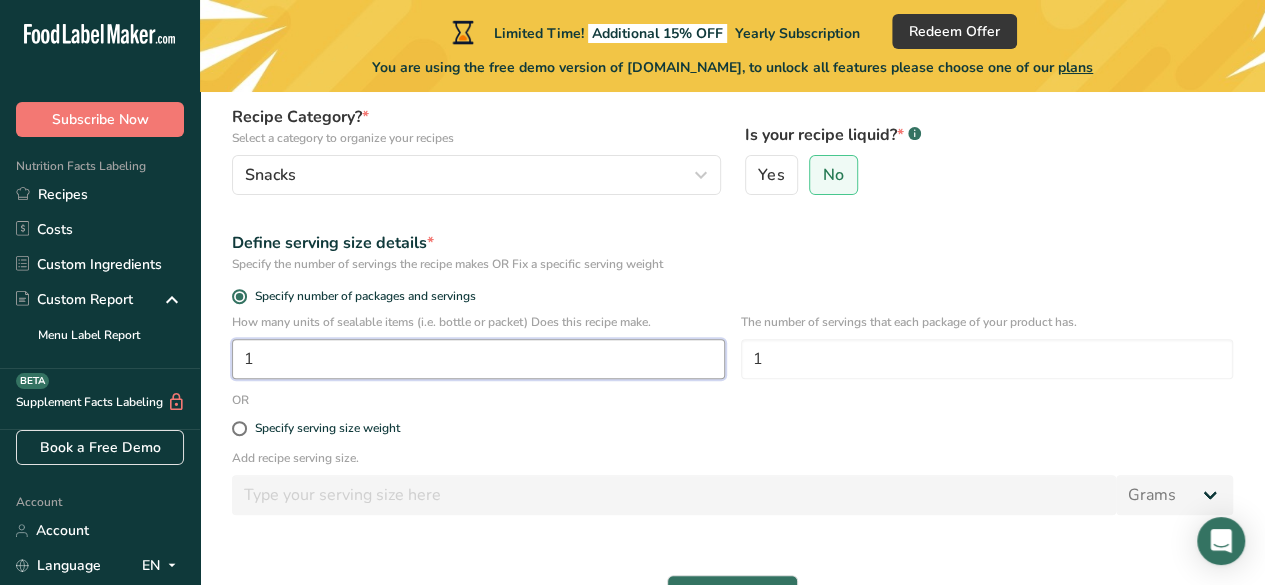 drag, startPoint x: 338, startPoint y: 367, endPoint x: 205, endPoint y: 378, distance: 133.45412 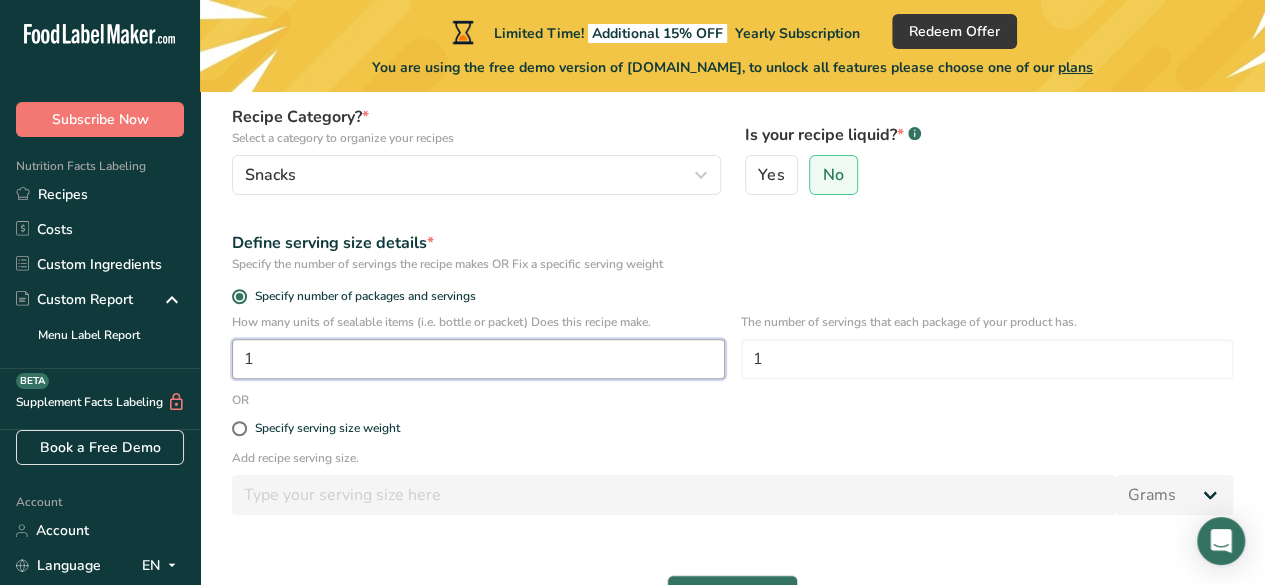 click on "Set up your recipe
Recipe name *   Garam Masala
Recipe code
.a-a{fill:#347362;}.b-a{fill:#fff;}           Garam Masala
Recipe Category? *
Select a category to organize your recipes
Snacks
Standard Categories
Custom Categories
.a-a{fill:#347362;}.b-a{fill:#fff;}
Baked Goods
Beverages
Confectionery
Cooked Meals, Salads, & Sauces
Dairy
Snacks
Add New Category
Is your recipe liquid? *   .a-a{fill:#347362;}.b-a{fill:#fff;}           Yes   No
Define serving size details *
Specify the number of servings the recipe makes OR Fix a specific serving weight
Specify number of packages and servings
1     1" at bounding box center (732, 269) 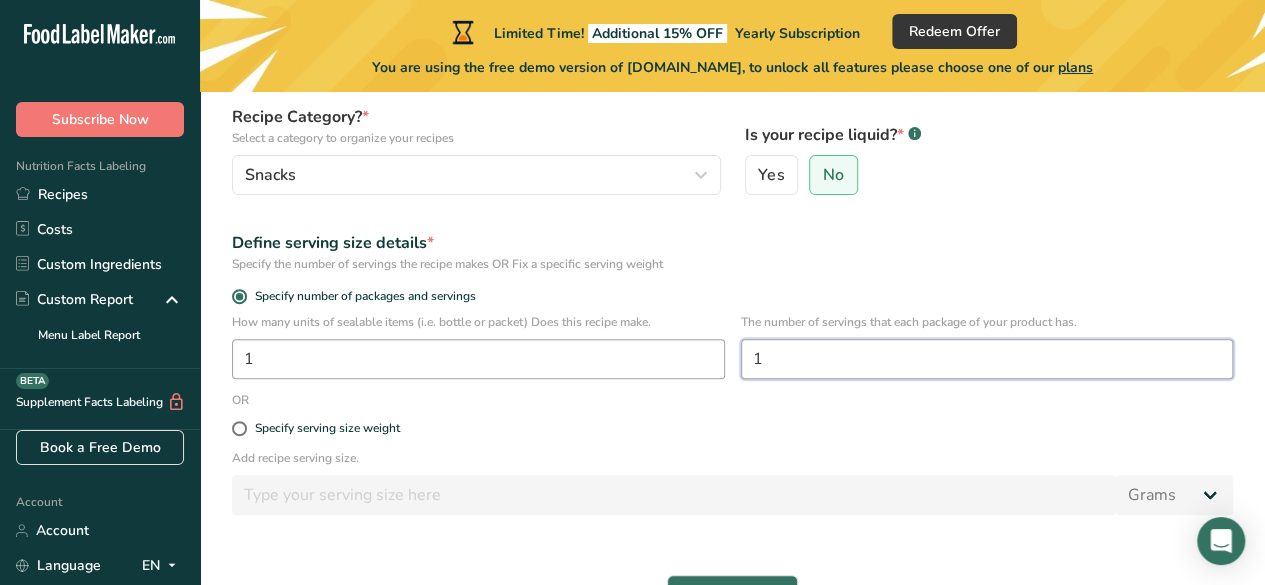 drag, startPoint x: 952, startPoint y: 375, endPoint x: 644, endPoint y: 349, distance: 309.09546 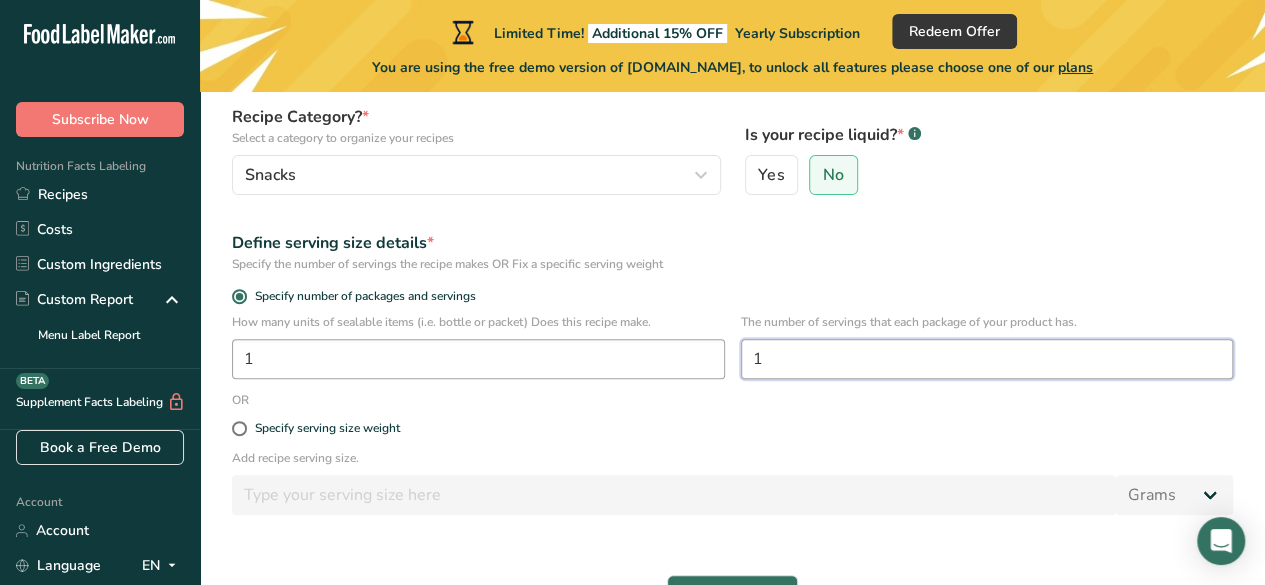 click on "How many units of sealable items (i.e. bottle or packet) Does this recipe make.
1
The number of servings that each package of your product has.
1" at bounding box center (732, 352) 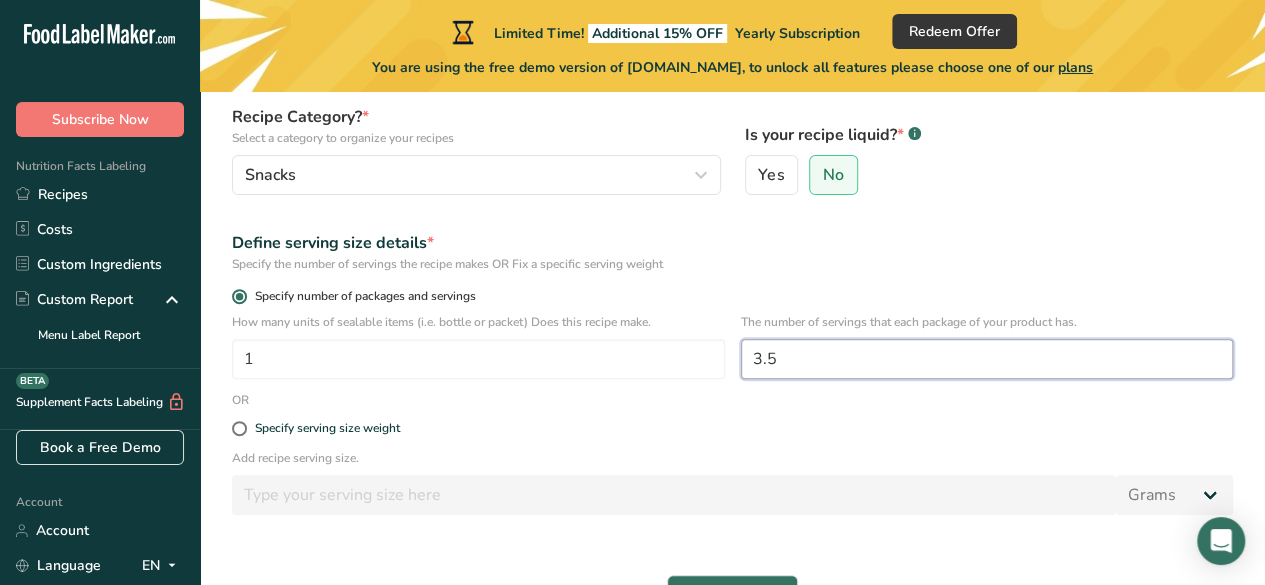 type on "3.5" 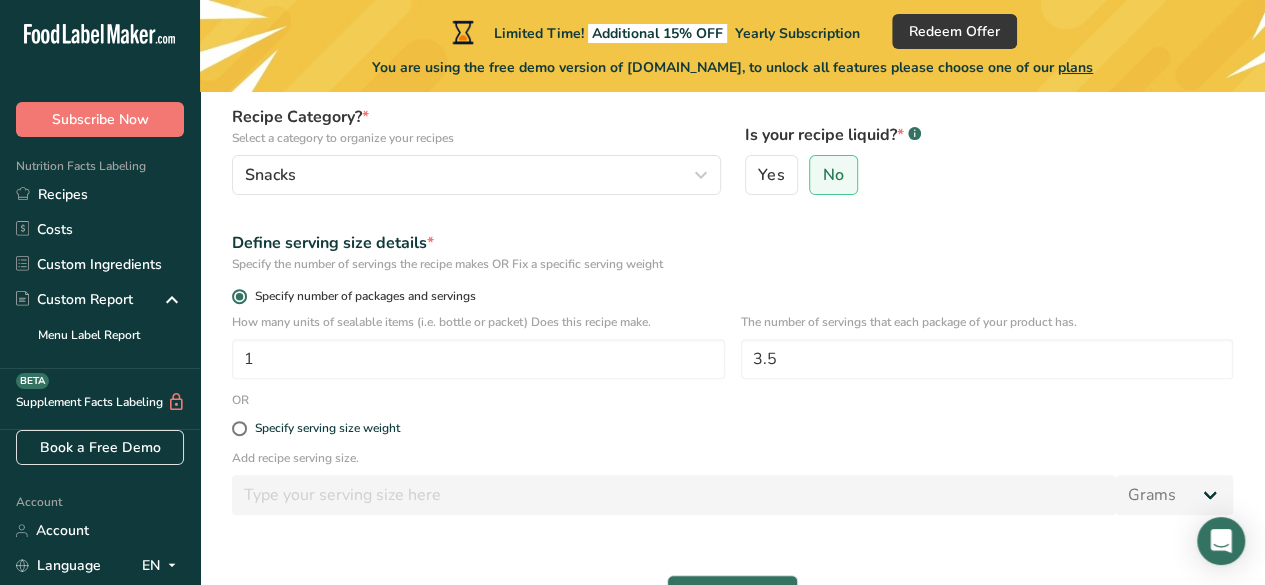 click on "Specify number of packages and servings" at bounding box center (732, 296) 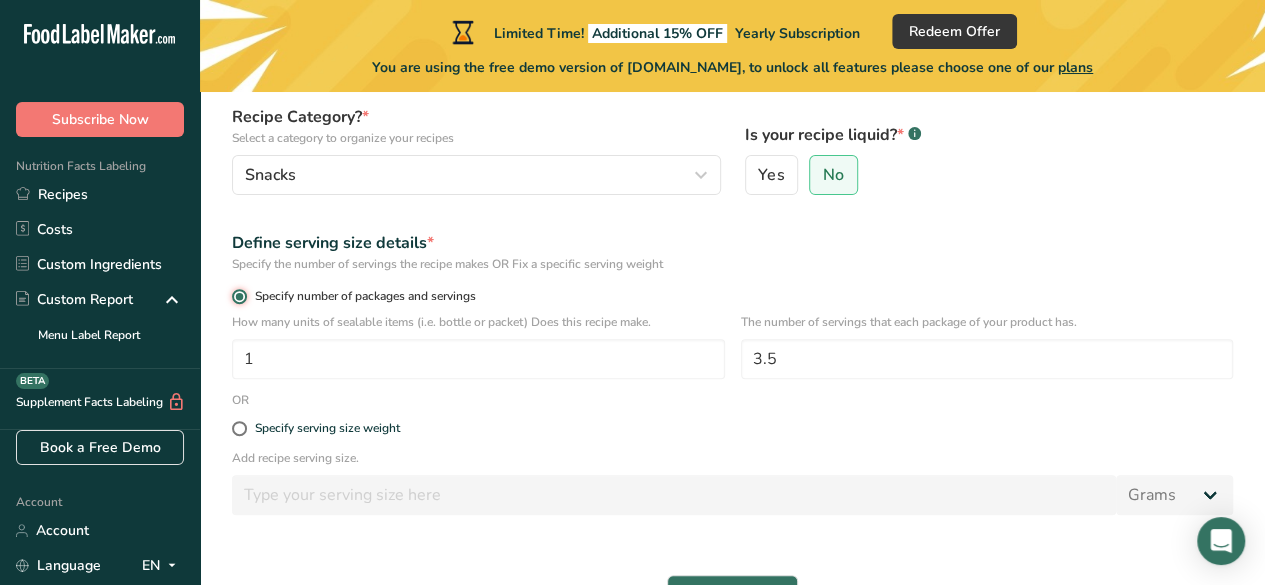 click on "Specify number of packages and servings" at bounding box center [238, 296] 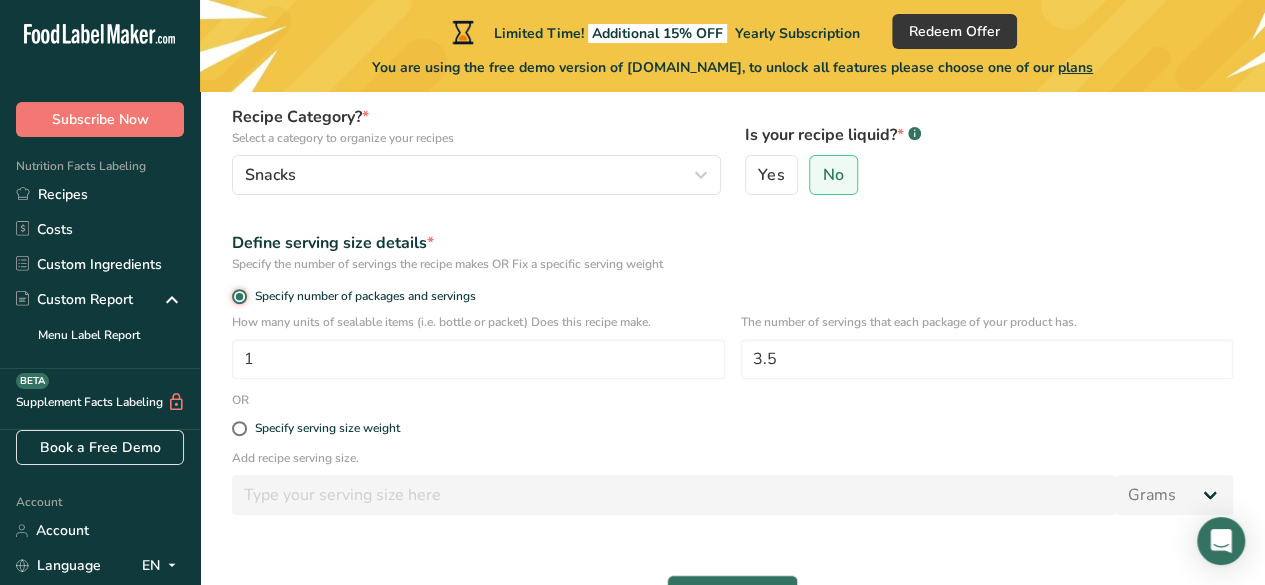 scroll, scrollTop: 300, scrollLeft: 0, axis: vertical 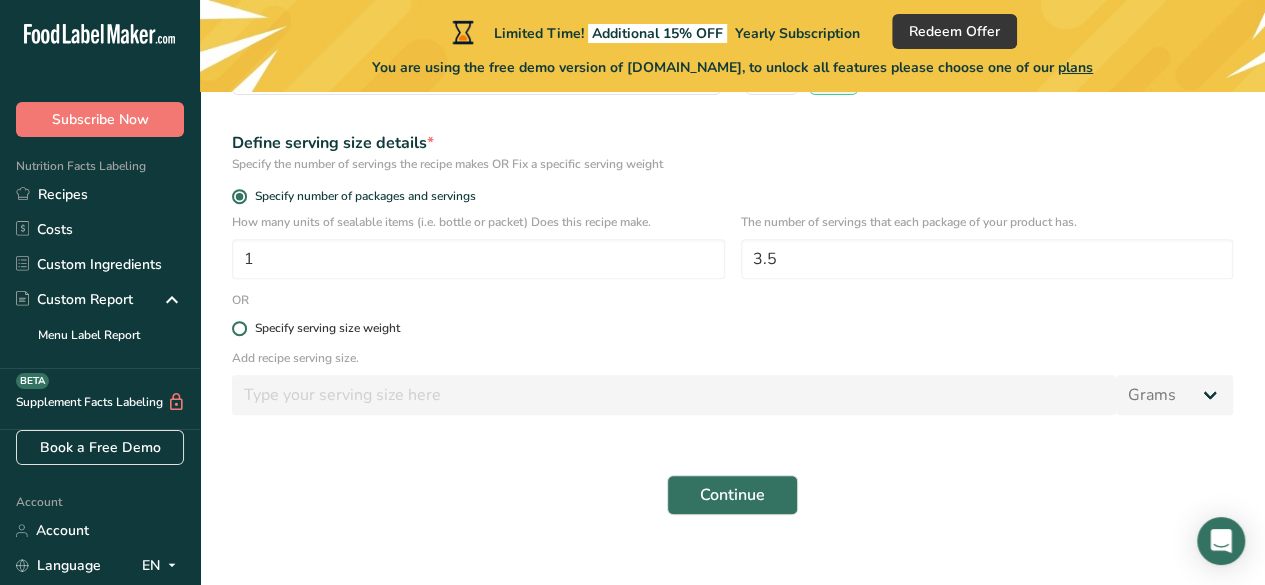 click at bounding box center [239, 328] 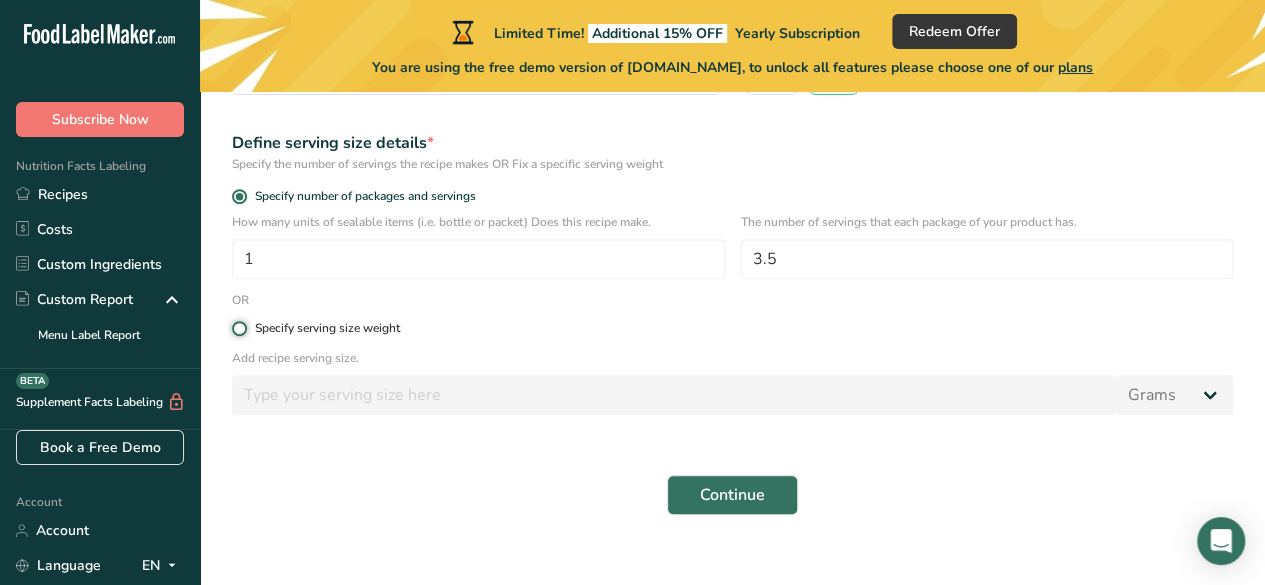 click on "Specify serving size weight" at bounding box center [238, 328] 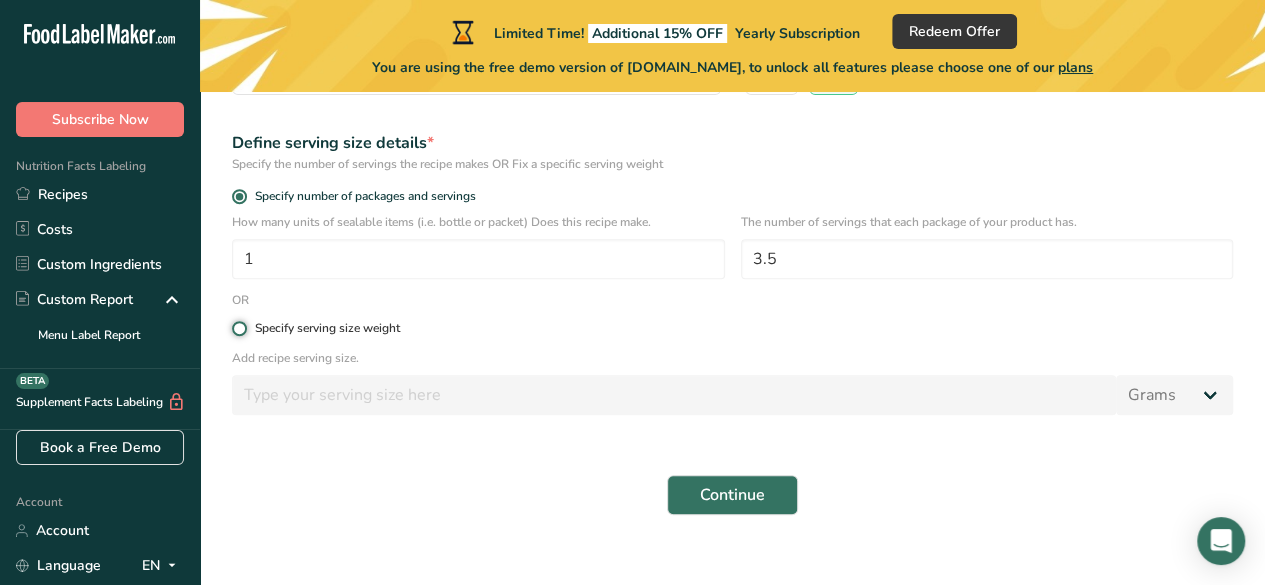radio on "true" 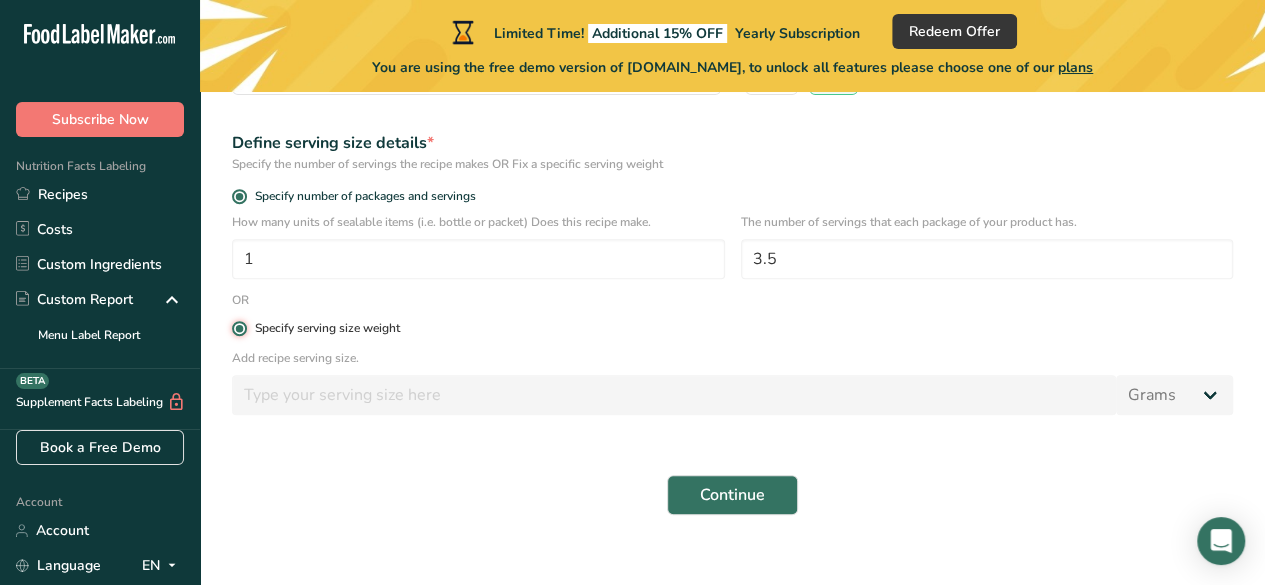 radio on "false" 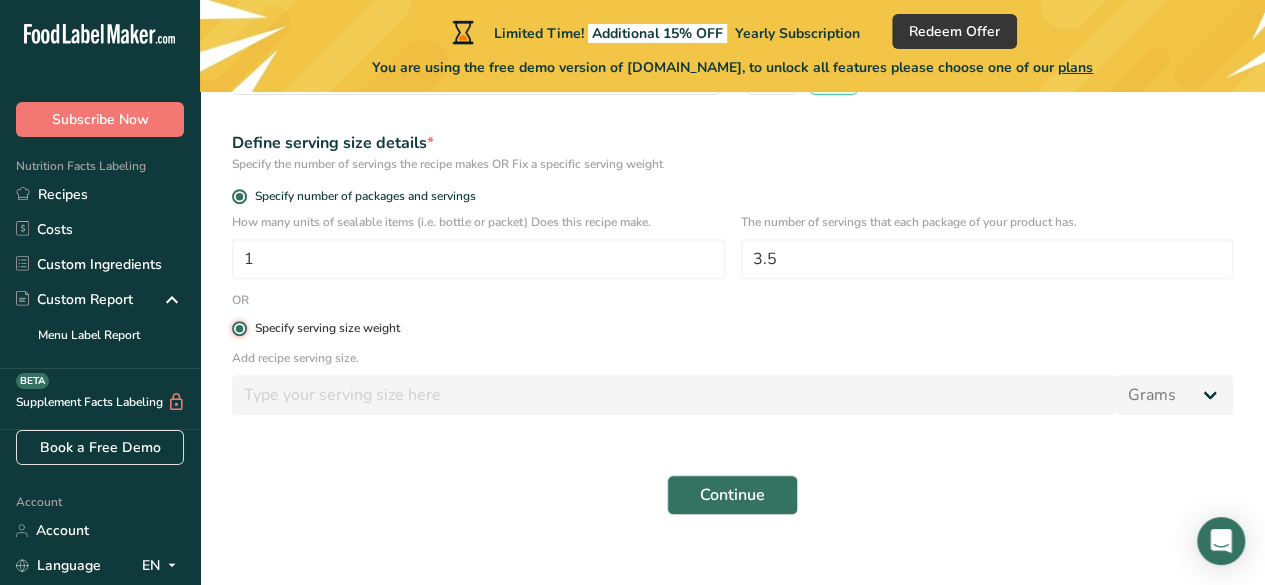 type 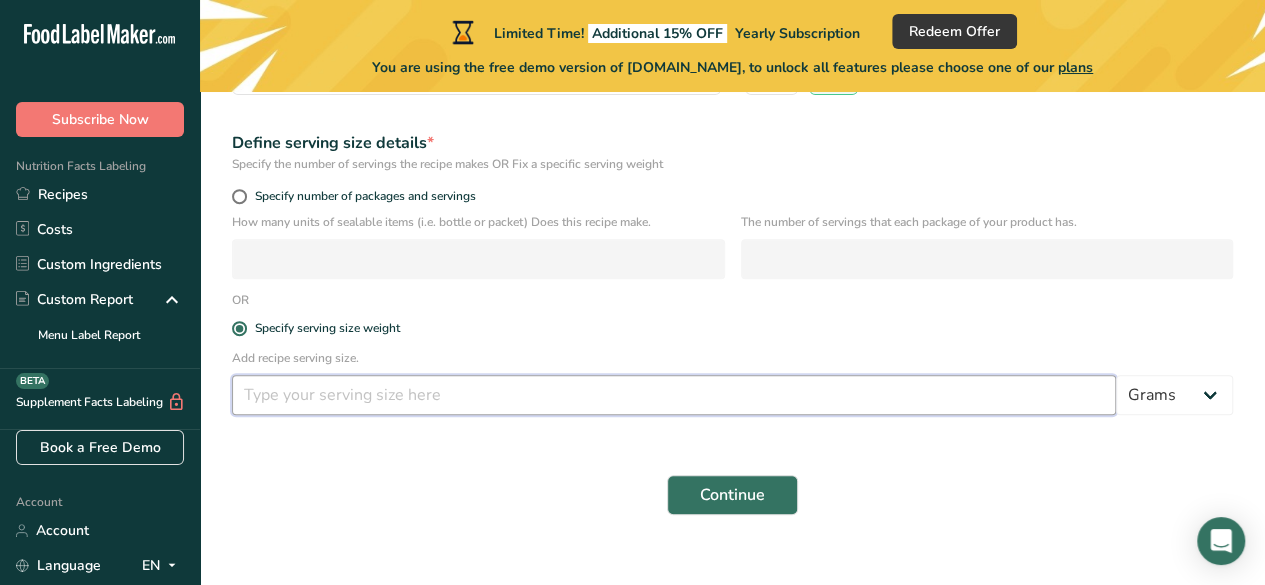 click at bounding box center (674, 395) 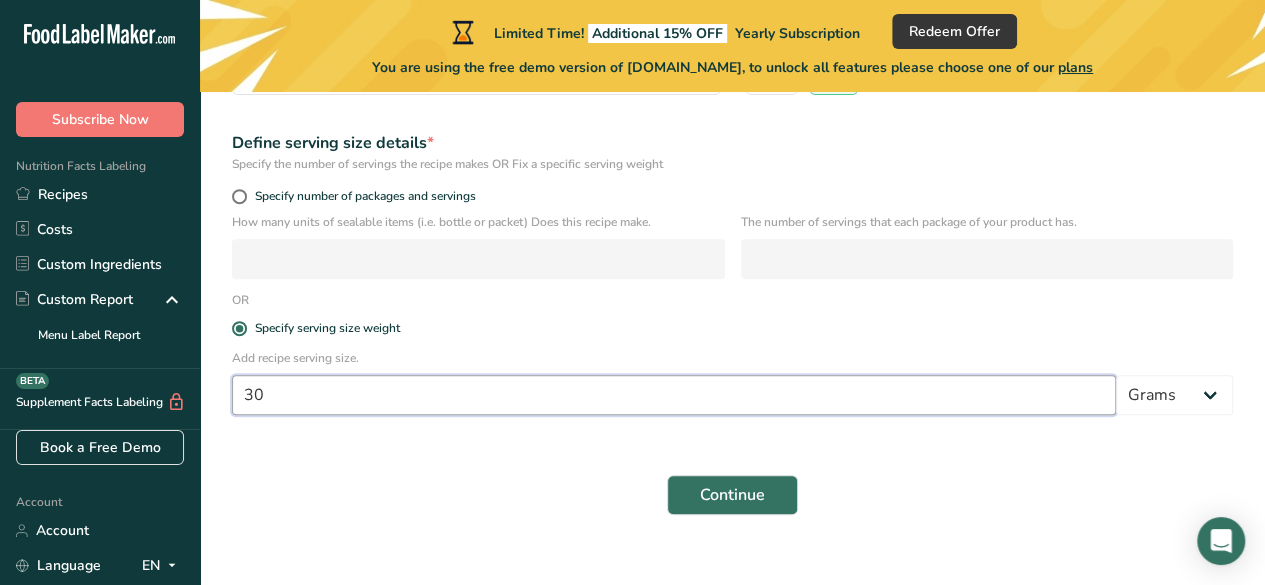 type on "30" 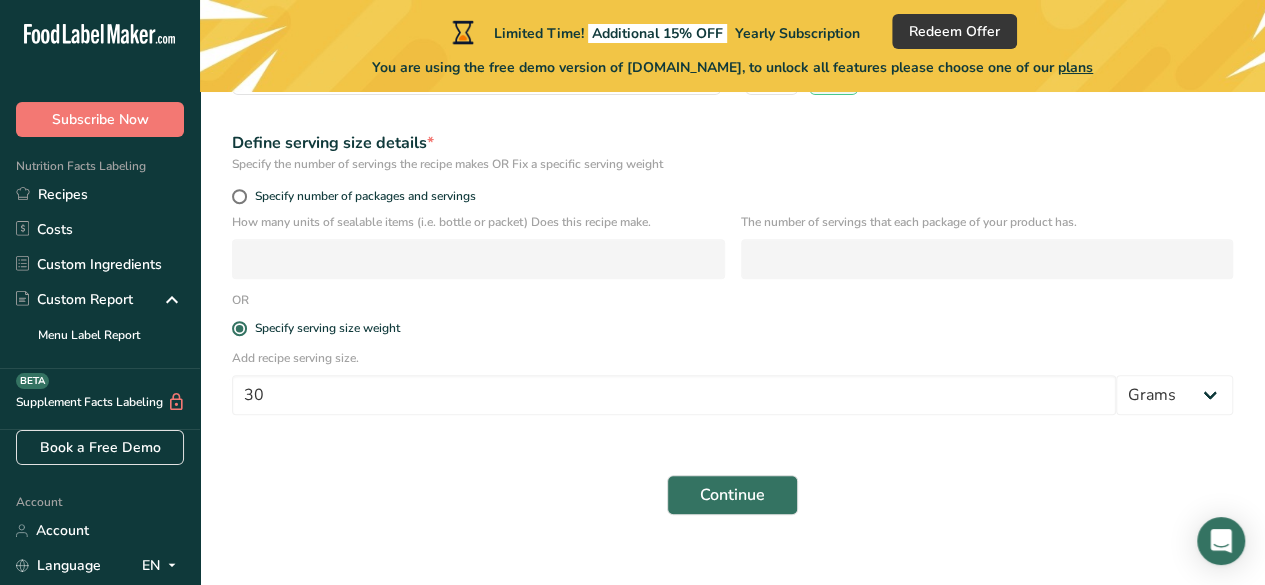 click on "Specify serving size weight" at bounding box center [732, 329] 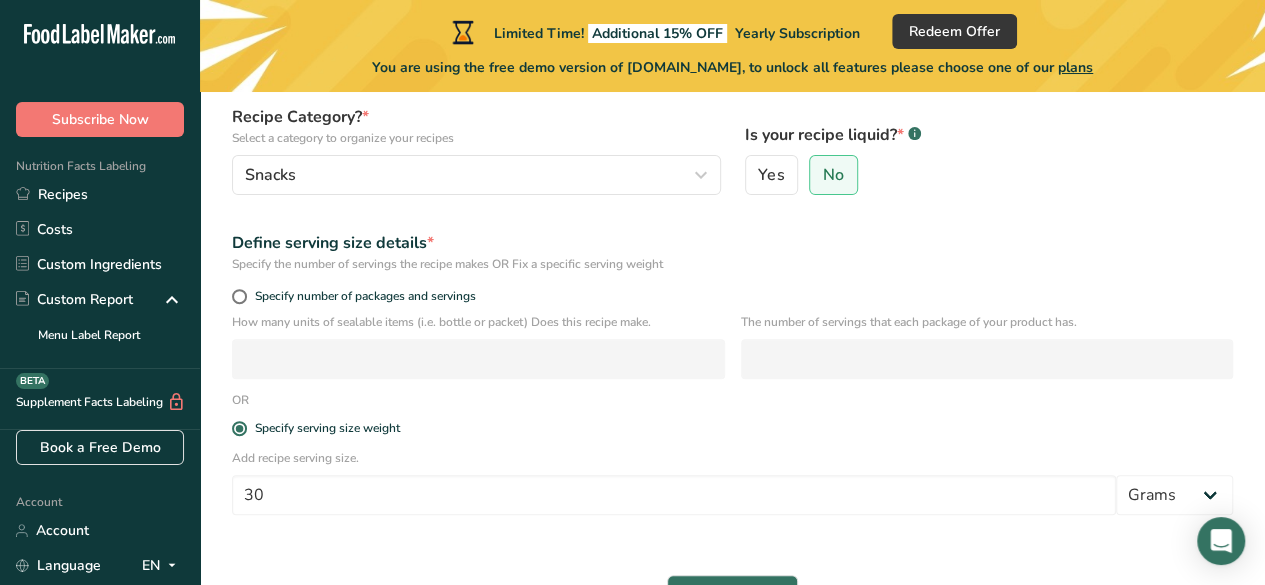 scroll, scrollTop: 326, scrollLeft: 0, axis: vertical 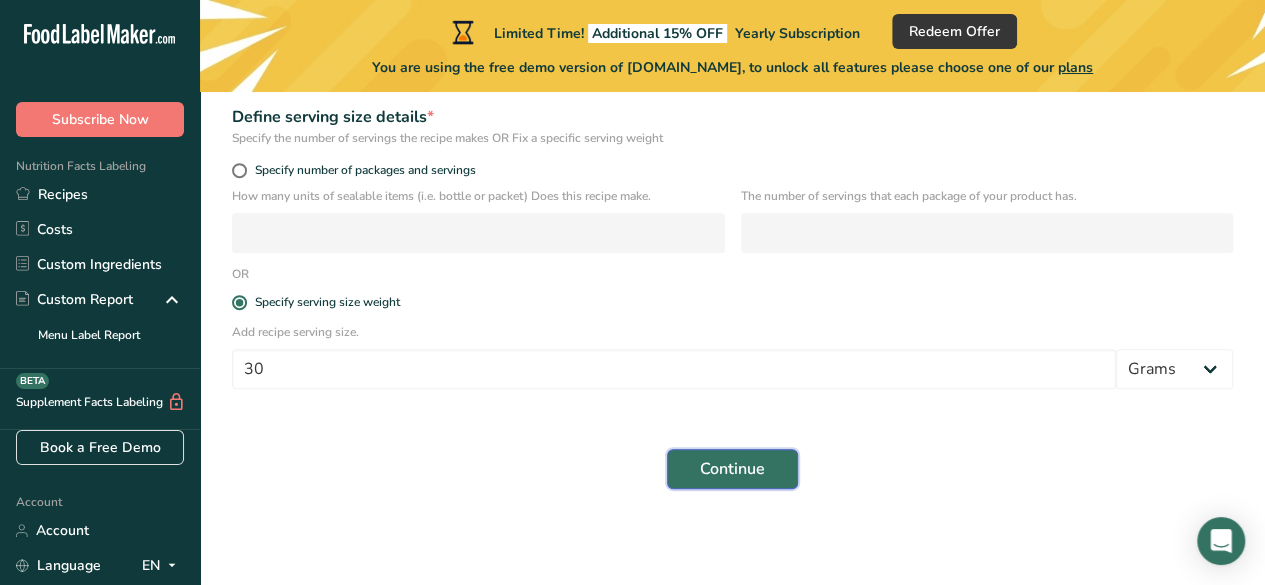 click on "Continue" at bounding box center [732, 469] 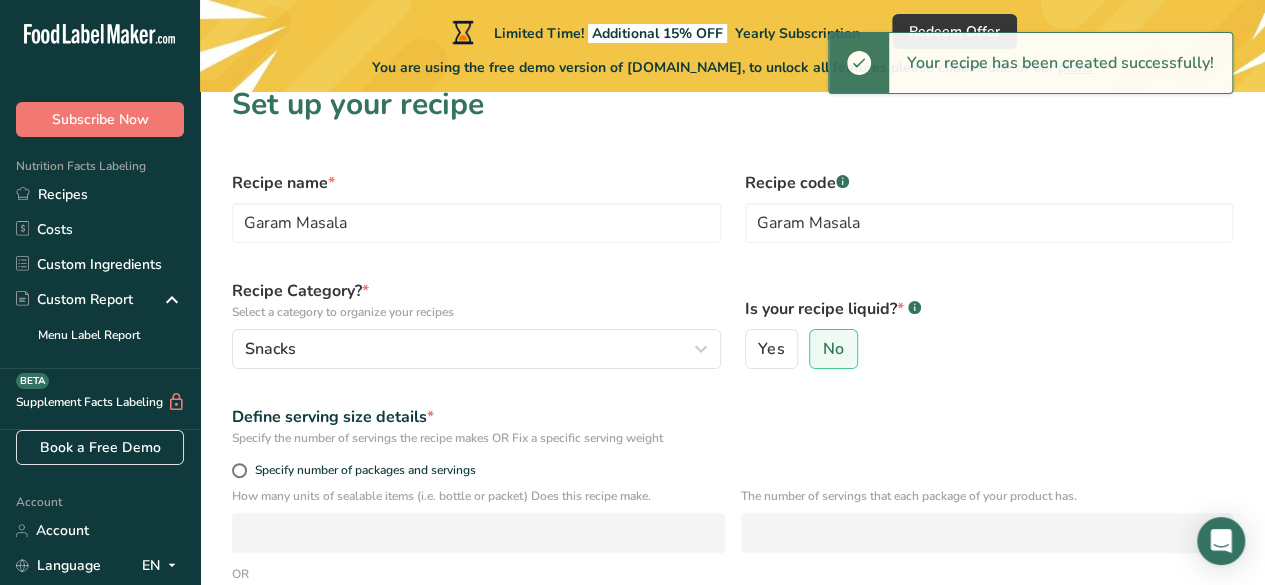 scroll, scrollTop: 0, scrollLeft: 0, axis: both 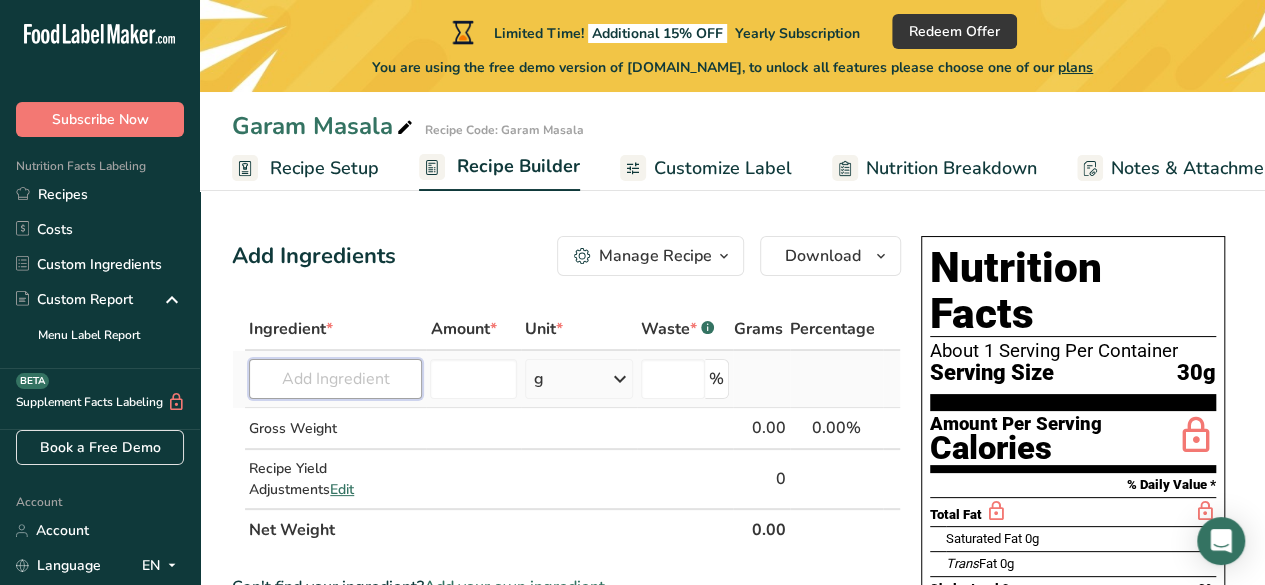 click at bounding box center [335, 379] 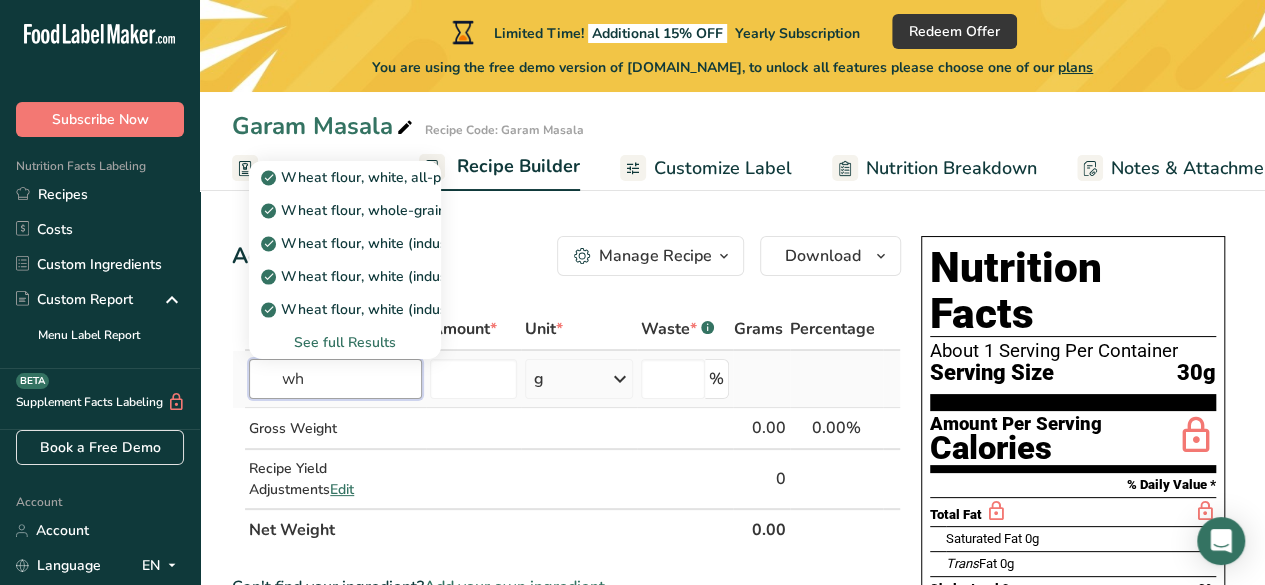 type on "w" 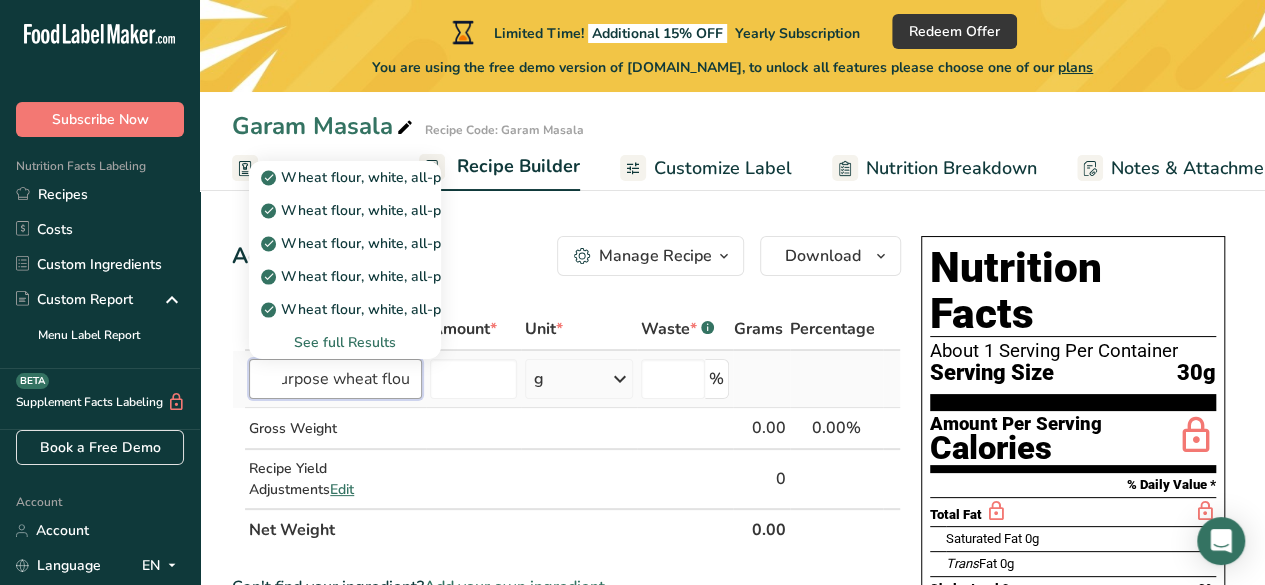 scroll, scrollTop: 0, scrollLeft: 40, axis: horizontal 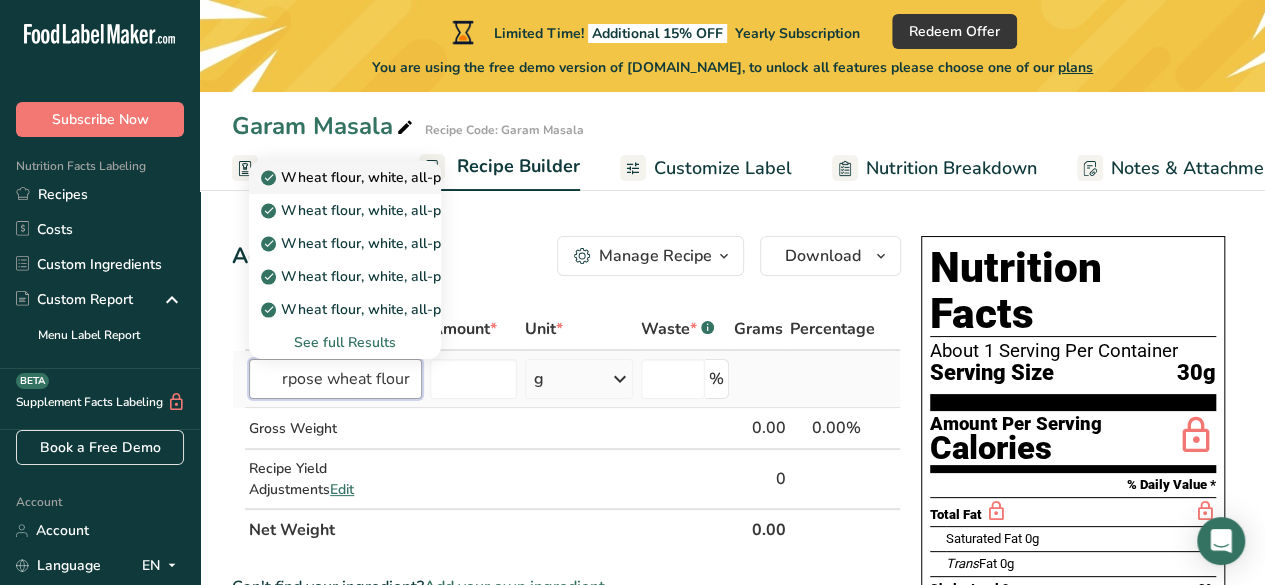 type on "all purpose wheat flour" 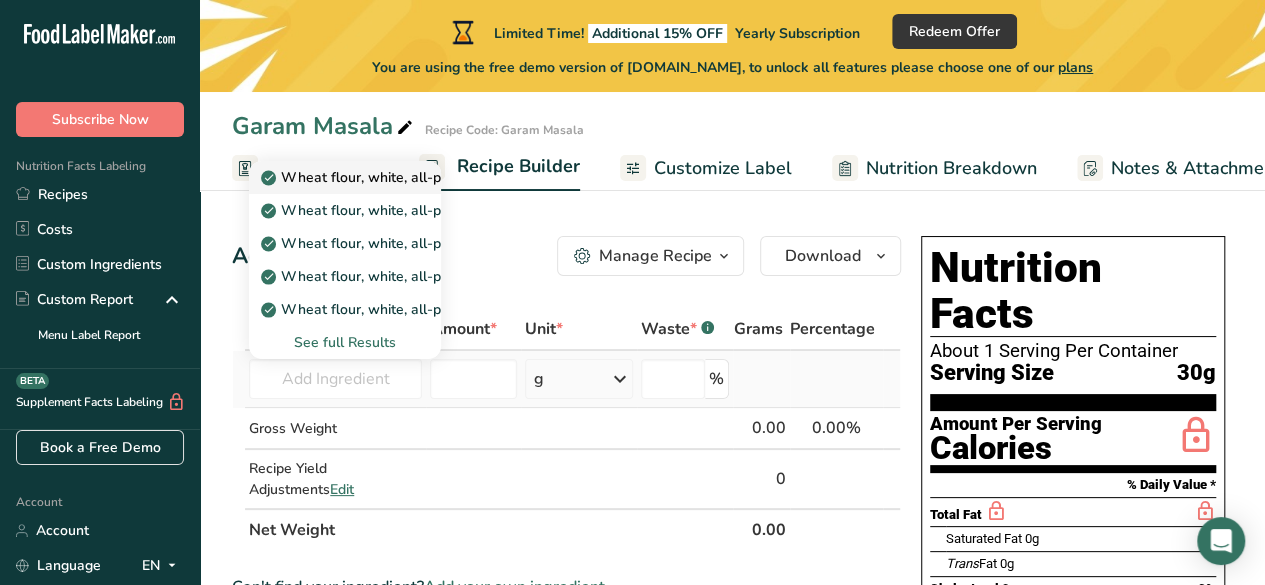 click on "Wheat flour, white, all-purpose, self-rising, enriched" at bounding box center [441, 177] 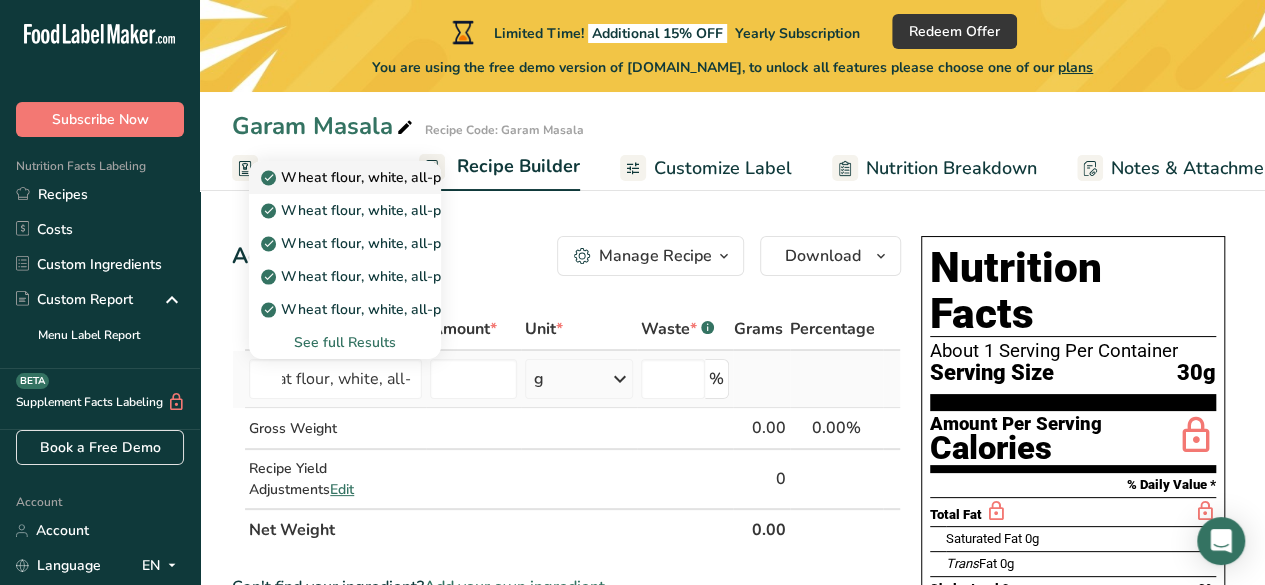 scroll, scrollTop: 0, scrollLeft: 0, axis: both 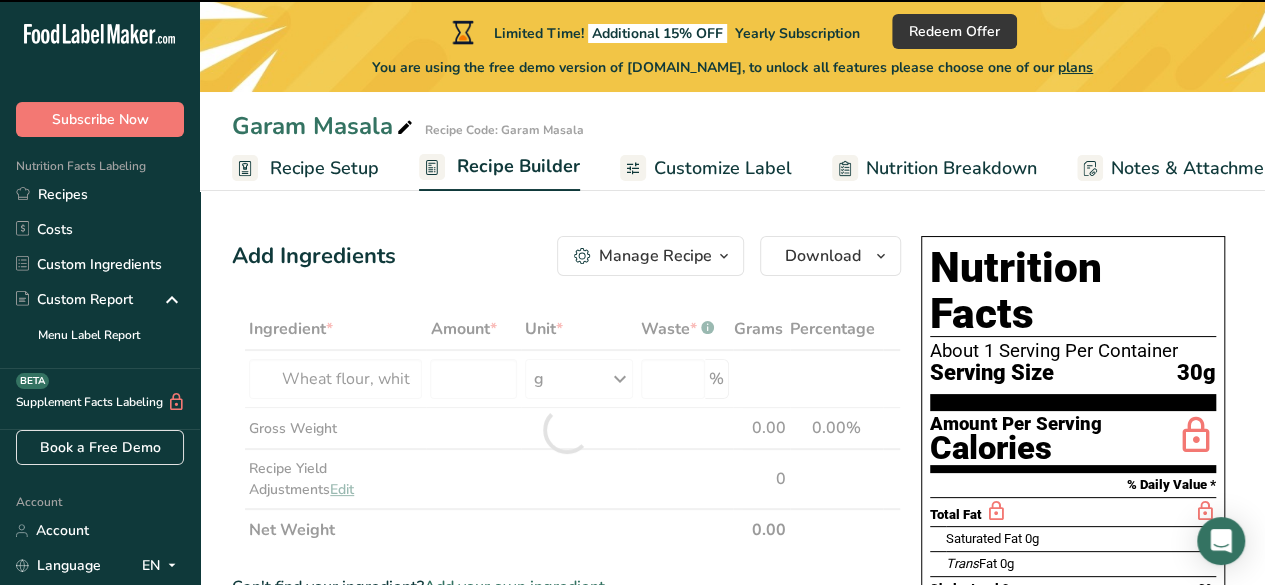 type on "0" 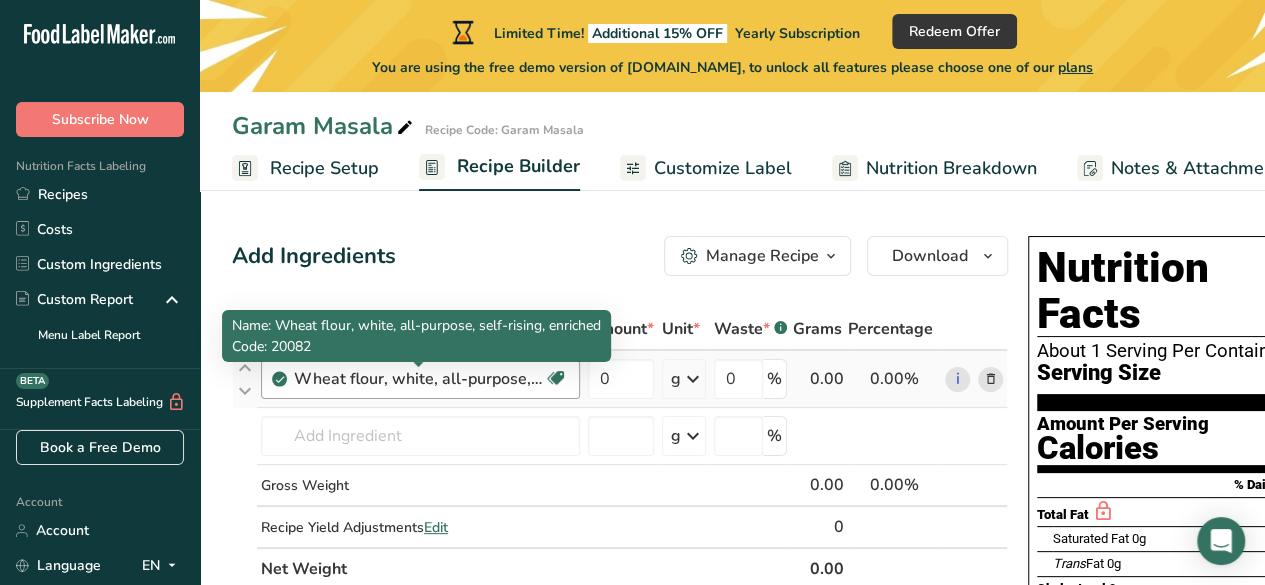 click on "Wheat flour, white, all-purpose, self-rising, enriched" at bounding box center (419, 379) 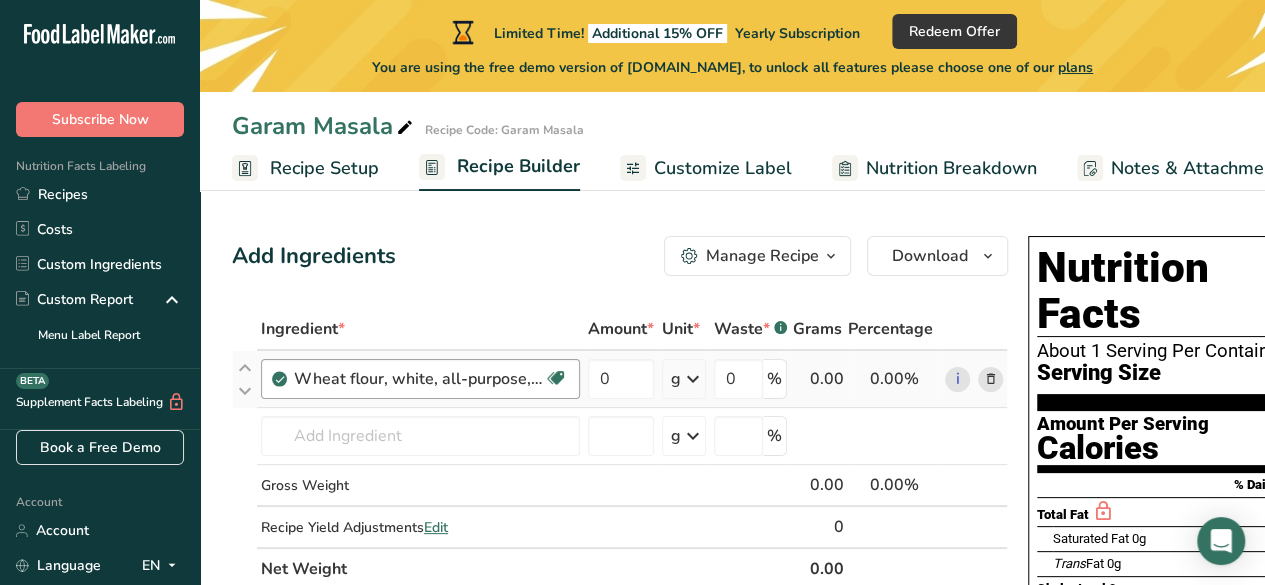 click on "Wheat flour, white, all-purpose, self-rising, enriched" at bounding box center [419, 379] 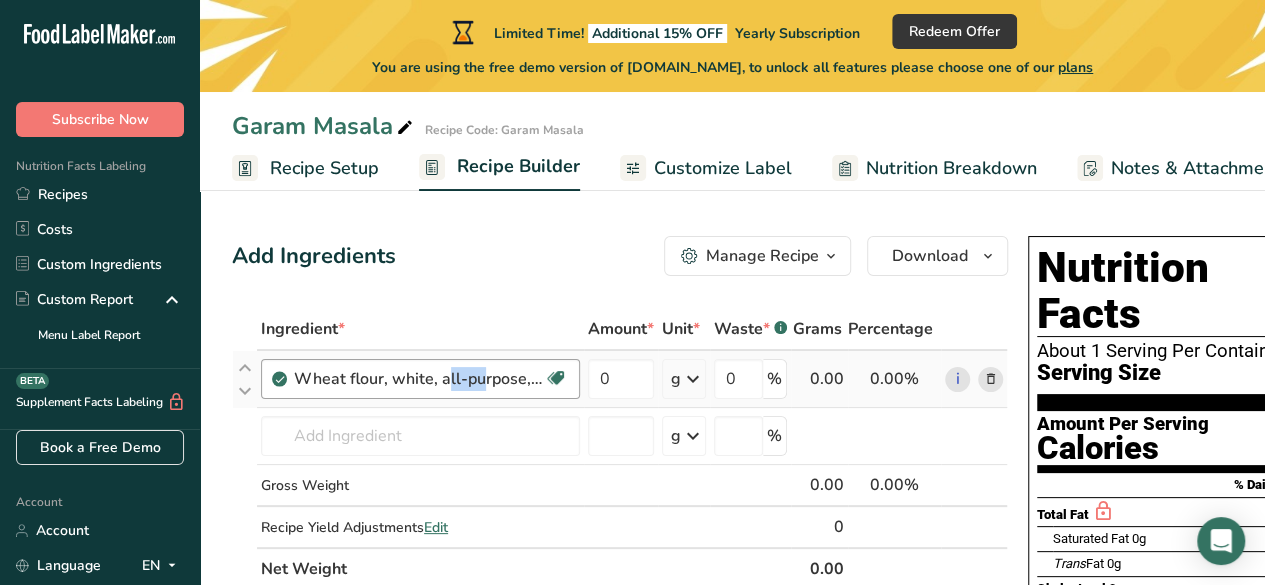 click on "Wheat flour, white, all-purpose, self-rising, enriched" at bounding box center (419, 379) 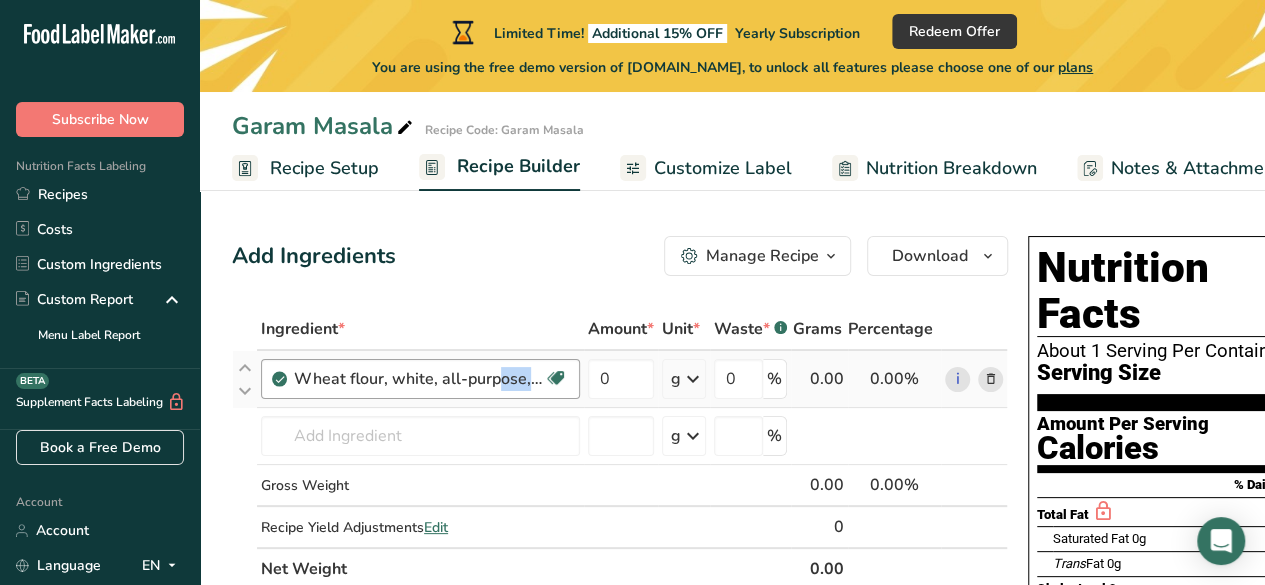 click on "Wheat flour, white, all-purpose, self-rising, enriched" at bounding box center (419, 379) 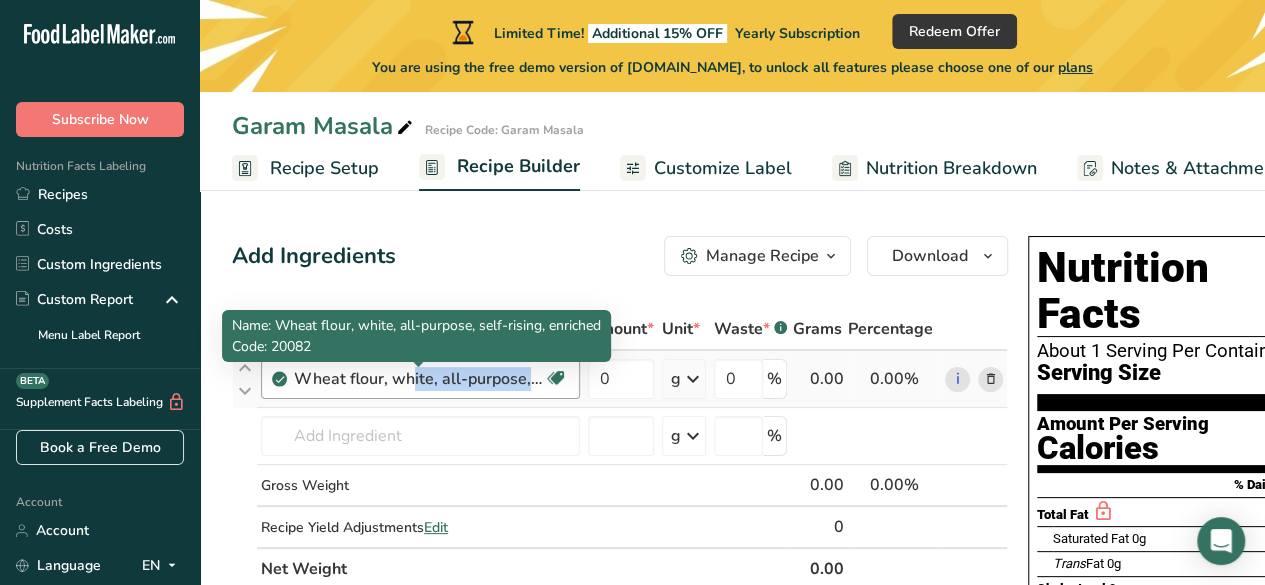 click on "Wheat flour, white, all-purpose, self-rising, enriched" at bounding box center (419, 379) 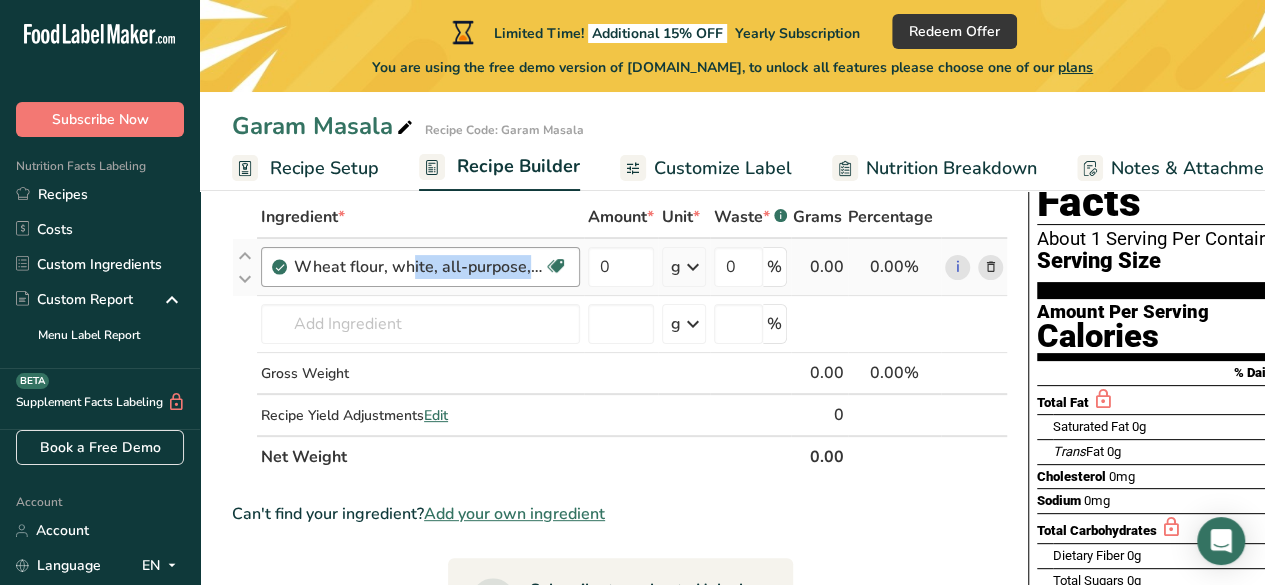 scroll, scrollTop: 12, scrollLeft: 0, axis: vertical 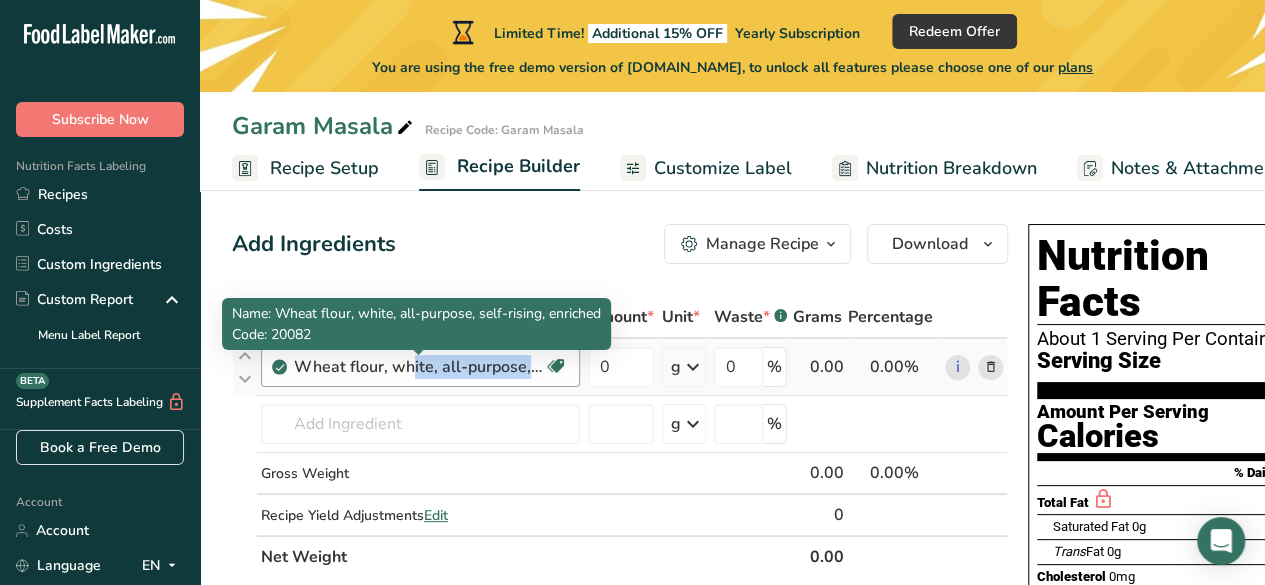 click on "Wheat flour, white, all-purpose, self-rising, enriched" at bounding box center [419, 367] 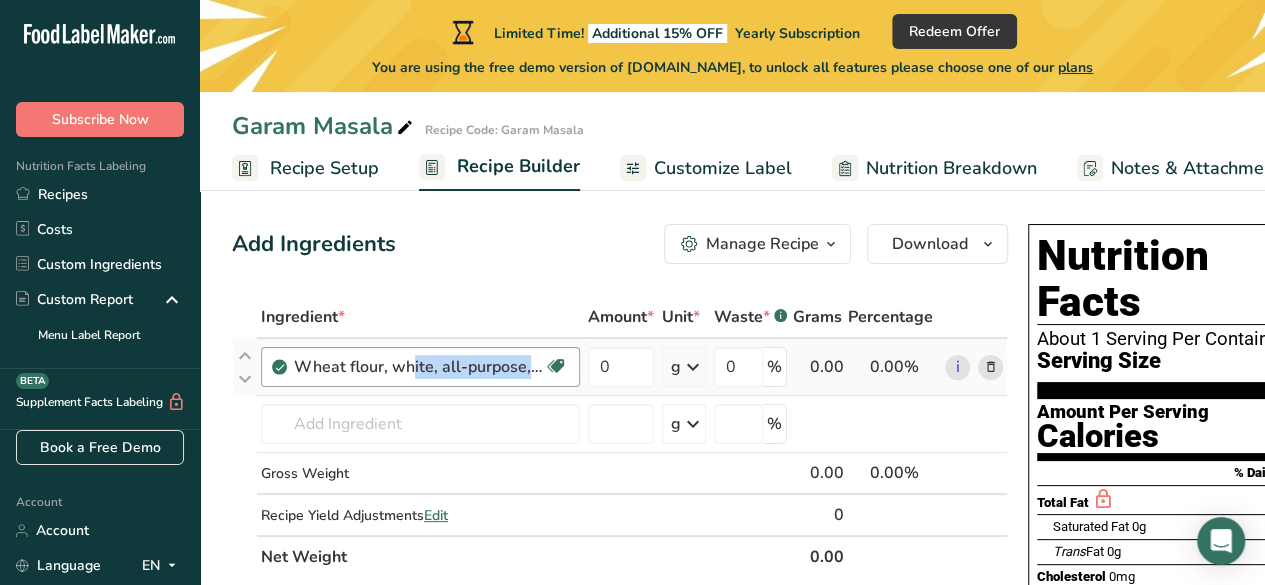 click on "Wheat flour, white, all-purpose, self-rising, enriched" at bounding box center (419, 367) 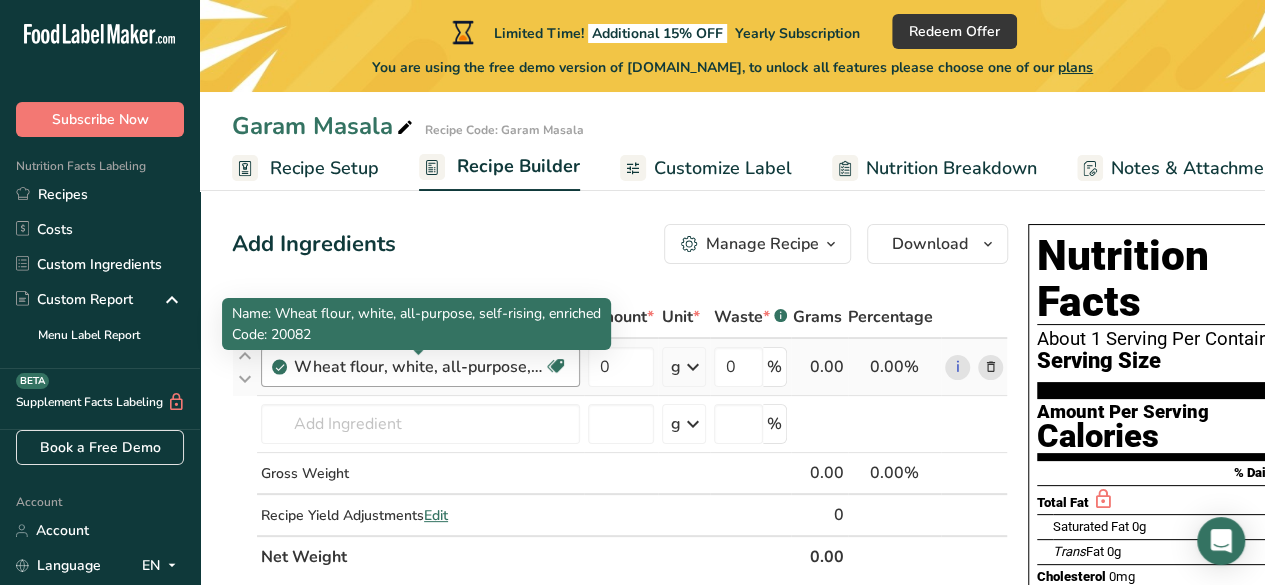 click on "Wheat flour, white, all-purpose, self-rising, enriched" at bounding box center [419, 367] 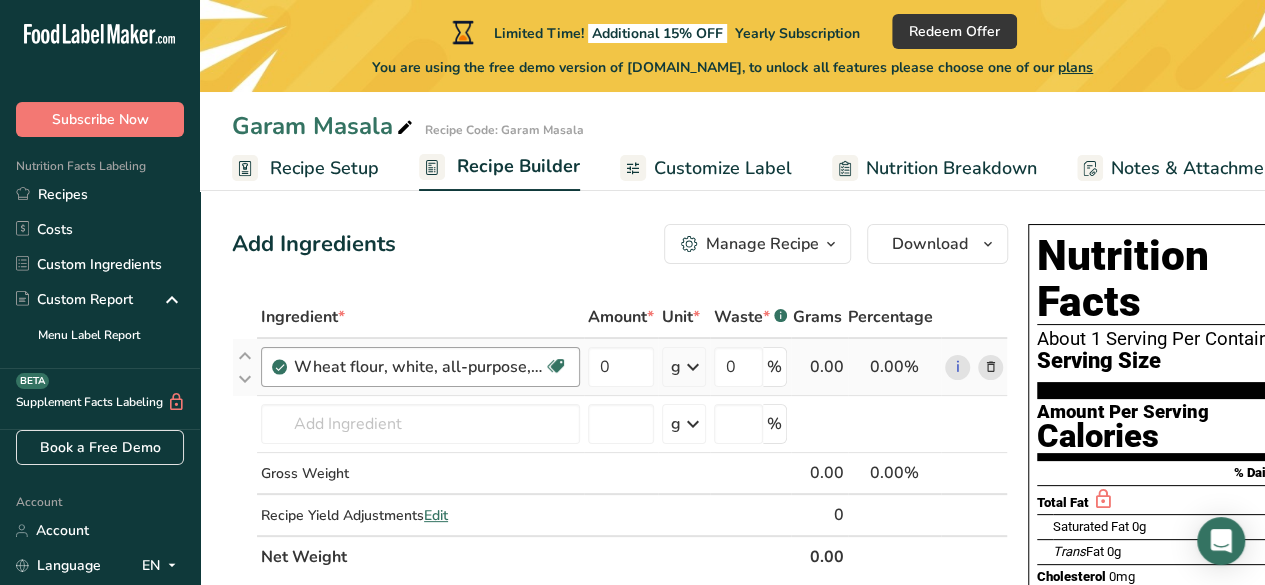 click on "Wheat flour, white, all-purpose, self-rising, enriched" at bounding box center [419, 367] 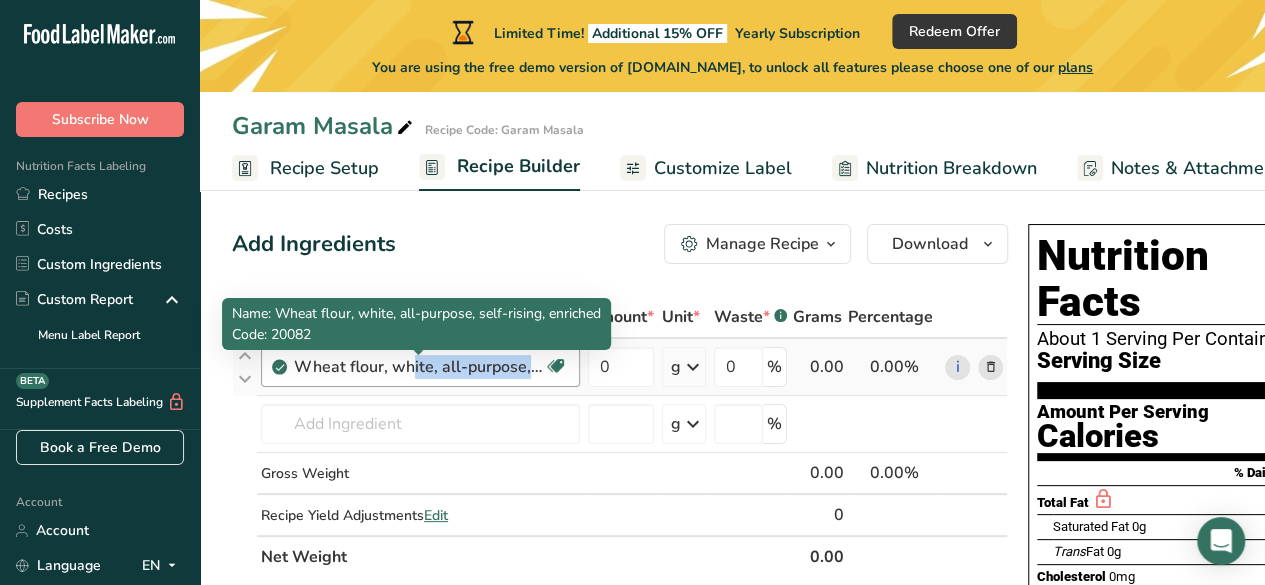 click on "Wheat flour, white, all-purpose, self-rising, enriched" at bounding box center [419, 367] 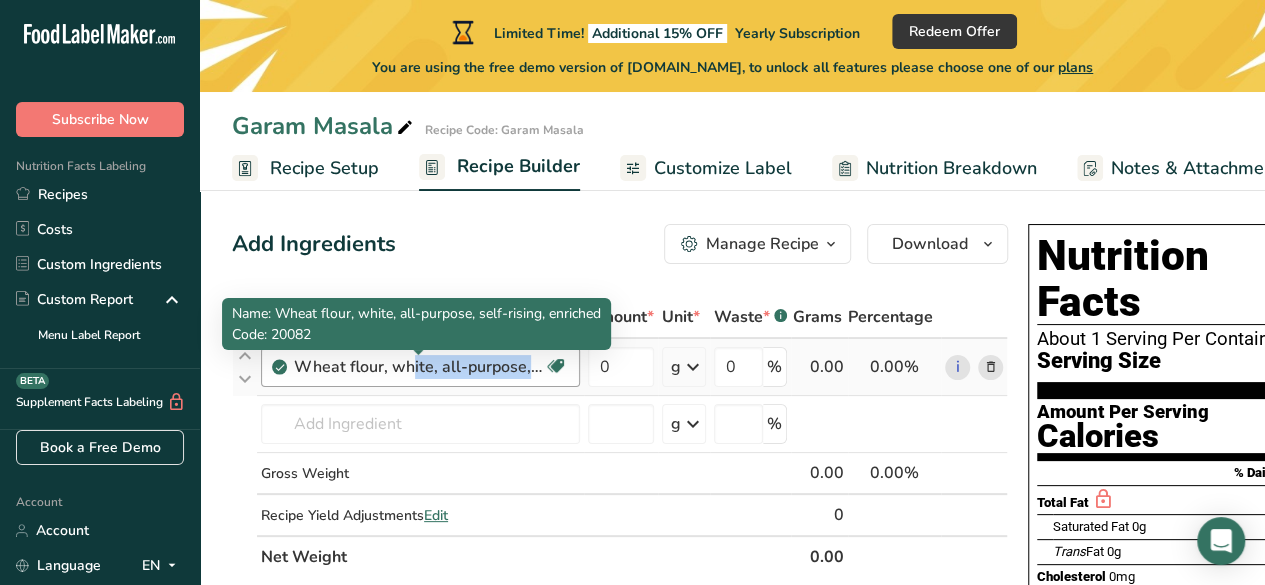 click on "Wheat flour, white, all-purpose, self-rising, enriched" at bounding box center [419, 367] 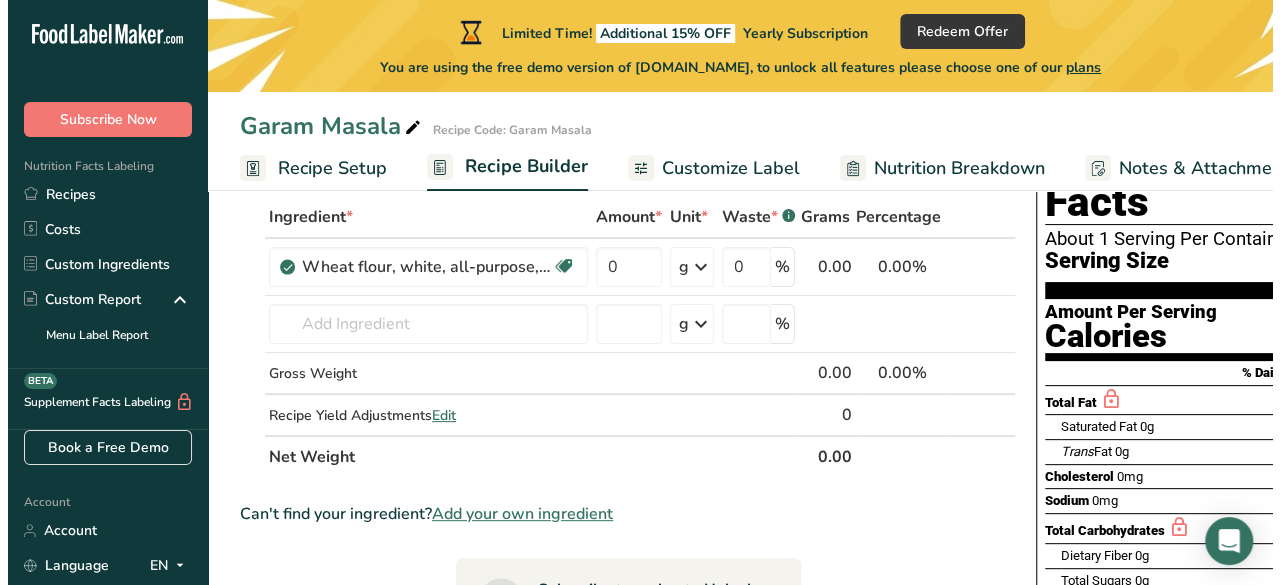 scroll, scrollTop: 12, scrollLeft: 0, axis: vertical 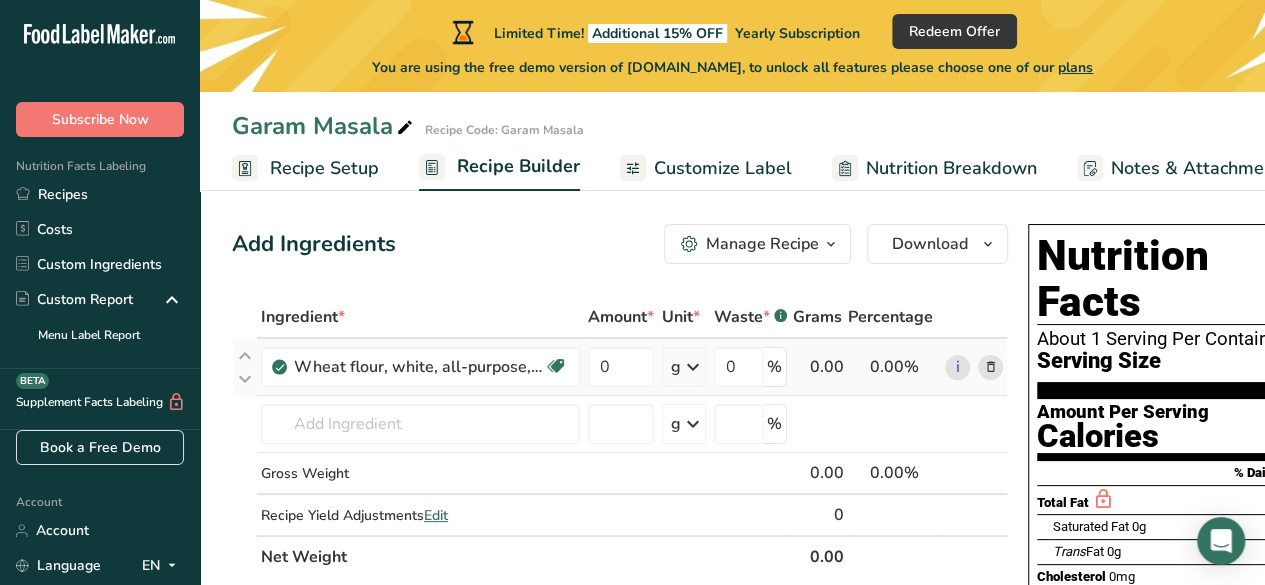 click at bounding box center [991, 367] 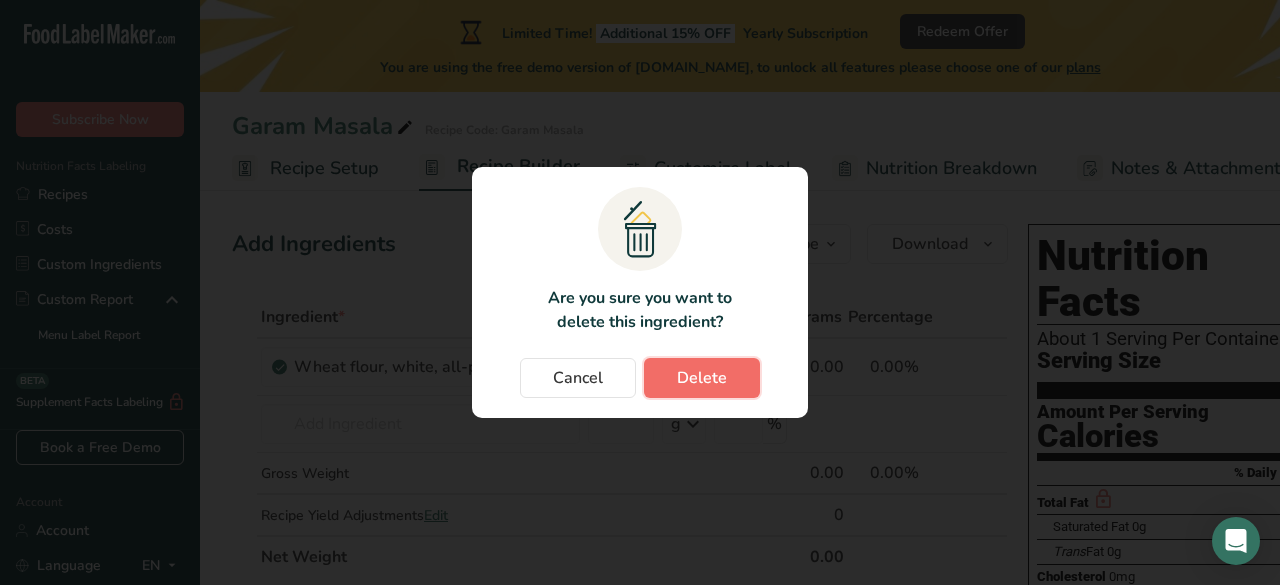 click on "Delete" at bounding box center [702, 378] 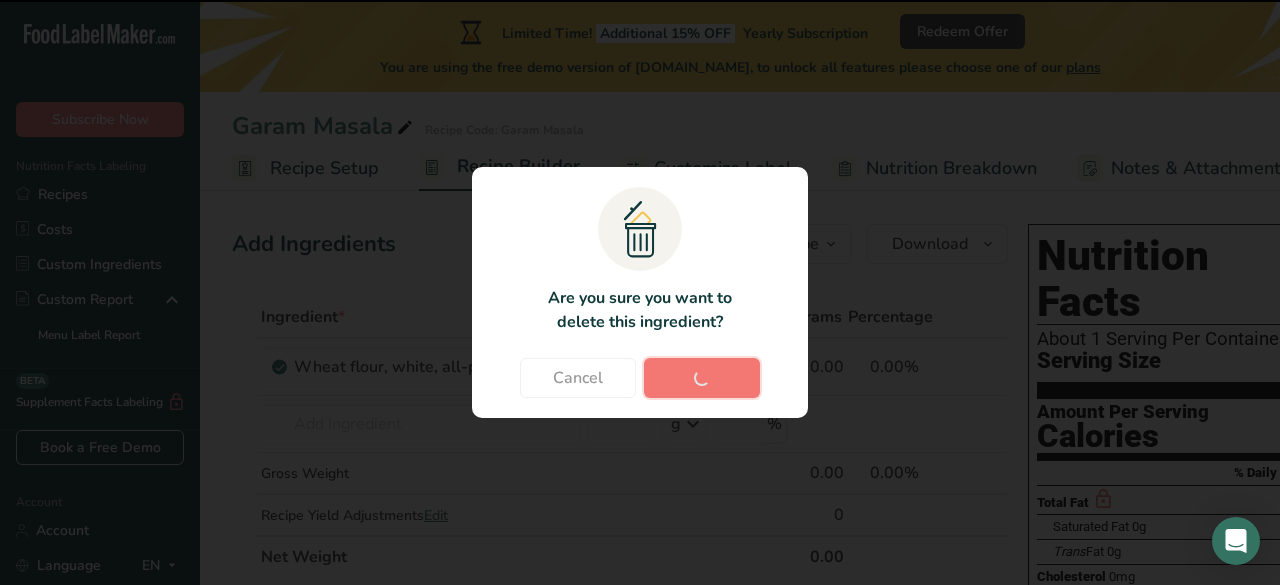 type 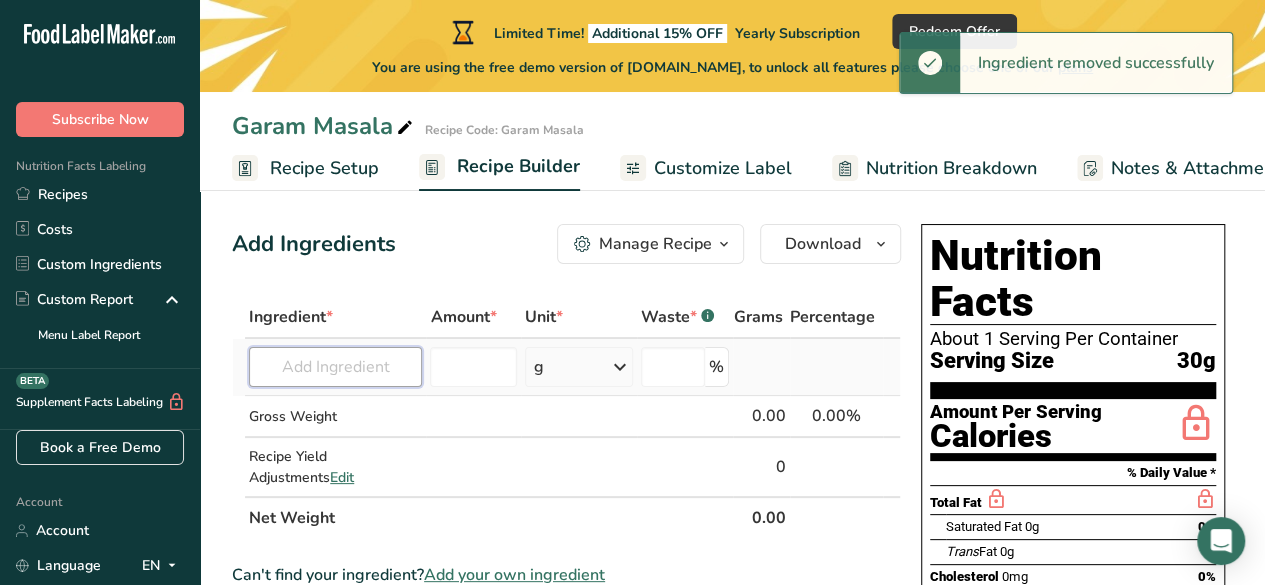 click at bounding box center (335, 367) 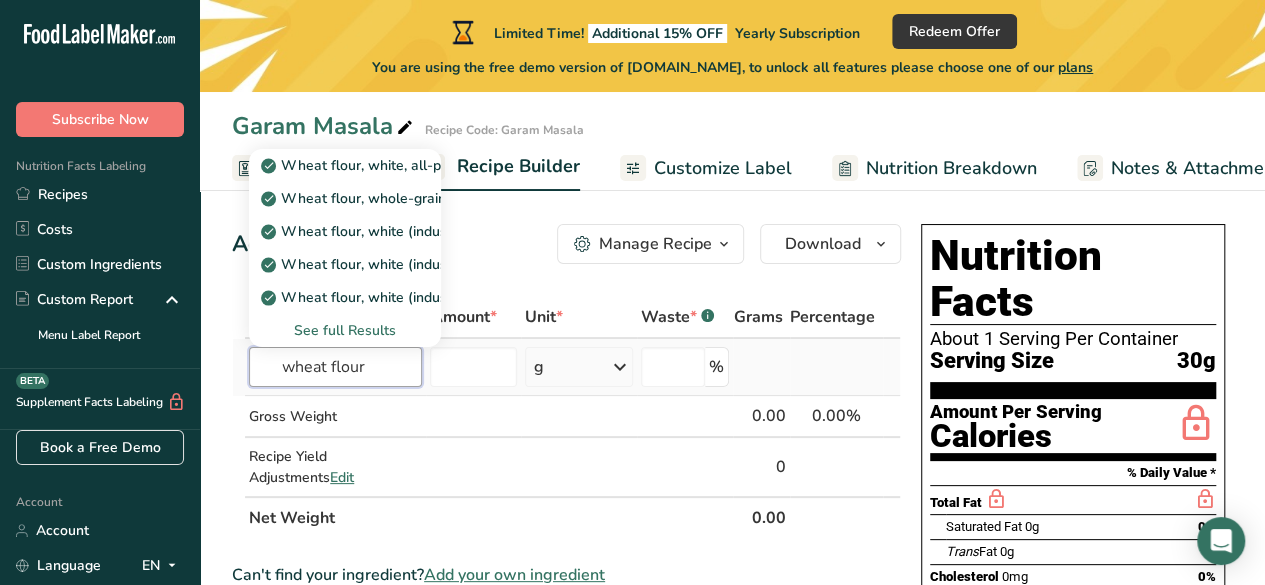 type on "wheat flour" 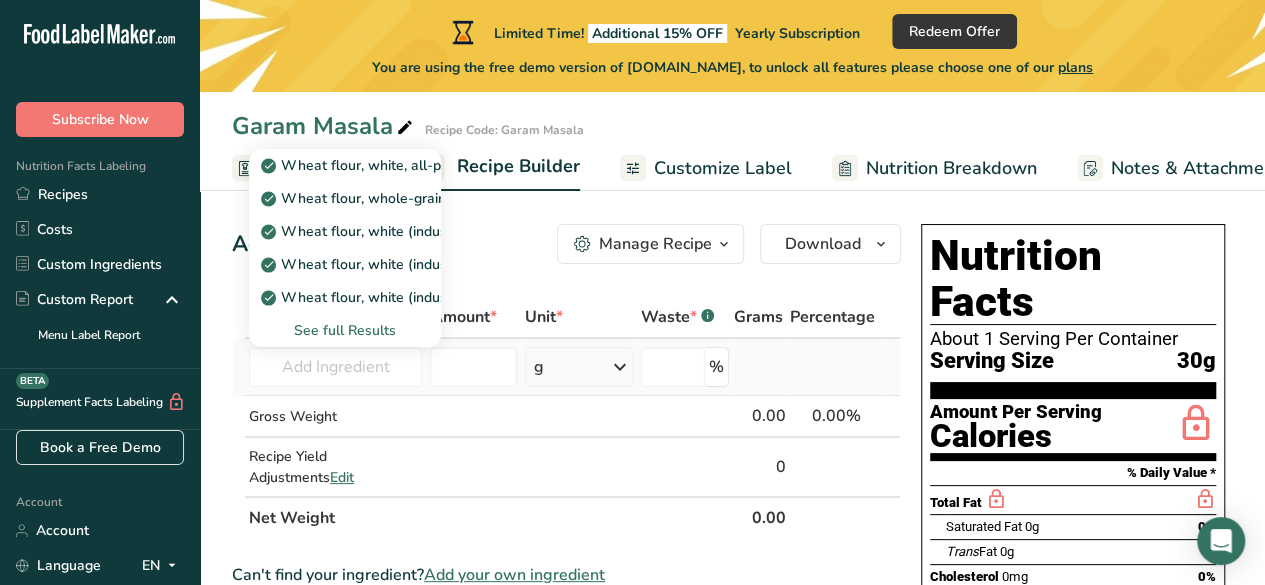 click on "See full Results" at bounding box center (345, 330) 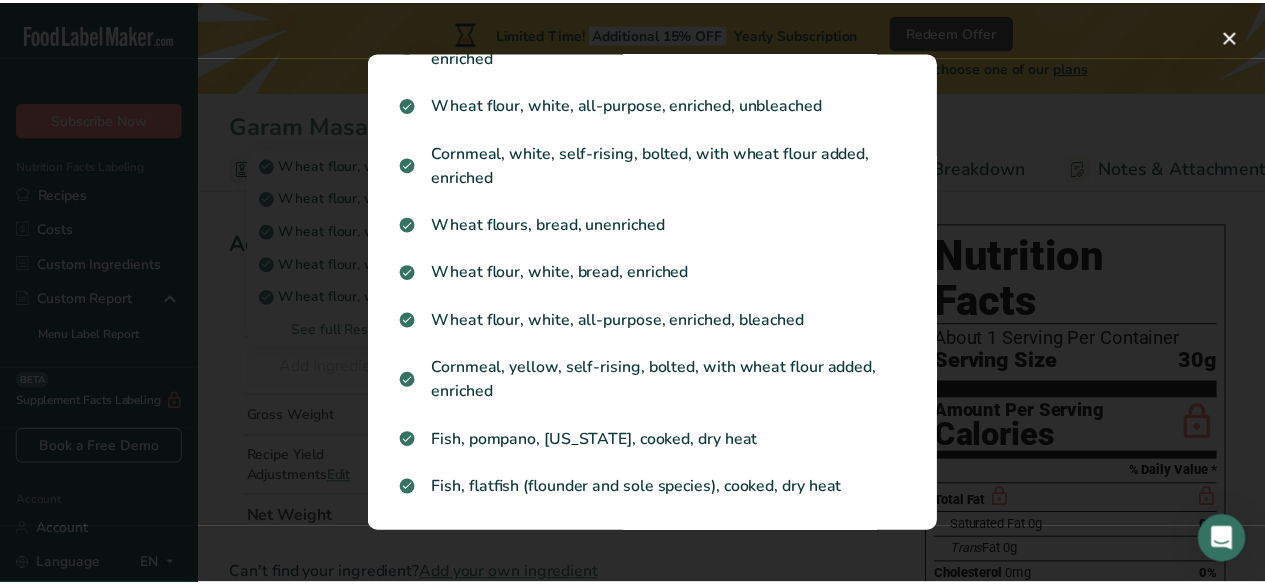 scroll, scrollTop: 0, scrollLeft: 0, axis: both 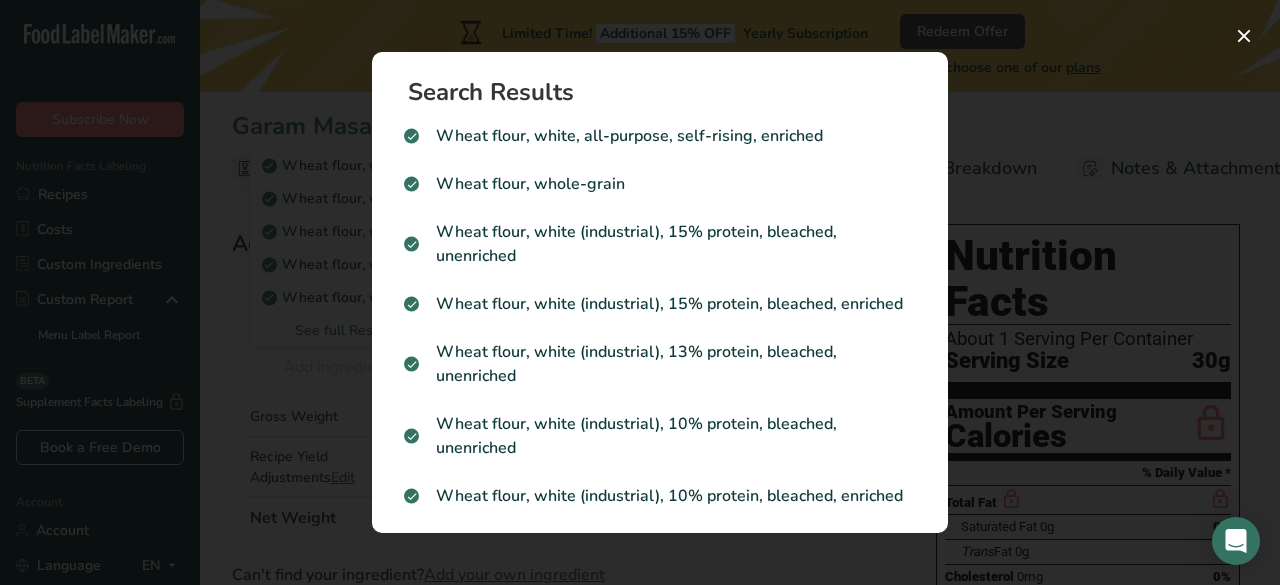 click at bounding box center [640, 292] 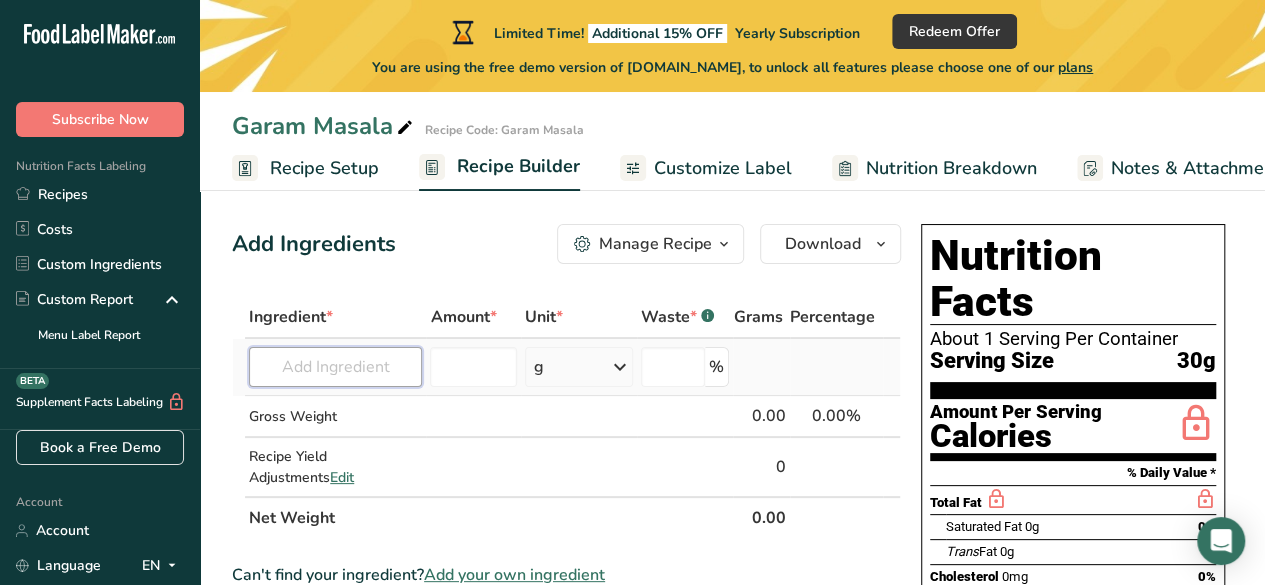 click at bounding box center [335, 367] 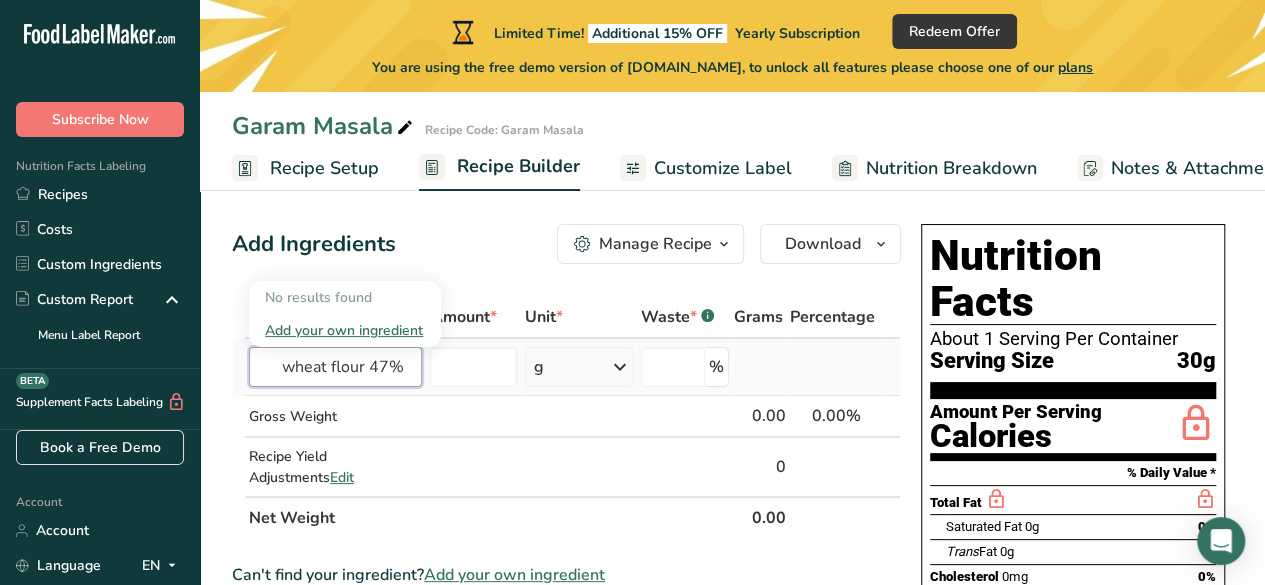 click on "wheat flour 47%" at bounding box center [335, 367] 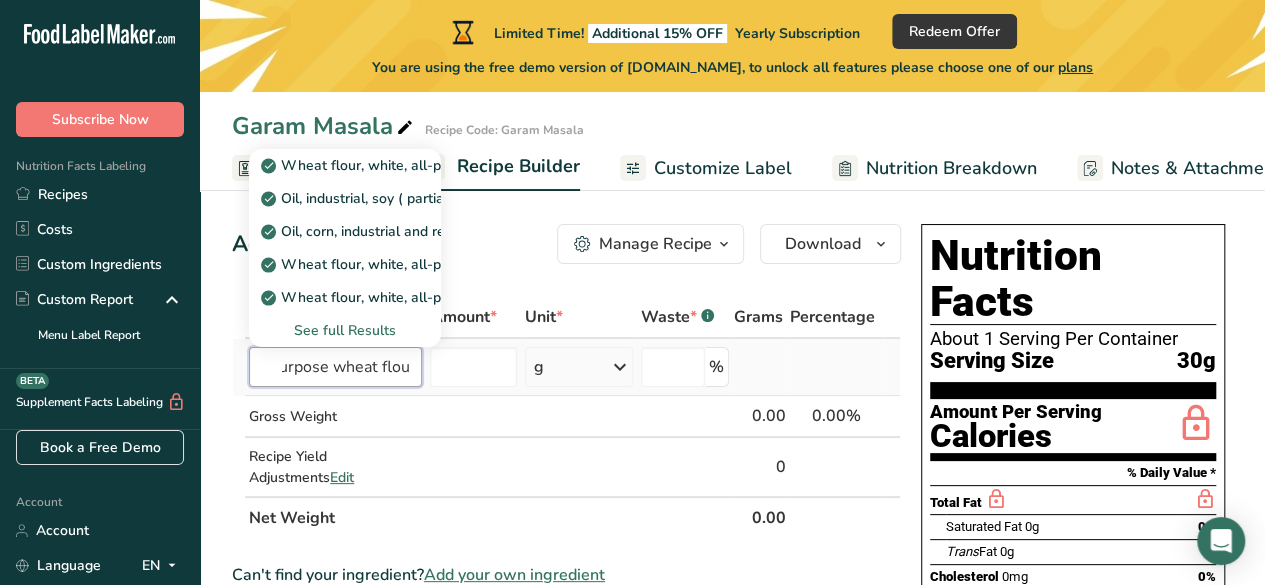 scroll, scrollTop: 0, scrollLeft: 40, axis: horizontal 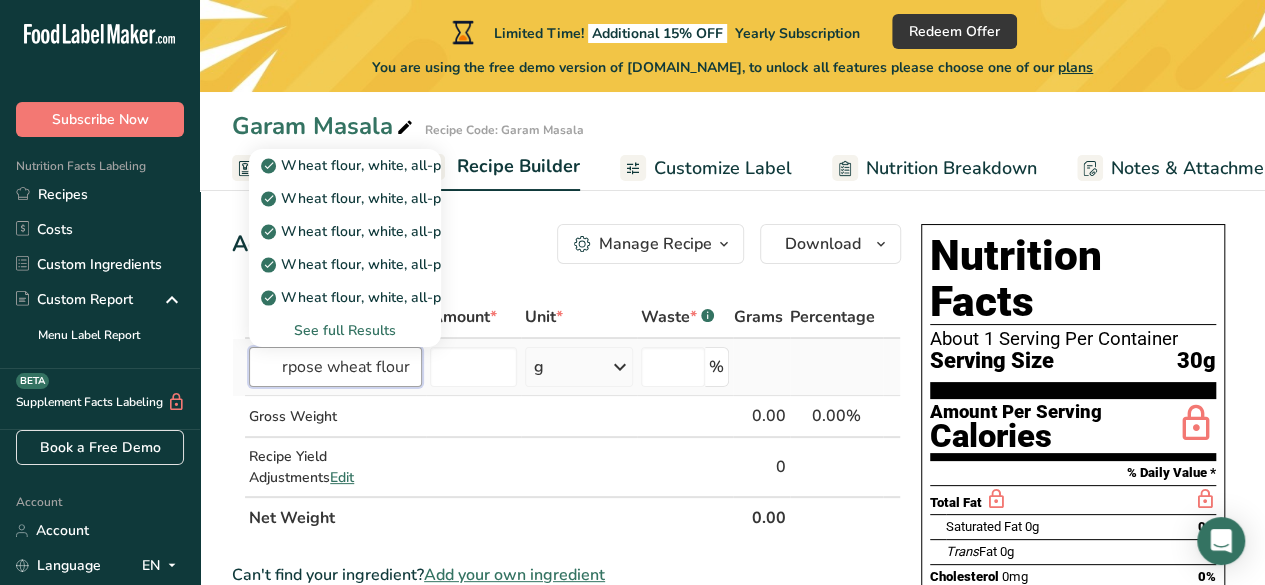 type on "all purpose wheat flour" 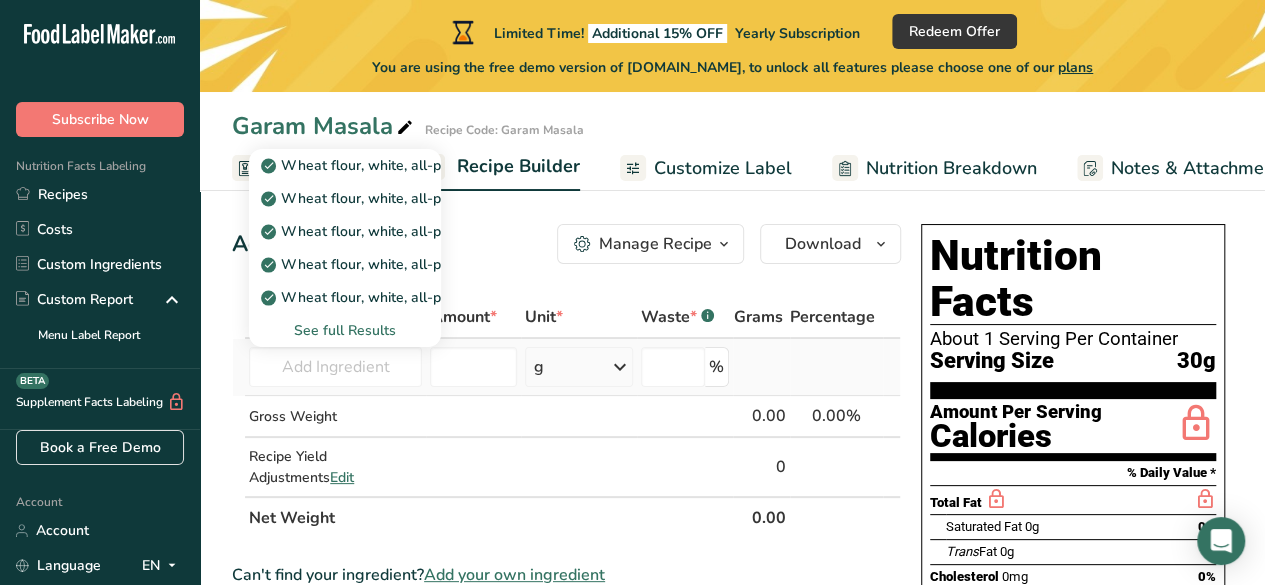click on "See full Results" at bounding box center [345, 330] 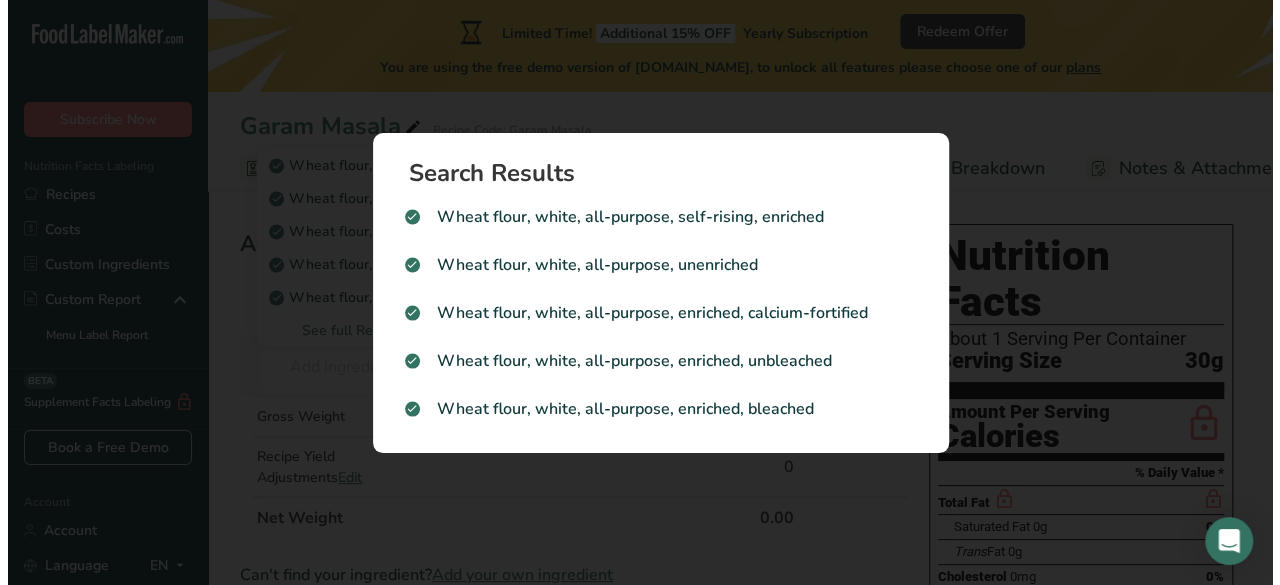 scroll, scrollTop: 0, scrollLeft: 0, axis: both 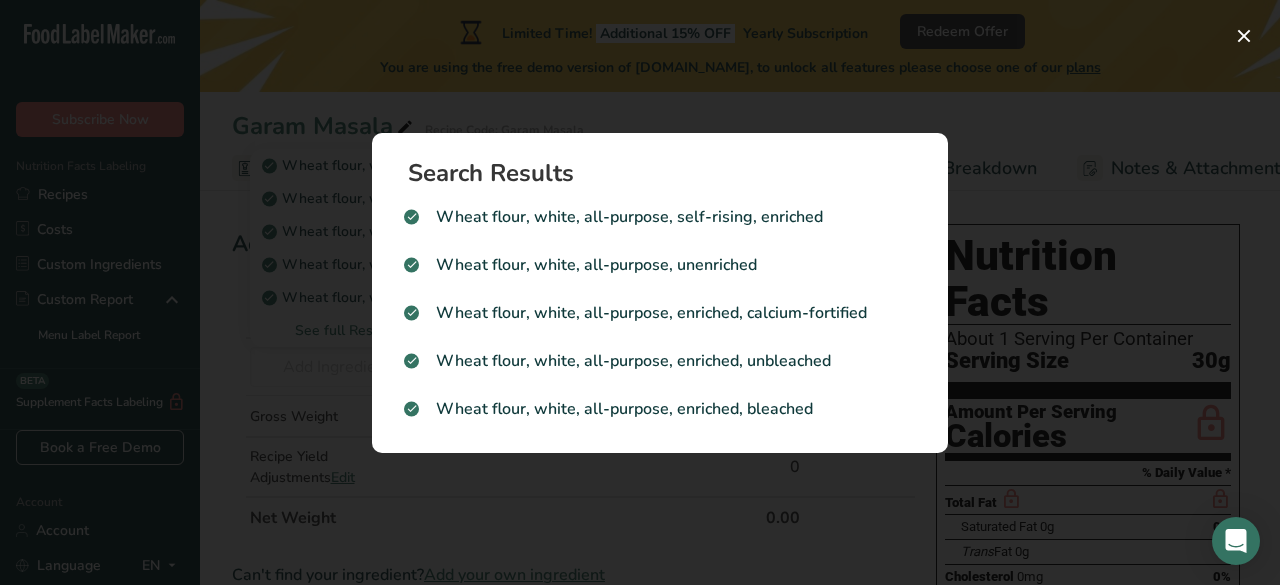 click at bounding box center [640, 292] 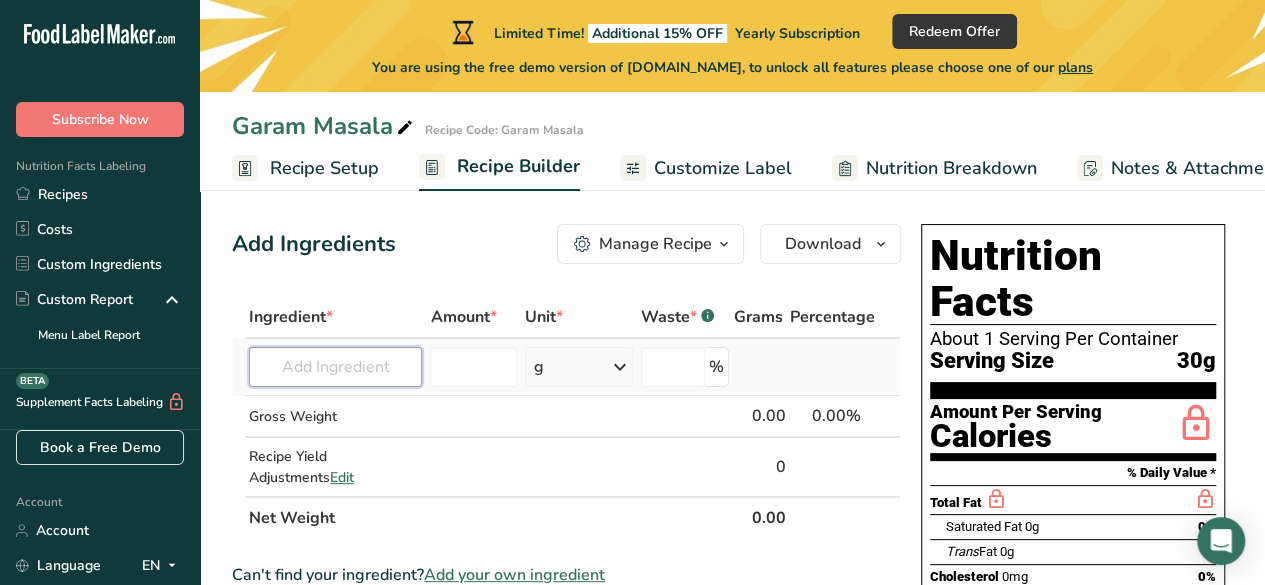 click at bounding box center [335, 367] 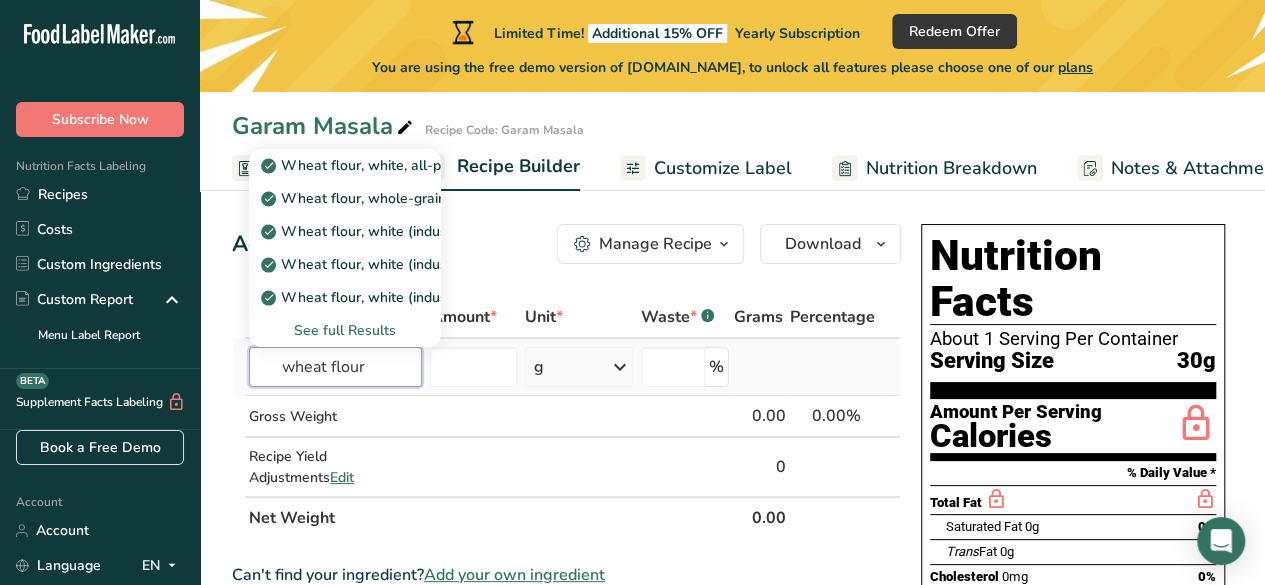 type on "wheat flour" 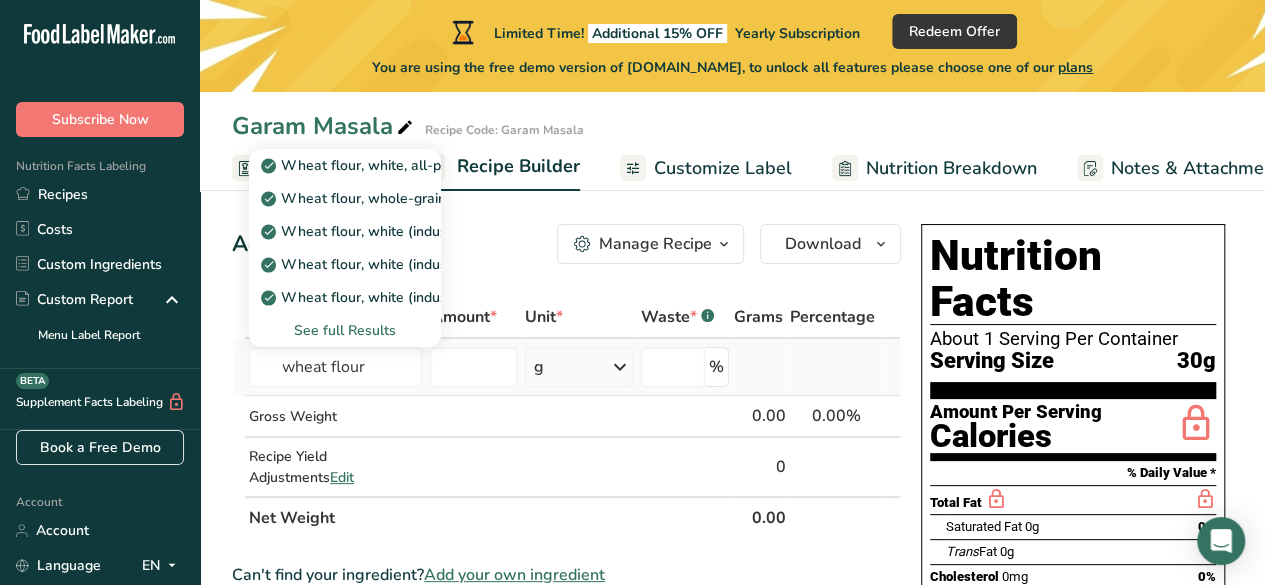 type 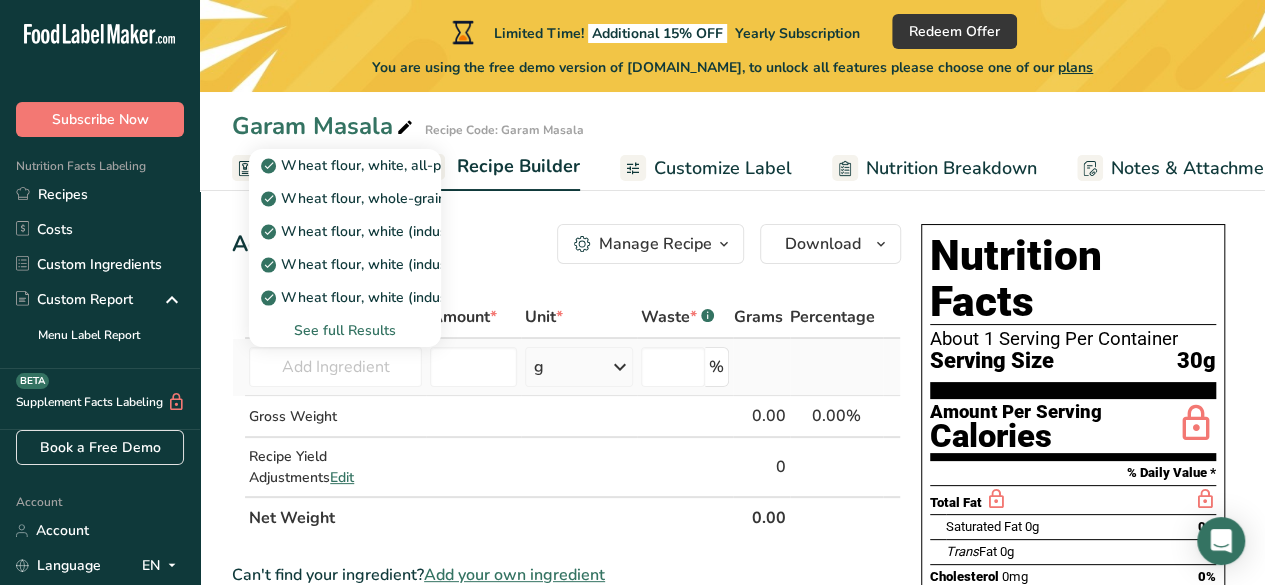 click on "See full Results" at bounding box center (345, 330) 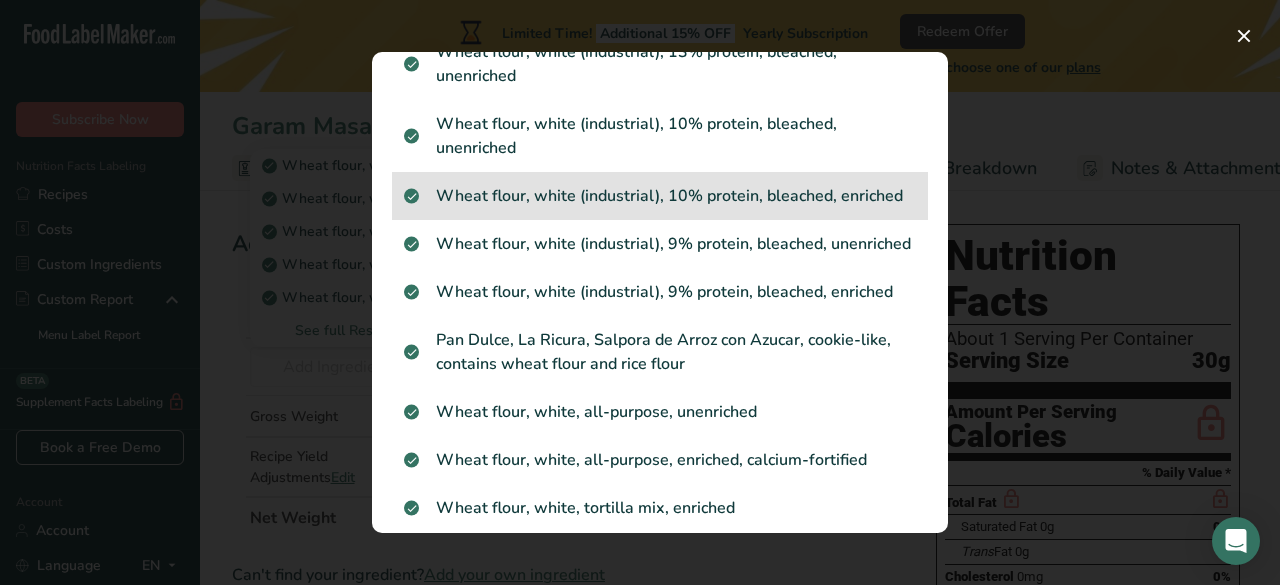 scroll, scrollTop: 400, scrollLeft: 0, axis: vertical 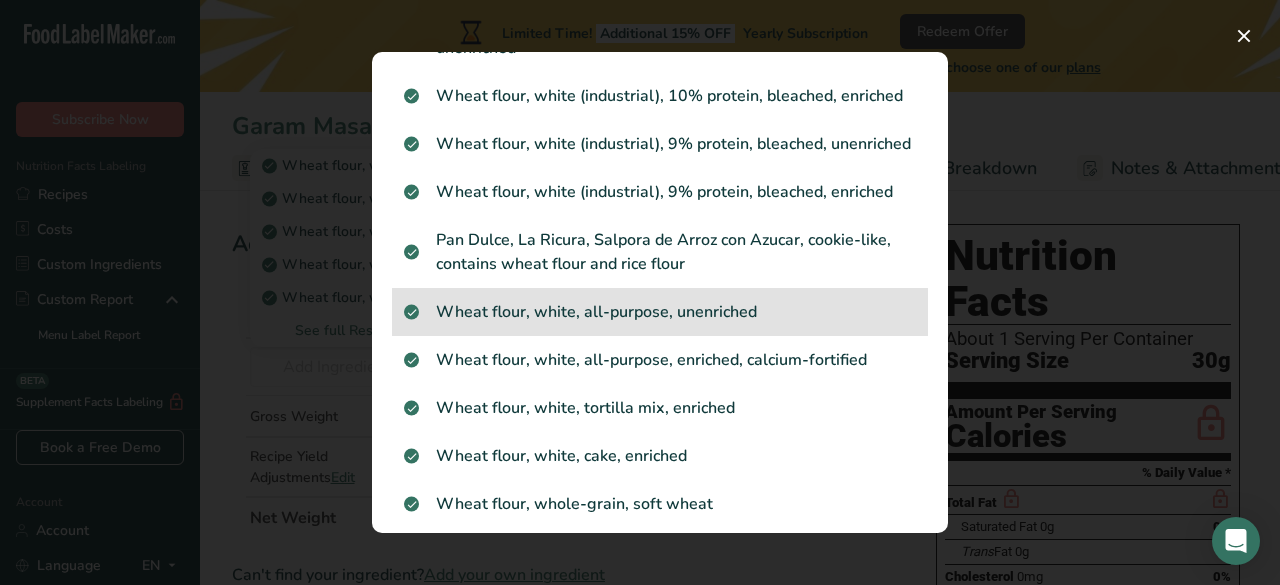 click on "Wheat flour, white, all-purpose, unenriched" at bounding box center (660, 312) 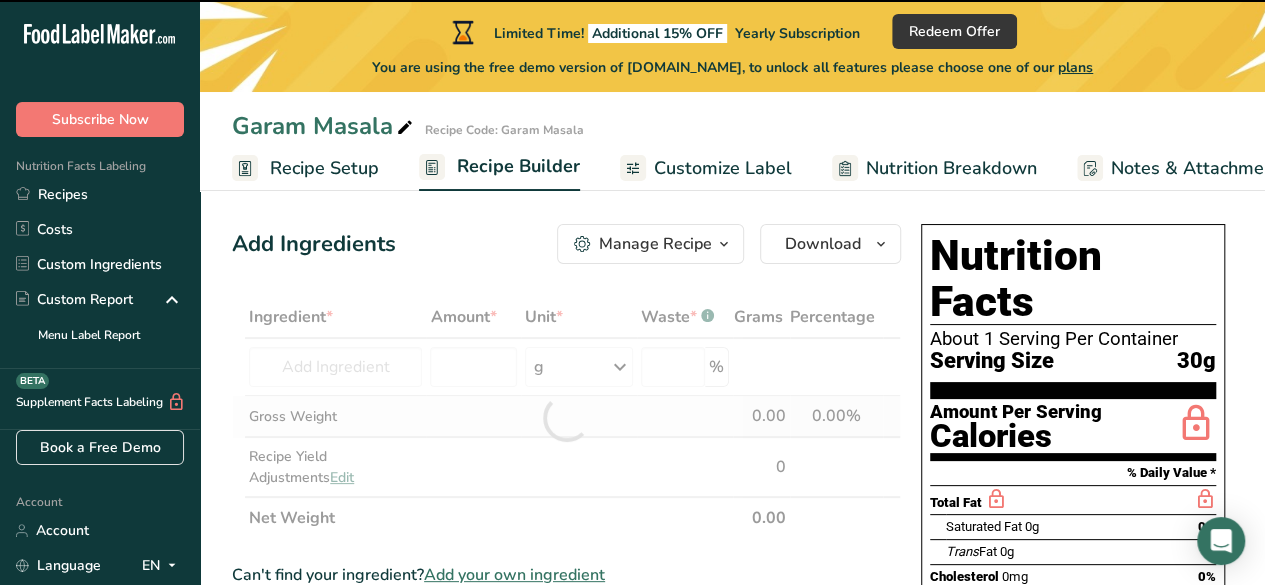 type on "0" 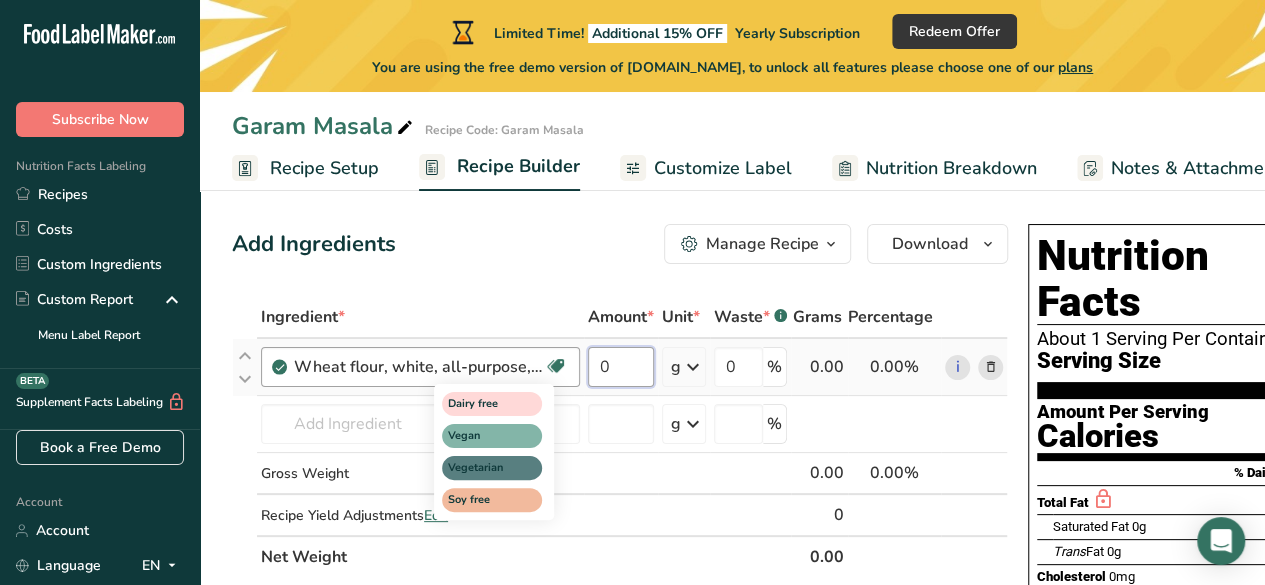 drag, startPoint x: 644, startPoint y: 370, endPoint x: 554, endPoint y: 369, distance: 90.005554 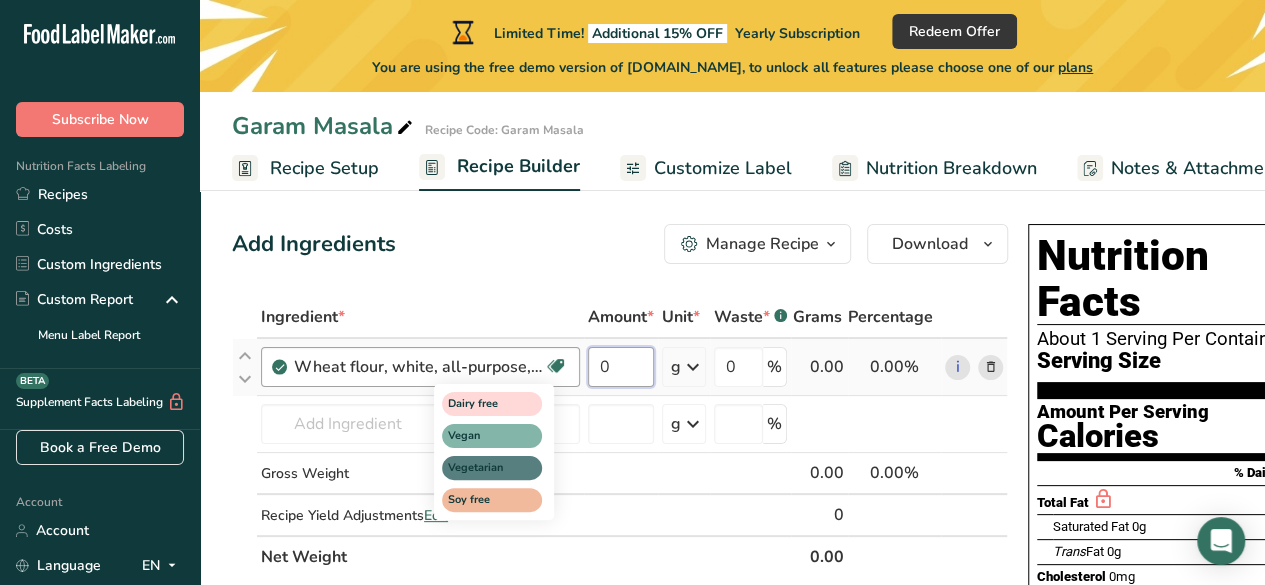 click on "Wheat flour, white, all-purpose, unenriched
Dairy free
Vegan
Vegetarian
Soy free
0
g
Portions
1 cup
Weight Units
g
kg
mg
See more
Volume Units
l
Volume units require a density conversion. If you know your ingredient's density enter it below. Otherwise, click on "RIA" our AI Regulatory bot - she will be able to help you
lb/ft3
g/cm3
Confirm
mL
Volume units require a density conversion. If you know your ingredient's density enter it below. Otherwise, click on "RIA" our AI Regulatory bot - she will be able to help you
lb/ft3" at bounding box center (620, 367) 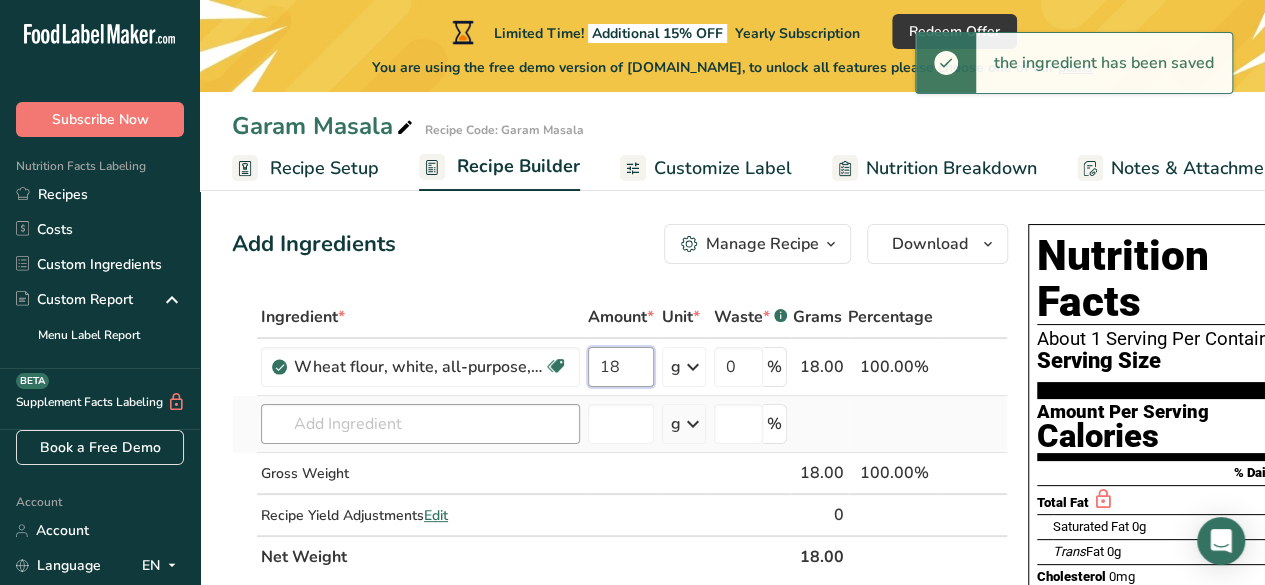 type on "18" 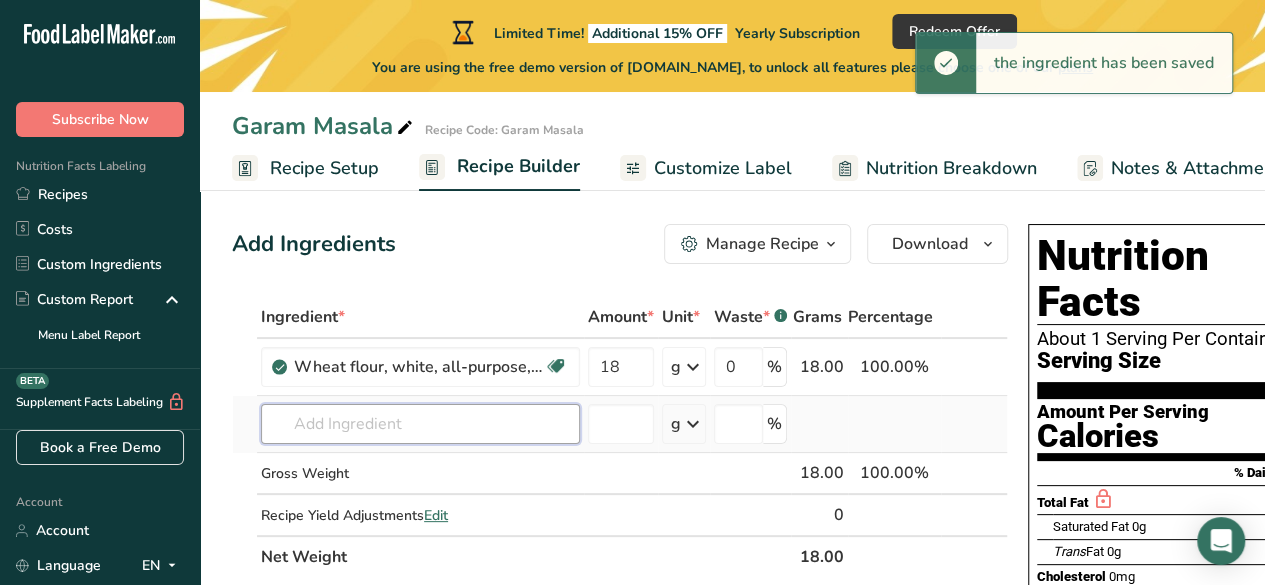 click on "Ingredient *
Amount *
Unit *
Waste *   .a-a{fill:#347362;}.b-a{fill:#fff;}          Grams
Percentage
Wheat flour, white, all-purpose, unenriched
Dairy free
Vegan
Vegetarian
Soy free
18
g
Portions
1 cup
Weight Units
g
kg
mg
See more
Volume Units
l
Volume units require a density conversion. If you know your ingredient's density enter it below. Otherwise, click on "RIA" our AI Regulatory bot - she will be able to help you
lb/ft3
g/cm3
Confirm
mL
lb/ft3
g/cm3" at bounding box center [620, 437] 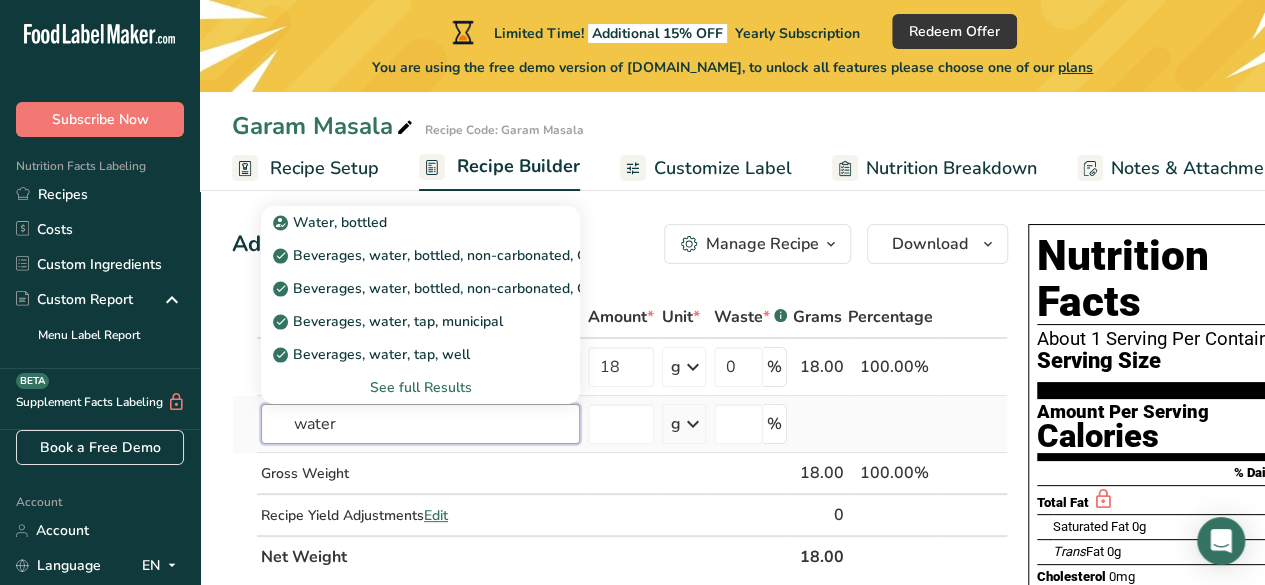 type on "water" 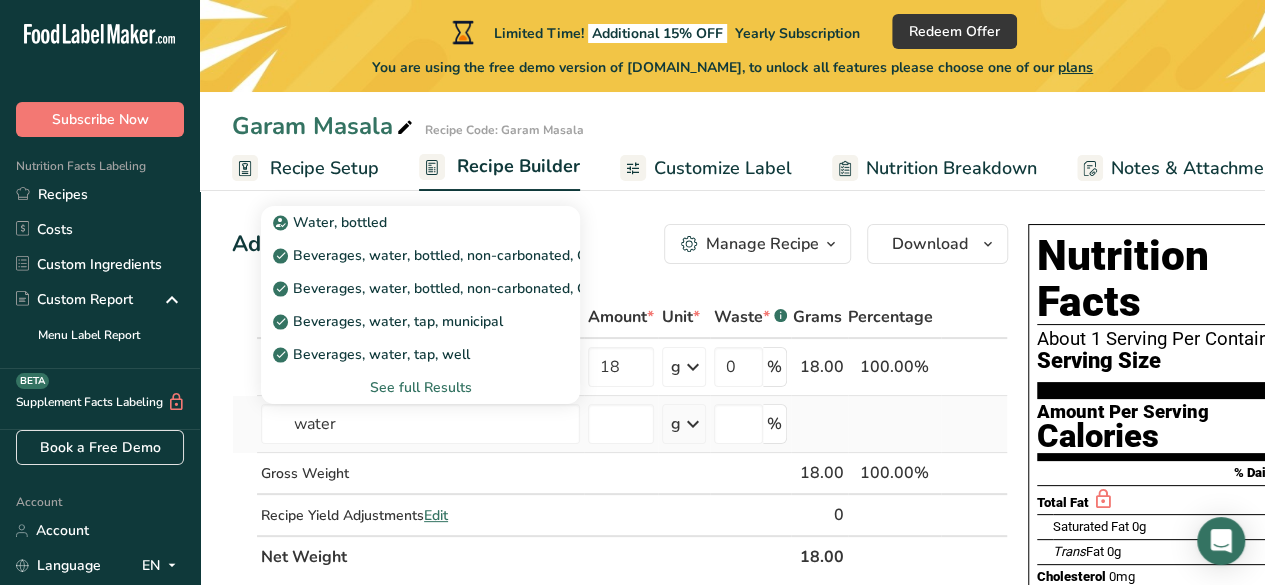 type 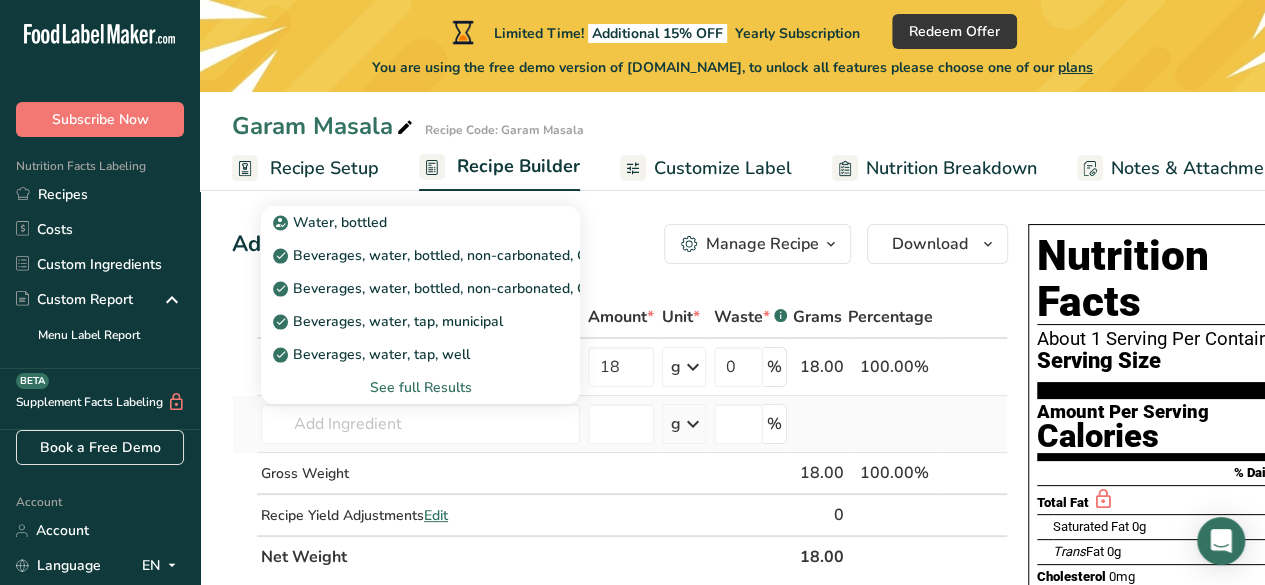 click on "See full Results" at bounding box center (420, 387) 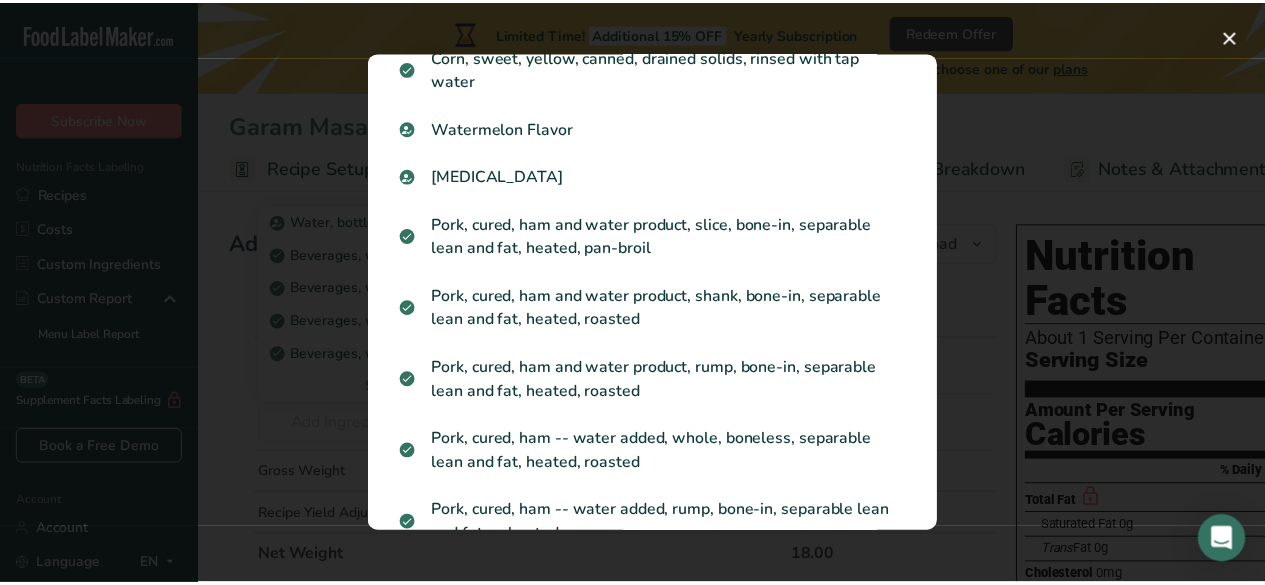scroll, scrollTop: 0, scrollLeft: 0, axis: both 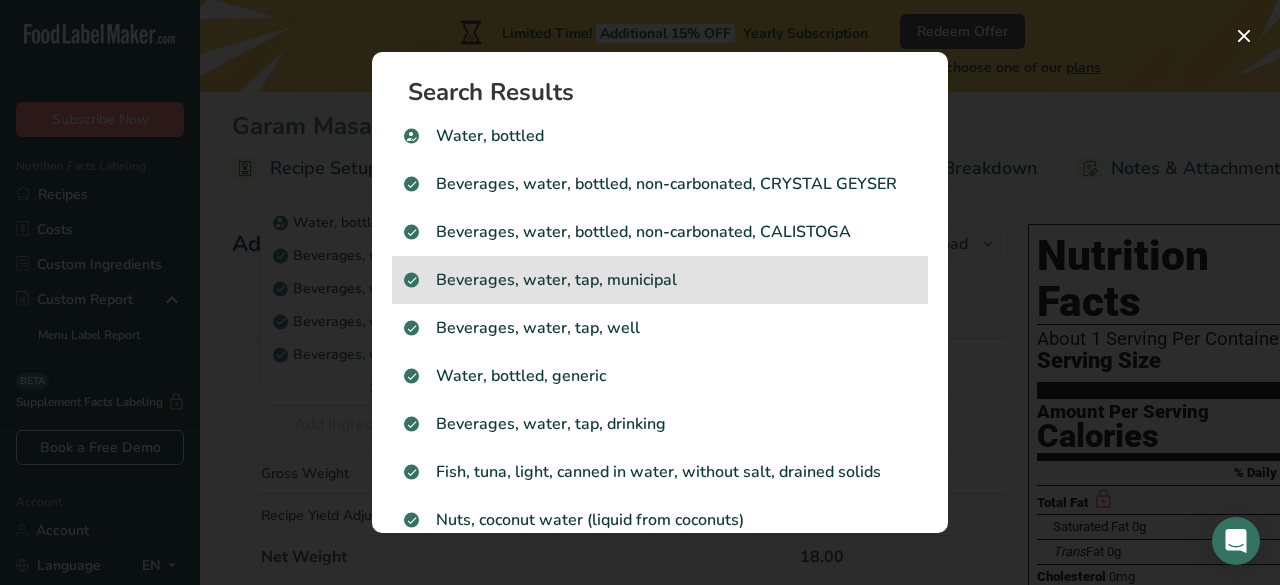 click on "Beverages, water, tap, municipal" at bounding box center (660, 280) 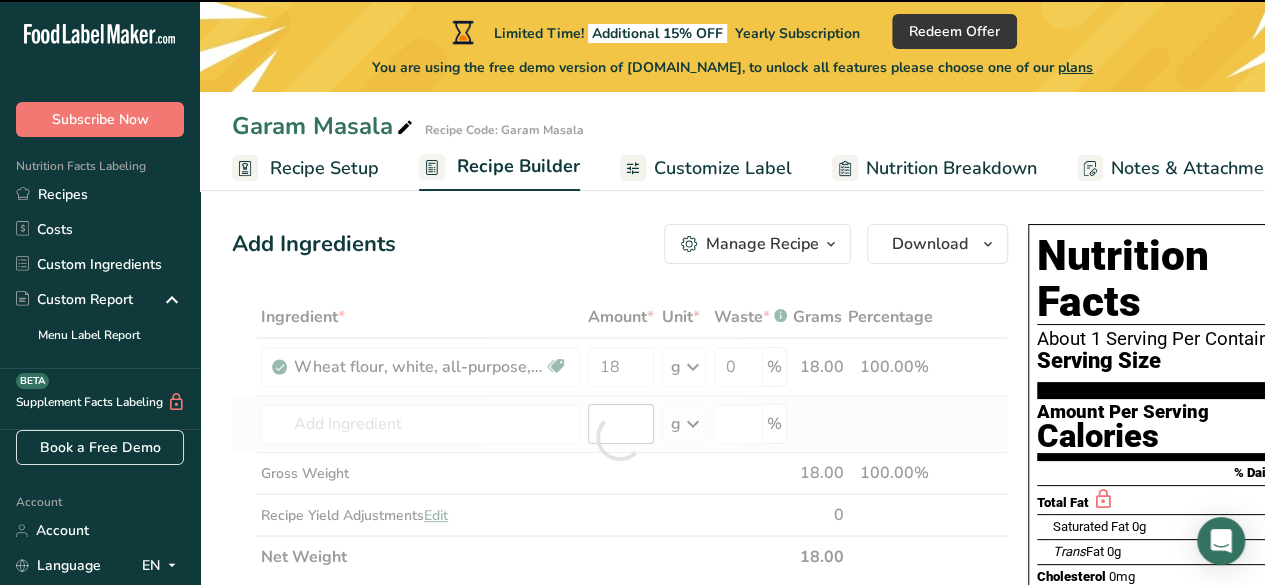 type on "0" 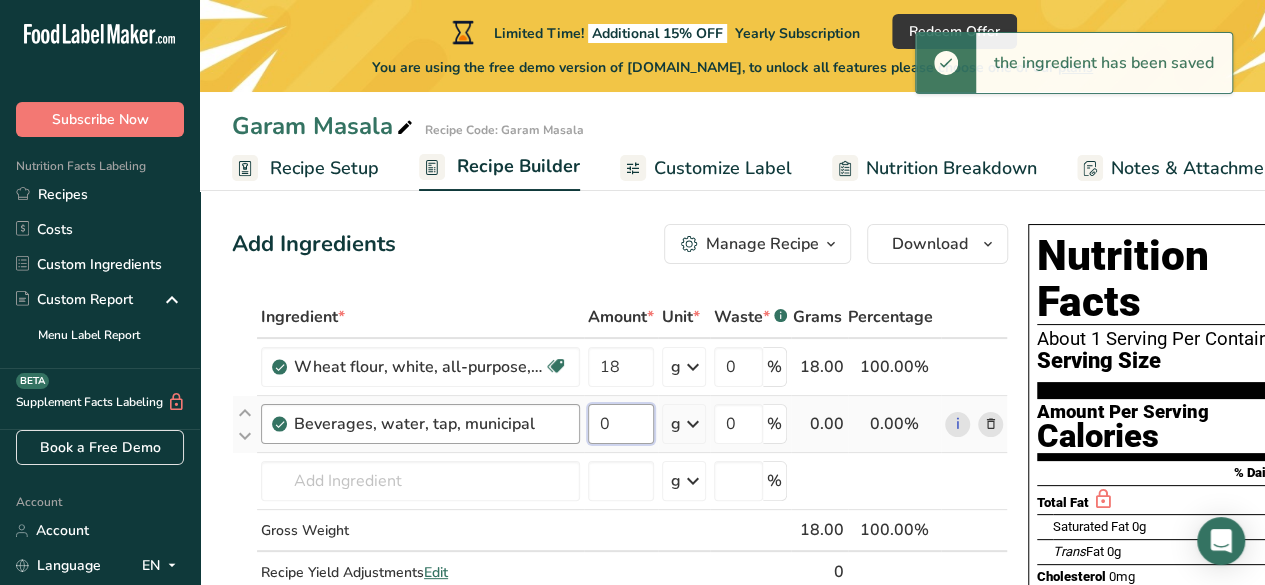 drag, startPoint x: 626, startPoint y: 423, endPoint x: 489, endPoint y: 419, distance: 137.05838 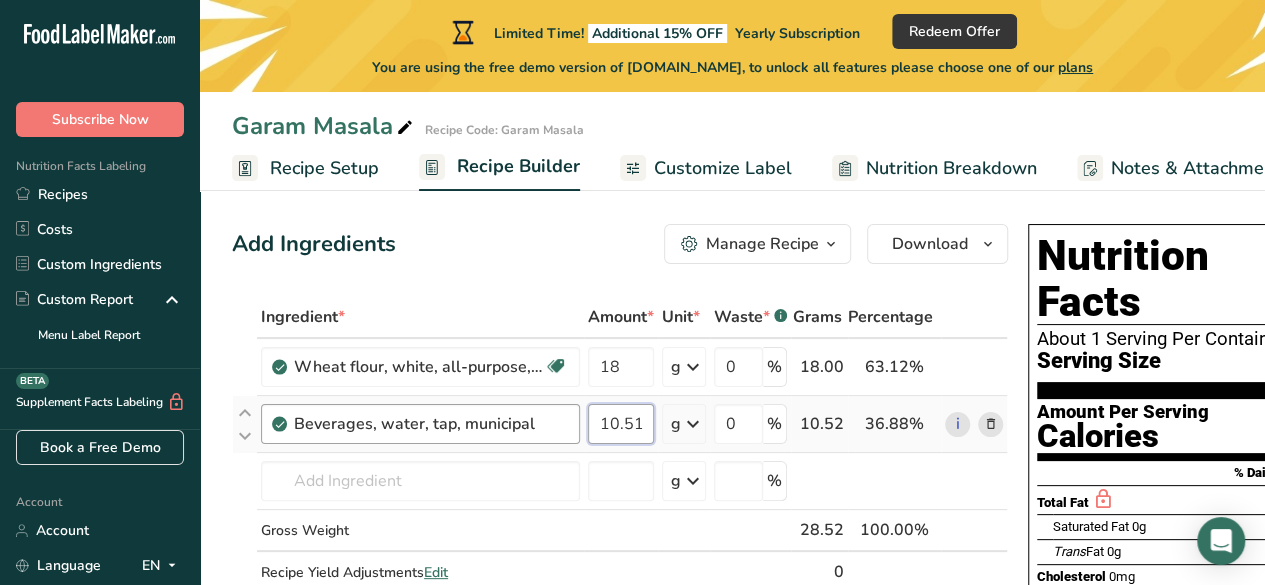 scroll, scrollTop: 0, scrollLeft: 7, axis: horizontal 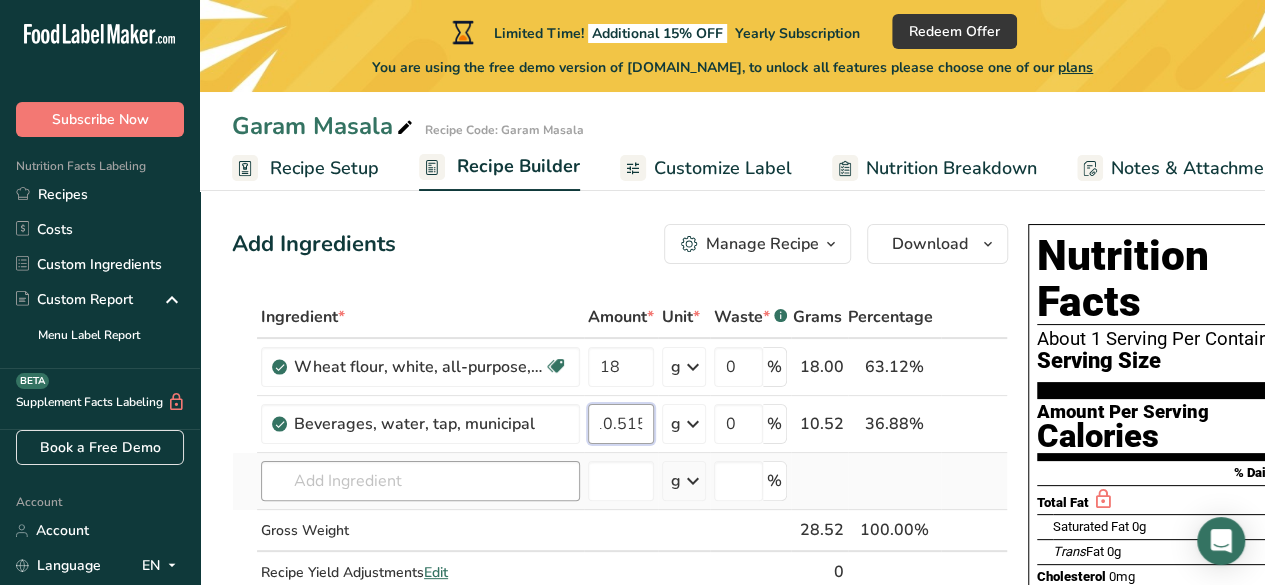 type on "10.515" 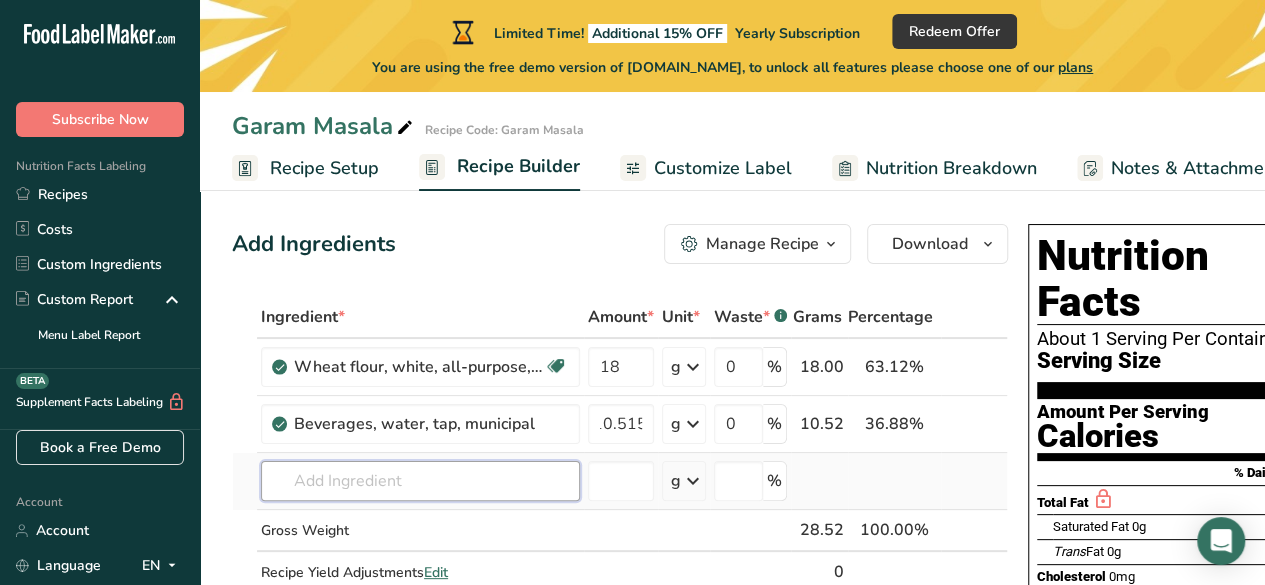 click on "Ingredient *
Amount *
Unit *
Waste *   .a-a{fill:#347362;}.b-a{fill:#fff;}          Grams
Percentage
Wheat flour, white, all-purpose, unenriched
Dairy free
Vegan
Vegetarian
Soy free
18
g
Portions
1 cup
Weight Units
g
kg
mg
See more
Volume Units
l
Volume units require a density conversion. If you know your ingredient's density enter it below. Otherwise, click on "RIA" our AI Regulatory bot - she will be able to help you
lb/ft3
g/cm3
Confirm
mL
lb/ft3
g/cm3" at bounding box center [620, 465] 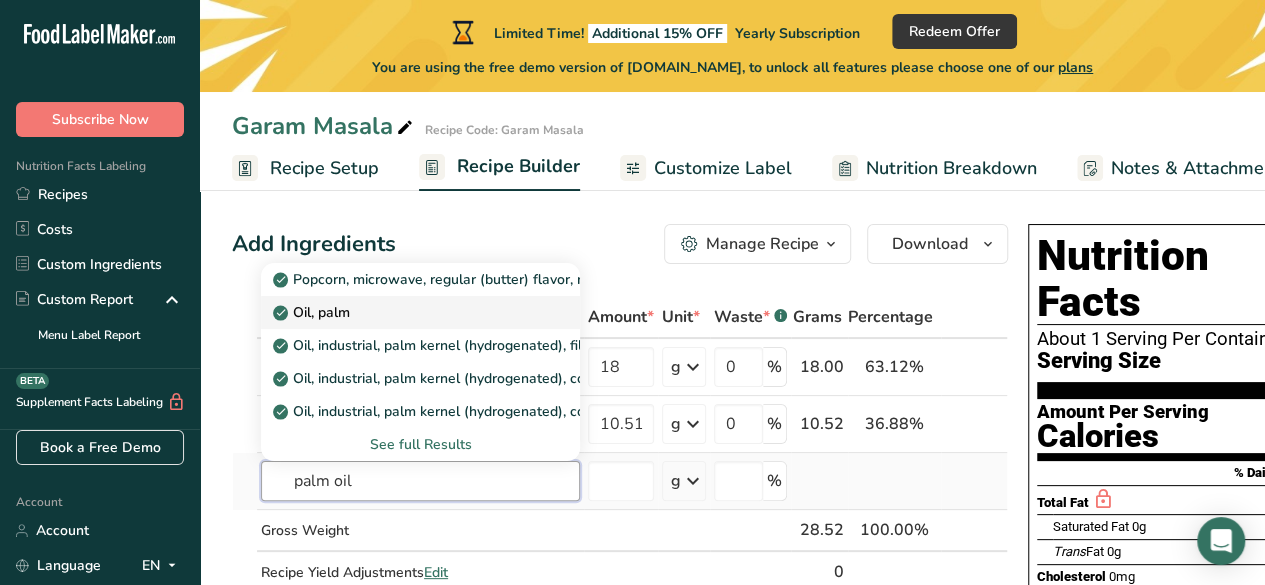 type on "palm oil" 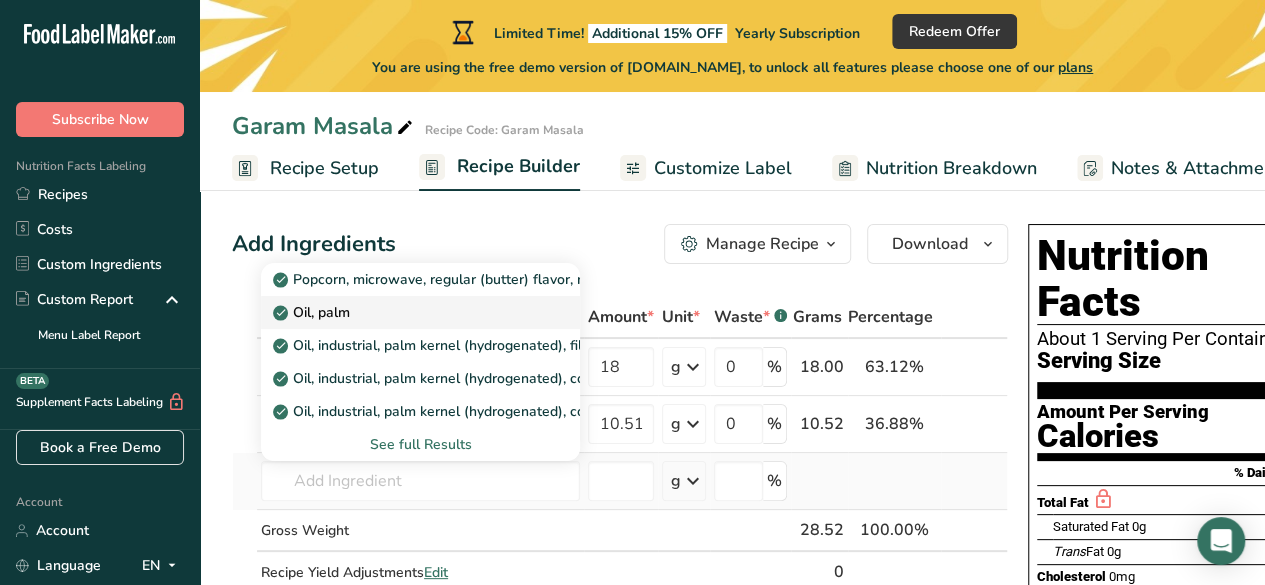 click on "Oil, palm" at bounding box center (404, 312) 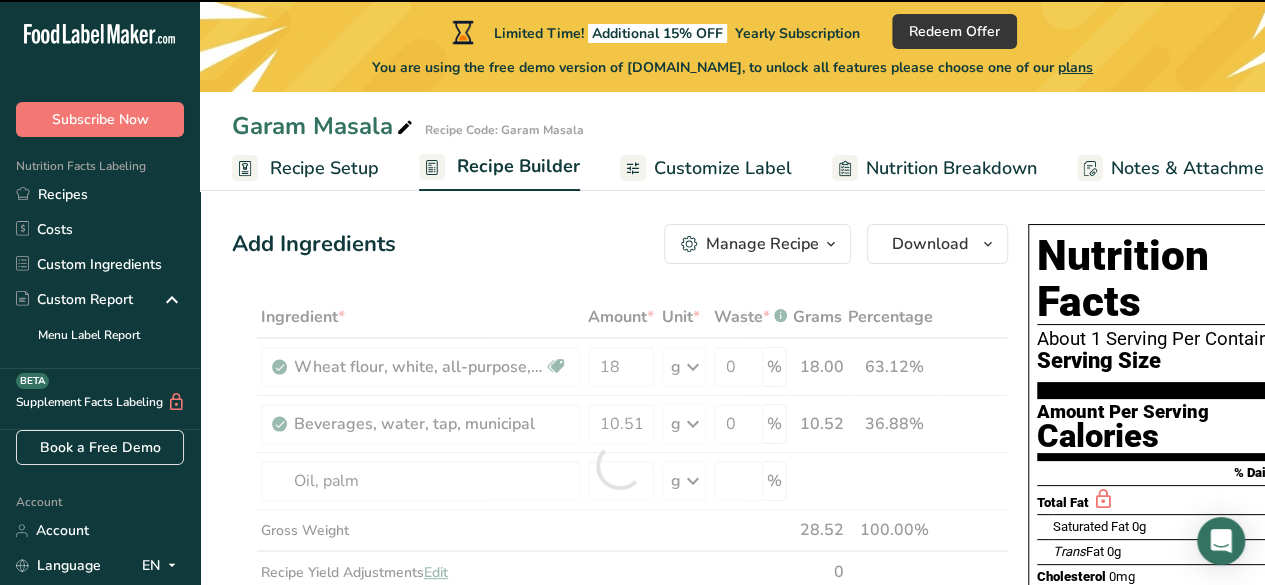 type on "0" 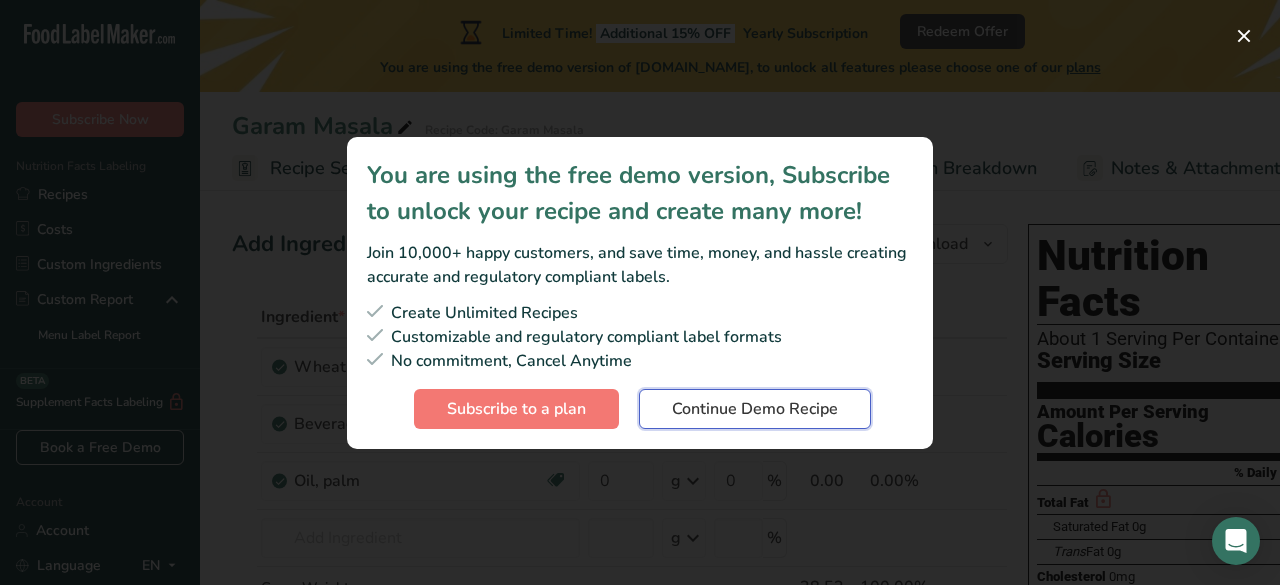 click on "Continue Demo Recipe" at bounding box center (755, 409) 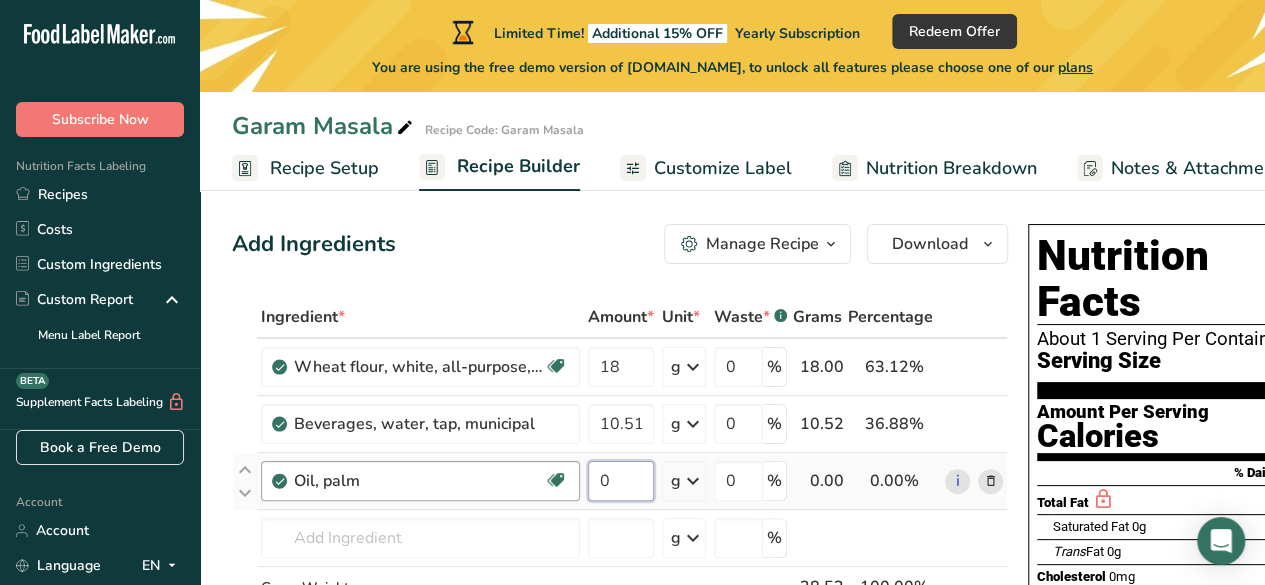 drag, startPoint x: 638, startPoint y: 475, endPoint x: 548, endPoint y: 481, distance: 90.199776 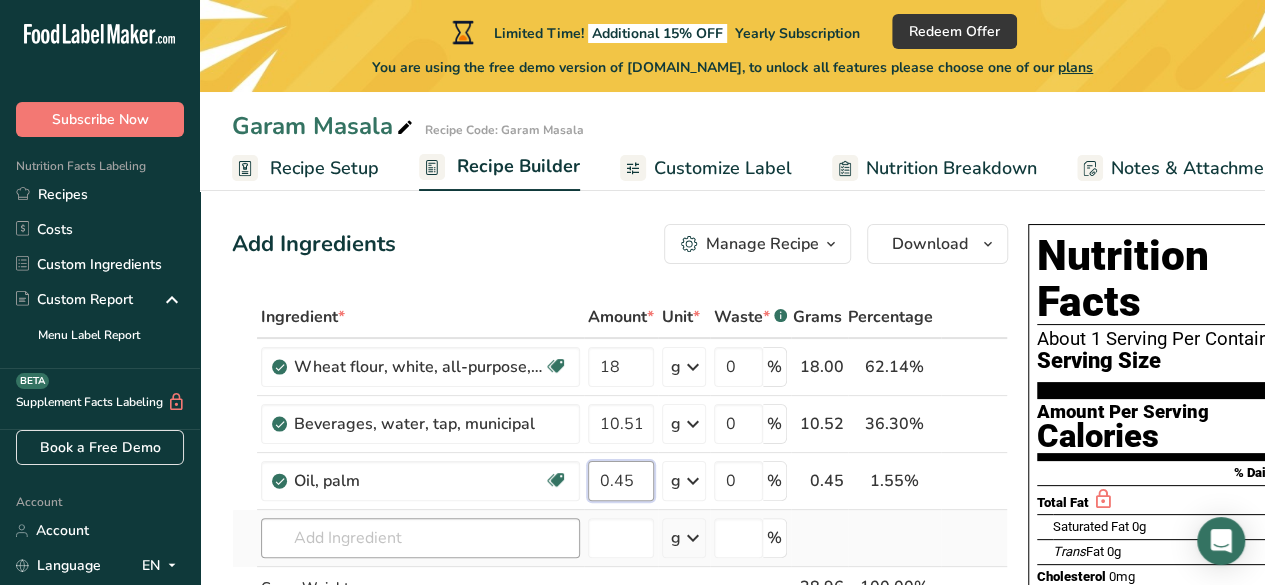 type on "0.45" 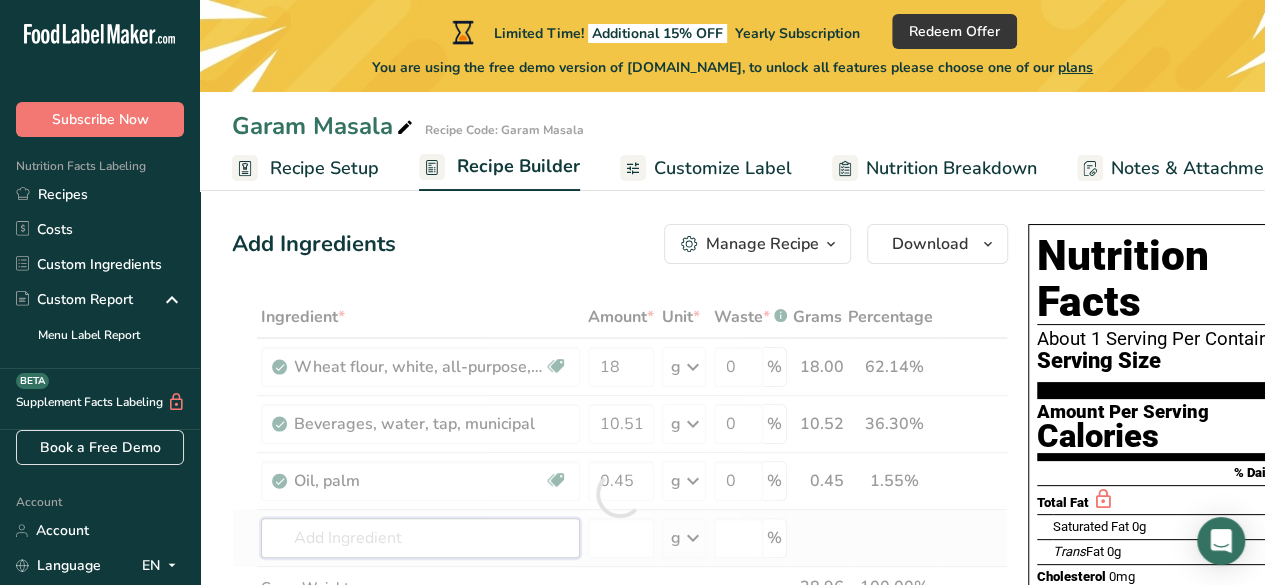 click on "Ingredient *
Amount *
Unit *
Waste *   .a-a{fill:#347362;}.b-a{fill:#fff;}          Grams
Percentage
Wheat flour, white, all-purpose, unenriched
Dairy free
Vegan
Vegetarian
Soy free
18
g
Portions
1 cup
Weight Units
g
kg
mg
See more
Volume Units
l
Volume units require a density conversion. If you know your ingredient's density enter it below. Otherwise, click on "RIA" our AI Regulatory bot - she will be able to help you
lb/ft3
g/cm3
Confirm
mL
lb/ft3
g/cm3" at bounding box center [620, 494] 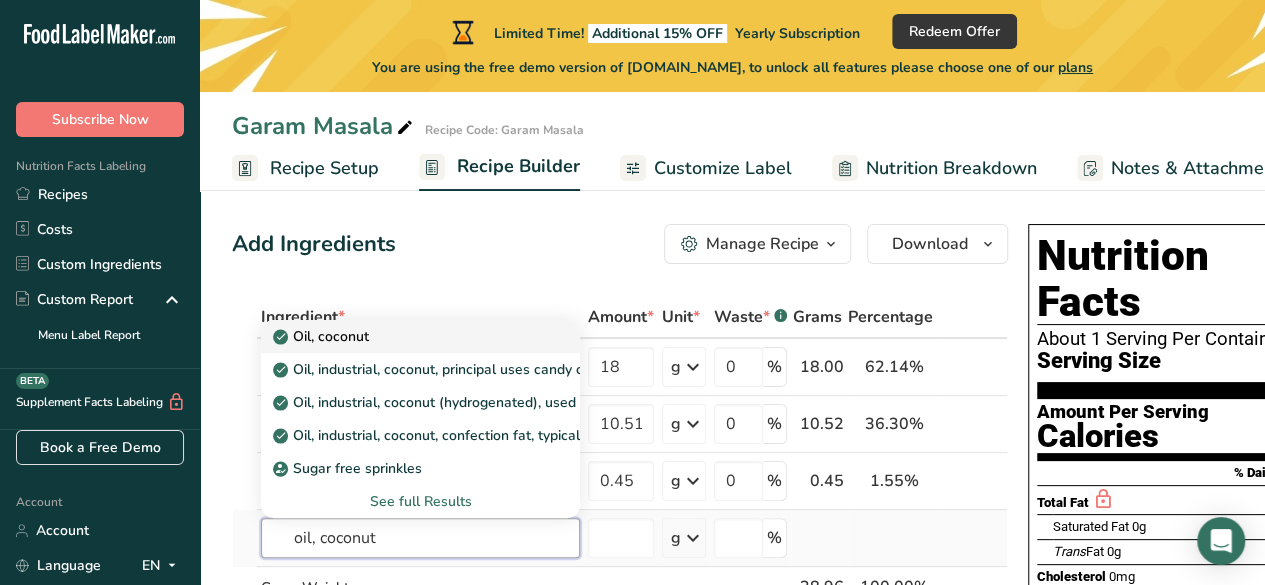 type on "oil, coconut" 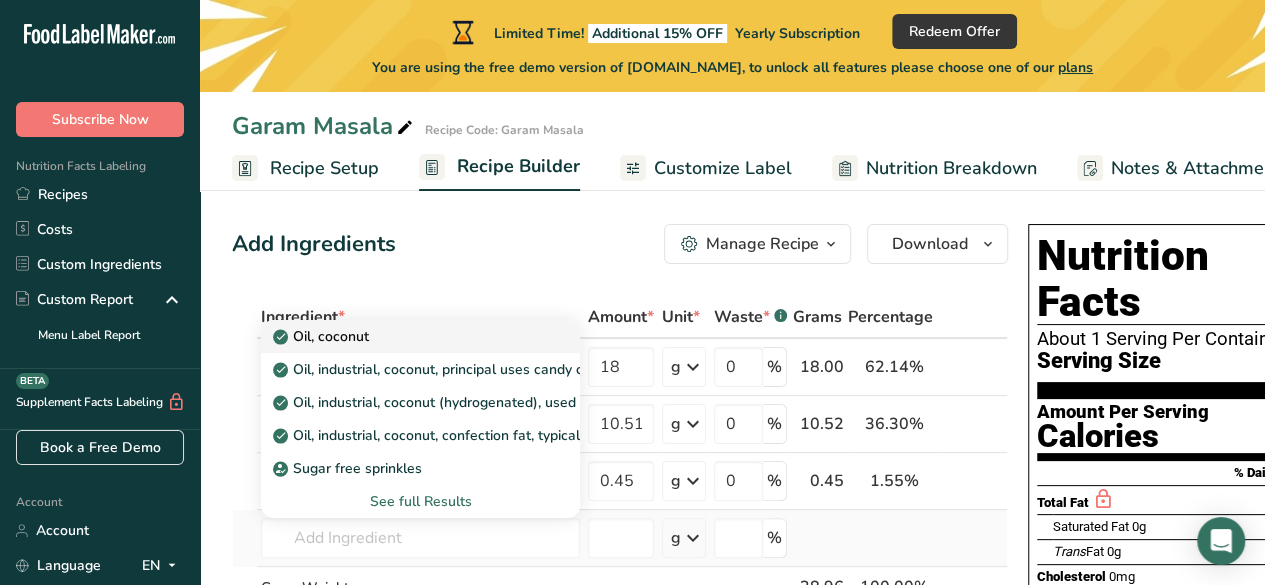 click on "Oil, coconut" at bounding box center [404, 336] 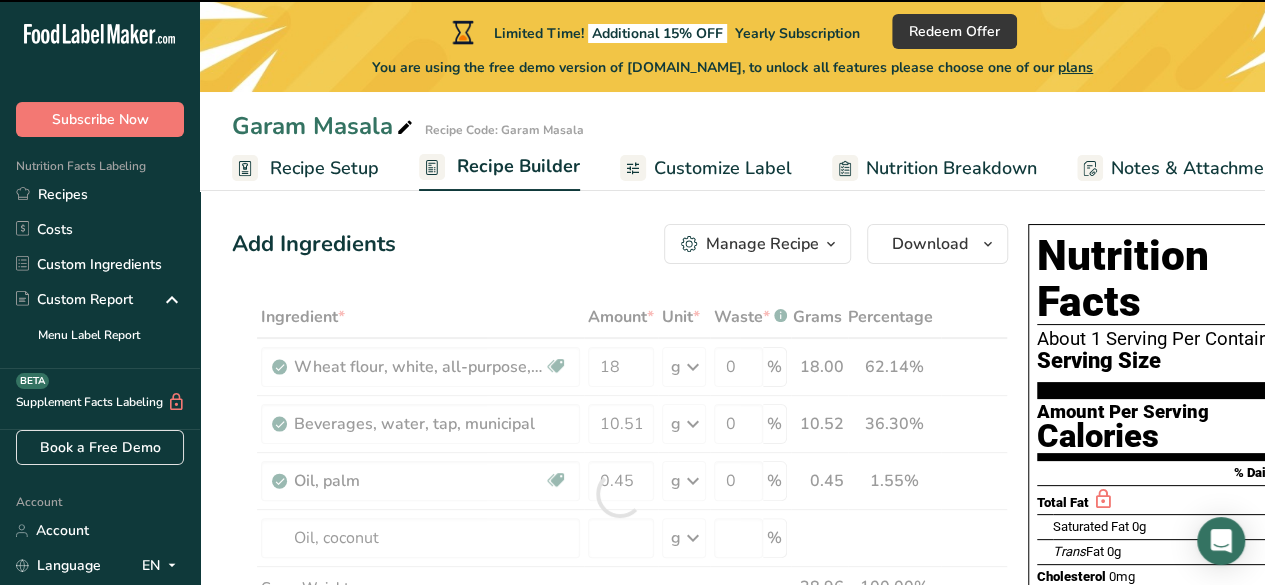 type on "0" 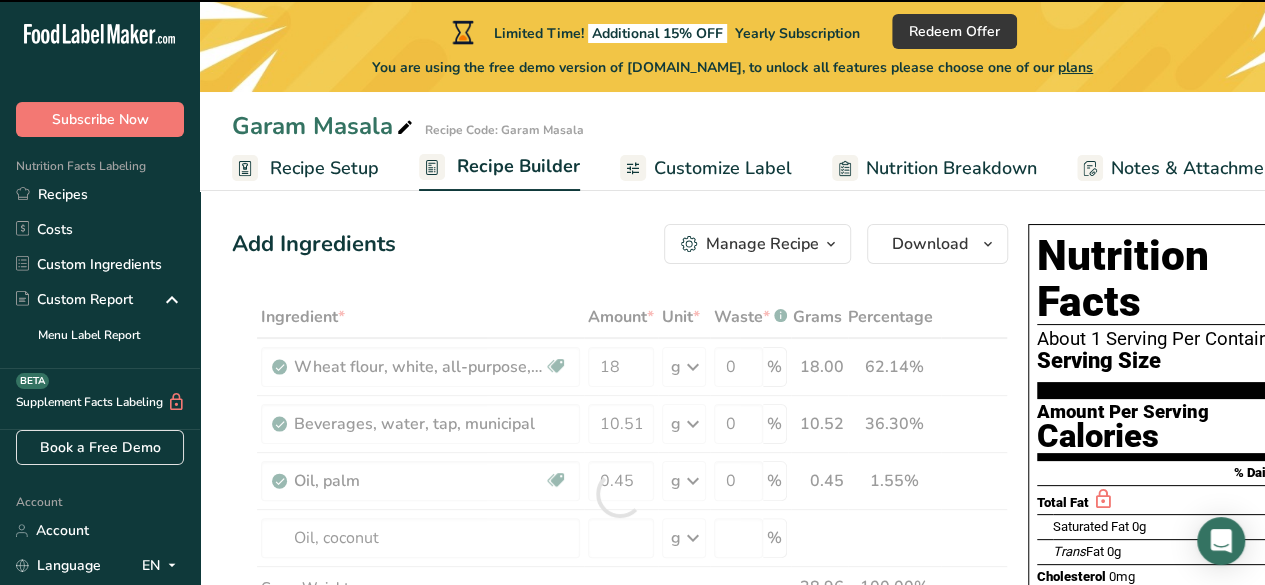 type on "0" 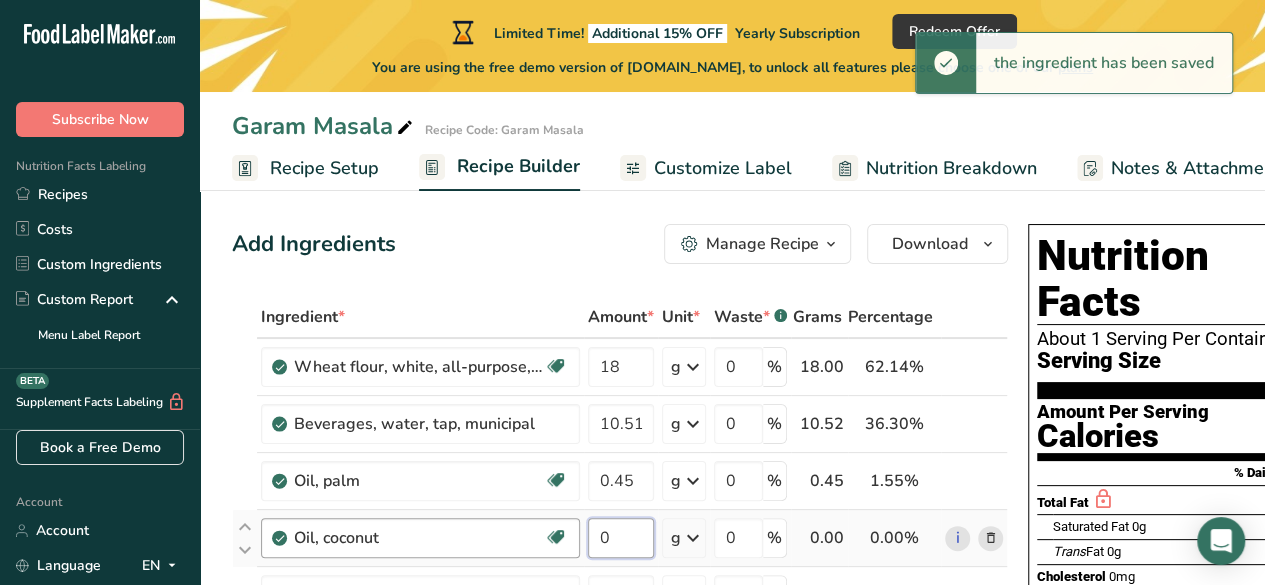 drag, startPoint x: 628, startPoint y: 531, endPoint x: 508, endPoint y: 524, distance: 120.203995 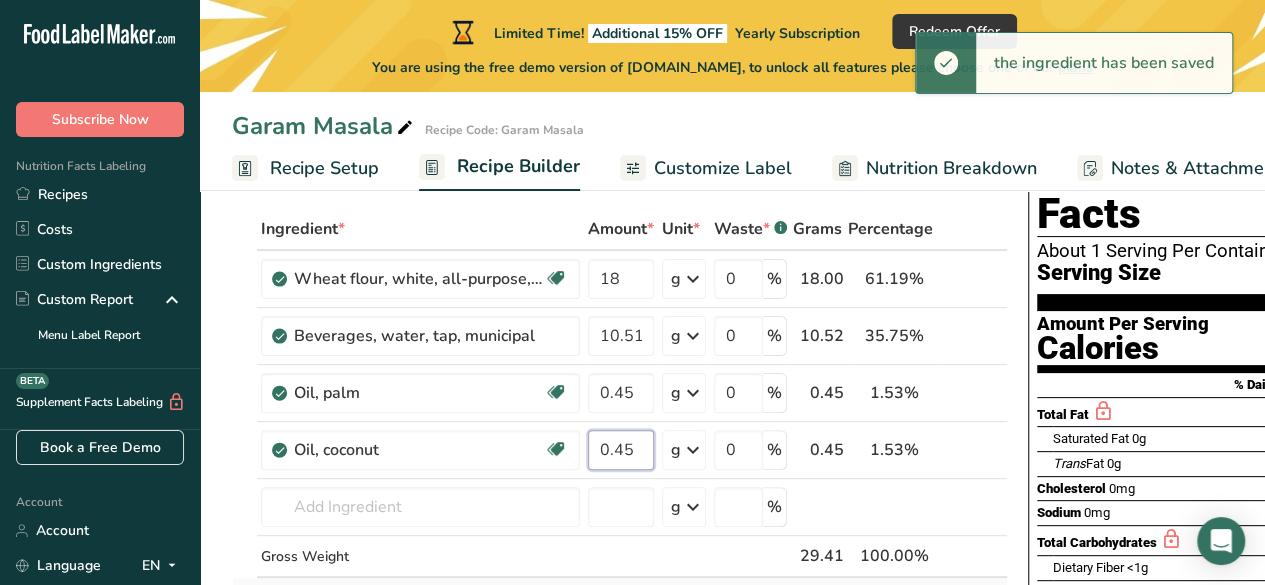 scroll, scrollTop: 200, scrollLeft: 0, axis: vertical 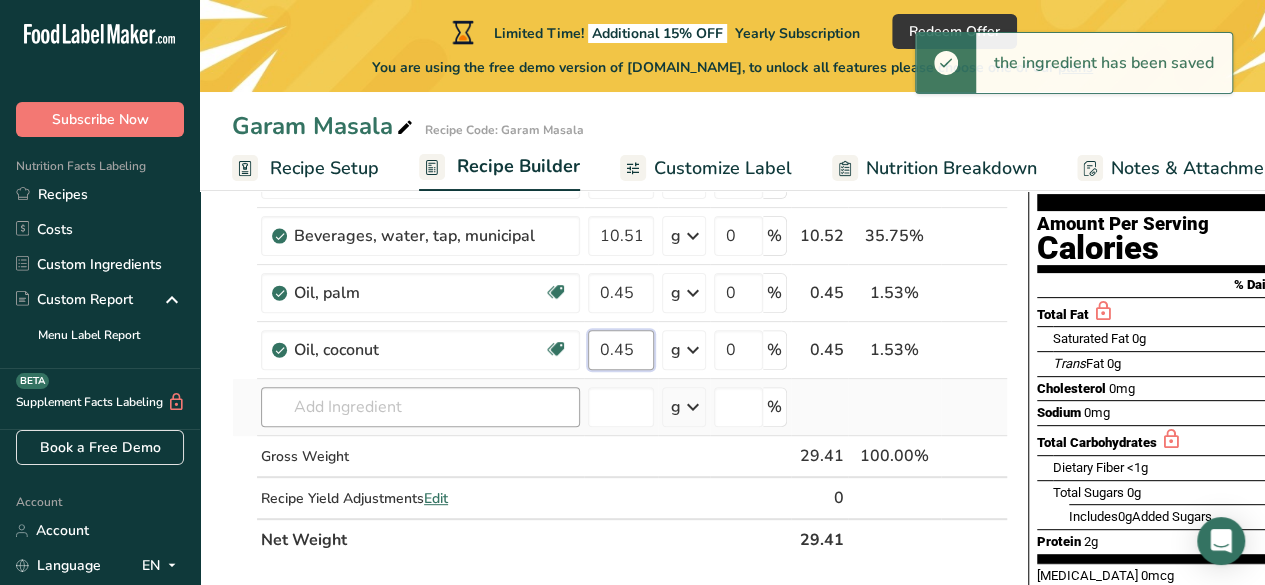 type on "0.45" 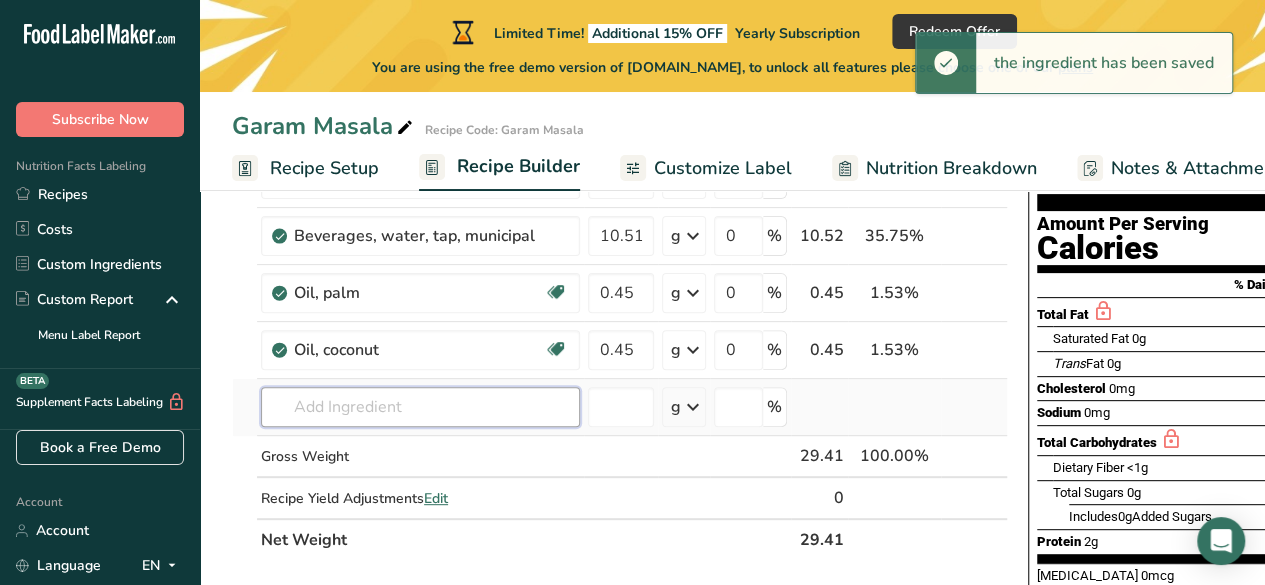 click on "Ingredient *
Amount *
Unit *
Waste *   .a-a{fill:#347362;}.b-a{fill:#fff;}          Grams
Percentage
Wheat flour, white, all-purpose, unenriched
Dairy free
Vegan
Vegetarian
Soy free
18
g
Portions
1 cup
Weight Units
g
kg
mg
See more
Volume Units
l
Volume units require a density conversion. If you know your ingredient's density enter it below. Otherwise, click on "RIA" our AI Regulatory bot - she will be able to help you
lb/ft3
g/cm3
Confirm
mL
lb/ft3
g/cm3" at bounding box center (620, 334) 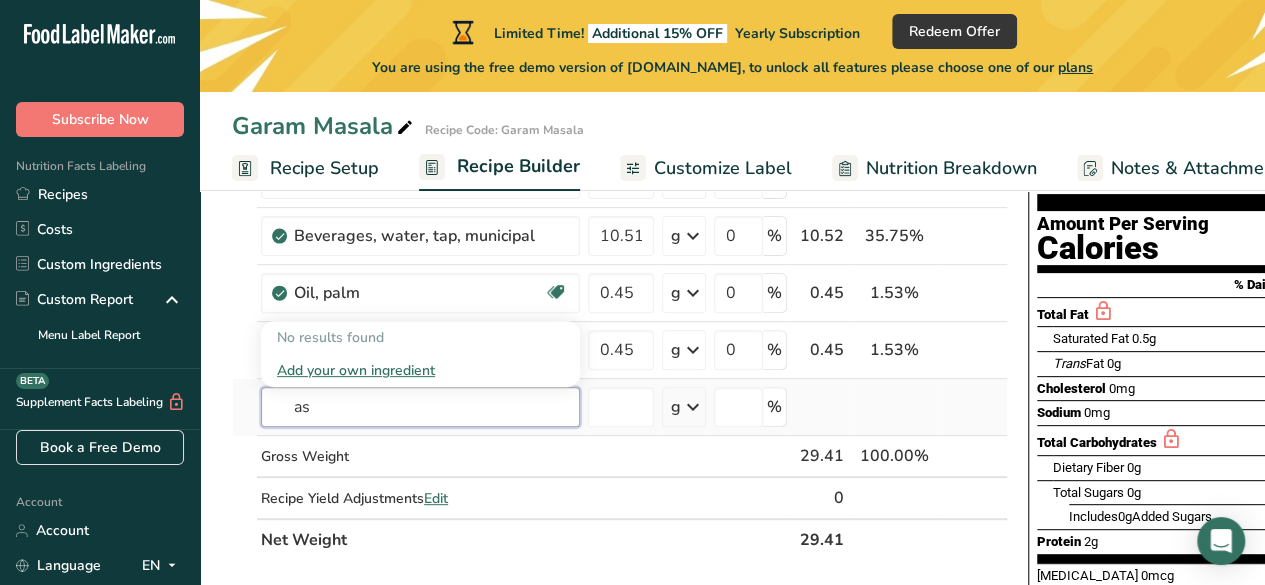 type on "a" 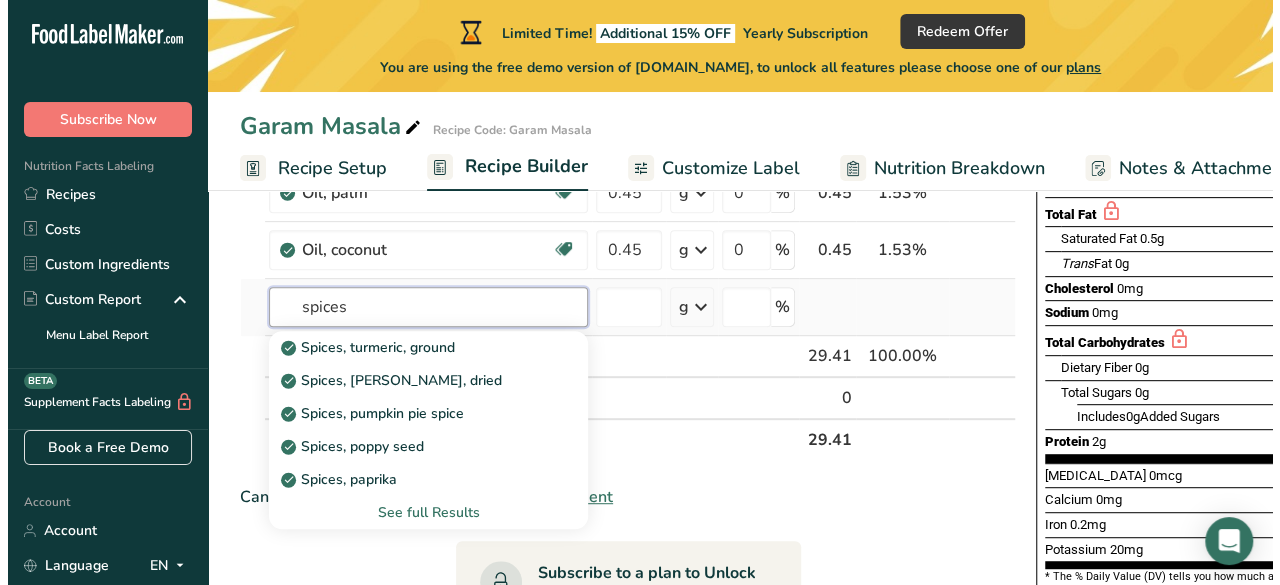 scroll, scrollTop: 400, scrollLeft: 0, axis: vertical 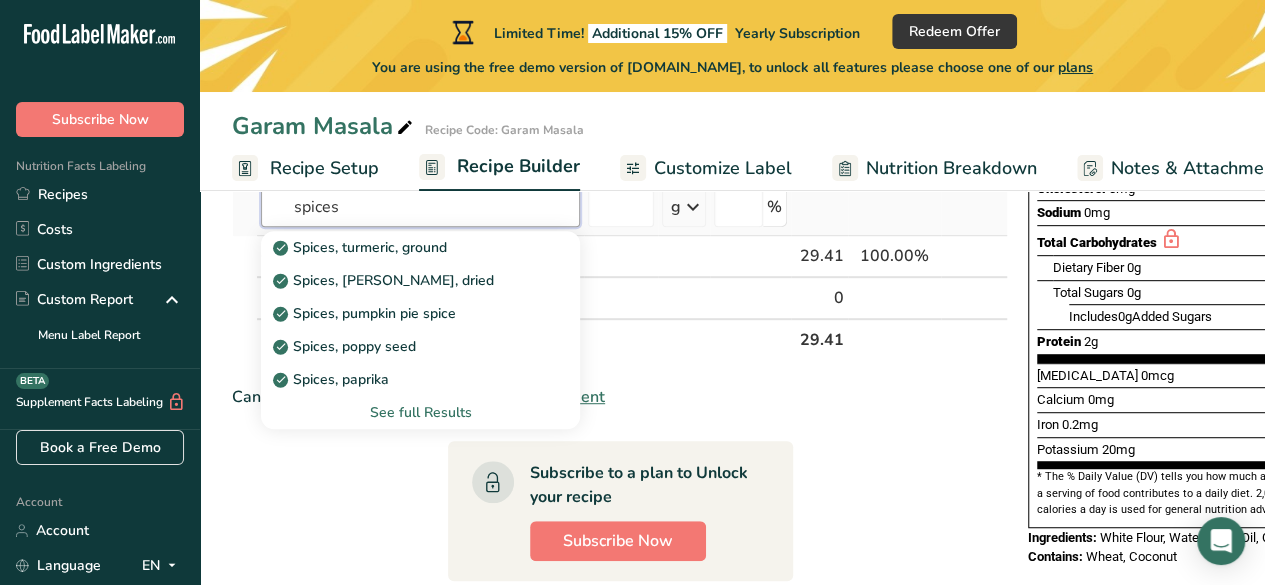 type on "spices" 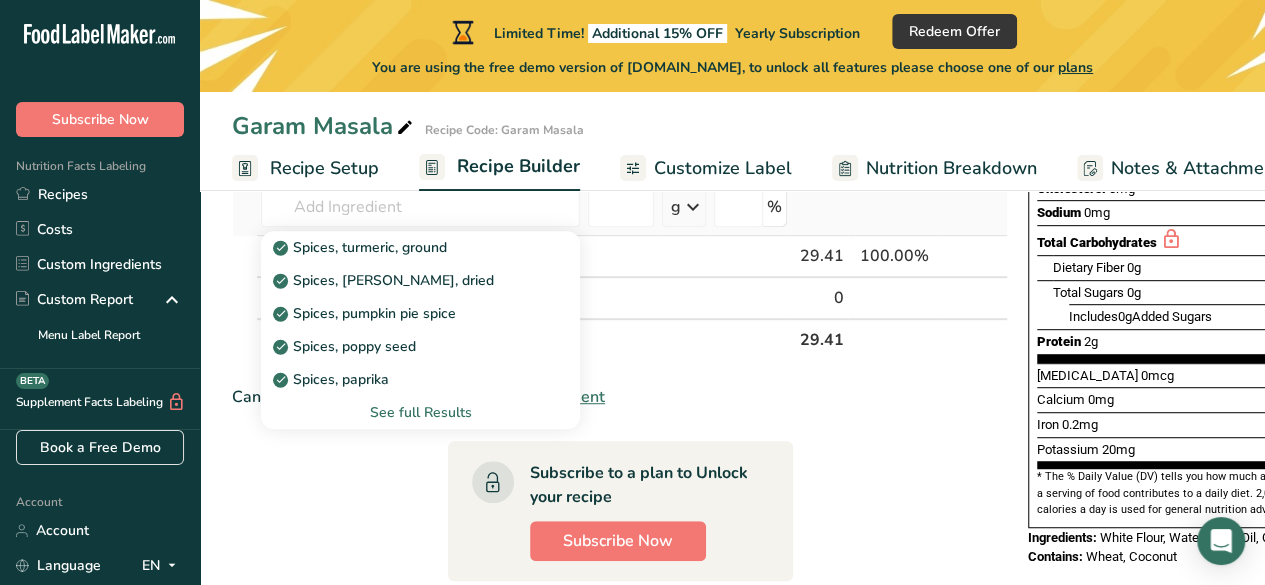 click on "See full Results" at bounding box center (420, 412) 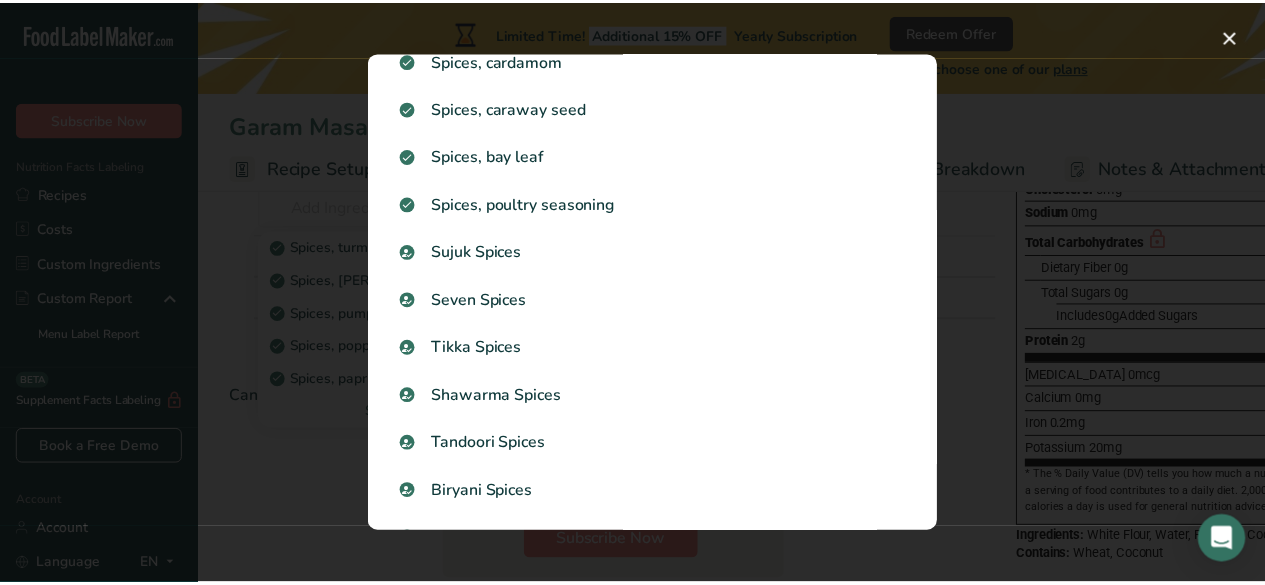 scroll, scrollTop: 1998, scrollLeft: 0, axis: vertical 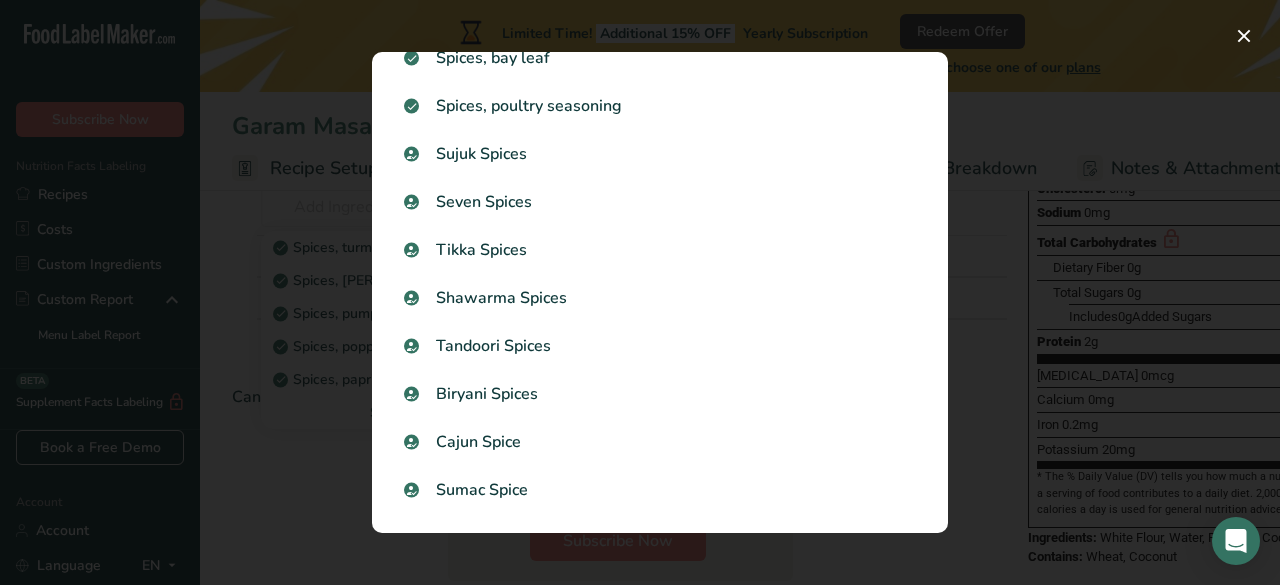 click at bounding box center (640, 292) 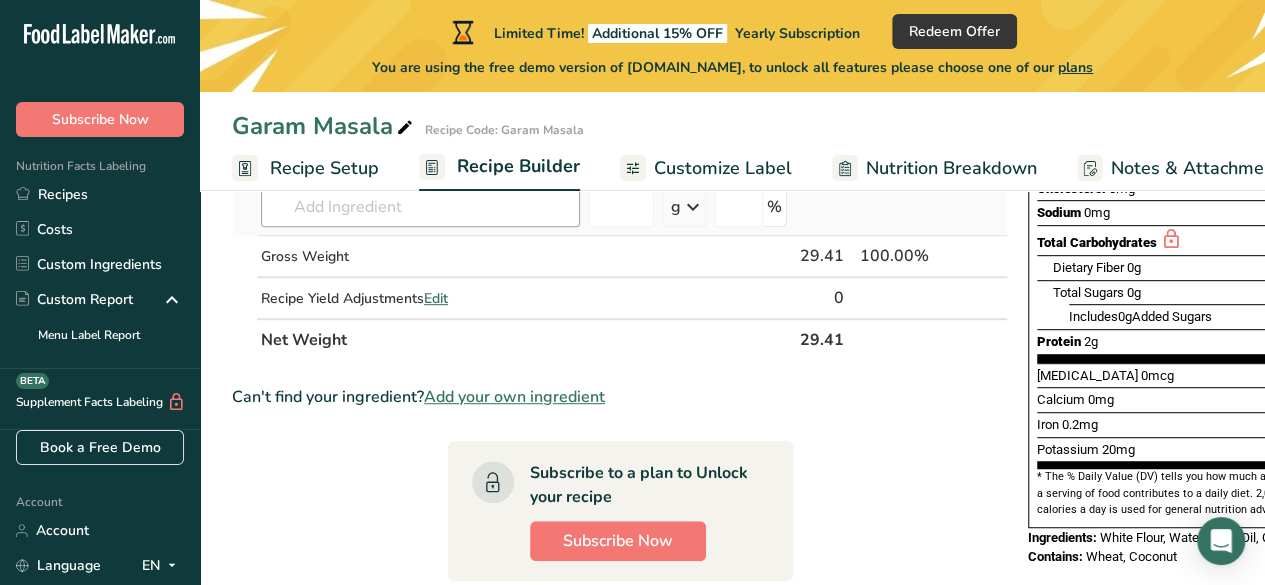 scroll, scrollTop: 200, scrollLeft: 0, axis: vertical 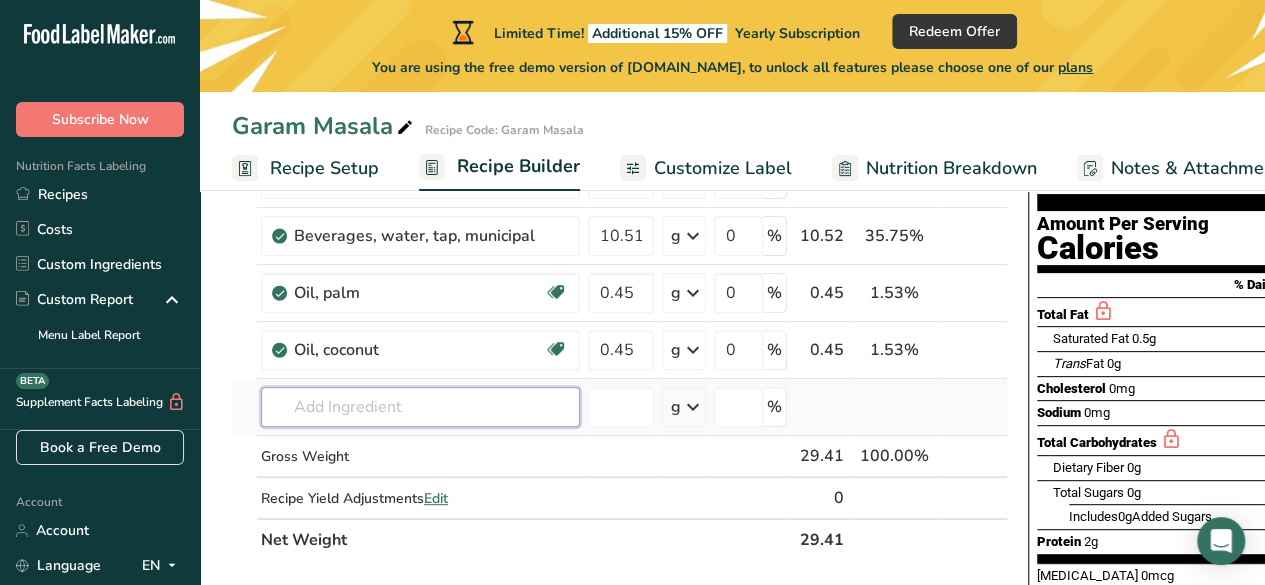 click at bounding box center [420, 407] 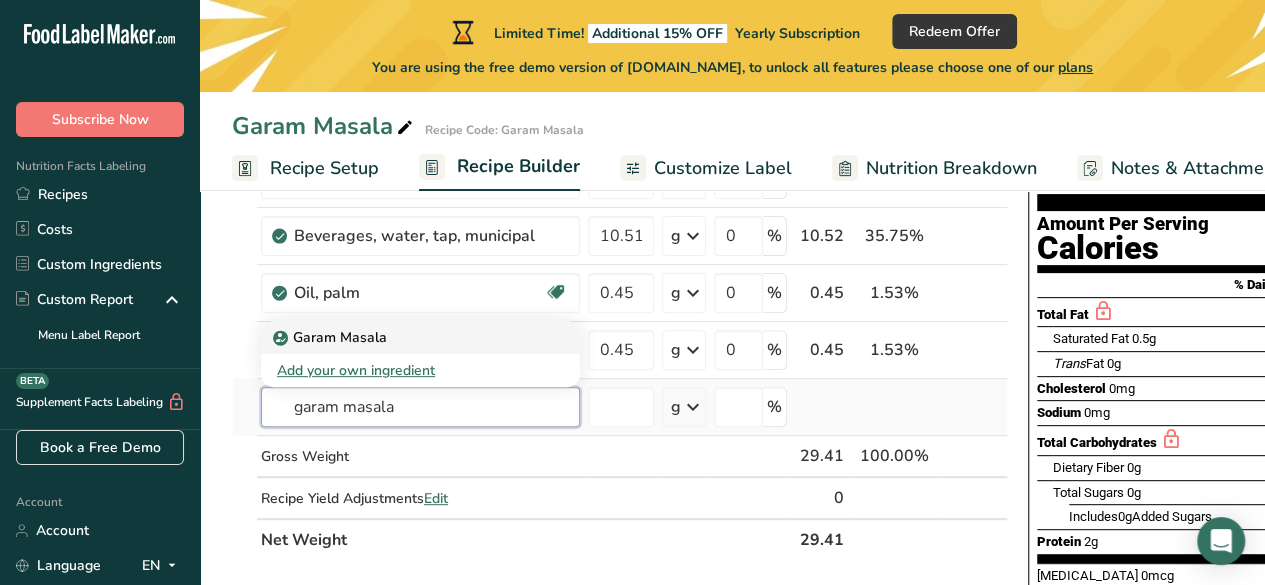 type on "garam masala" 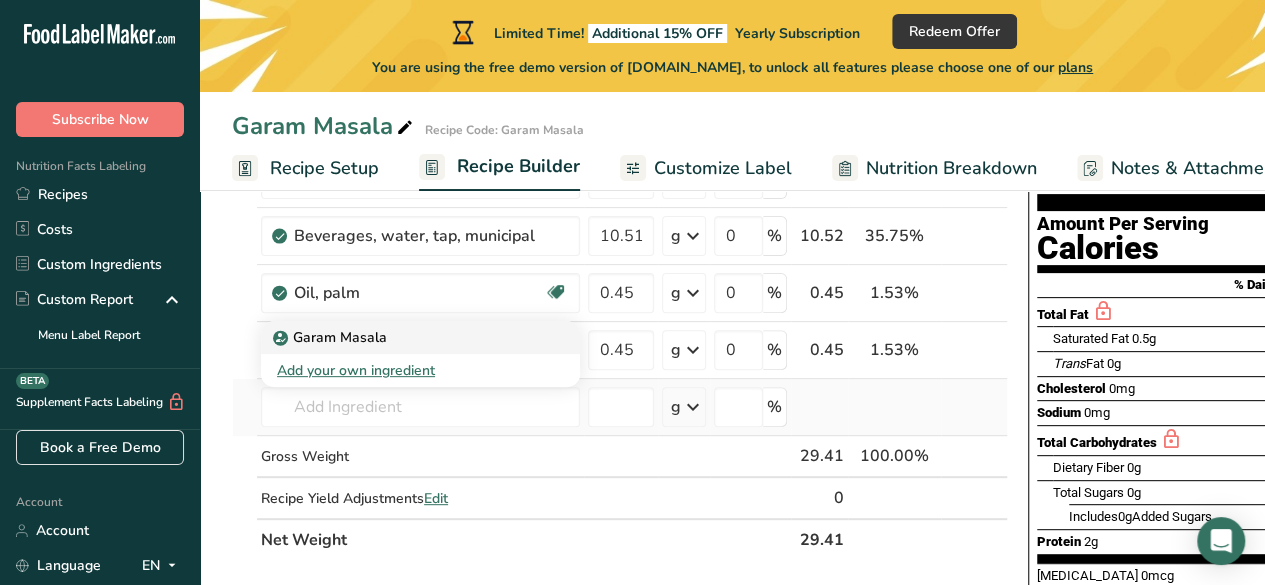 click on "Garam Masala" at bounding box center (332, 337) 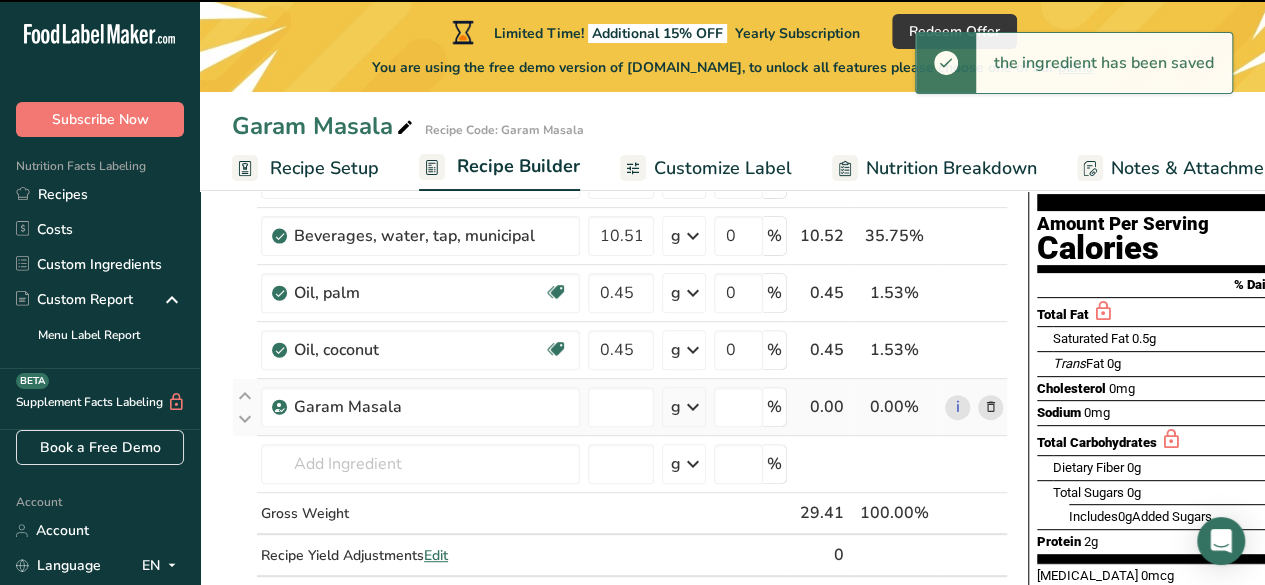 type on "0" 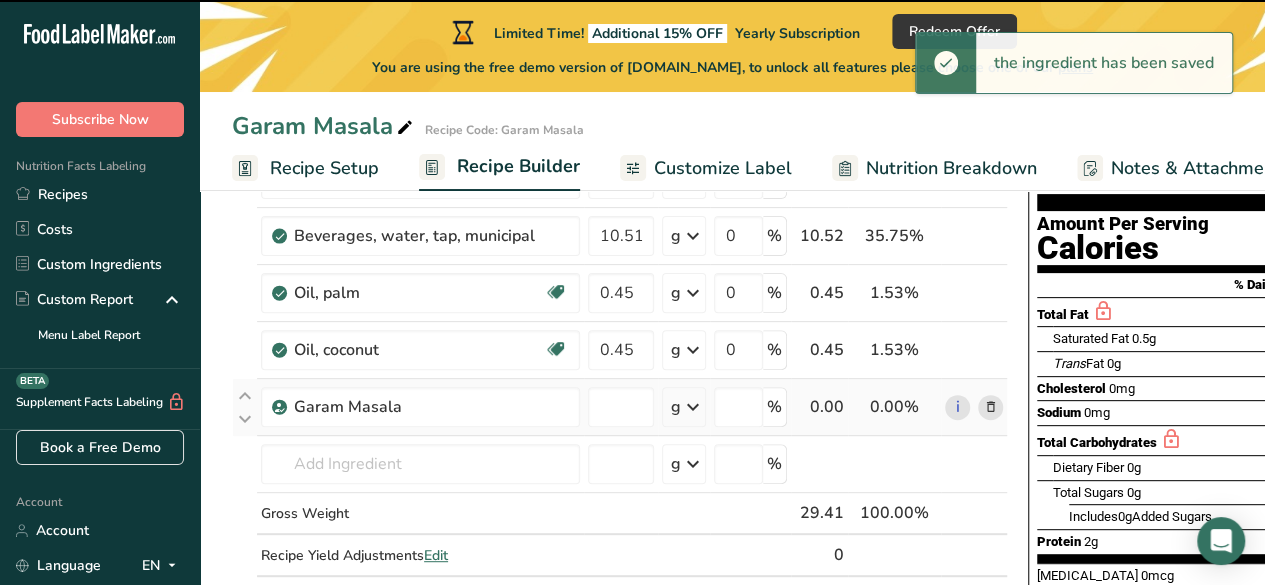 type on "0" 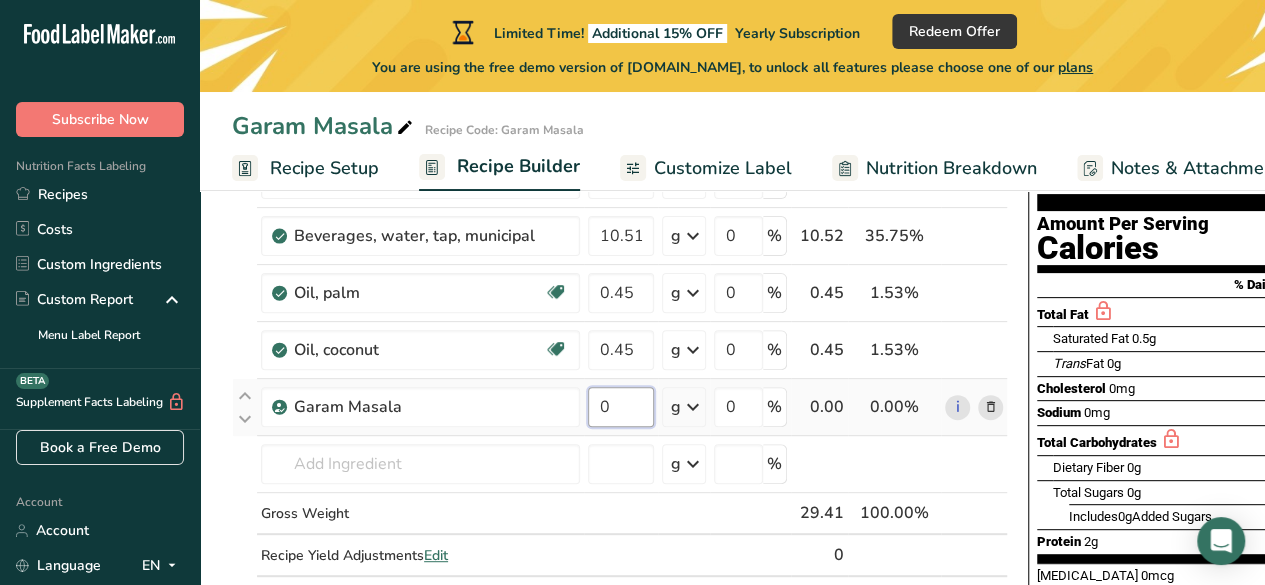 drag, startPoint x: 624, startPoint y: 405, endPoint x: 580, endPoint y: 408, distance: 44.102154 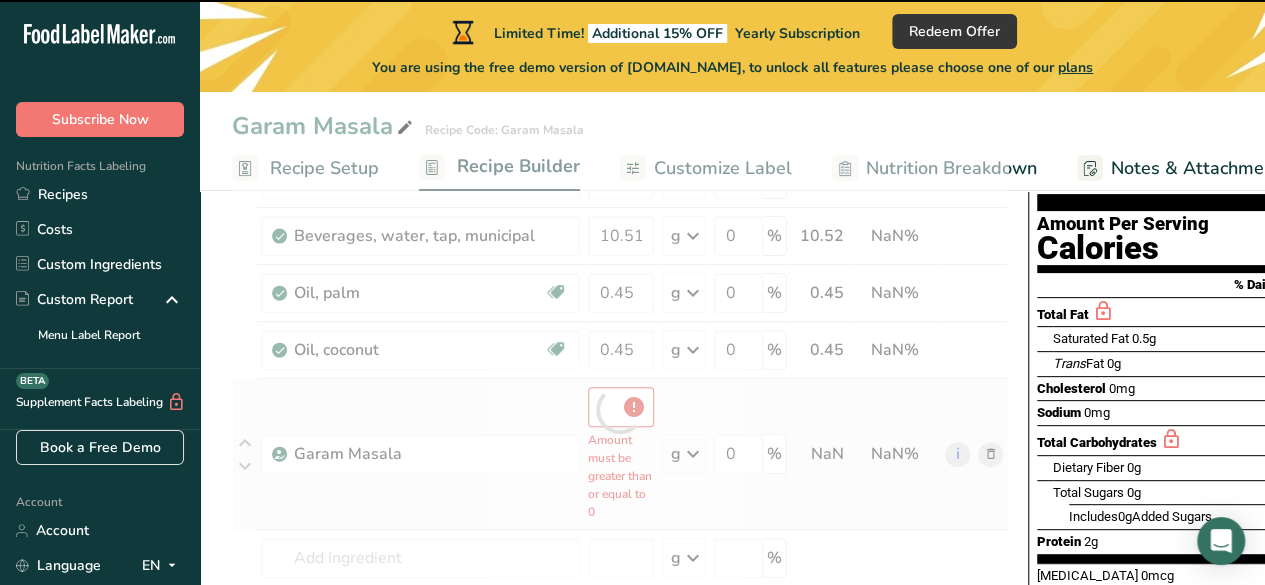 type on "0" 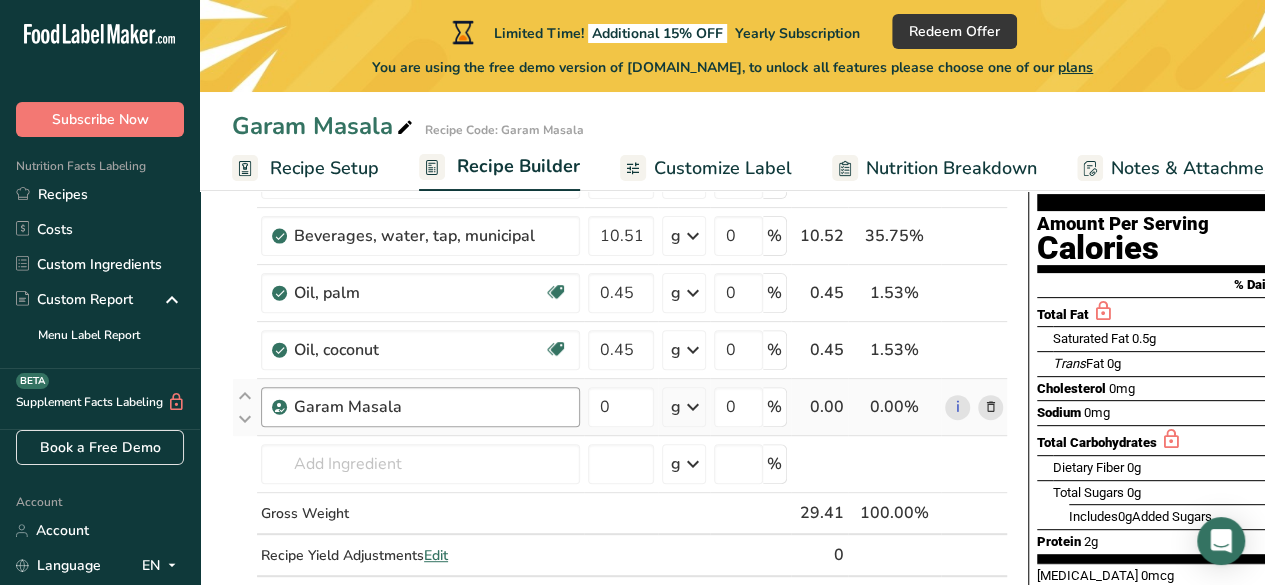 click on "Ingredient *
Amount *
Unit *
Waste *   .a-a{fill:#347362;}.b-a{fill:#fff;}          Grams
Percentage
Wheat flour, white, all-purpose, unenriched
Dairy free
Vegan
Vegetarian
Soy free
18
g
Portions
1 cup
Weight Units
g
kg
mg
See more
Volume Units
l
Volume units require a density conversion. If you know your ingredient's density enter it below. Otherwise, click on "RIA" our AI Regulatory bot - she will be able to help you
lb/ft3
g/cm3
Confirm
mL
lb/ft3
g/cm3" at bounding box center (620, 363) 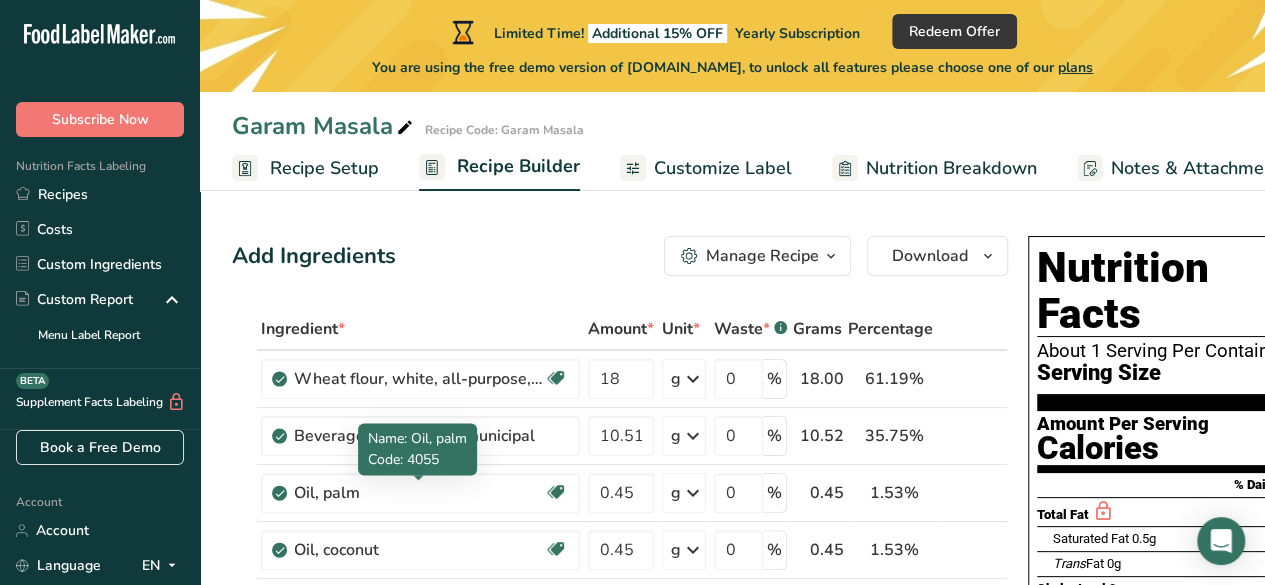 scroll, scrollTop: 200, scrollLeft: 0, axis: vertical 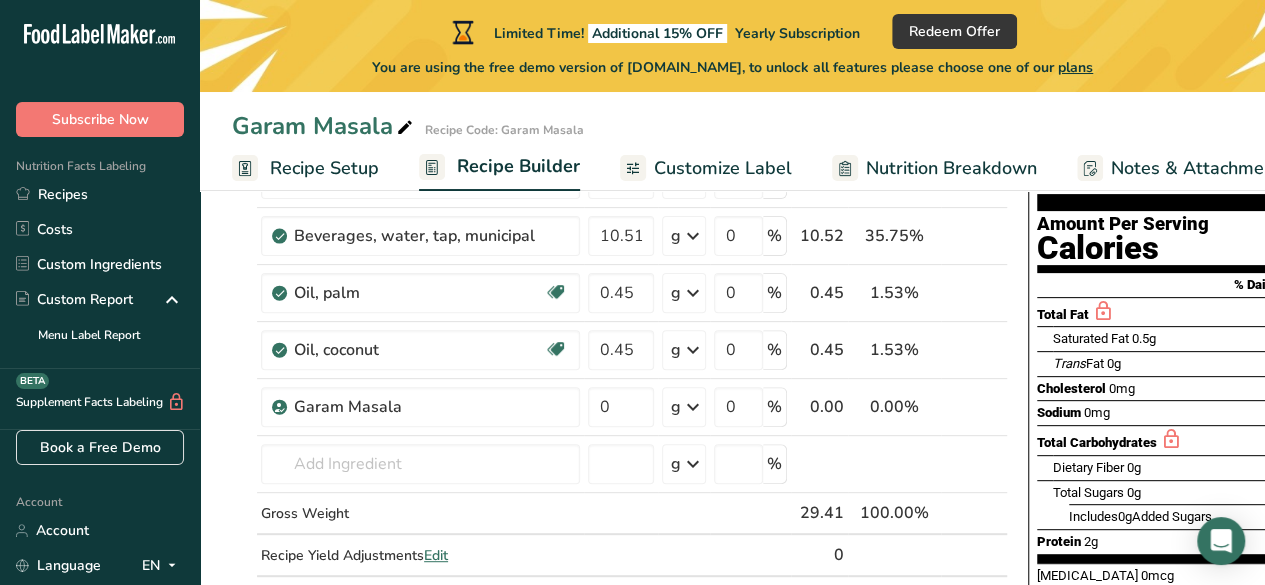 click on "Garam Masala
Recipe Code: Garam Masala" at bounding box center [732, 126] 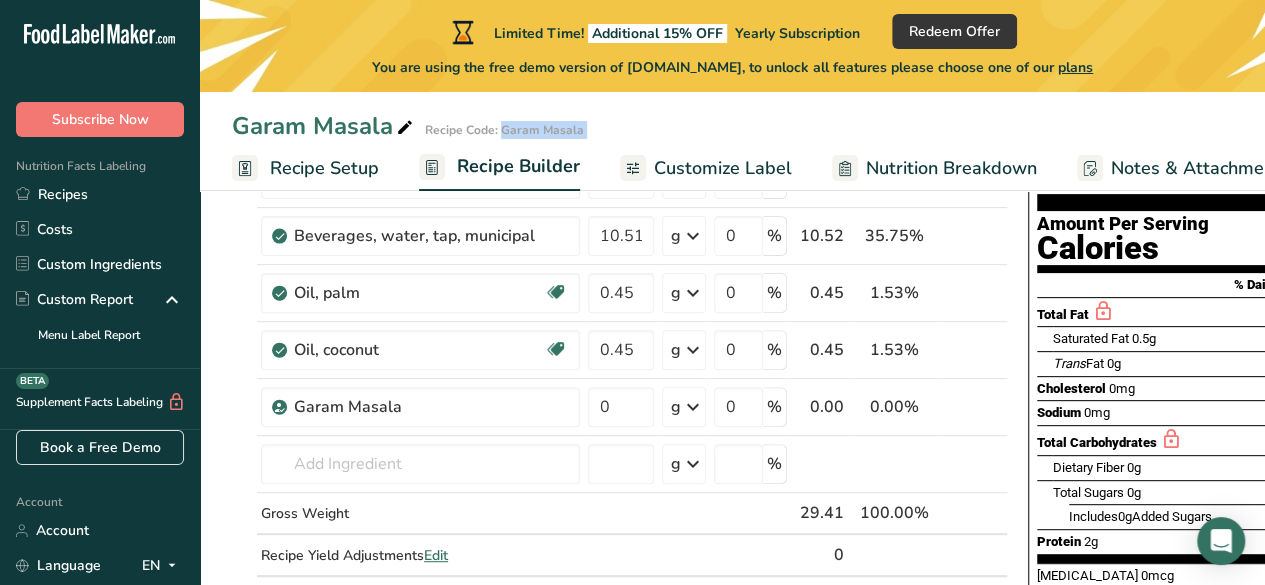 click on "Garam Masala
Recipe Code: Garam Masala" at bounding box center (732, 126) 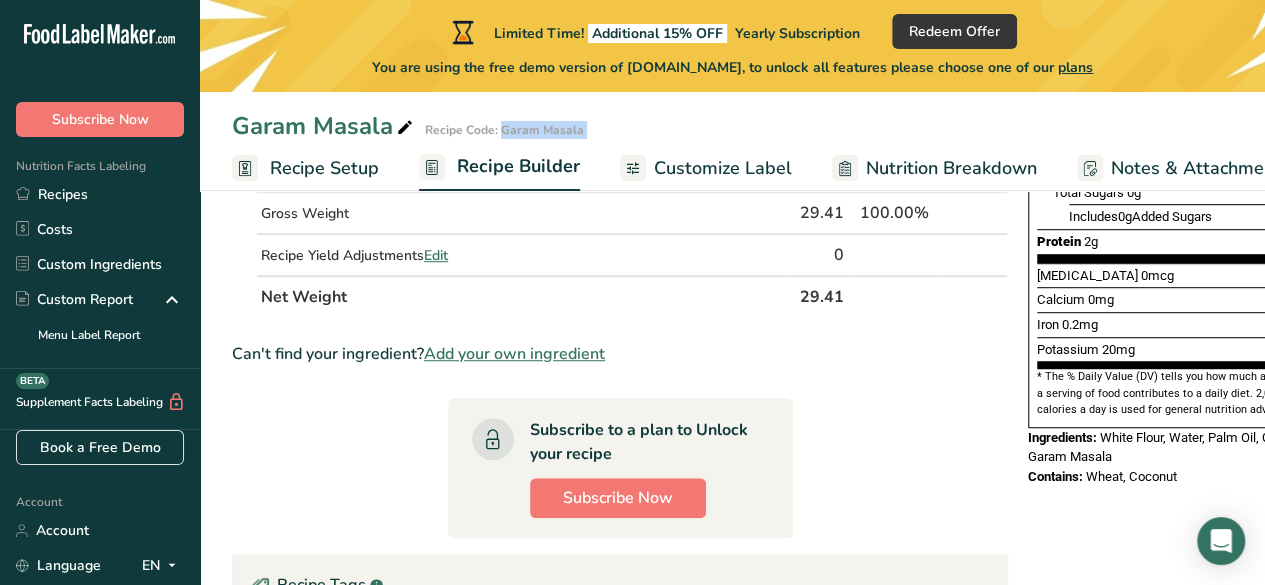 scroll, scrollTop: 0, scrollLeft: 0, axis: both 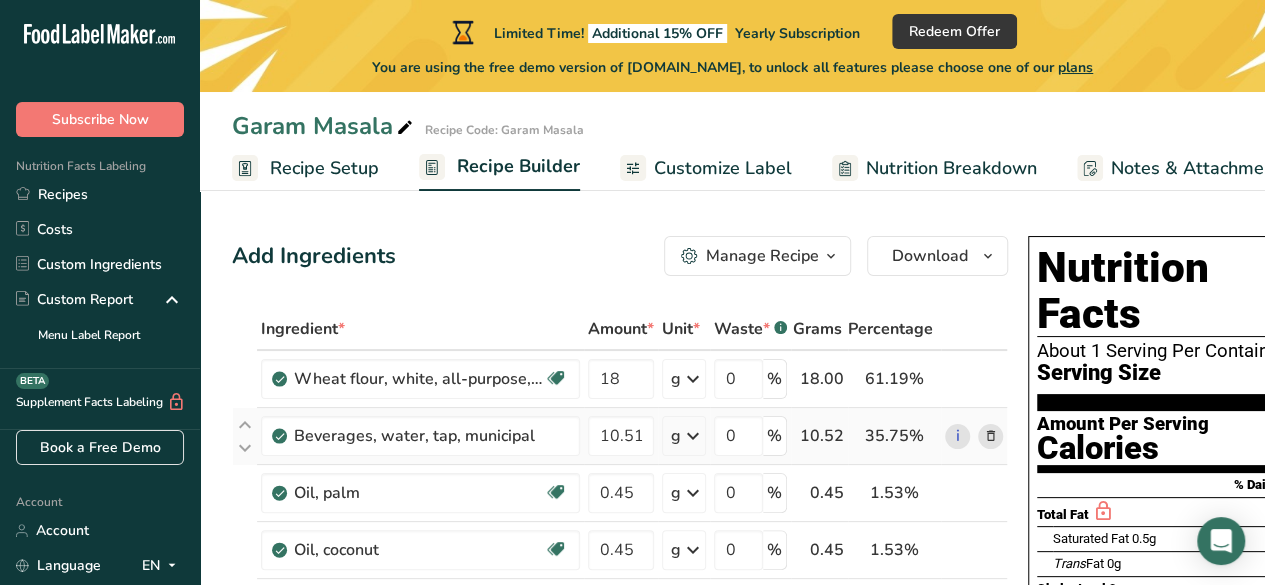 click on "10.515" at bounding box center [621, 436] 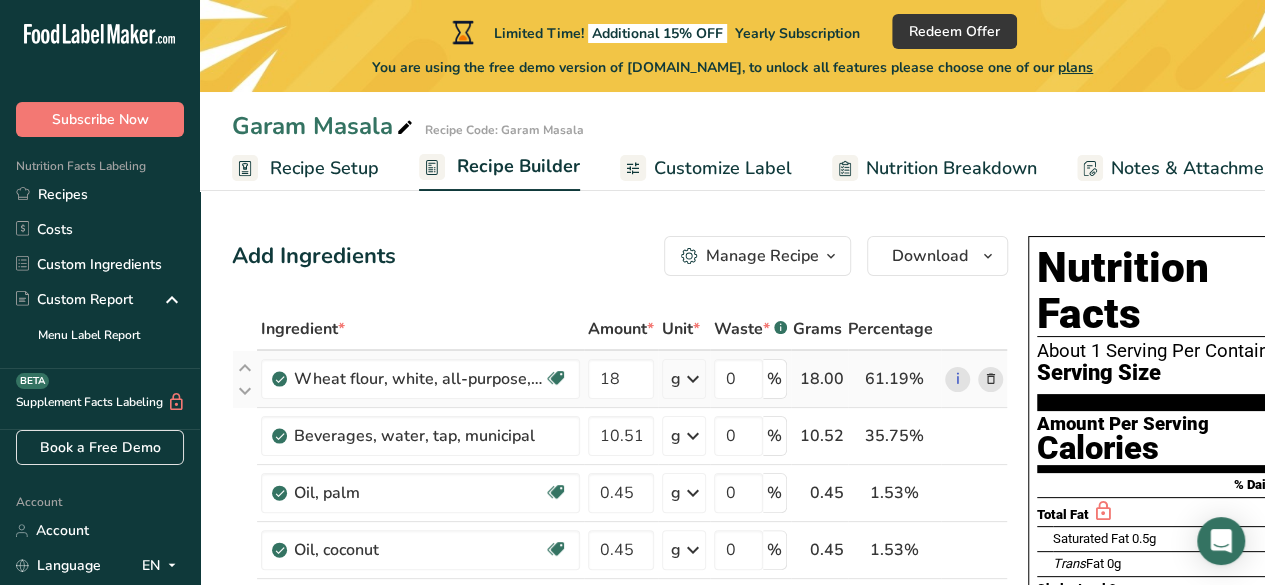 click on "Wheat flour, white, all-purpose, unenriched
Dairy free
Vegan
Vegetarian
Soy free" at bounding box center (420, 379) 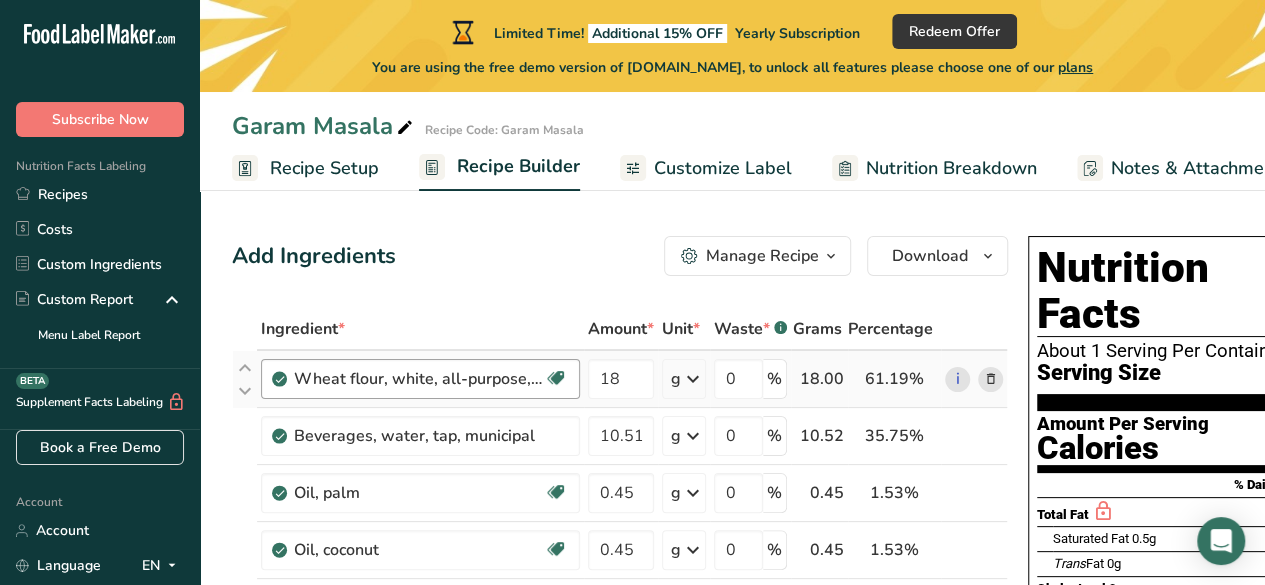 click on "Wheat flour, white, all-purpose, unenriched
Dairy free
Vegan
Vegetarian
Soy free" at bounding box center [420, 379] 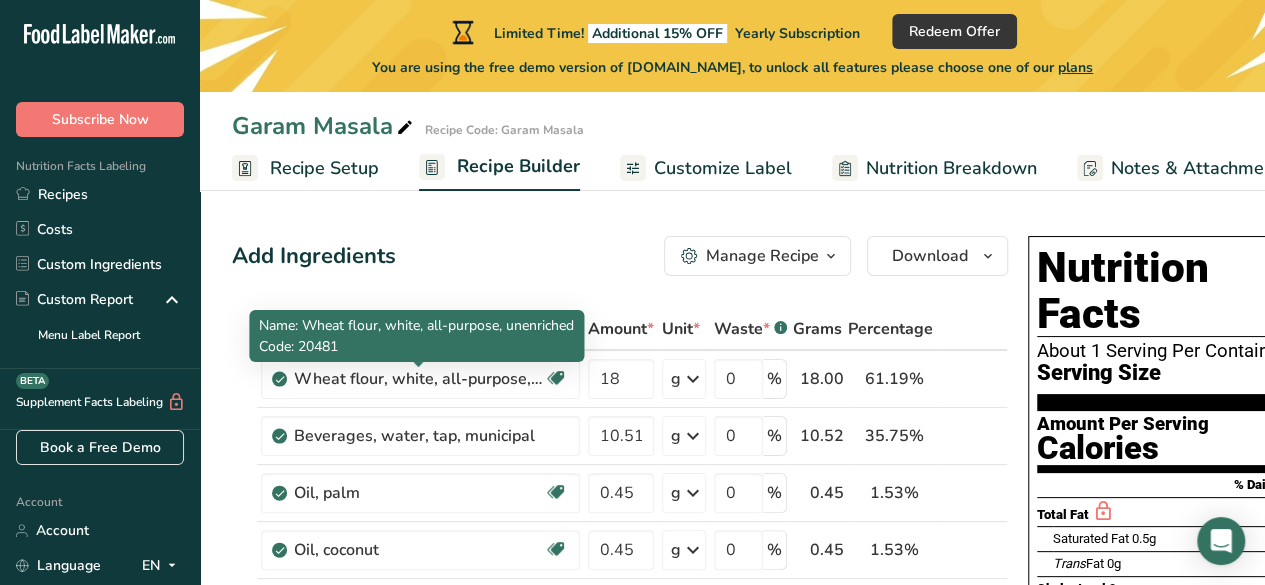click on "Name: Wheat flour, white, all-purpose, unenriched" at bounding box center [416, 325] 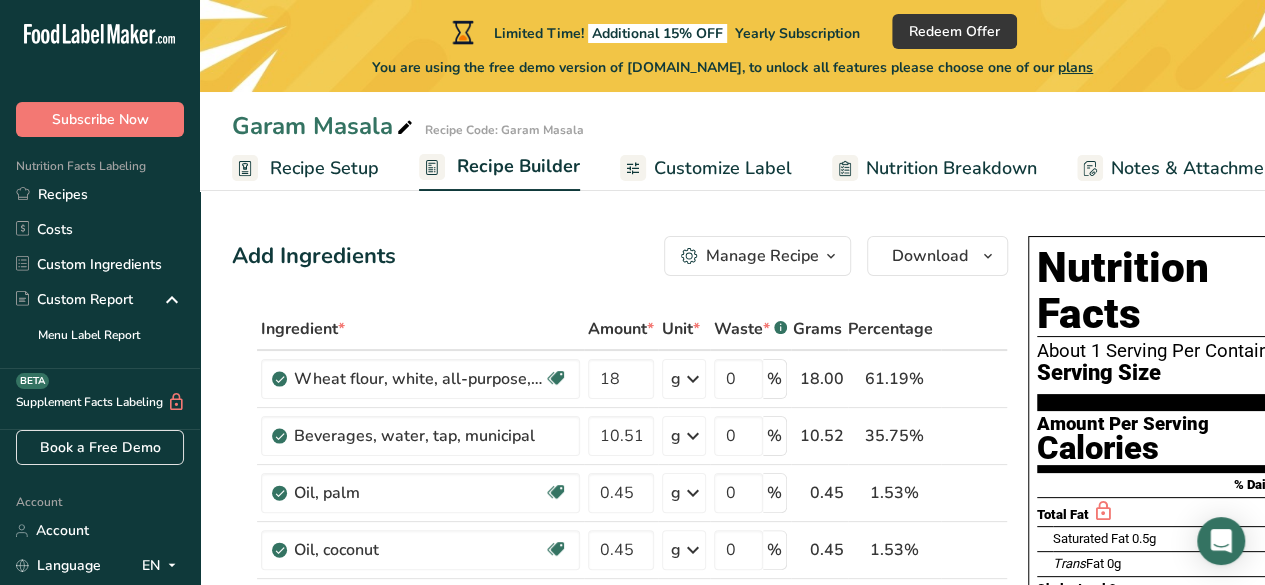 click on "Add Ingredients
Manage Recipe         Delete Recipe             Duplicate Recipe               Scale Recipe               Save as Sub-Recipe   .a-a{fill:#347362;}.b-a{fill:#fff;}                                 Nutrition Breakdown                 Recipe Card
NEW
Amino Acids Pattern Report             Activity History
Download
Choose your preferred label style
Standard FDA label
Standard FDA label
The most common format for nutrition facts labels in compliance with the FDA's typeface, style and requirements
Tabular FDA label
A label format compliant with the FDA regulations presented in a tabular (horizontal) display.
Linear FDA label
A simple linear display for small sized packages.
Simplified FDA label" at bounding box center (626, 868) 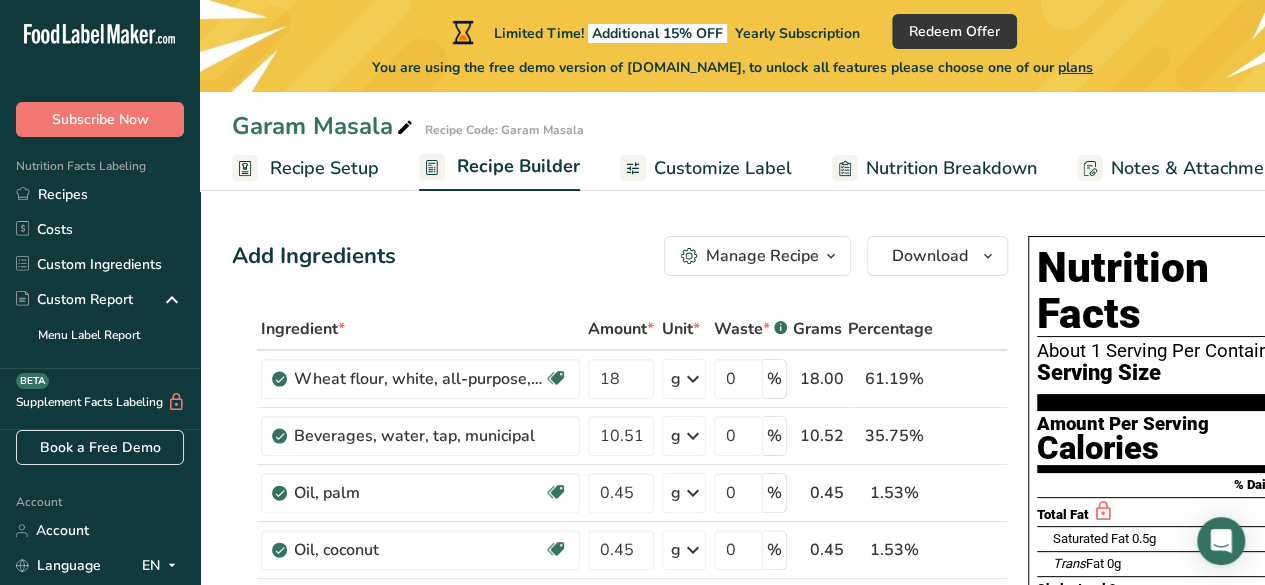 click on "Limited Time!
Additional 15% OFF
Yearly Subscription
Redeem Offer
You are using the free demo version of FoodLabelMaker.com, to unlock all features please choose one of our
plans" at bounding box center (732, 46) 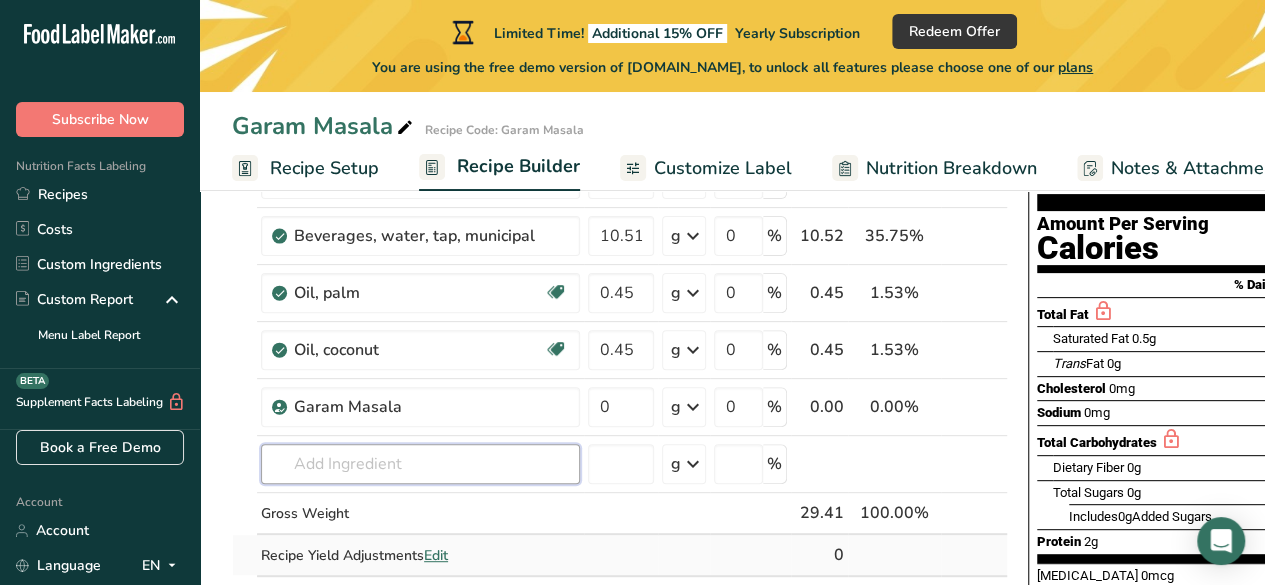 scroll, scrollTop: 100, scrollLeft: 0, axis: vertical 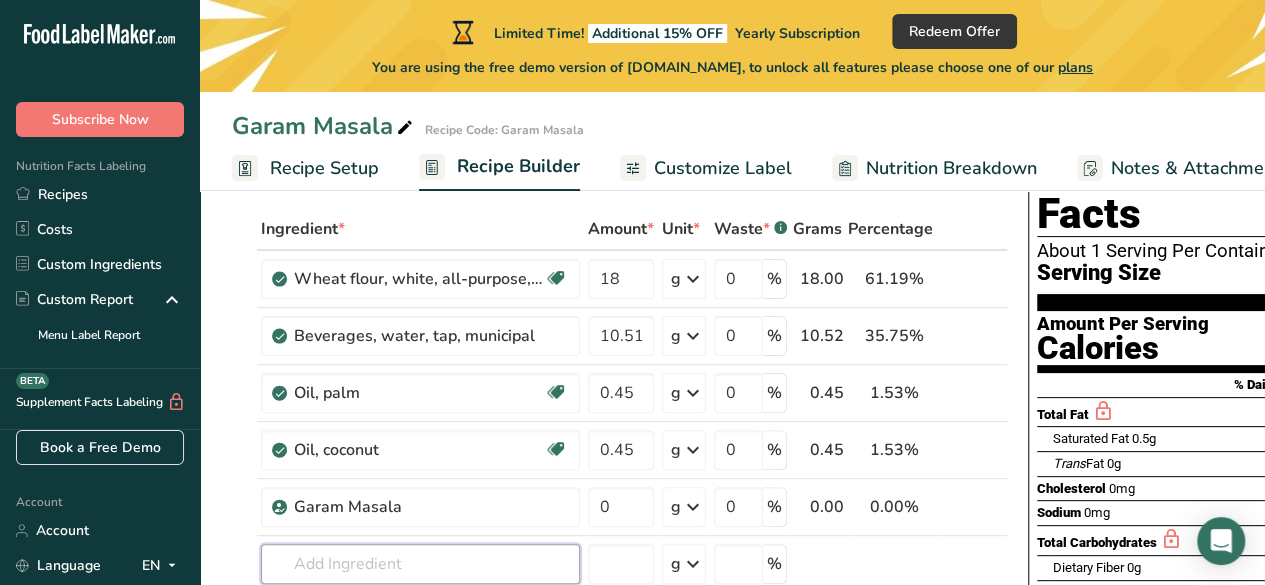 click at bounding box center (420, 564) 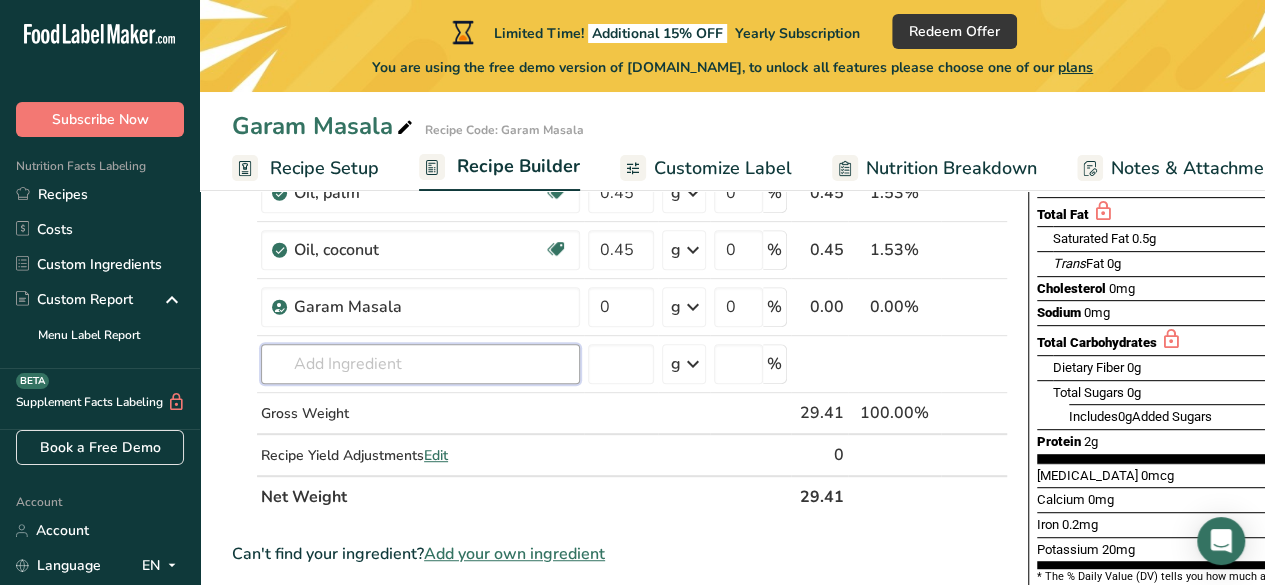 scroll, scrollTop: 0, scrollLeft: 0, axis: both 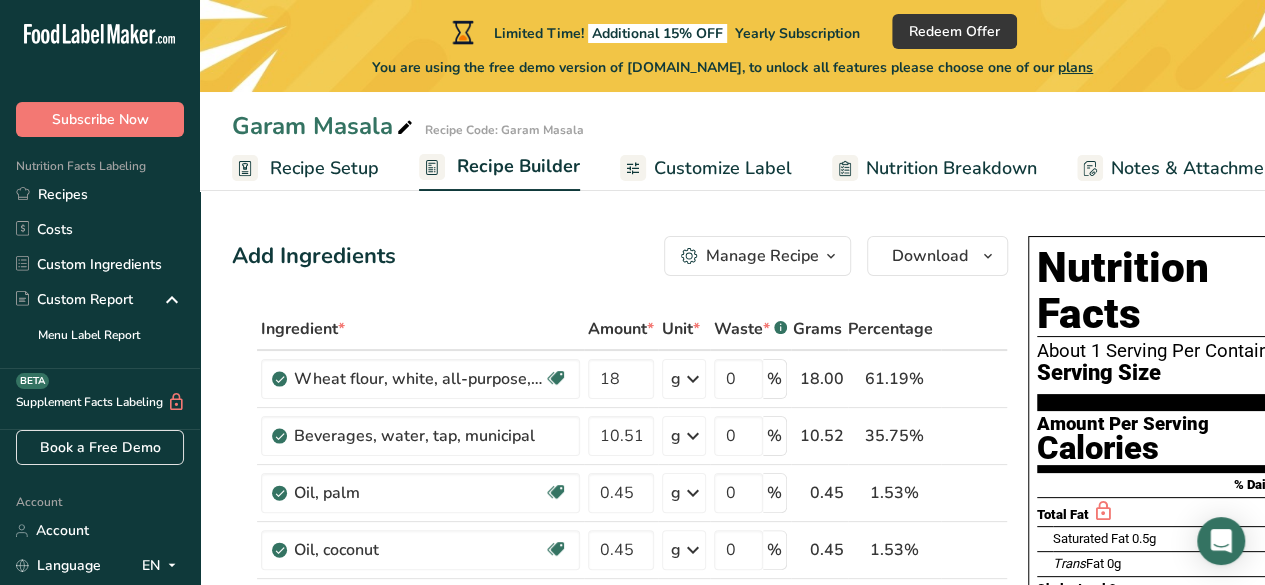 click on "Nutrition Facts
About 1 Serving Per Container
Serving Size
30g
Amount Per Serving
Calories
% Daily Value *
Total Fat
Saturated Fat
0.5g
3%
Trans  Fat
0g
Cholesterol
0mg
0%
Sodium
0mg
0%
Total Carbohydrates
Dietary Fiber
0g
2%
Total Sugars
0g
Includes" at bounding box center [1180, 611] 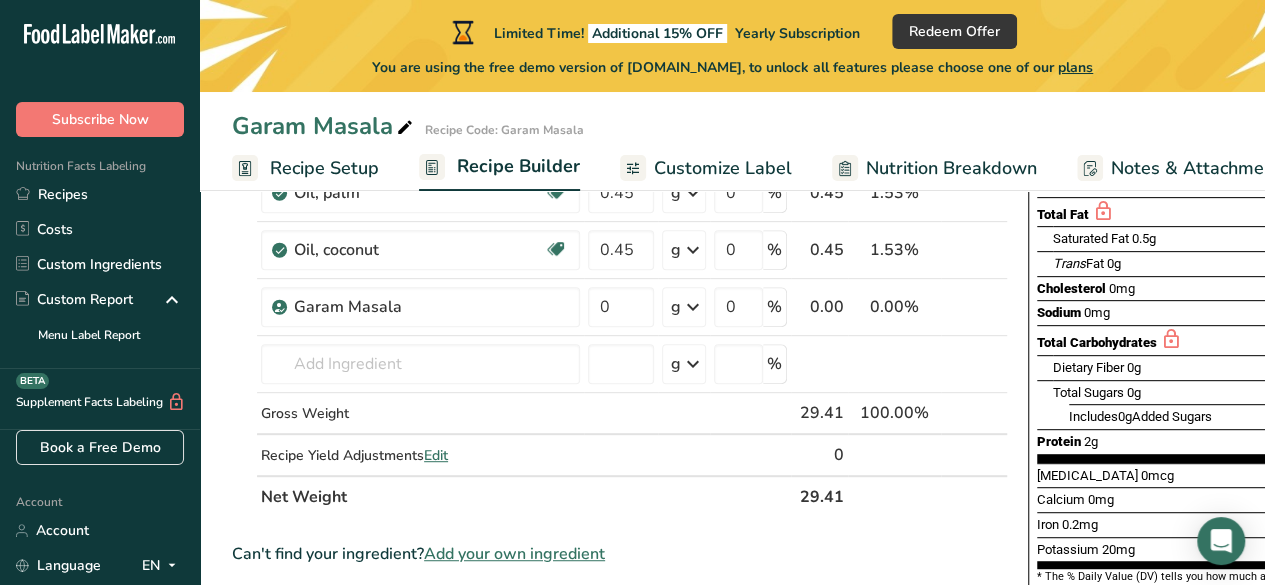 scroll, scrollTop: 200, scrollLeft: 0, axis: vertical 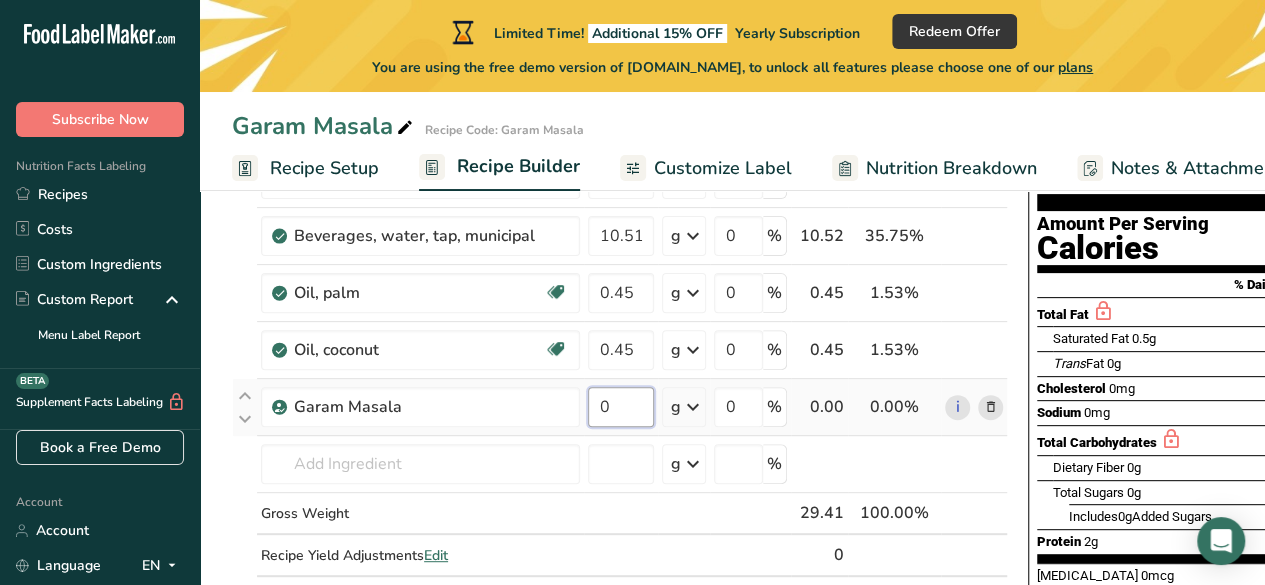 drag, startPoint x: 612, startPoint y: 409, endPoint x: 591, endPoint y: 412, distance: 21.213203 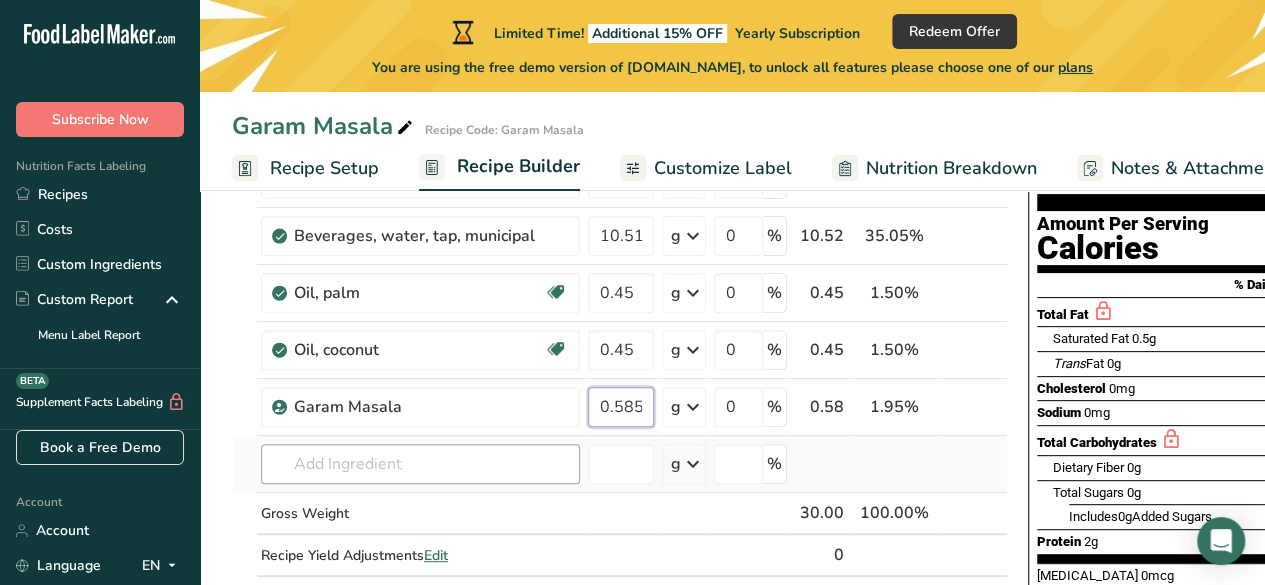 type on "0.585" 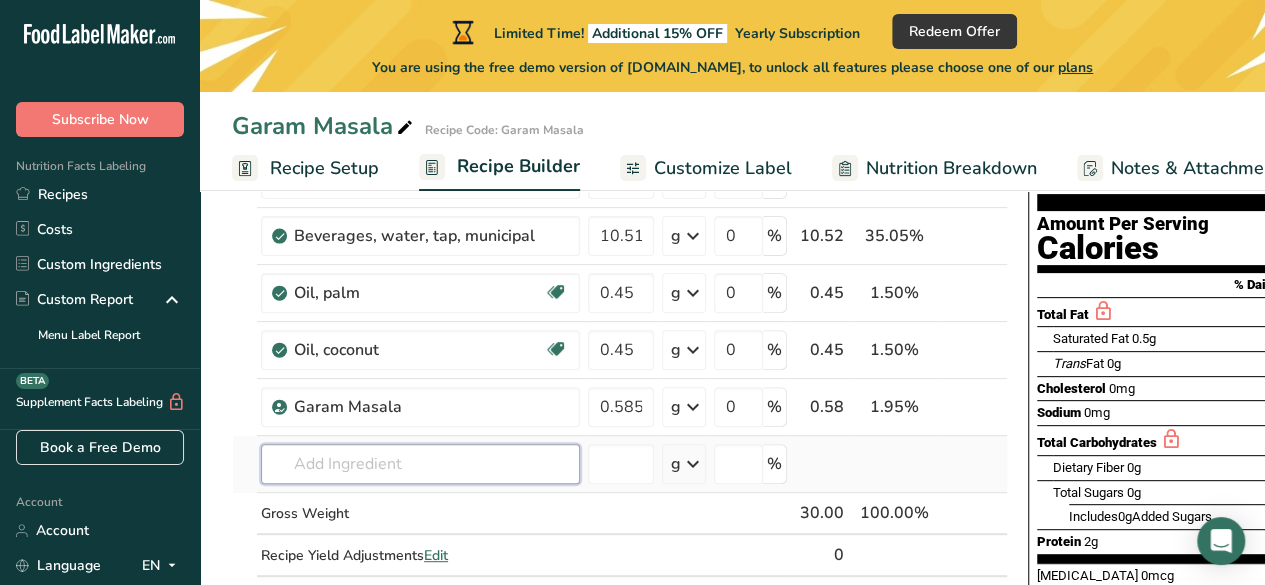 click on "Ingredient *
Amount *
Unit *
Waste *   .a-a{fill:#347362;}.b-a{fill:#fff;}          Grams
Percentage
Wheat flour, white, all-purpose, unenriched
Dairy free
Vegan
Vegetarian
Soy free
18
g
Portions
1 cup
Weight Units
g
kg
mg
See more
Volume Units
l
Volume units require a density conversion. If you know your ingredient's density enter it below. Otherwise, click on "RIA" our AI Regulatory bot - she will be able to help you
lb/ft3
g/cm3
Confirm
mL
lb/ft3
g/cm3" at bounding box center (620, 363) 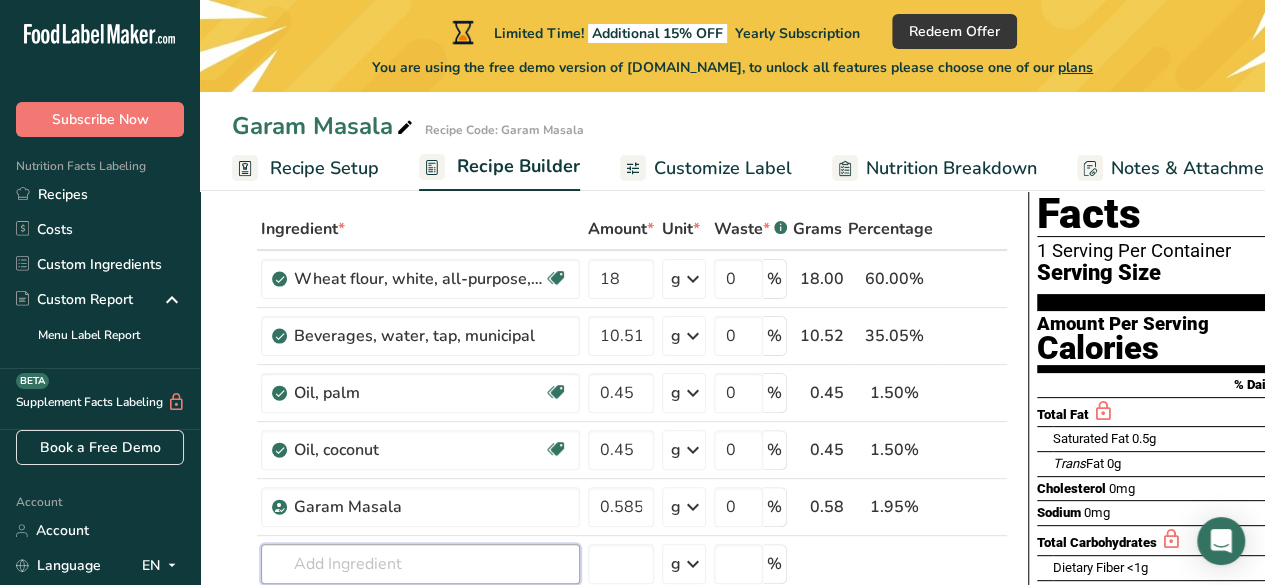 scroll, scrollTop: 0, scrollLeft: 0, axis: both 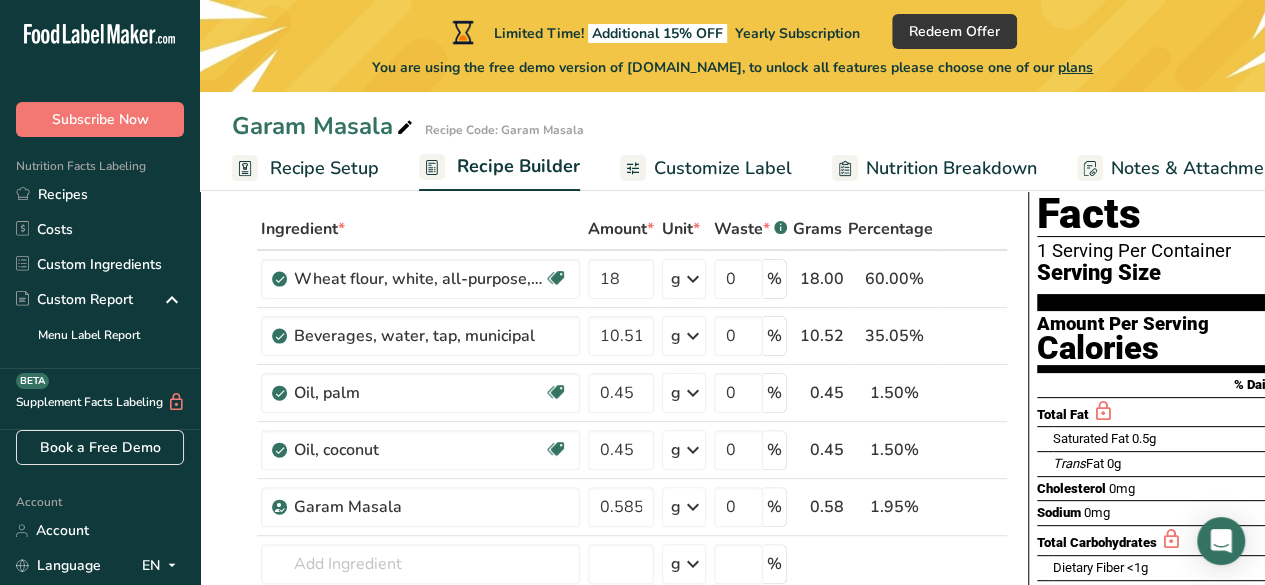 click on "Customize Label" at bounding box center (723, 168) 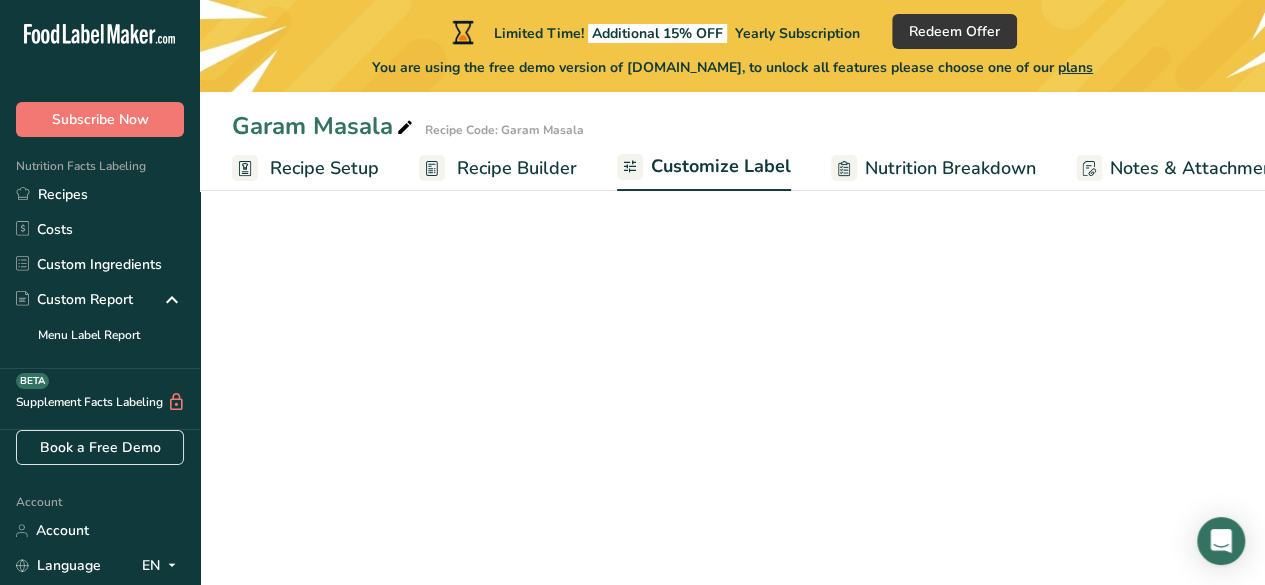 scroll, scrollTop: 0, scrollLeft: 256, axis: horizontal 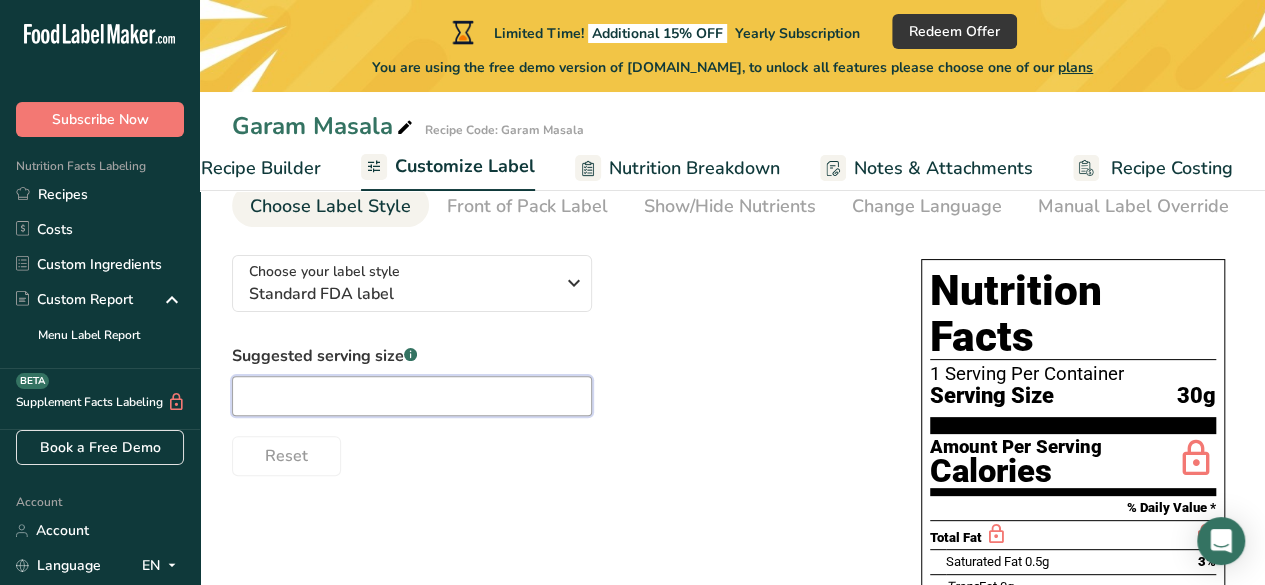 click at bounding box center [412, 396] 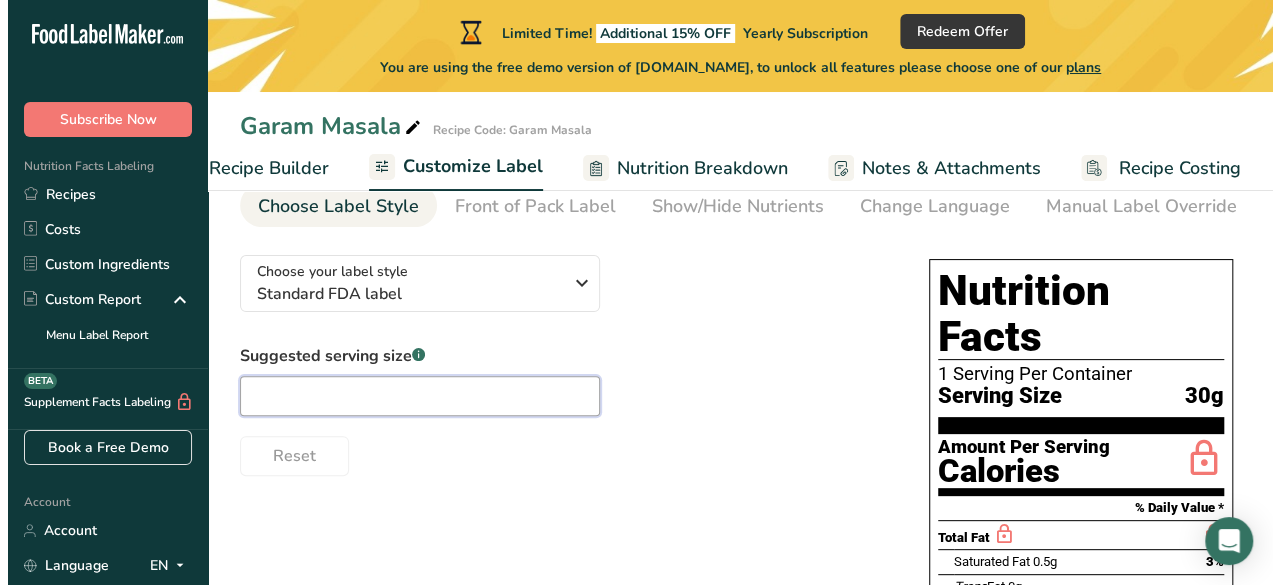 scroll, scrollTop: 200, scrollLeft: 0, axis: vertical 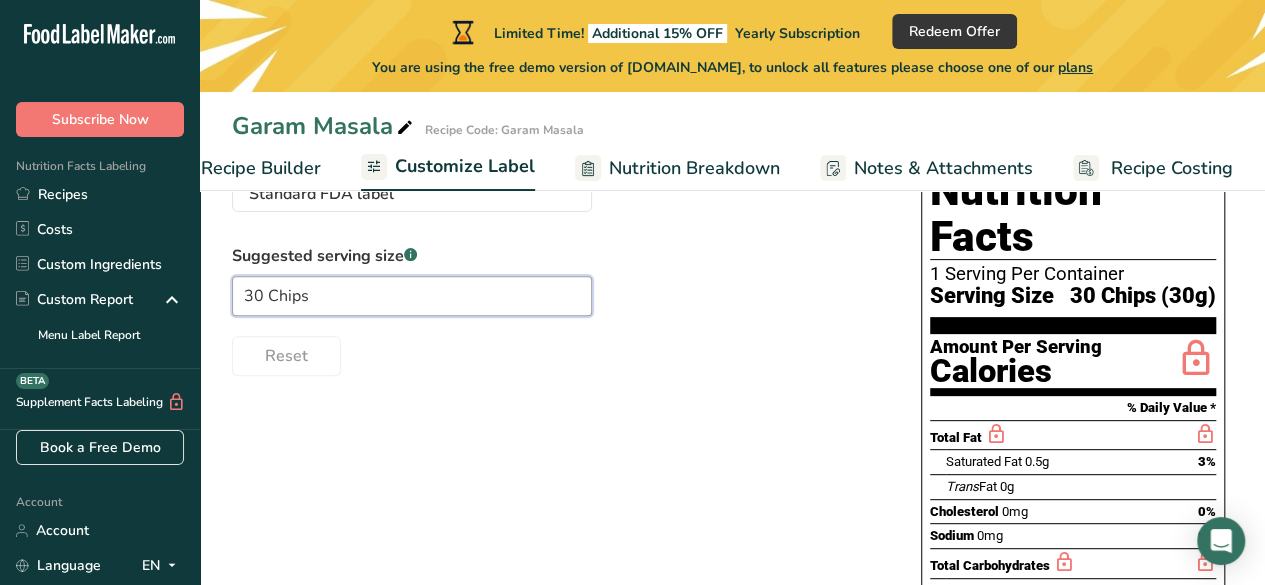 type on "30 Chips" 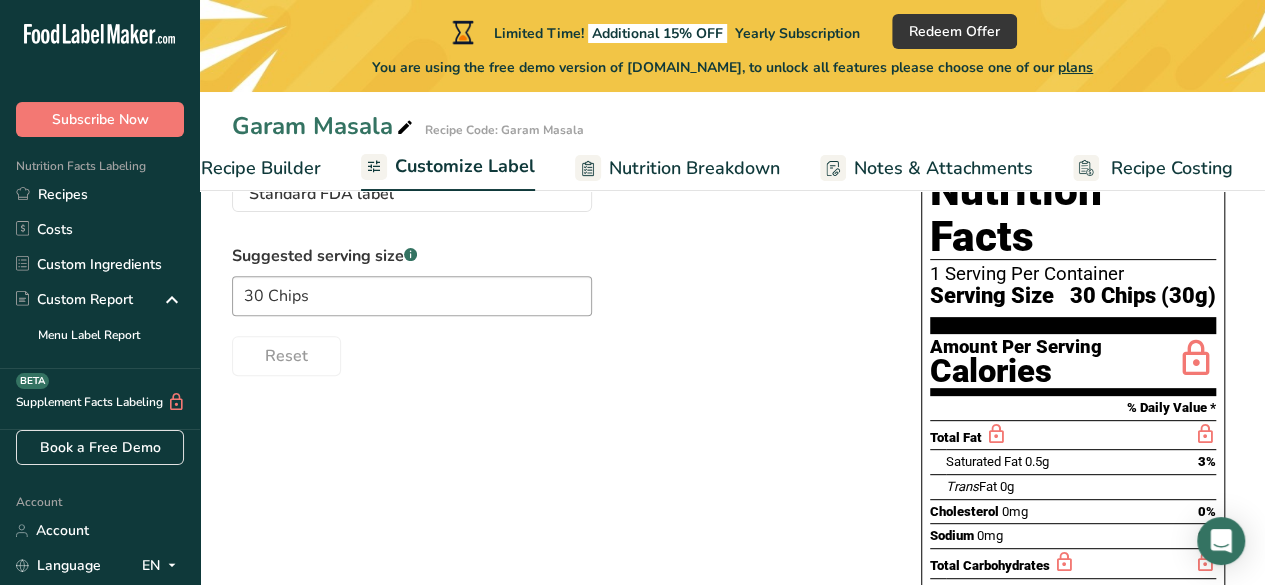 click on "Suggested serving size
.a-a{fill:#347362;}.b-a{fill:#fff;}           30 Chips
Reset" at bounding box center (556, 310) 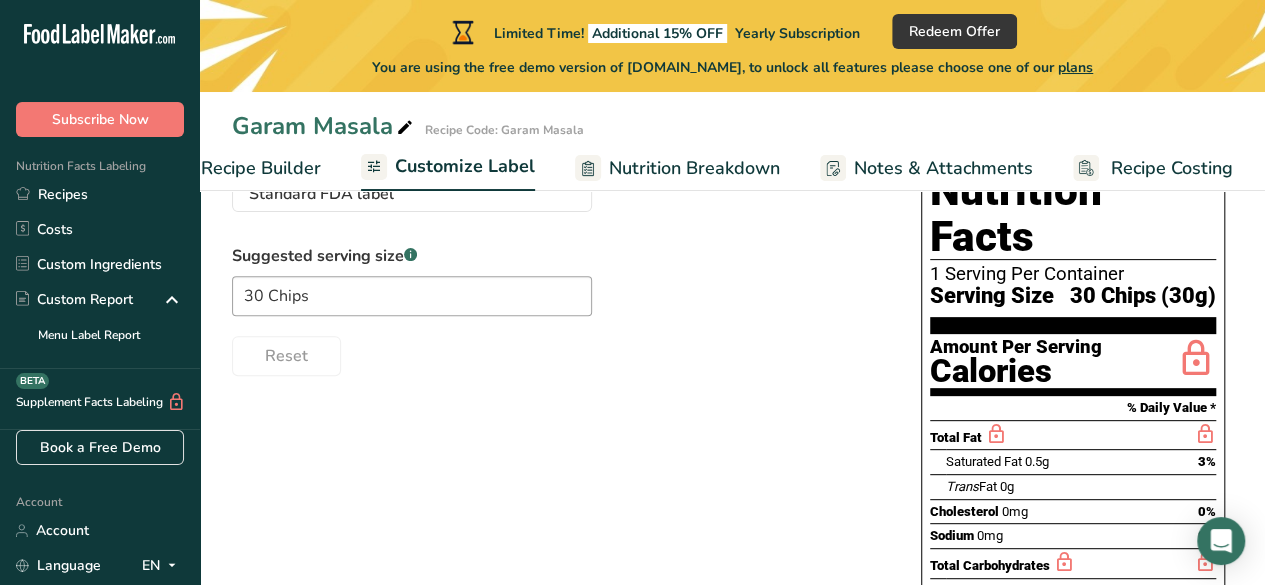 click on "Recipe Builder" at bounding box center [261, 168] 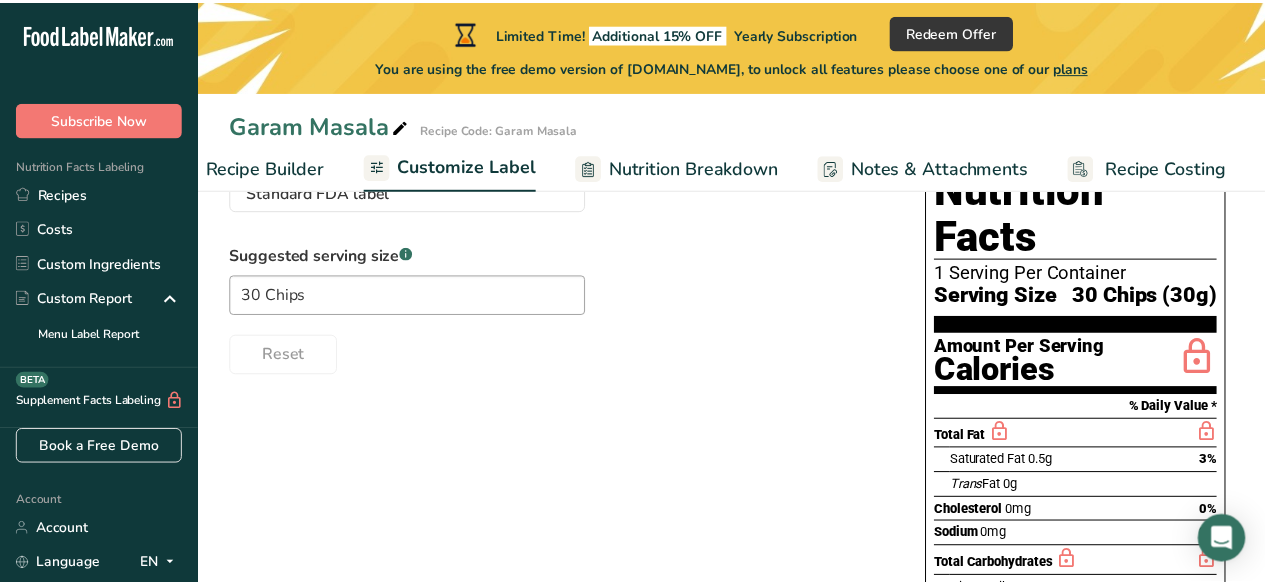 scroll, scrollTop: 0, scrollLeft: 193, axis: horizontal 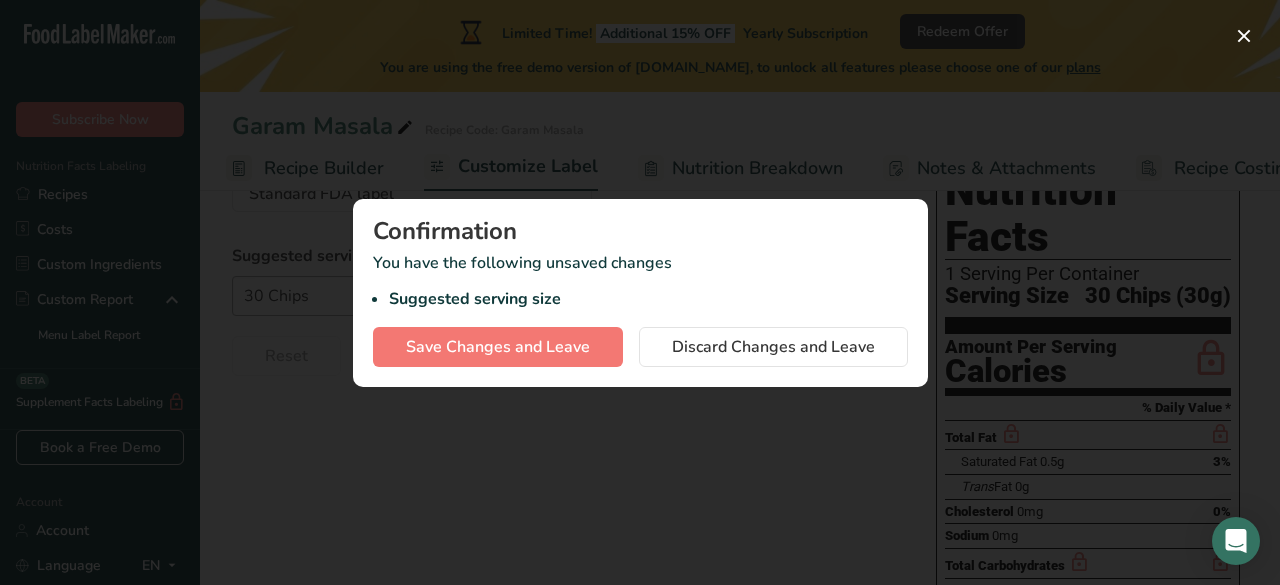 click at bounding box center (640, 292) 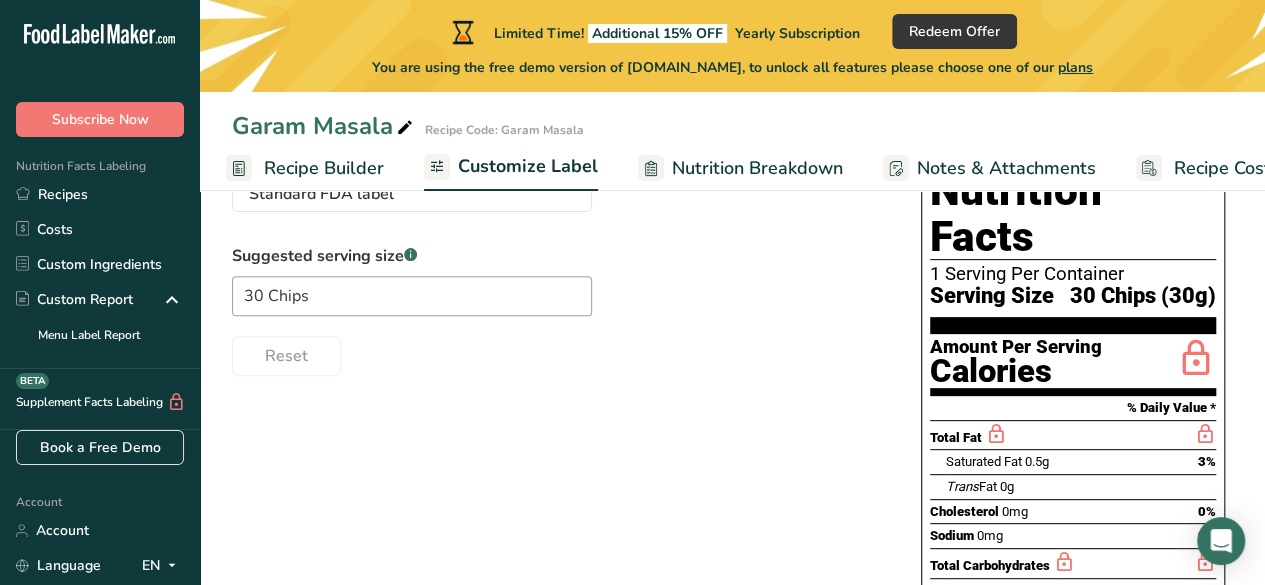 click on "Garam Masala
Recipe Code: Garam Masala
Recipe Setup                       Recipe Builder   Customize Label               Nutrition Breakdown               Notes & Attachments                 Recipe Costing
Customize your label
Save
Download
Choose what to show on your downloaded label
Recipe Name to appear above label
Nutrition Facts Panel
Ingredient Statement List
Allergen Declaration/ Allergy Statement
Business Address
Label Notes
Recipe Tags
Recipe Card QR Code
Front of Pack Label
Download
PNG
PNG
BMP
SVG
PDF
TXT
Reset" at bounding box center (732, 479) 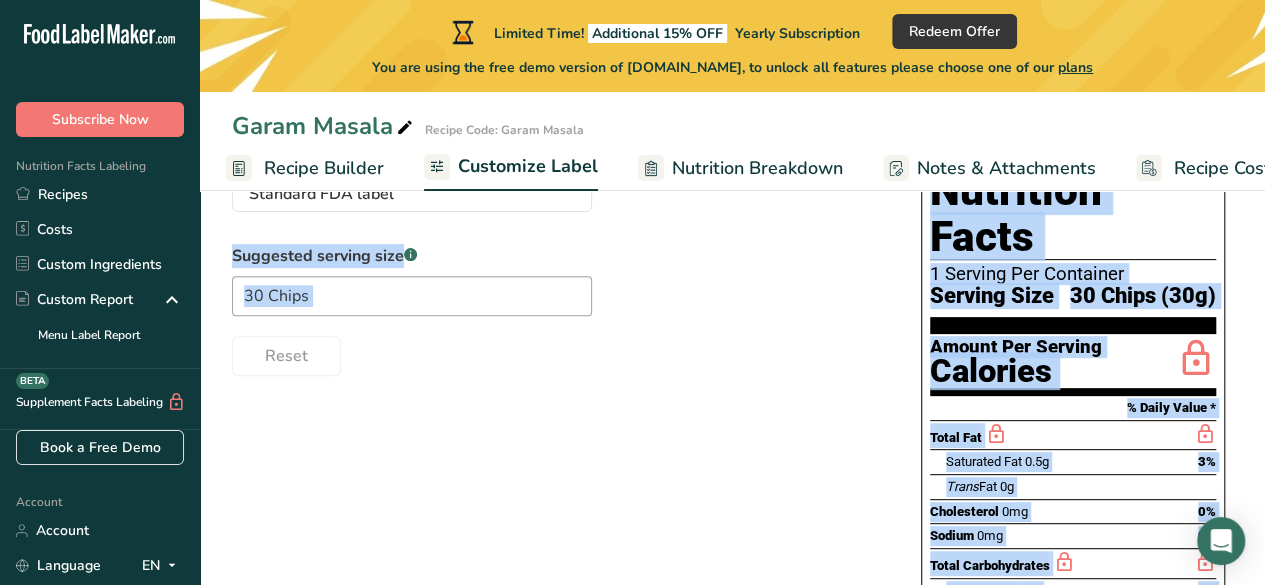 click on "Suggested serving size
.a-a{fill:#347362;}.b-a{fill:#fff;}           30 Chips
Reset" at bounding box center [556, 310] 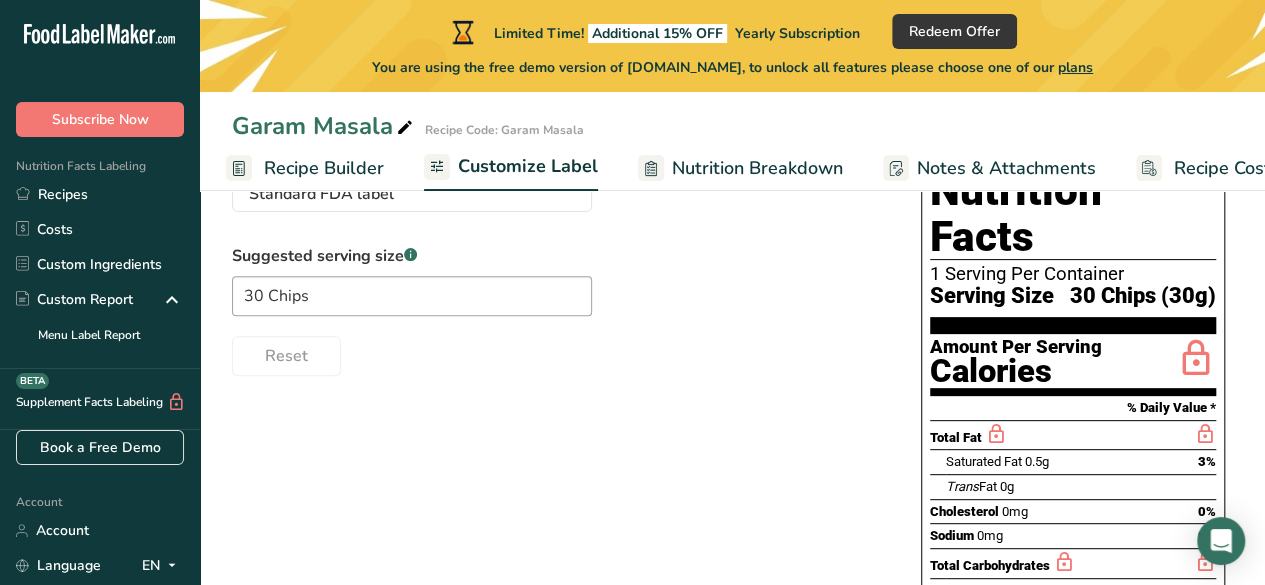 click on "Recipe Builder" at bounding box center [324, 168] 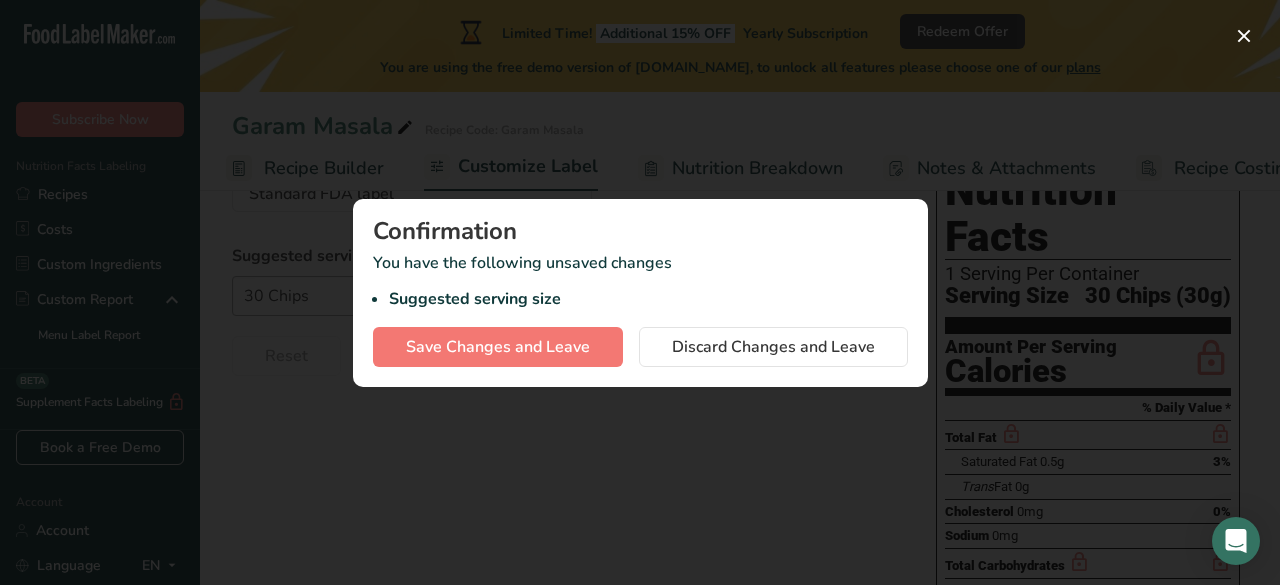 click at bounding box center [640, 292] 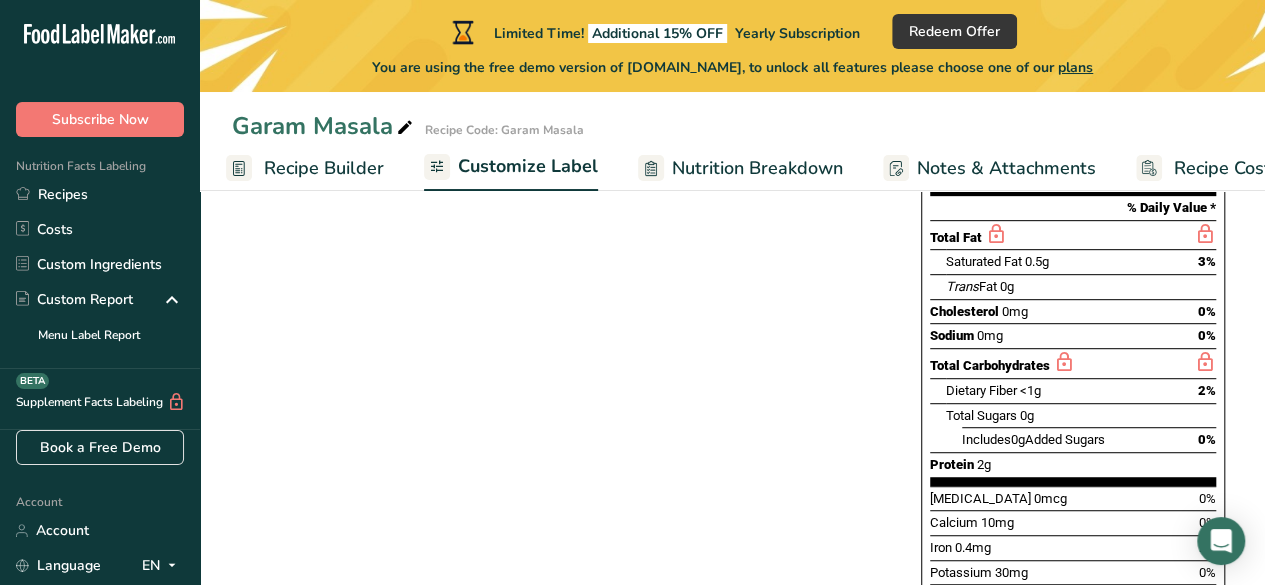 scroll, scrollTop: 0, scrollLeft: 0, axis: both 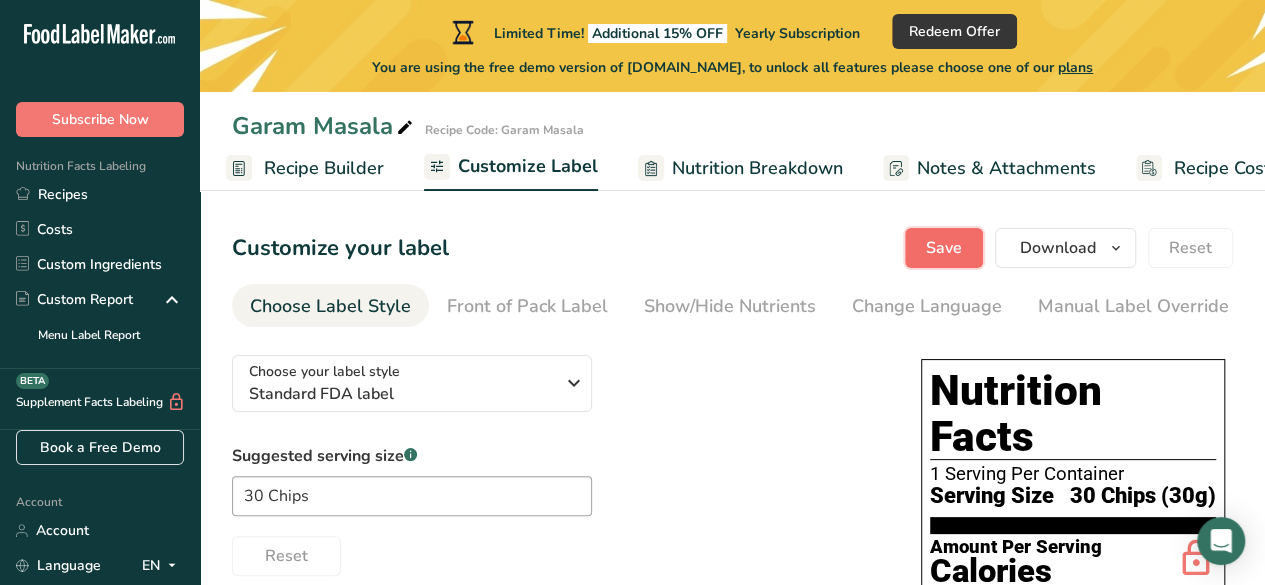 click on "Save" at bounding box center [944, 248] 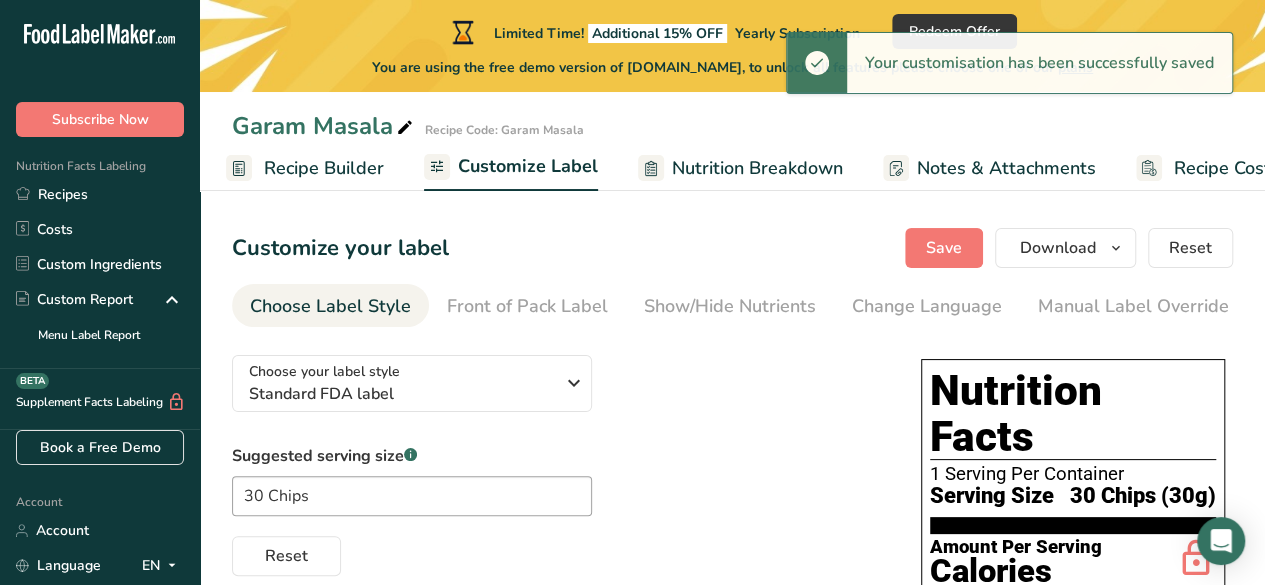 click on "Recipe Builder" at bounding box center (324, 168) 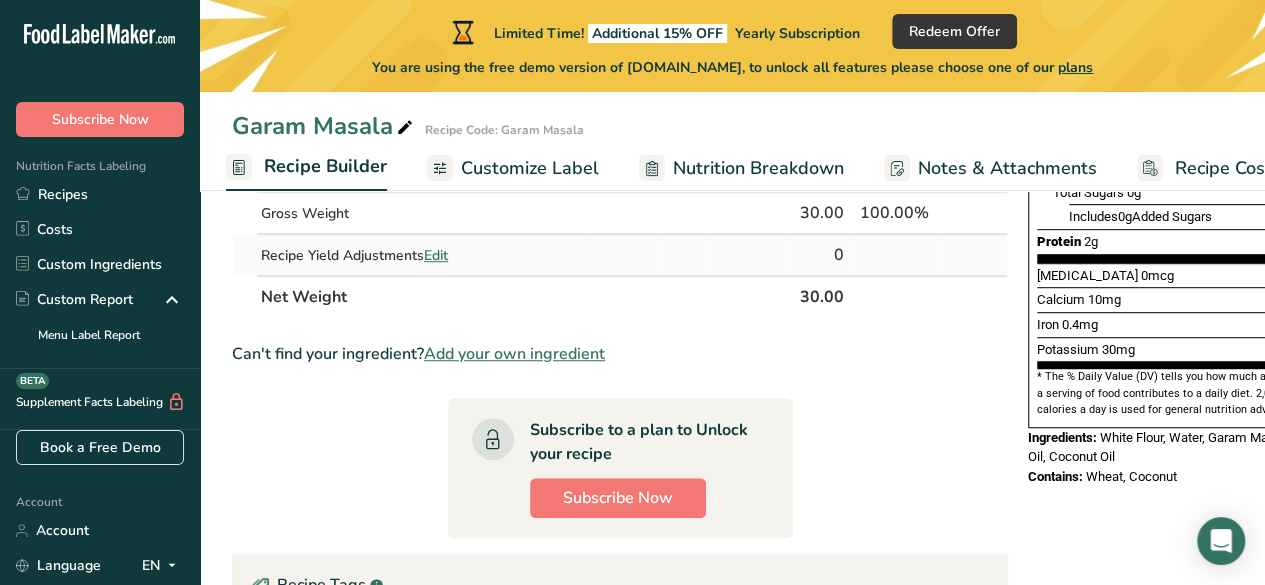 scroll, scrollTop: 400, scrollLeft: 0, axis: vertical 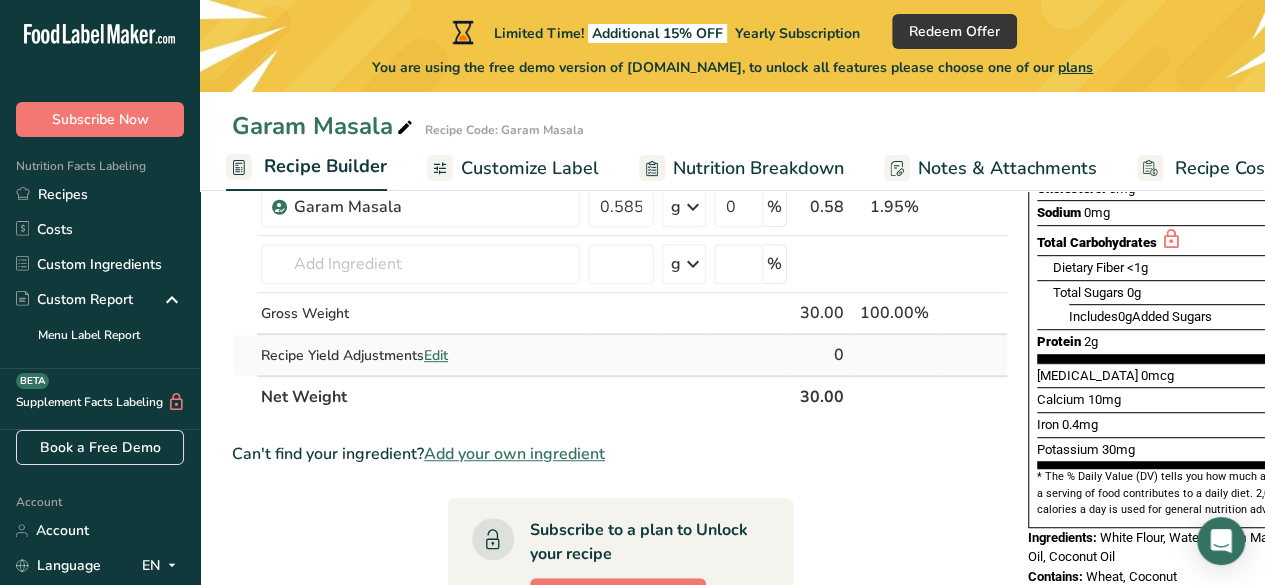 click on "Edit" at bounding box center [436, 355] 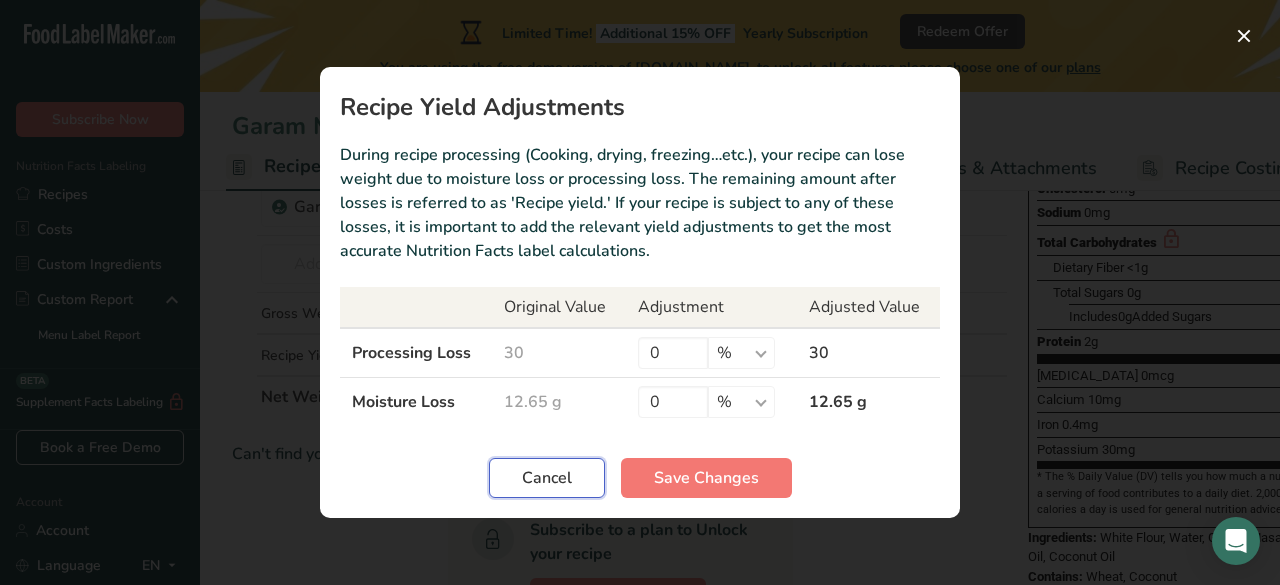 click on "Cancel" at bounding box center [547, 478] 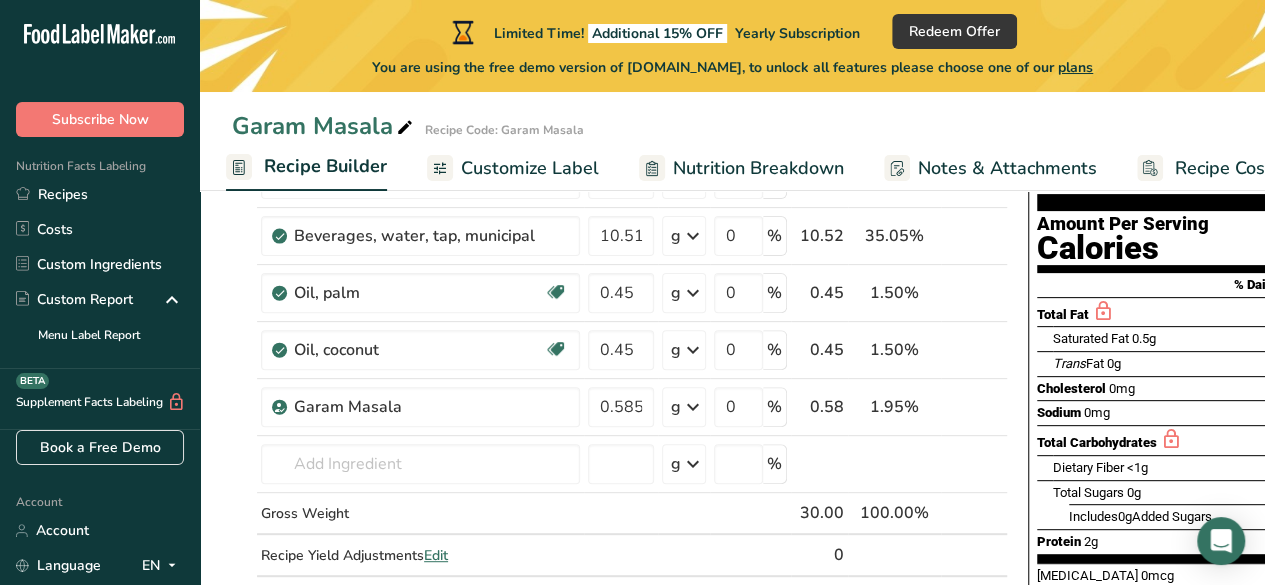 scroll, scrollTop: 0, scrollLeft: 0, axis: both 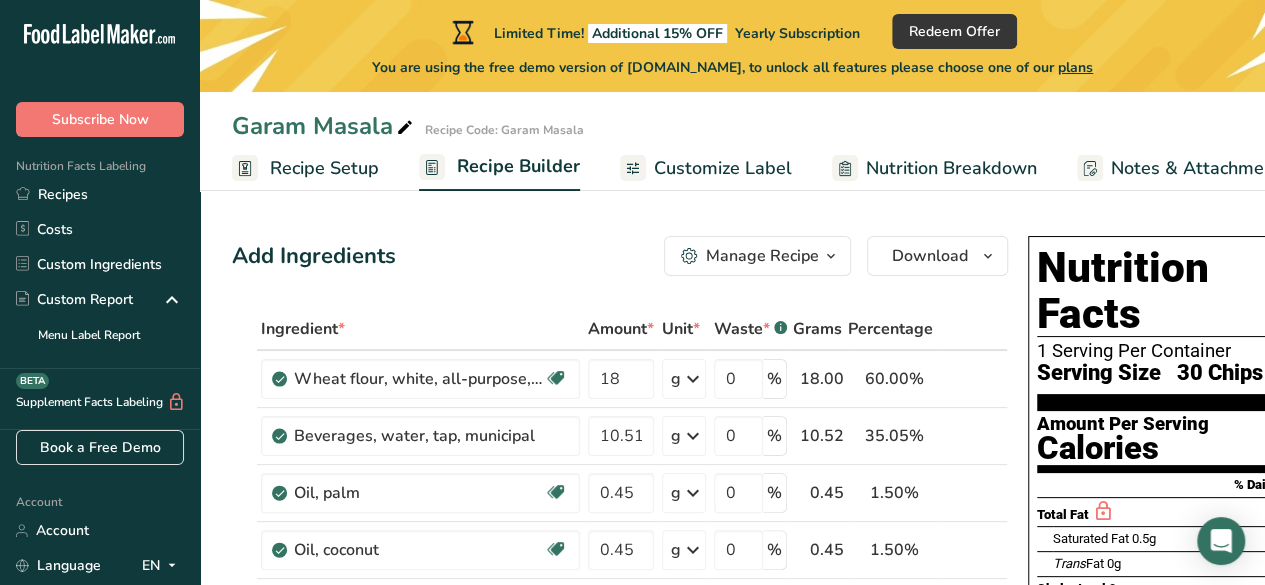 click on "Recipe Setup" at bounding box center [324, 168] 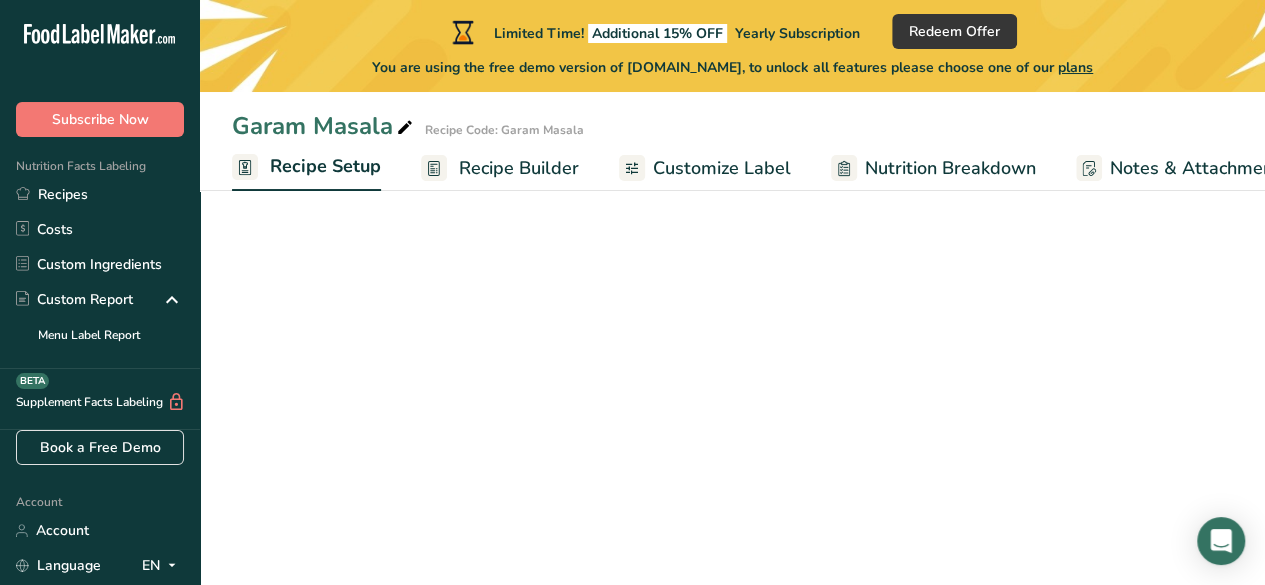 scroll, scrollTop: 0, scrollLeft: 7, axis: horizontal 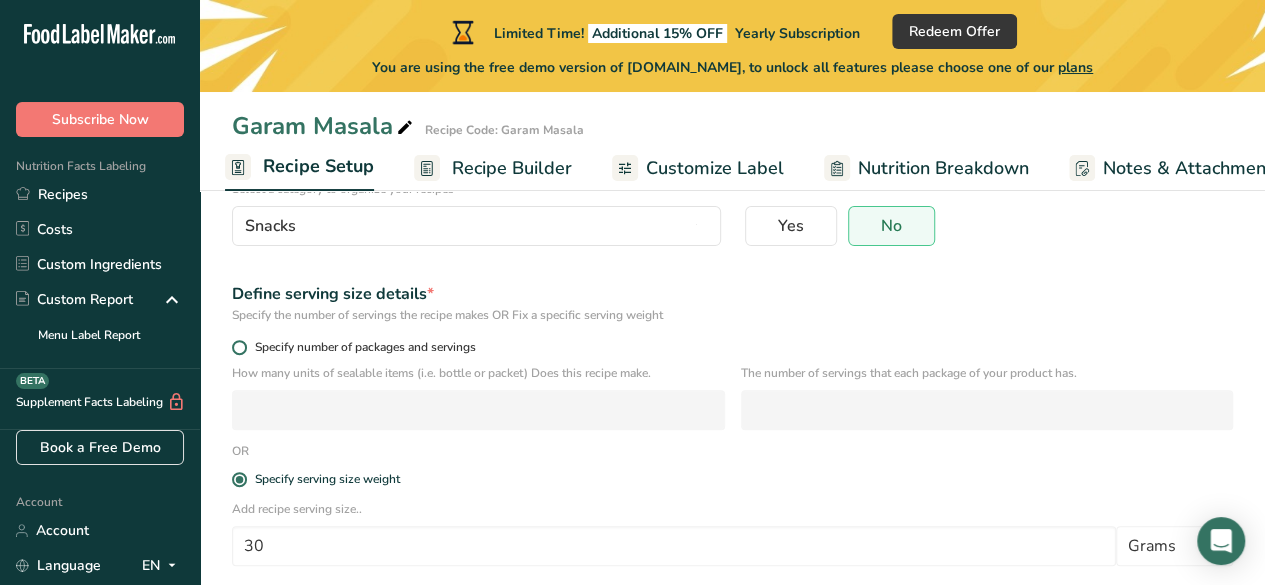 click at bounding box center [239, 347] 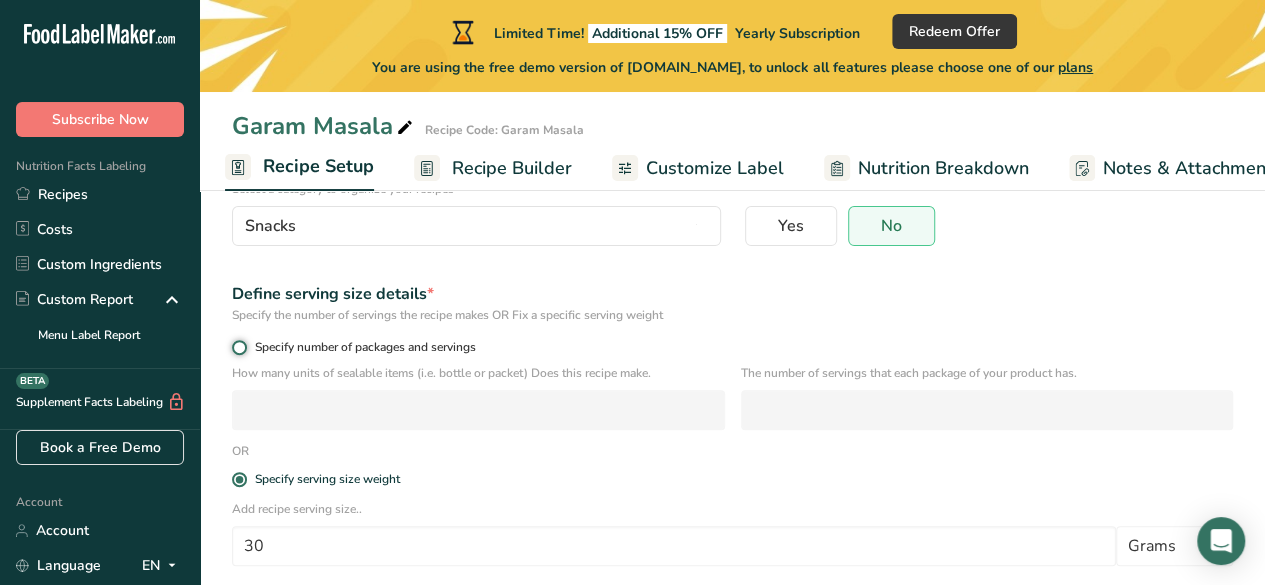 click on "Specify number of packages and servings" at bounding box center (238, 347) 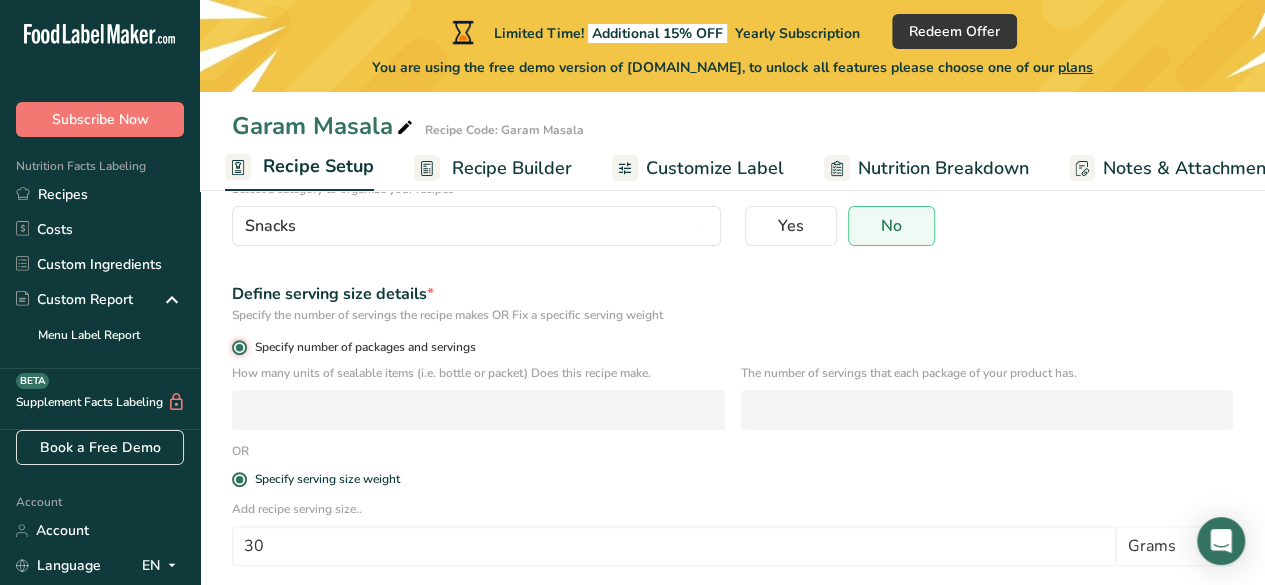 radio on "false" 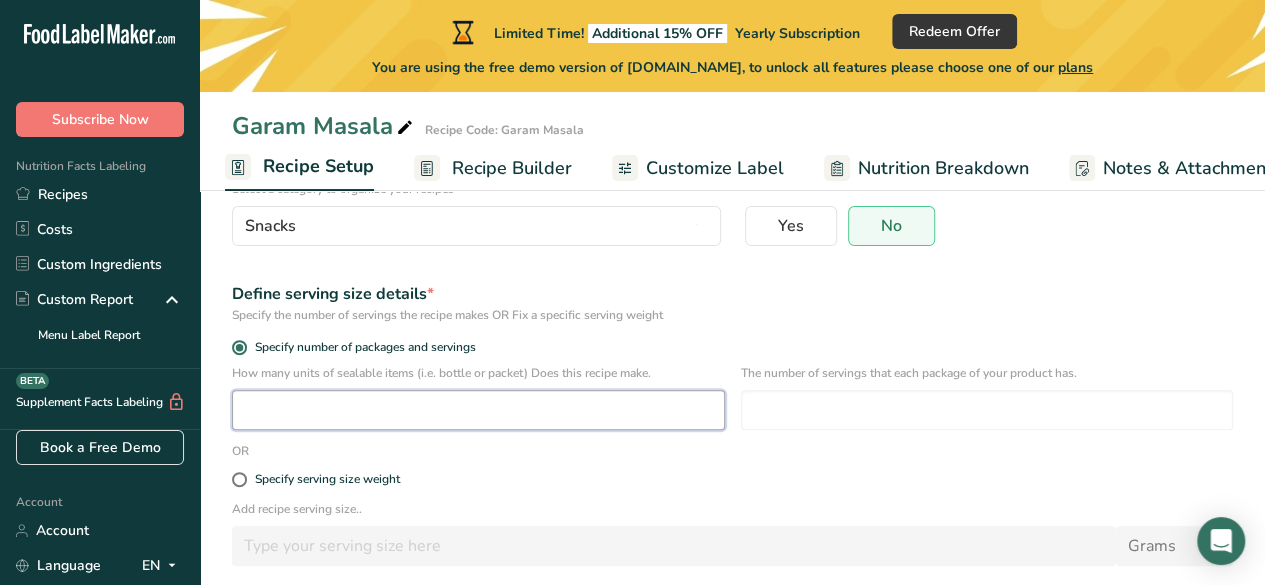 click at bounding box center (478, 410) 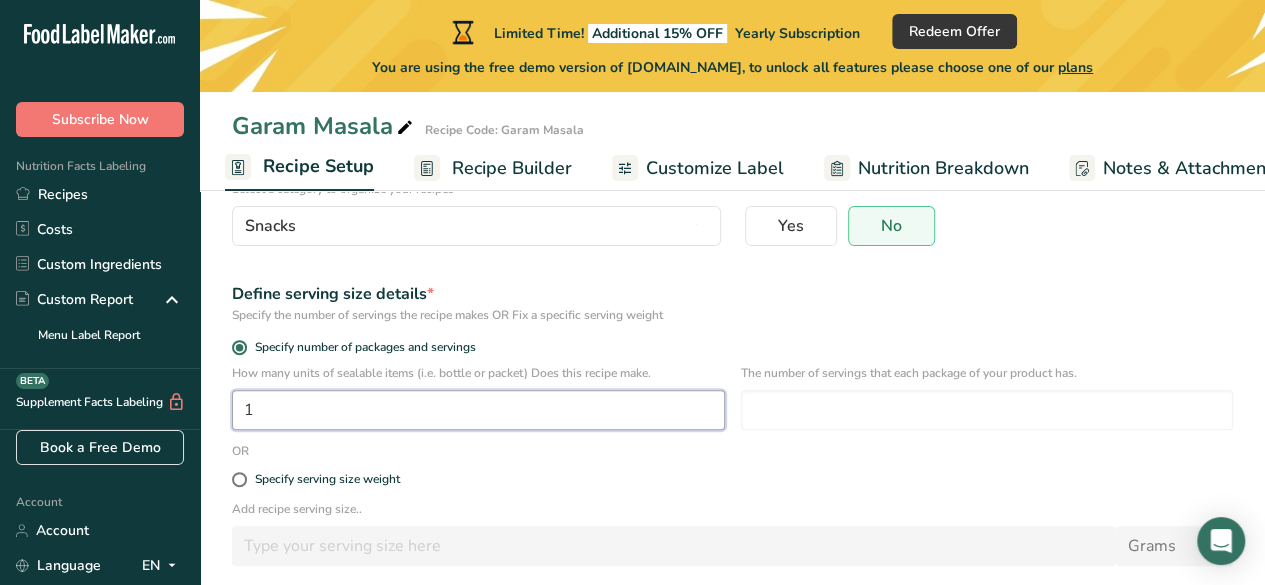 type on "1" 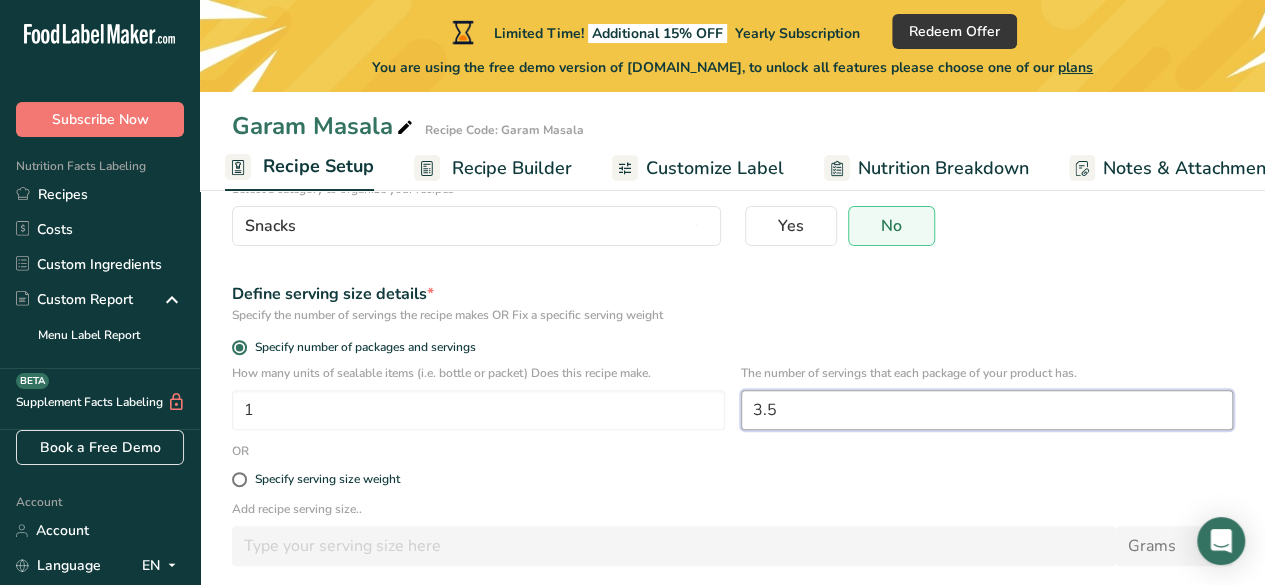type on "3.5" 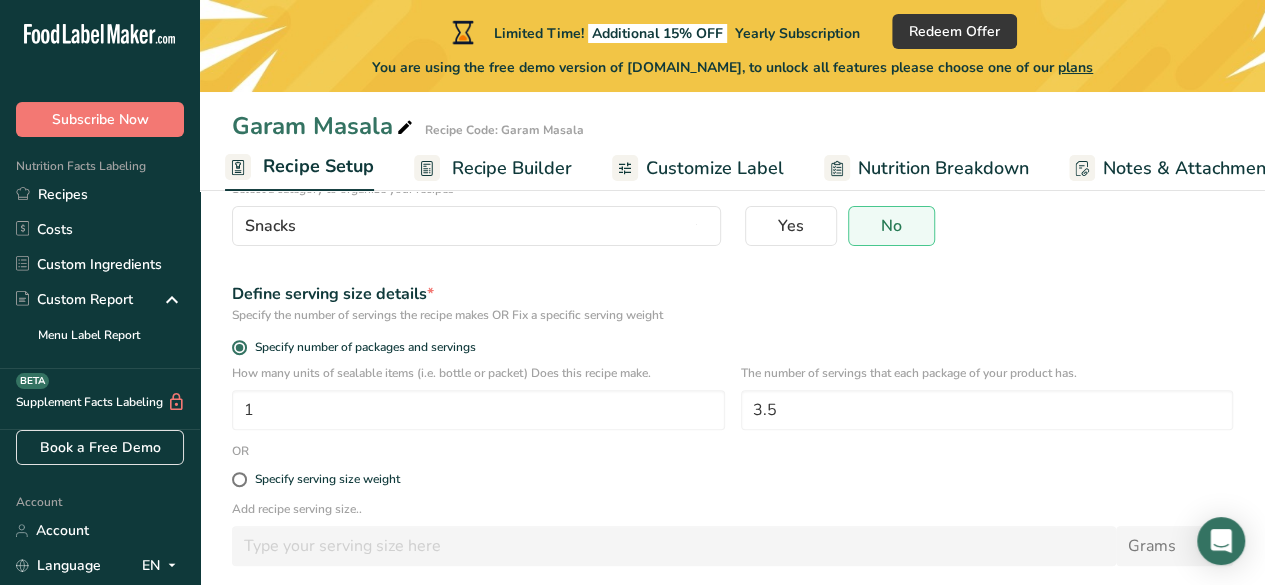 click on "Specify the number of servings the recipe makes OR Fix a specific serving weight" at bounding box center [732, 315] 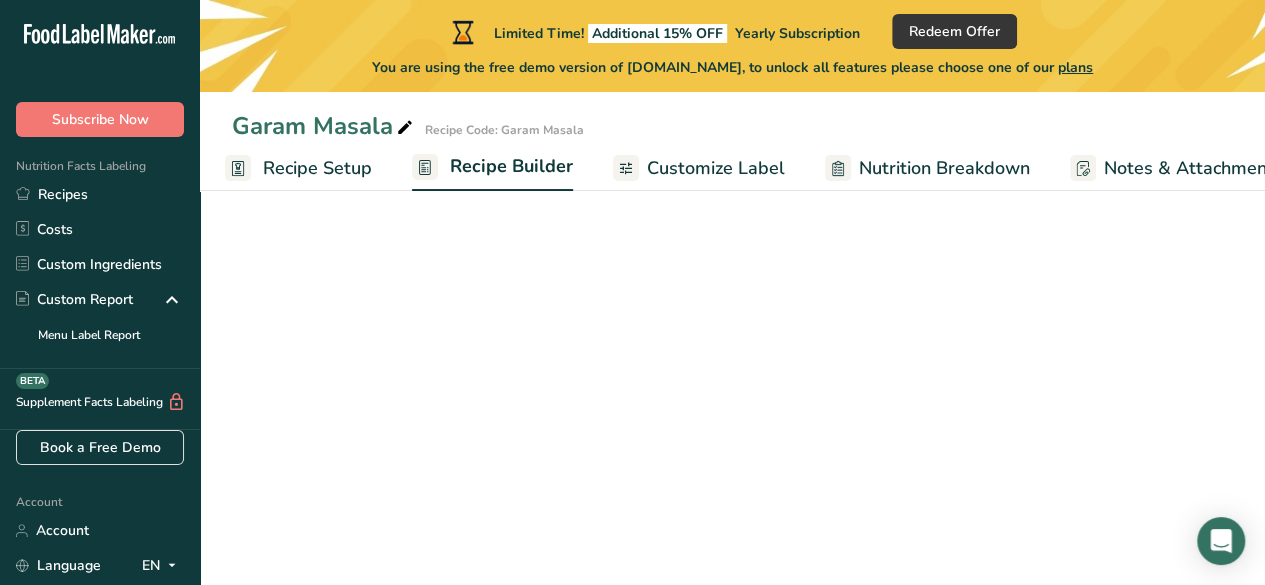scroll, scrollTop: 0, scrollLeft: 193, axis: horizontal 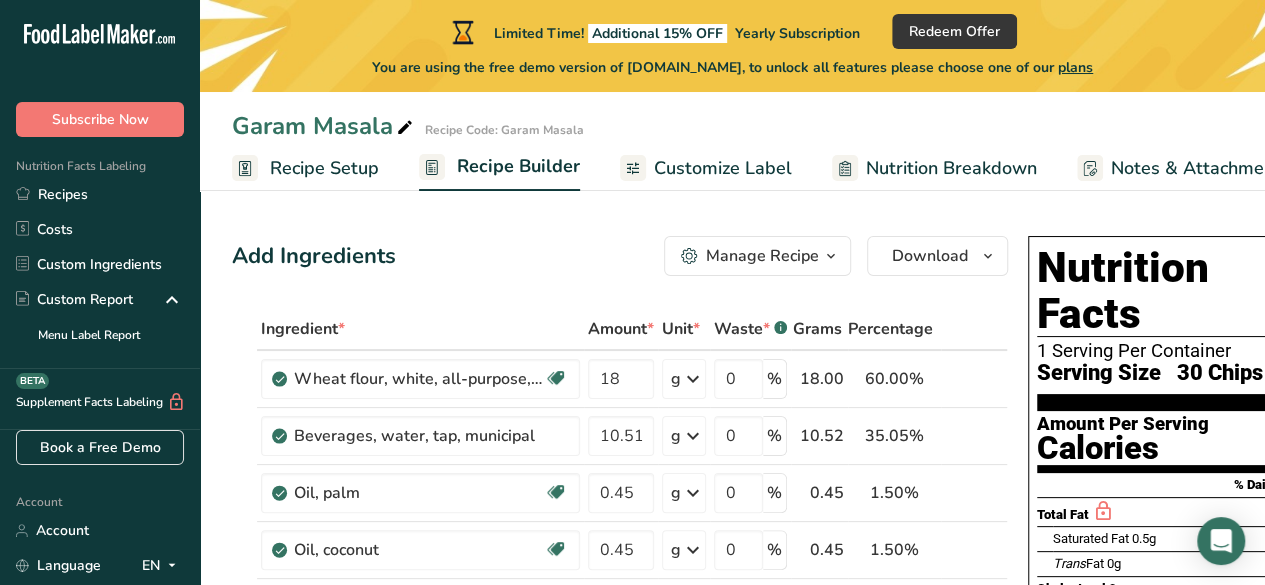 click on "Recipe Setup" at bounding box center [324, 168] 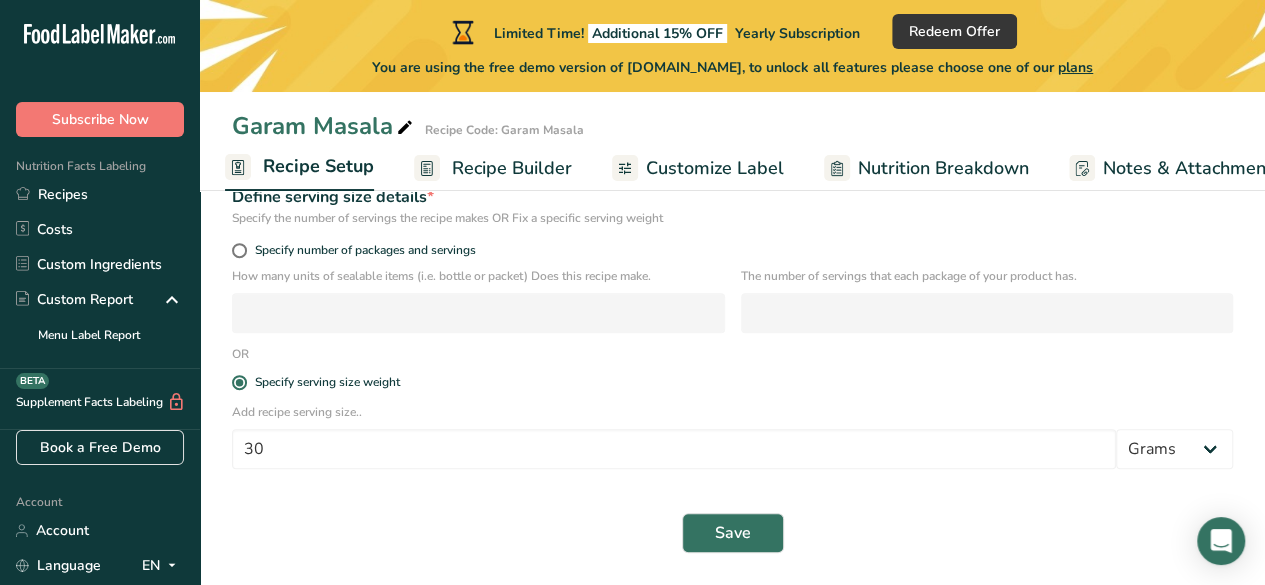 scroll, scrollTop: 197, scrollLeft: 0, axis: vertical 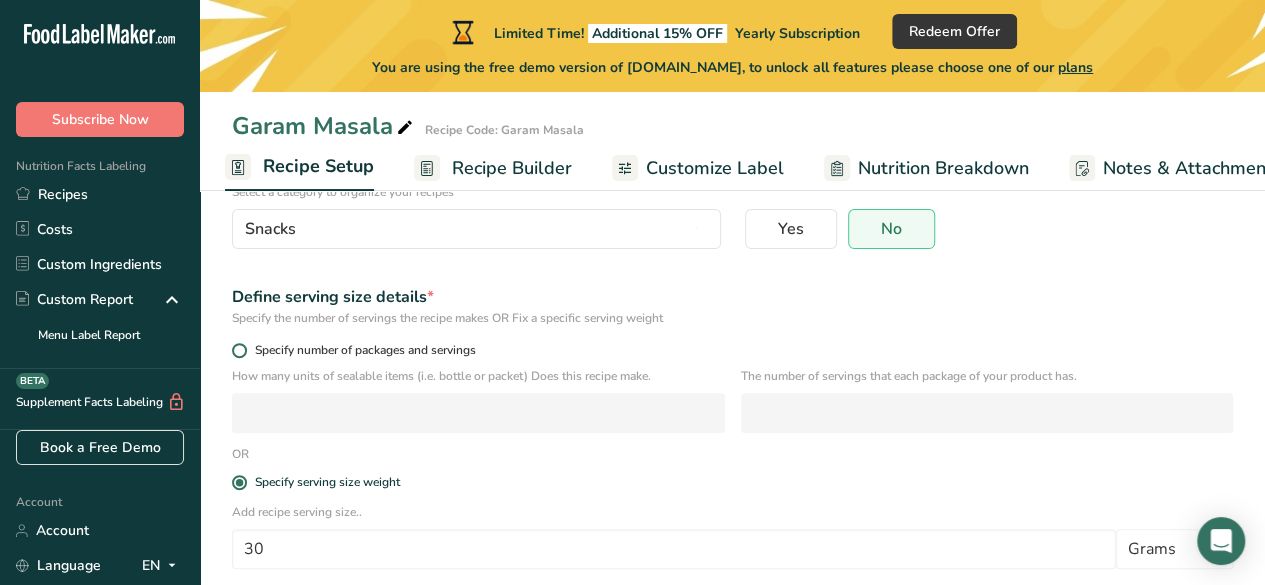 click at bounding box center (239, 350) 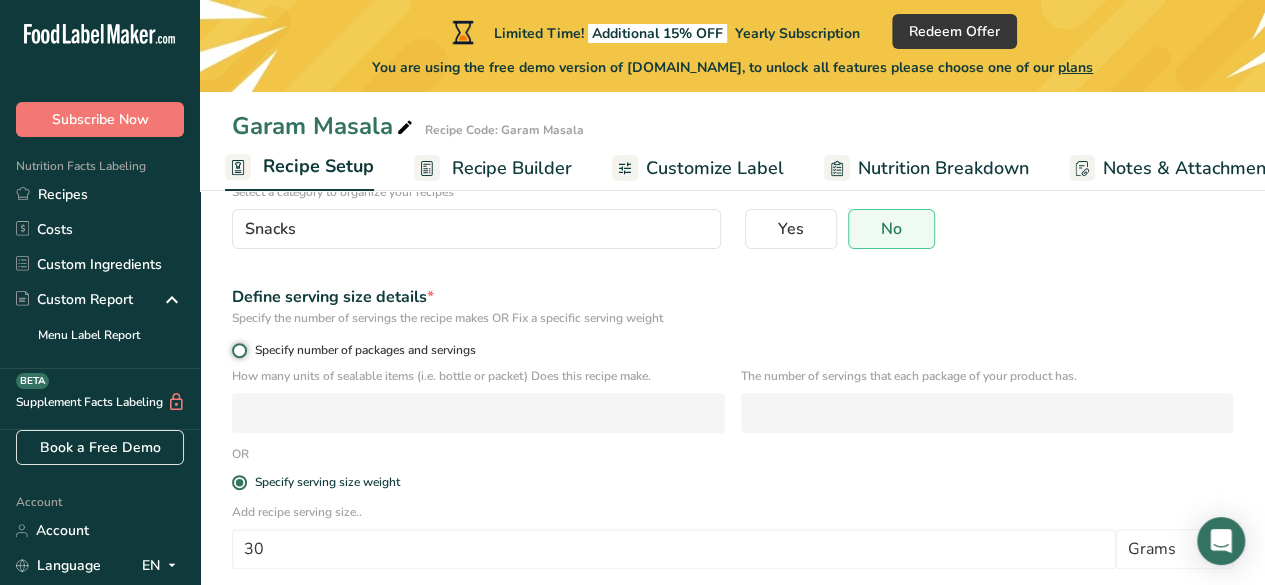 click on "Specify number of packages and servings" at bounding box center [238, 350] 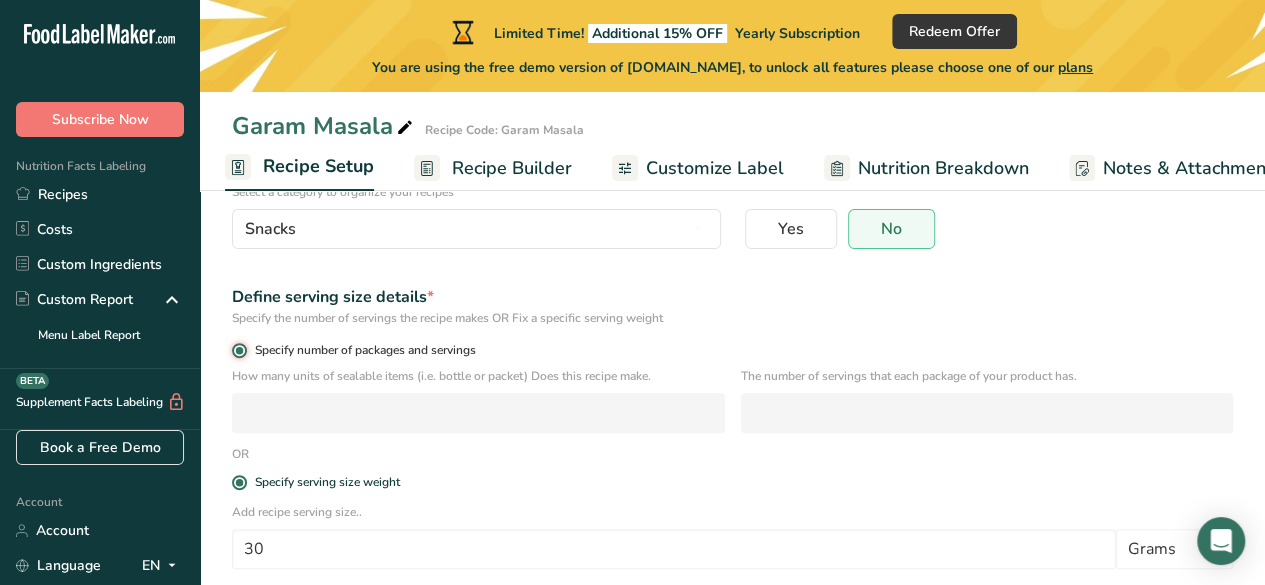 radio on "false" 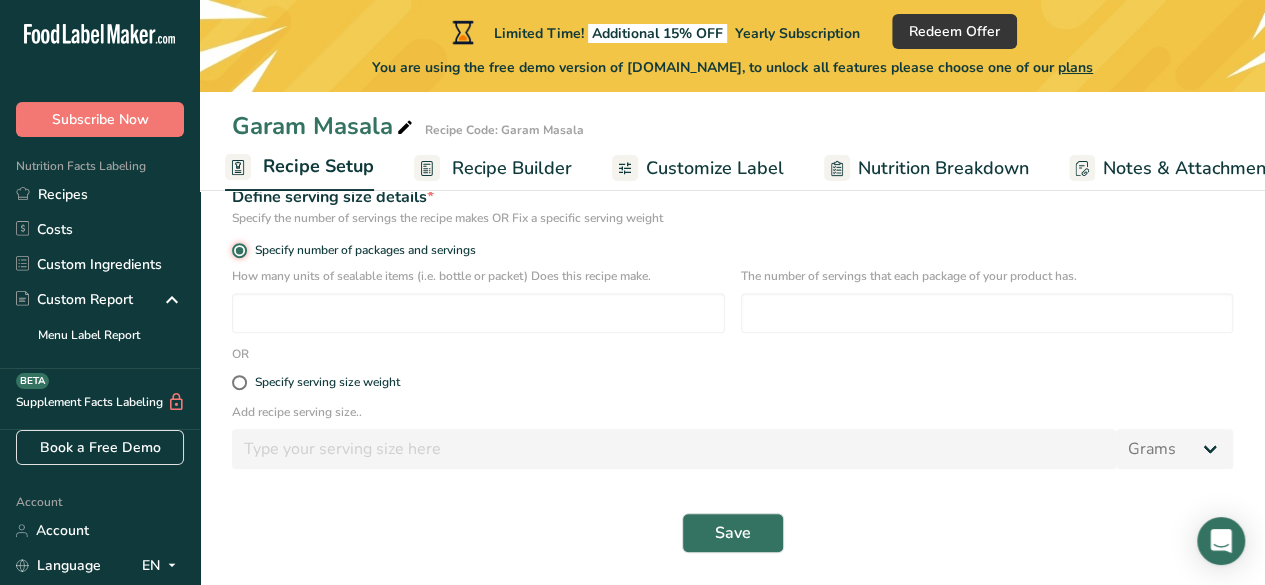 scroll, scrollTop: 197, scrollLeft: 0, axis: vertical 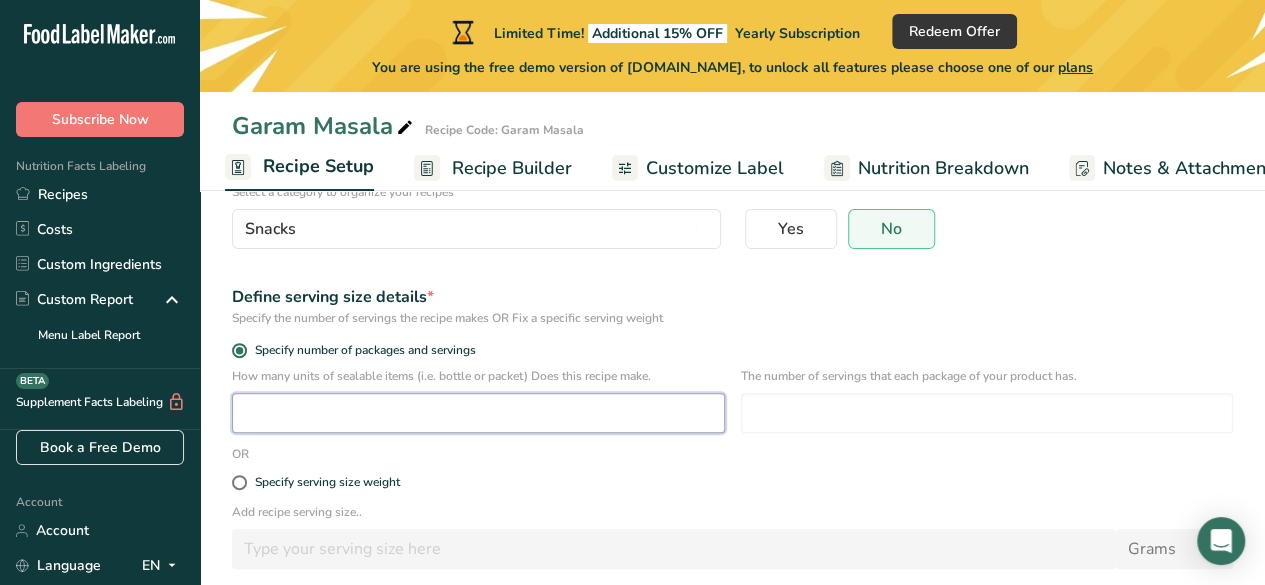 click at bounding box center [478, 413] 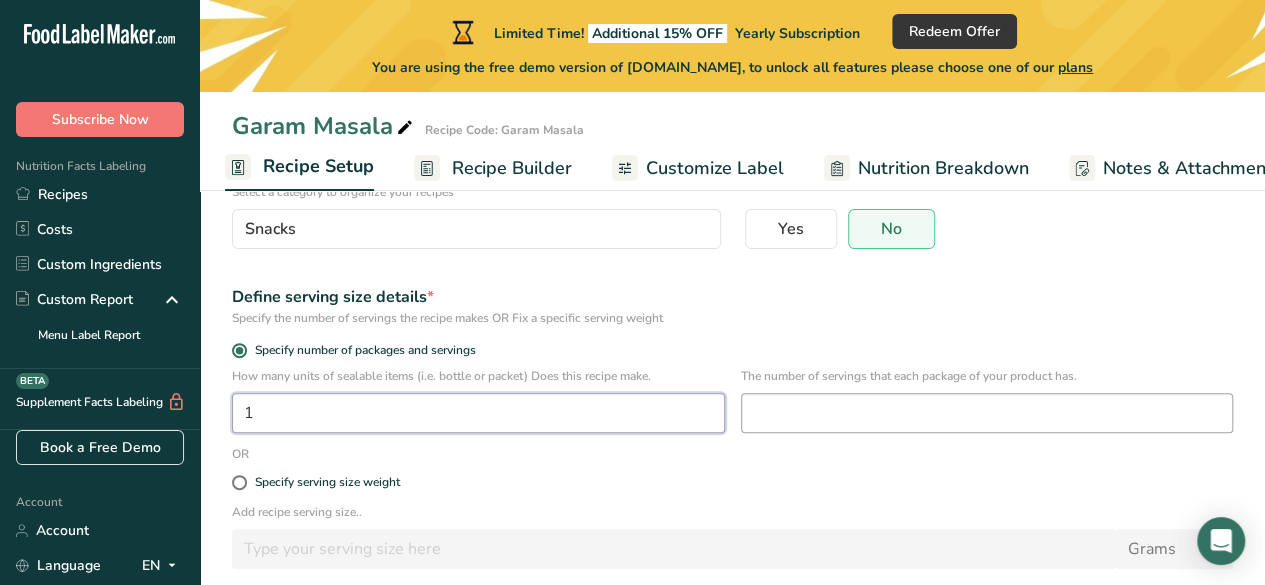 type on "1" 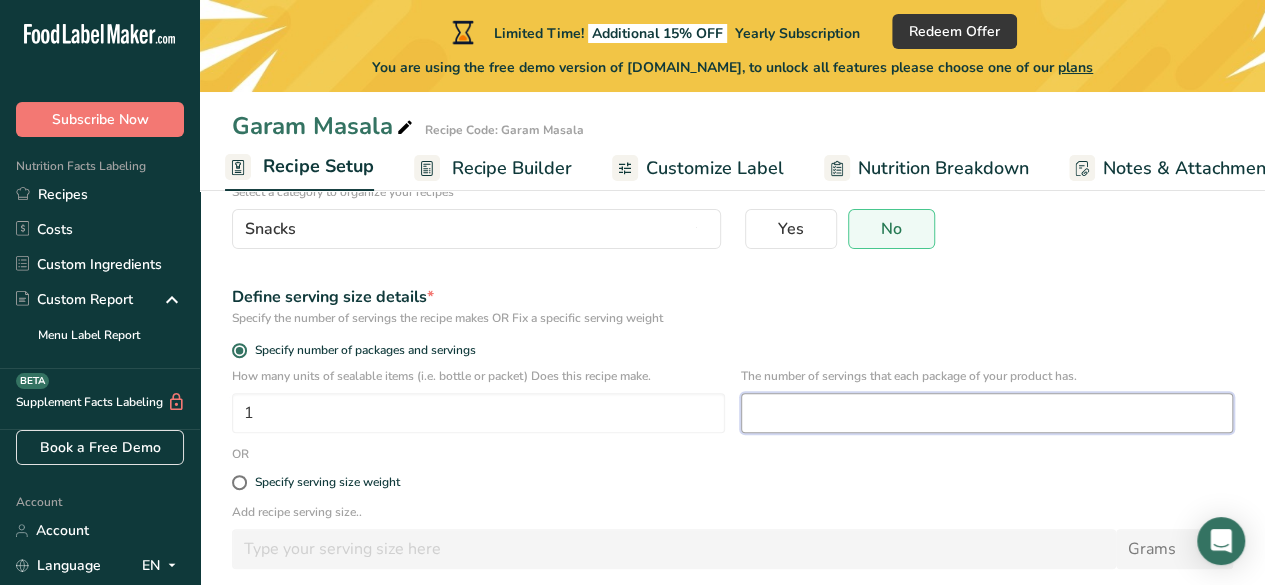 click at bounding box center [987, 413] 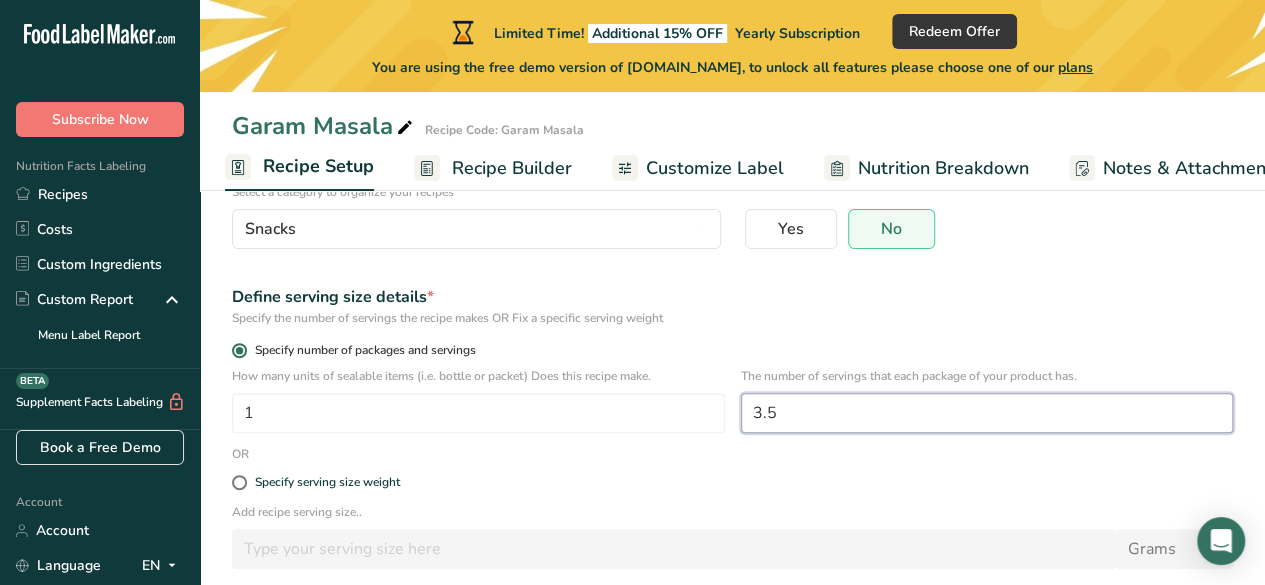 type on "3.5" 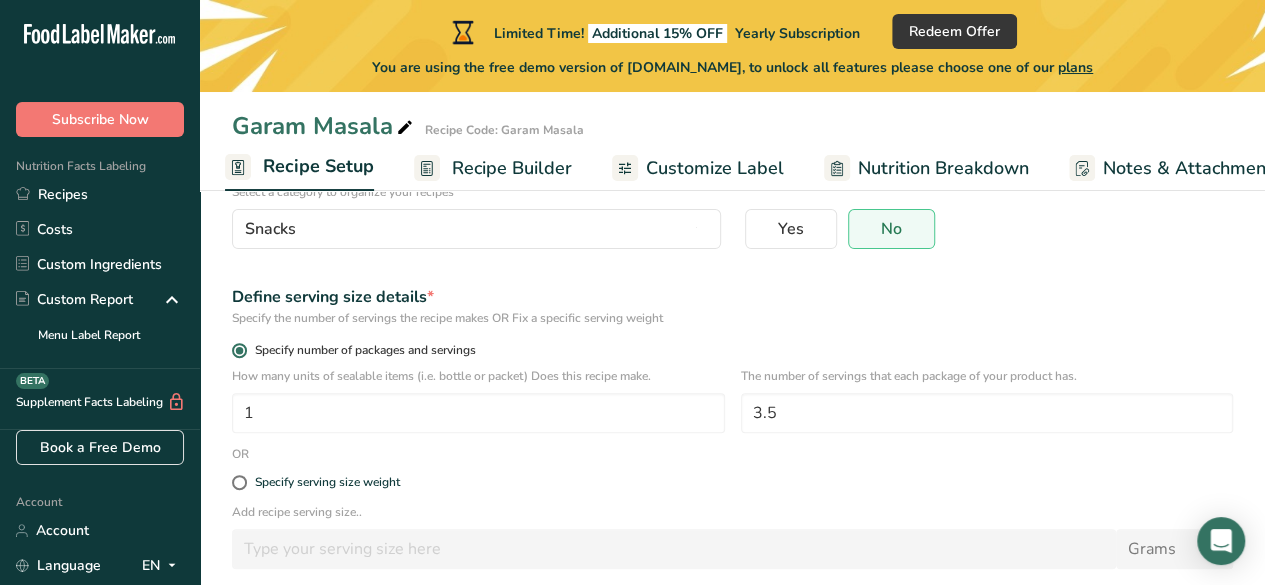click on "Specify number of packages and servings" at bounding box center (732, 350) 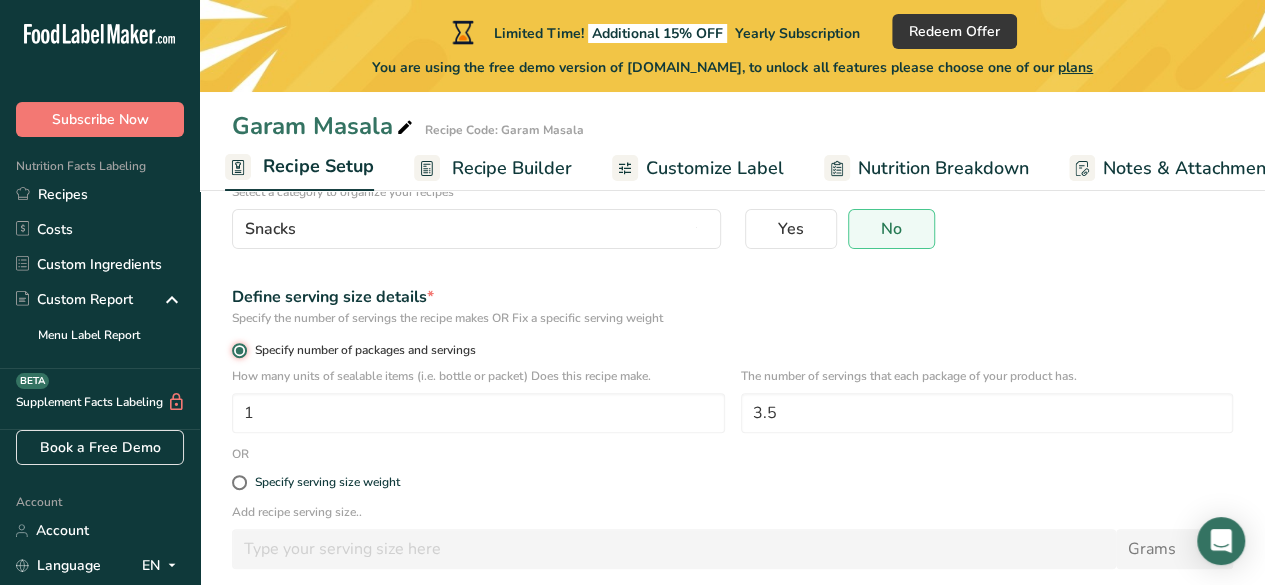 click on "Specify number of packages and servings" at bounding box center (238, 350) 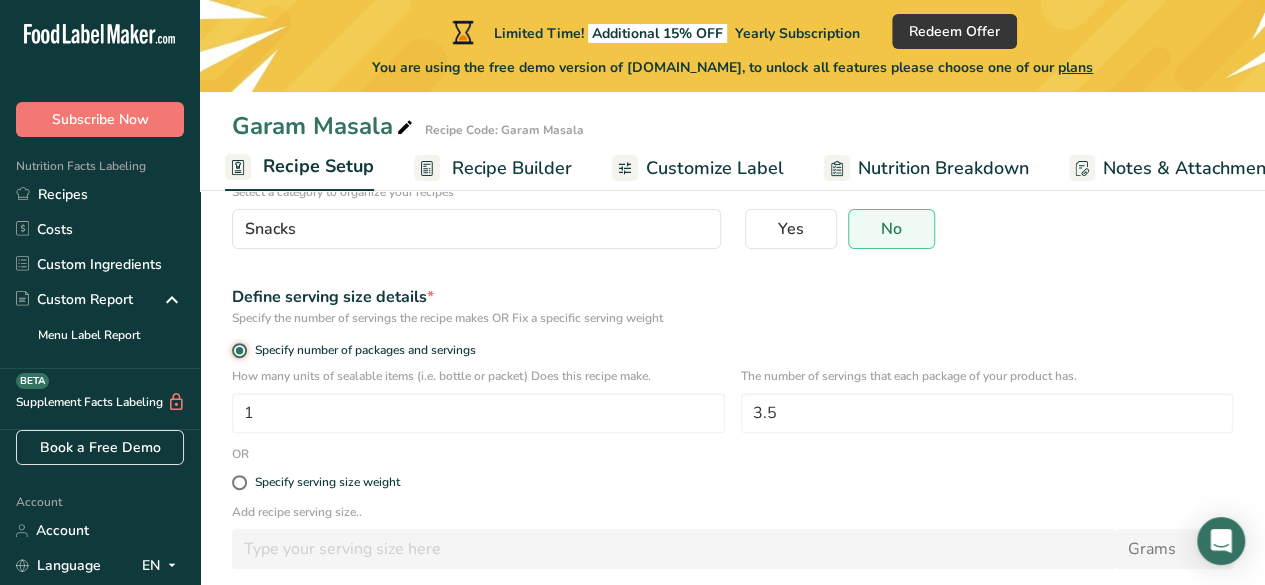 scroll, scrollTop: 0, scrollLeft: 0, axis: both 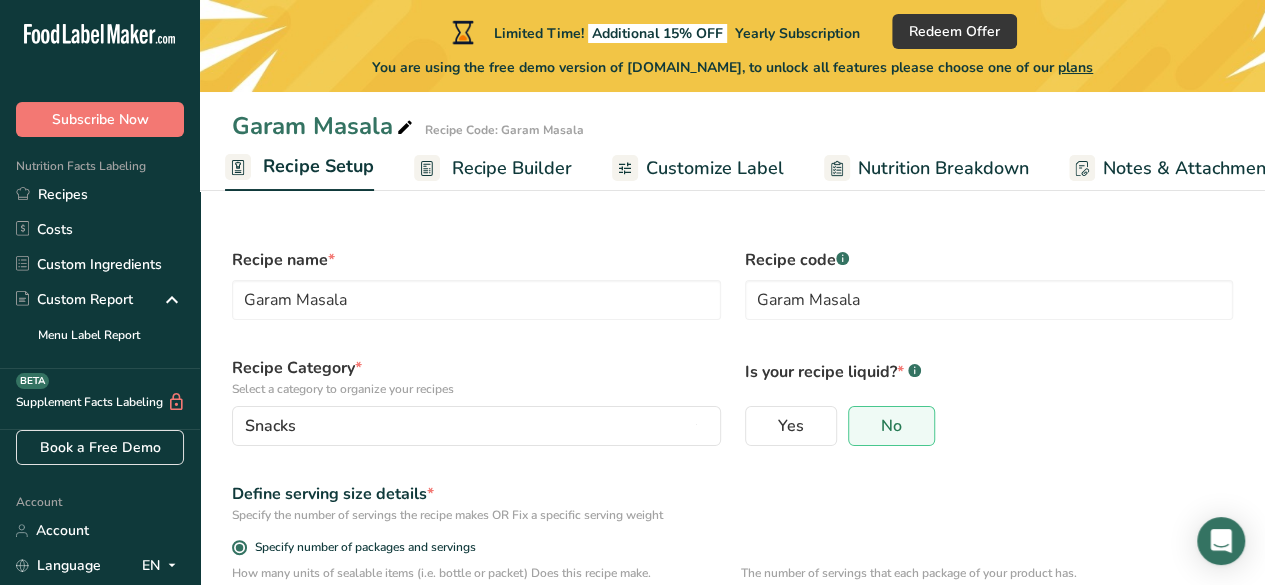 click on "Specify serving size weight" at bounding box center [238, 679] 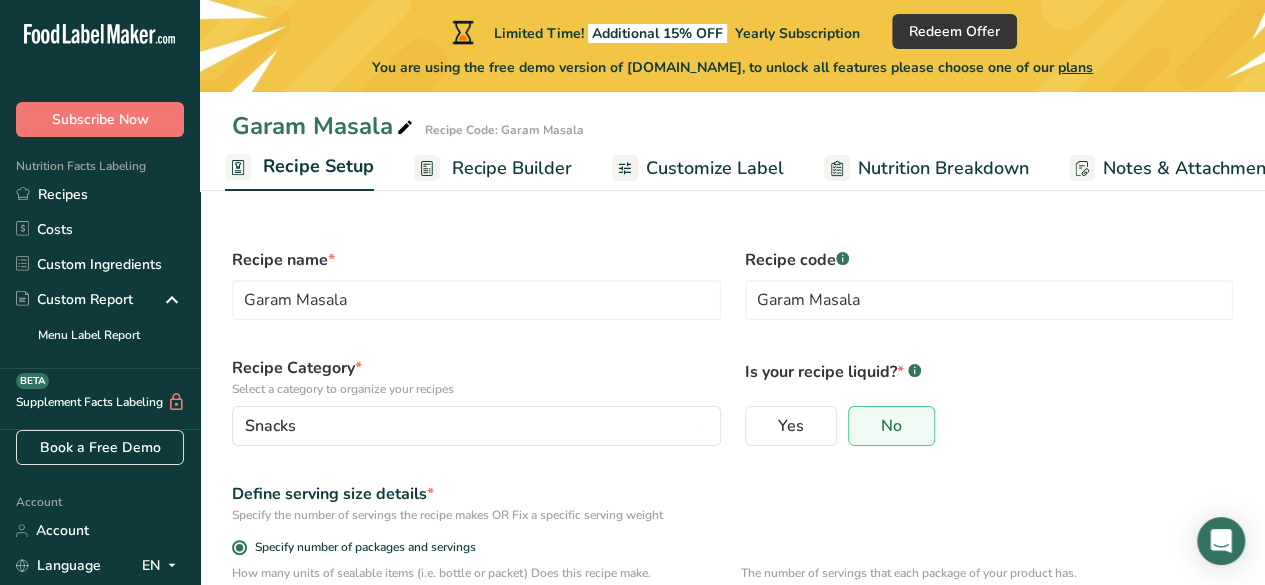 radio on "false" 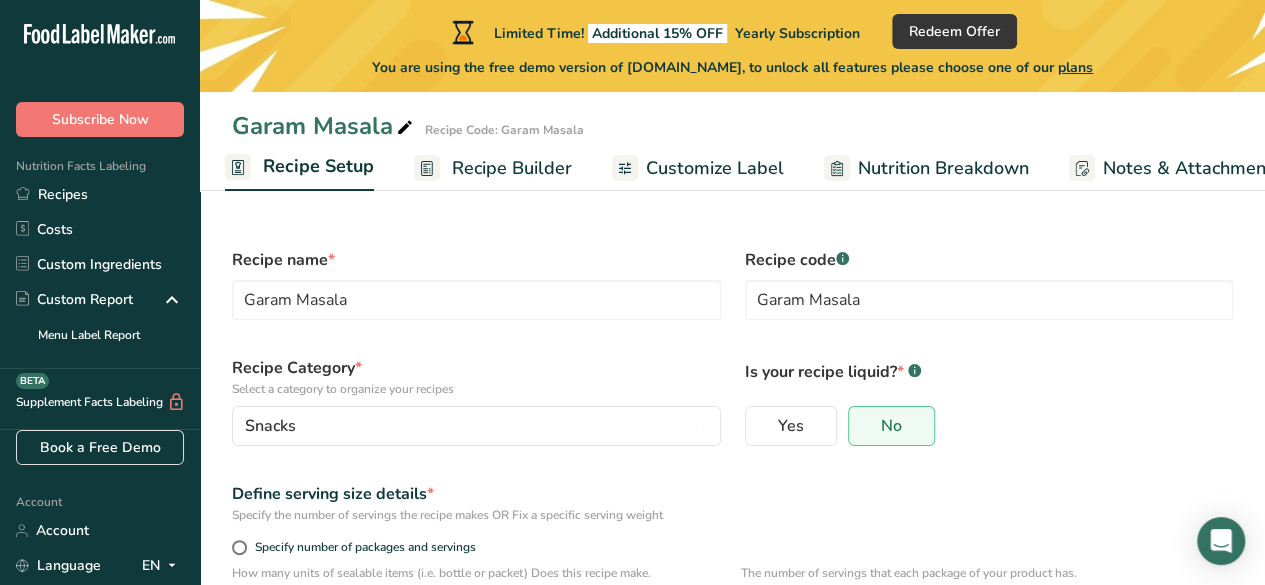 scroll, scrollTop: 297, scrollLeft: 0, axis: vertical 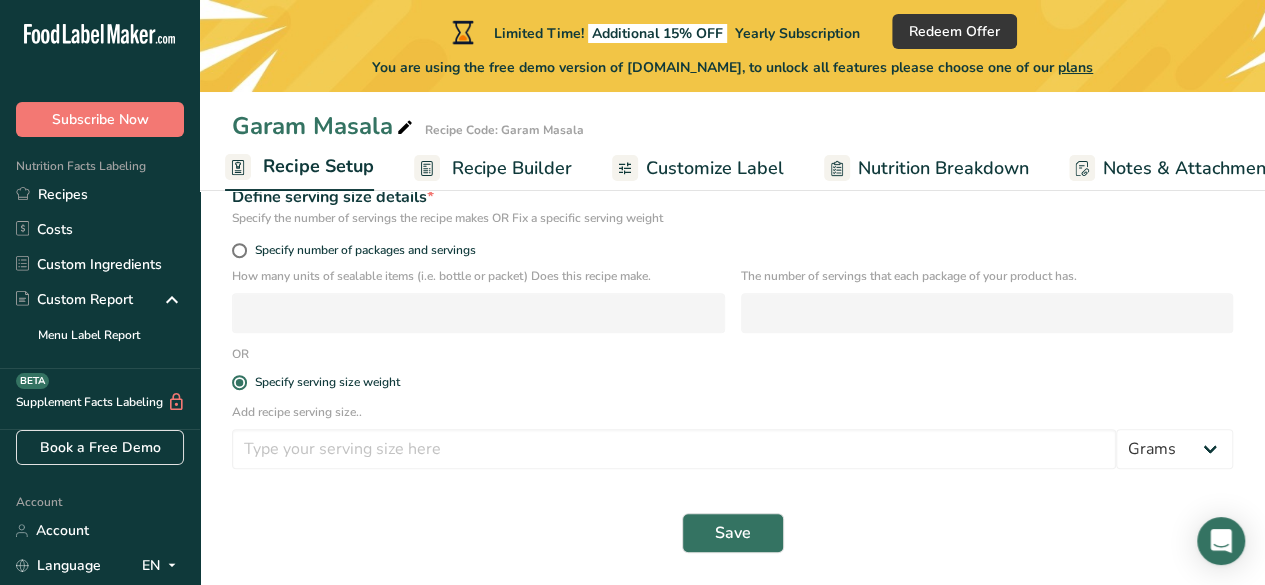 click on "Yes" at bounding box center (752, 129) 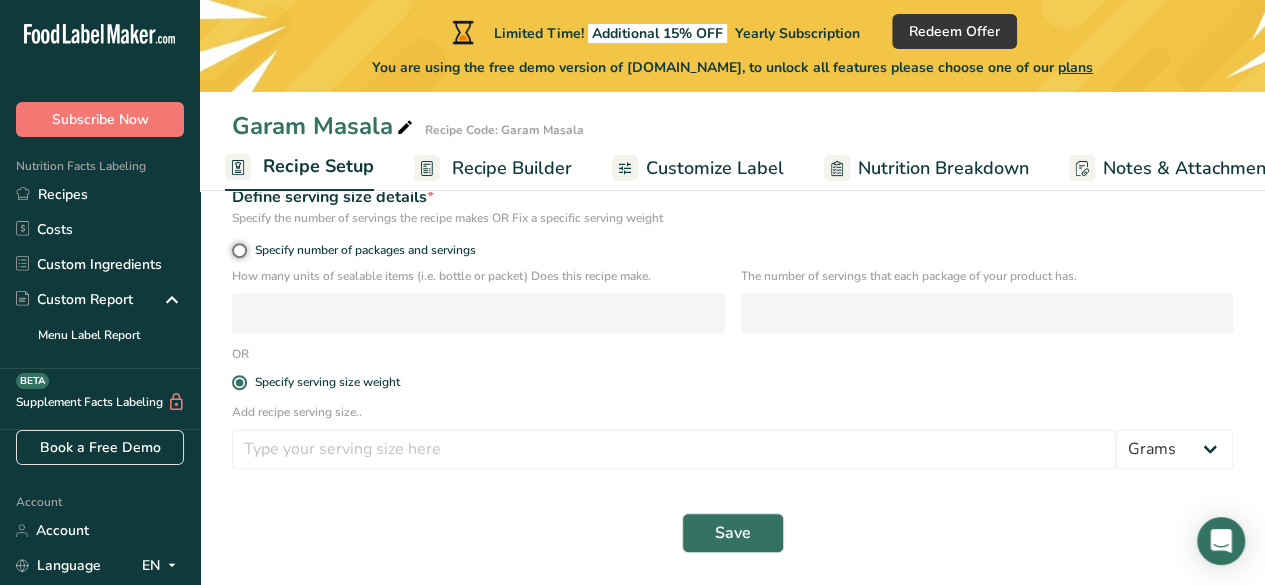 click on "Specify number of packages and servings" at bounding box center (238, 250) 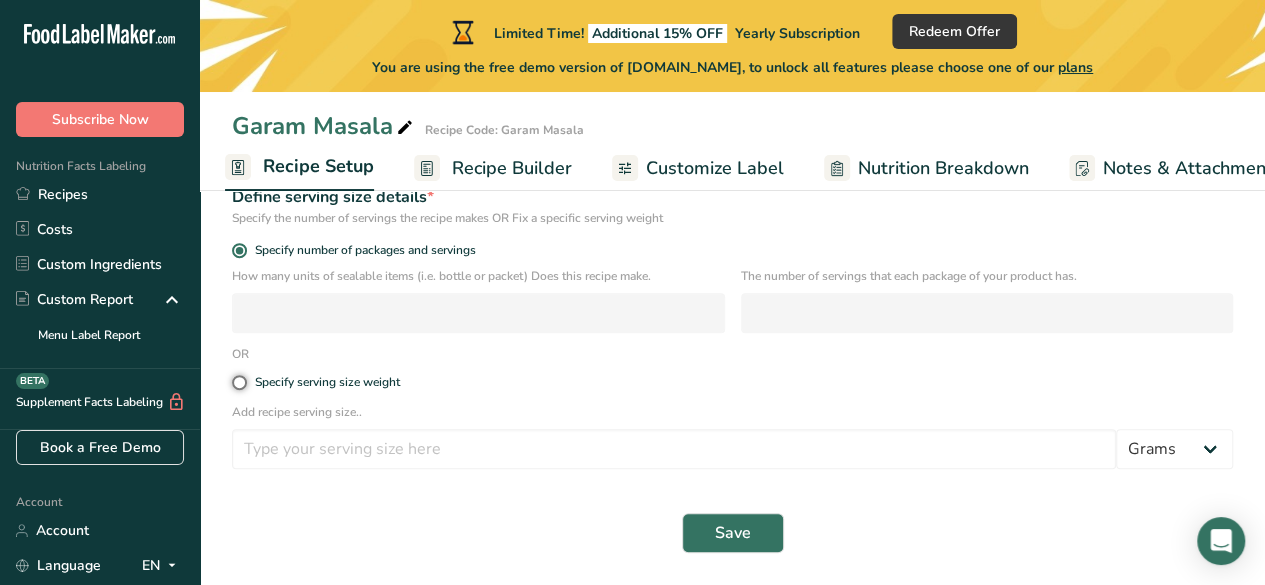 click on "Specify serving size weight" at bounding box center (238, 382) 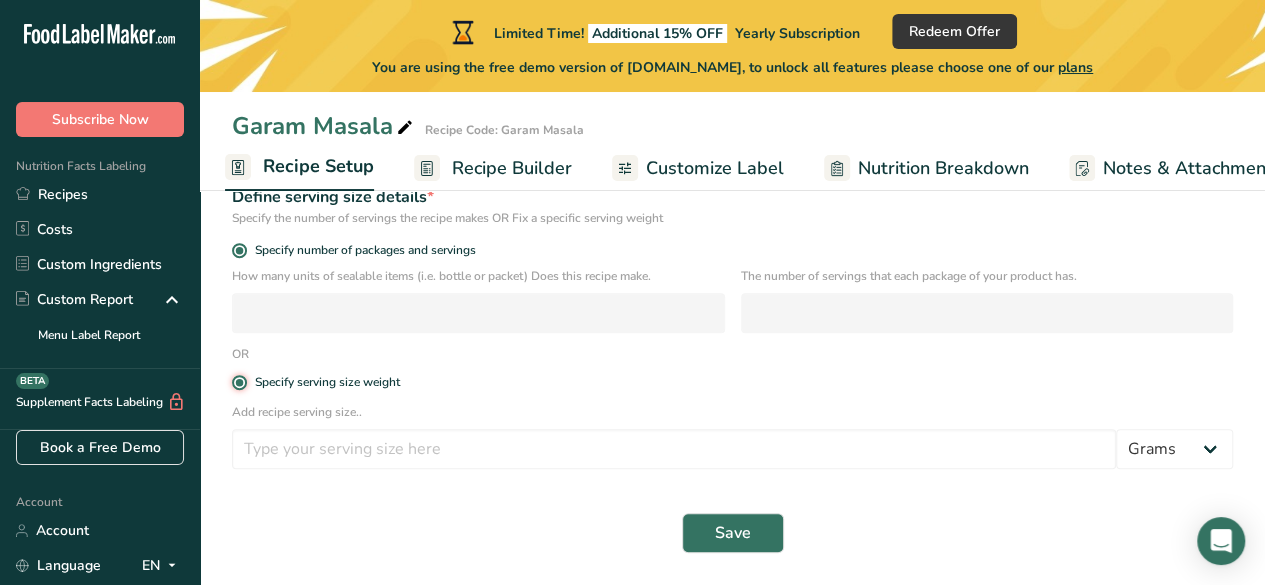 radio on "false" 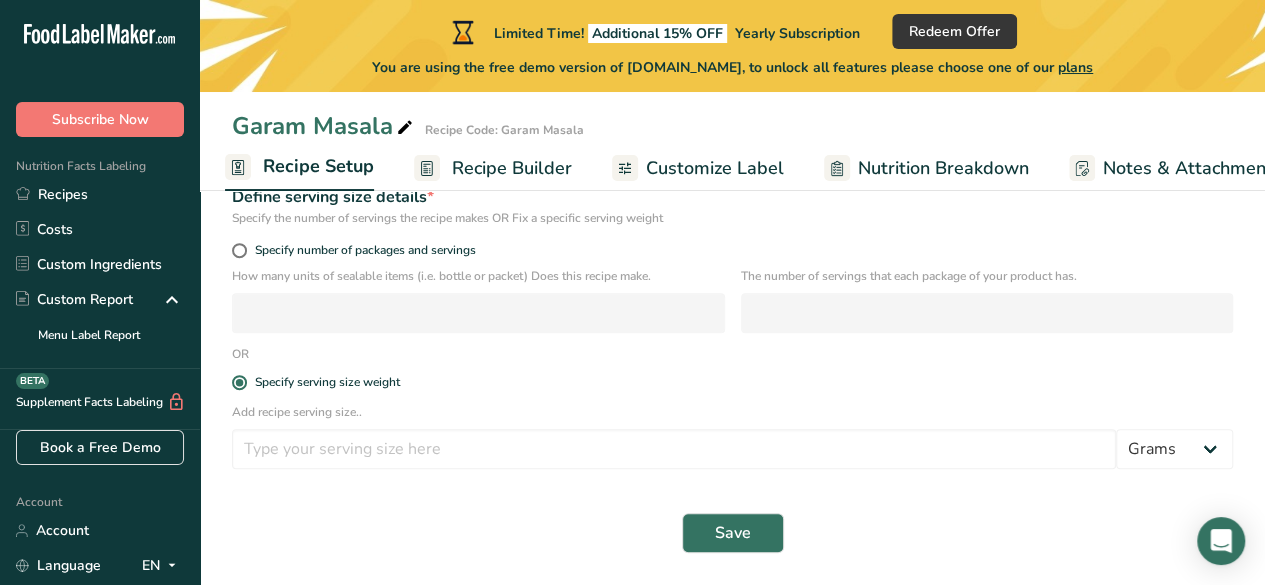 click on "Yes" at bounding box center (752, 129) 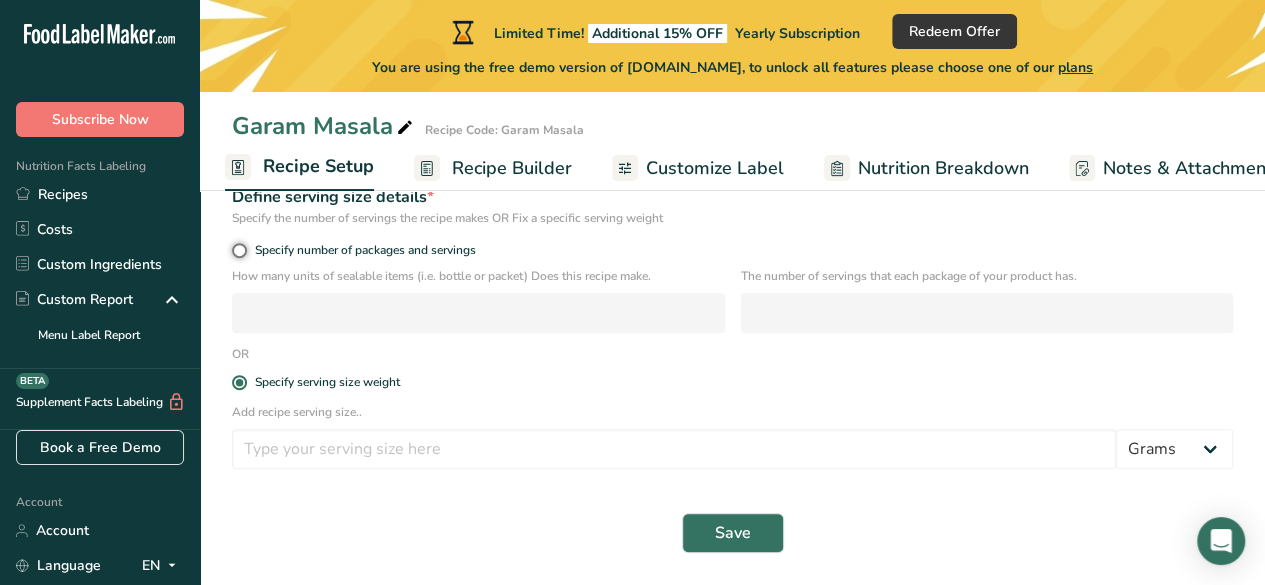 radio on "true" 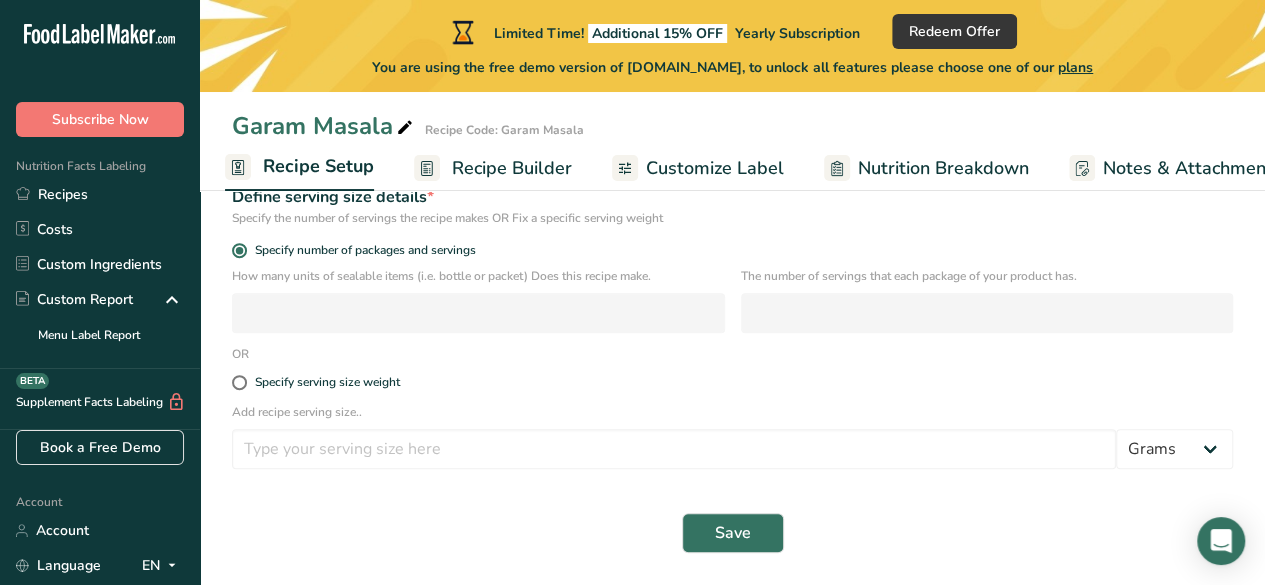 click on "Specify serving size weight" at bounding box center [238, 382] 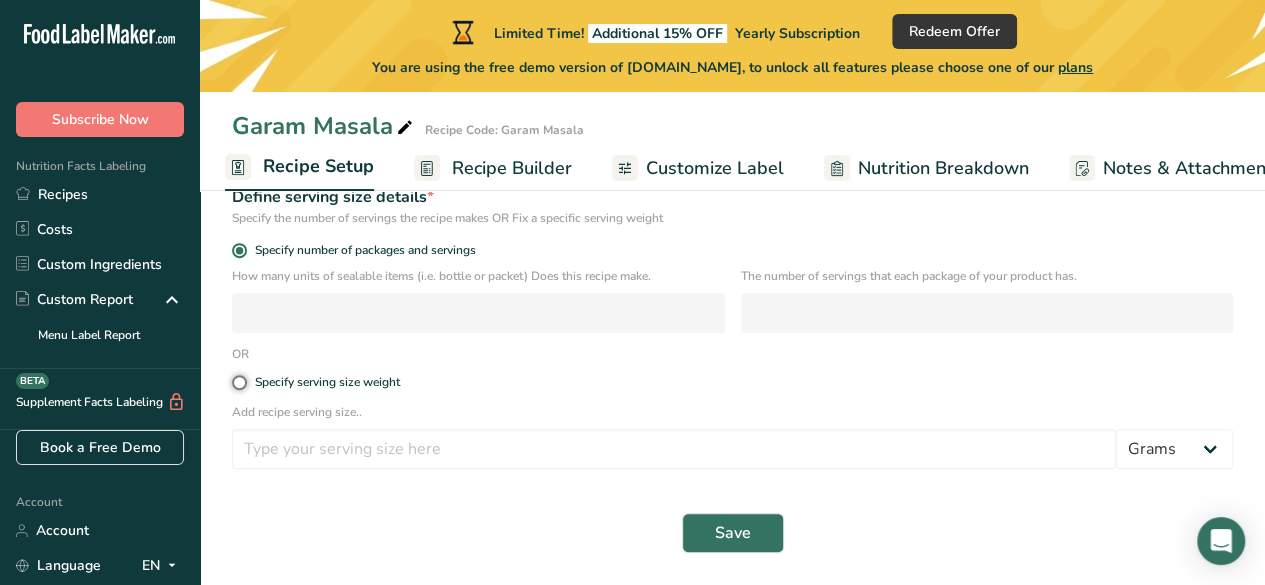 radio on "true" 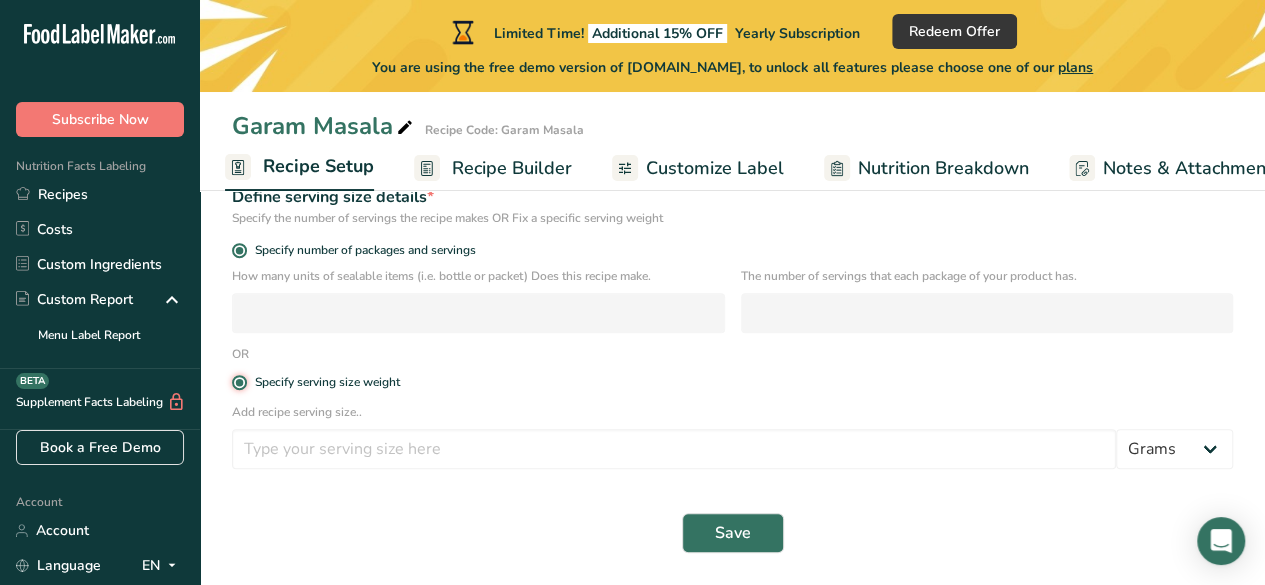 radio on "false" 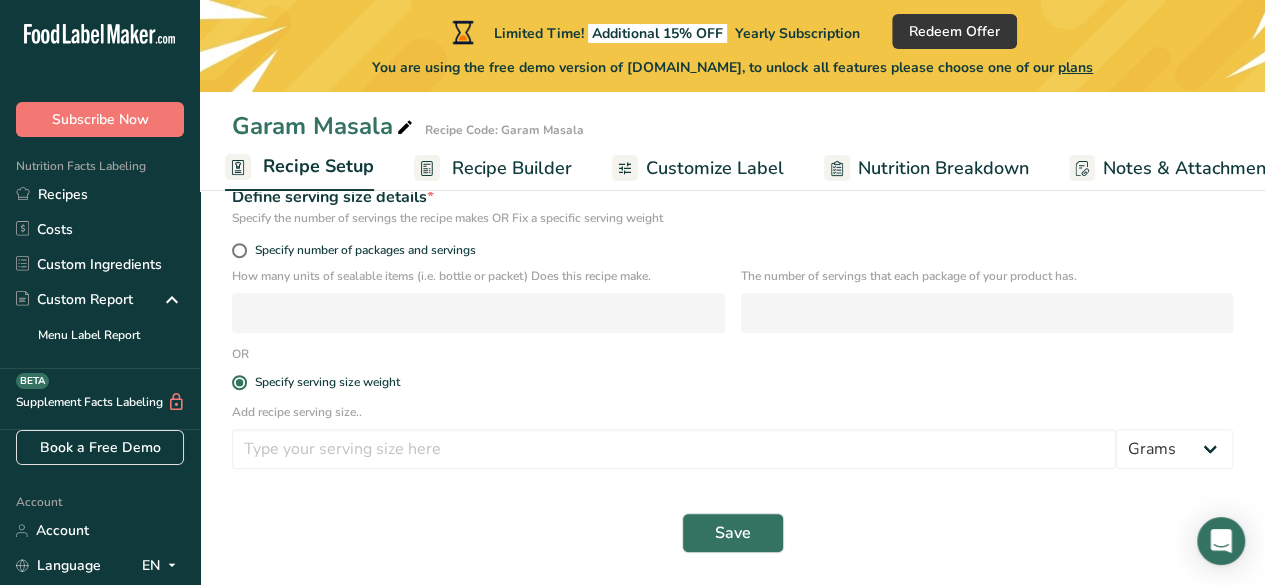 click on "Yes" at bounding box center (752, 129) 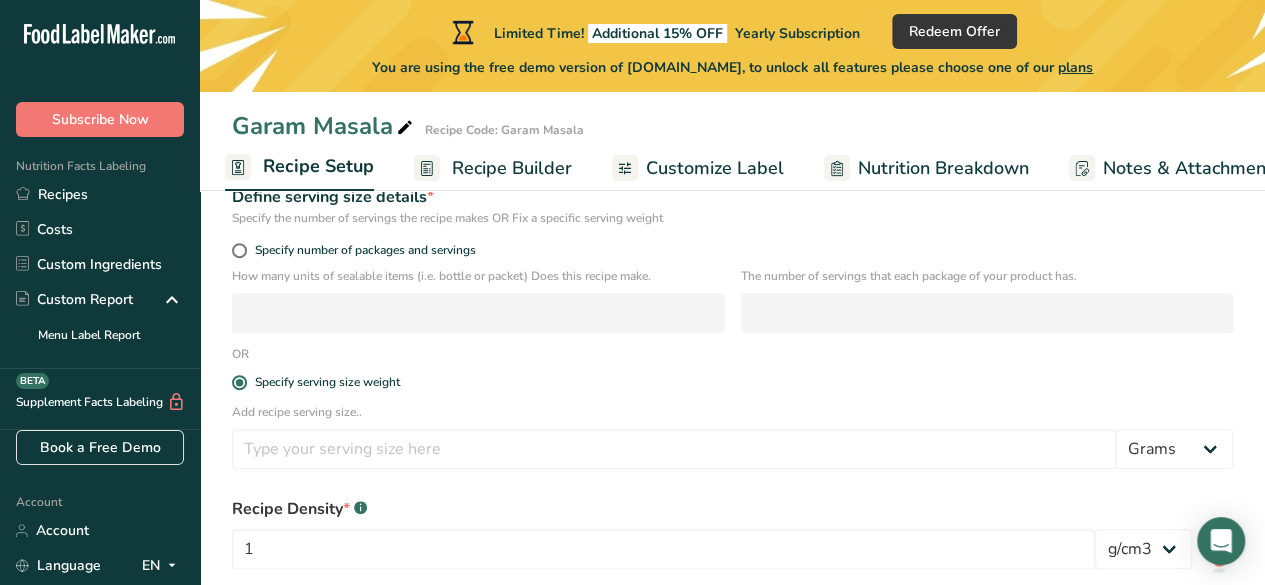 click on "No" at bounding box center (855, 129) 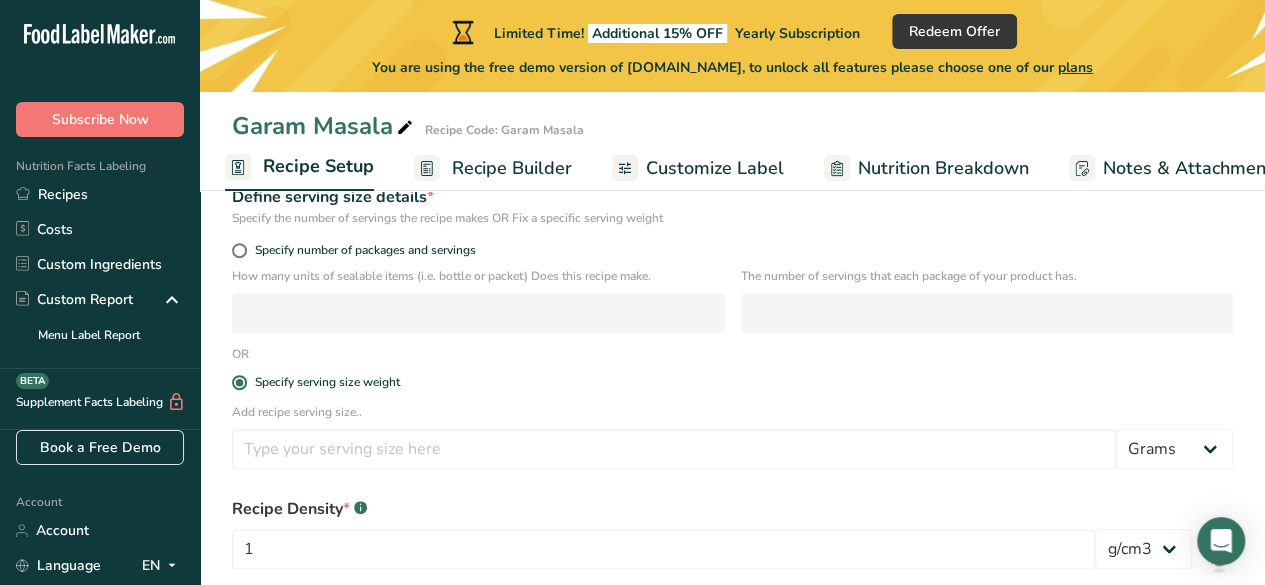 radio on "true" 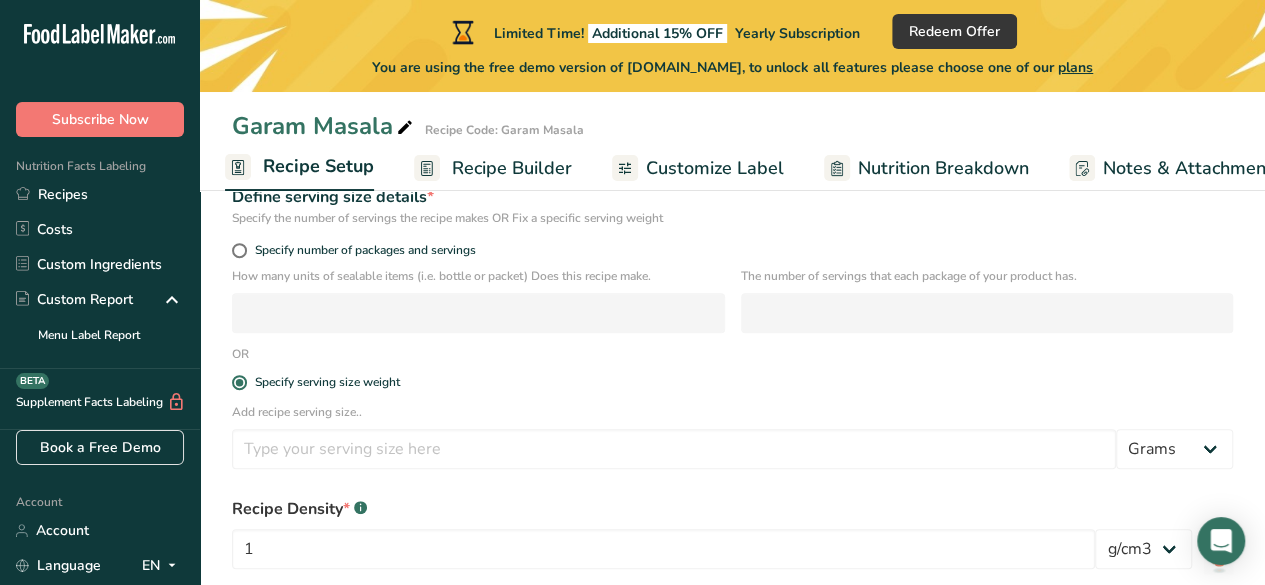 radio on "false" 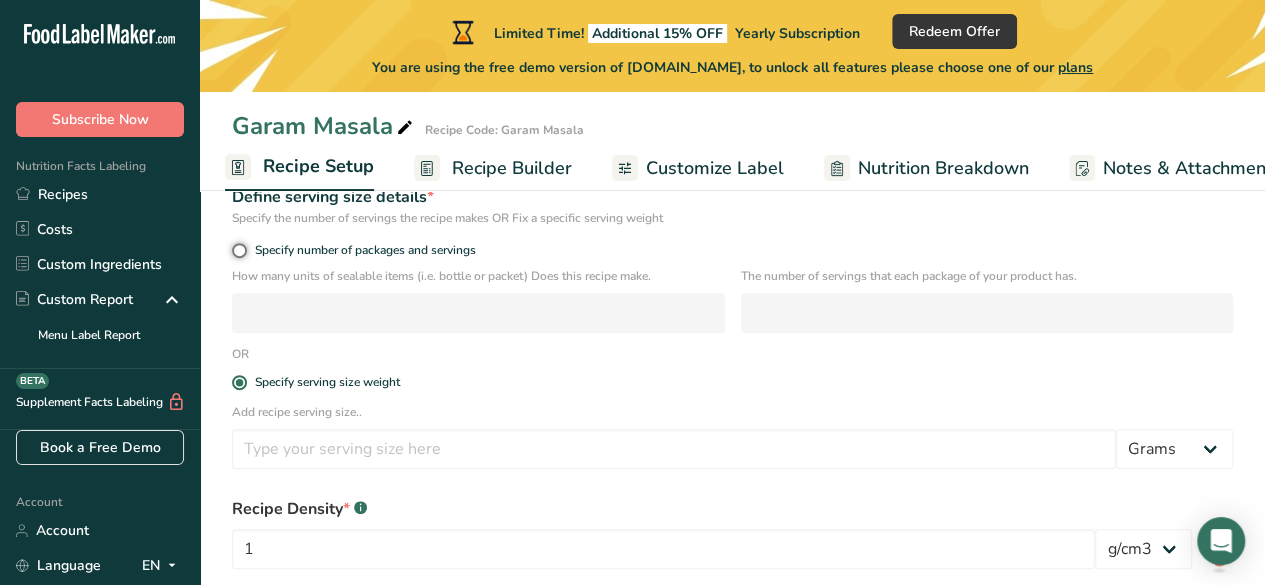 click on "Specify number of packages and servings" at bounding box center [238, 250] 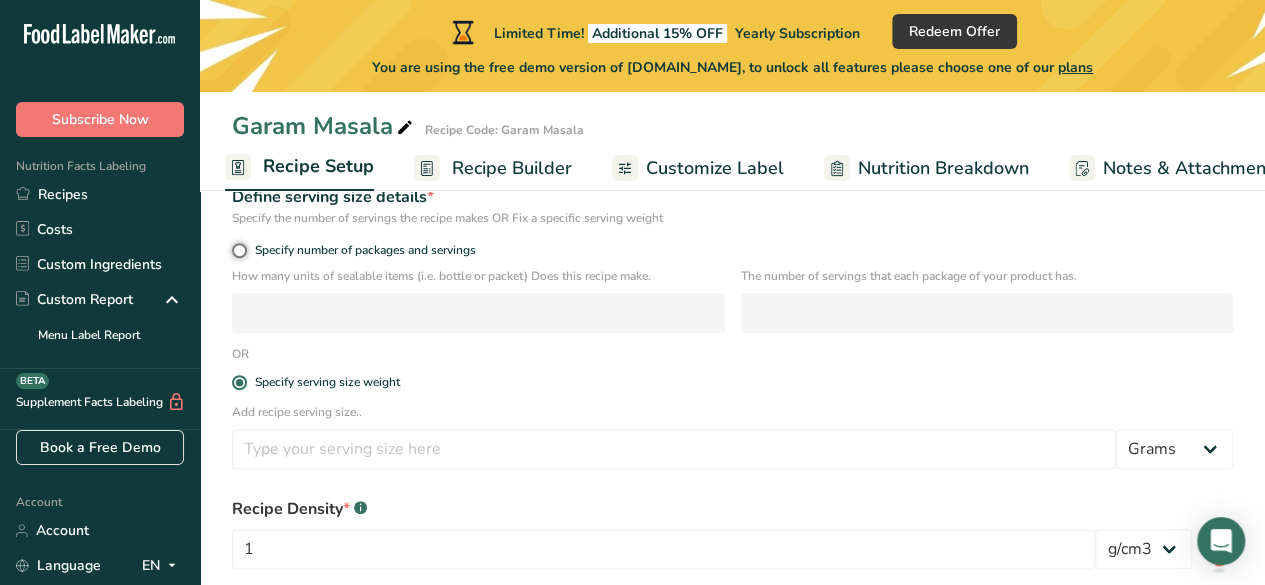 radio on "true" 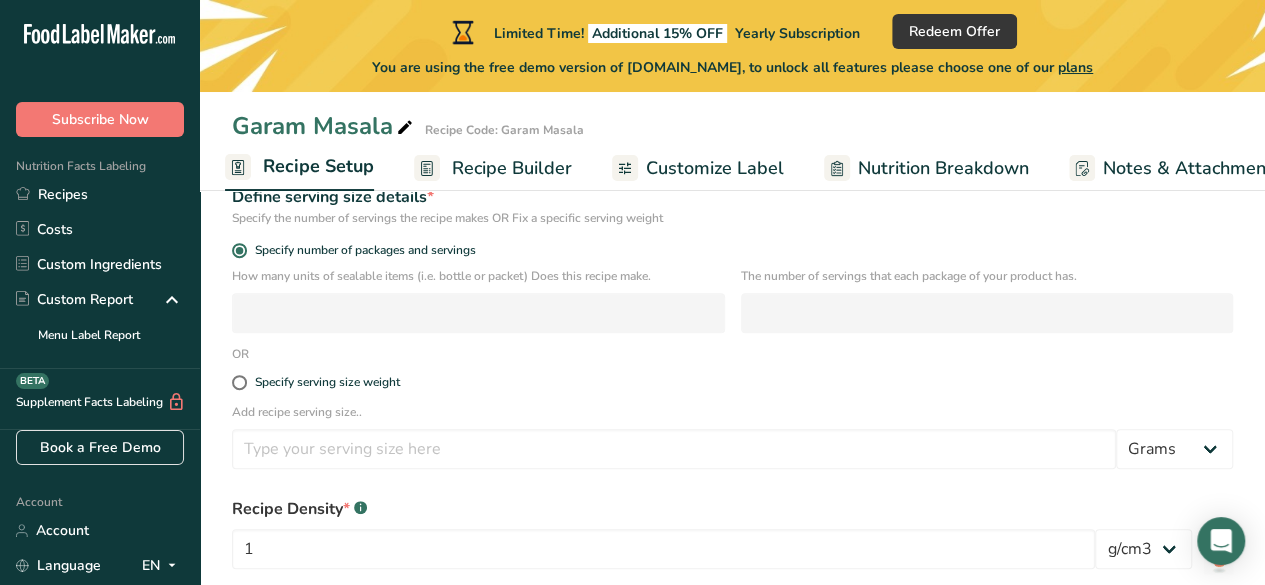 click on "Specify serving size weight" at bounding box center (238, 382) 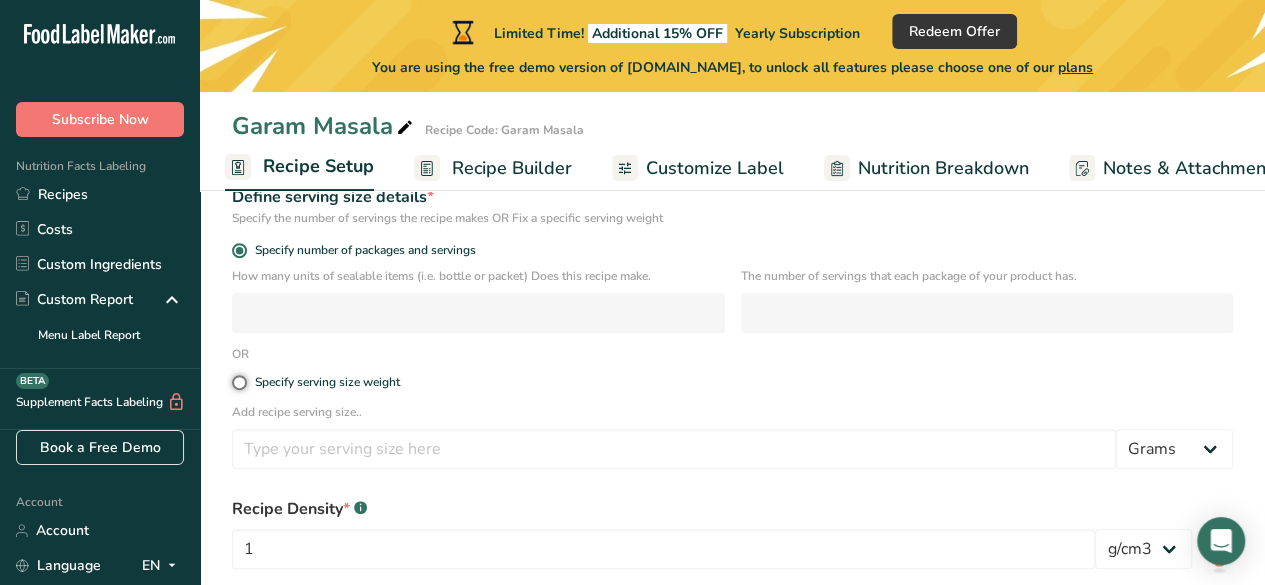 radio on "true" 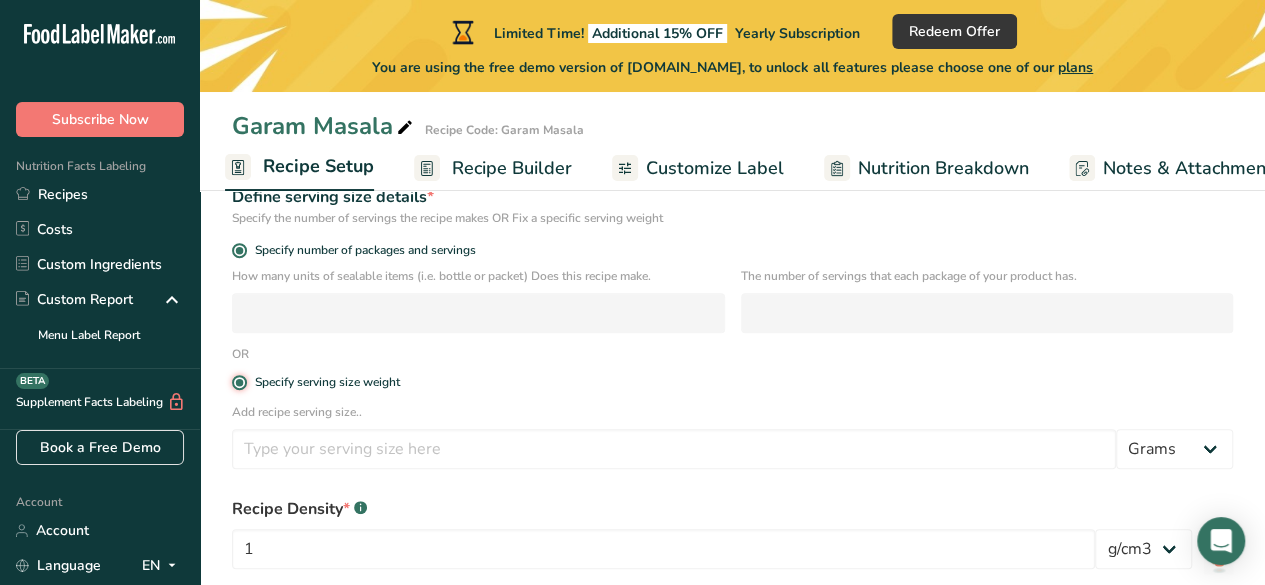 radio on "false" 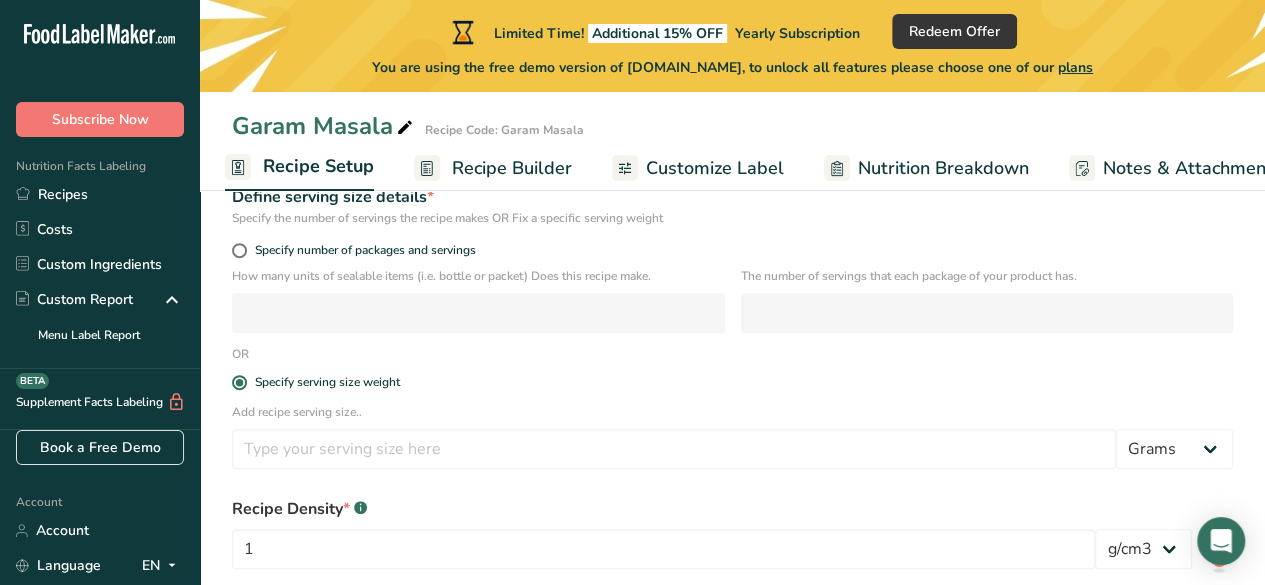 click on "Yes" at bounding box center (752, 129) 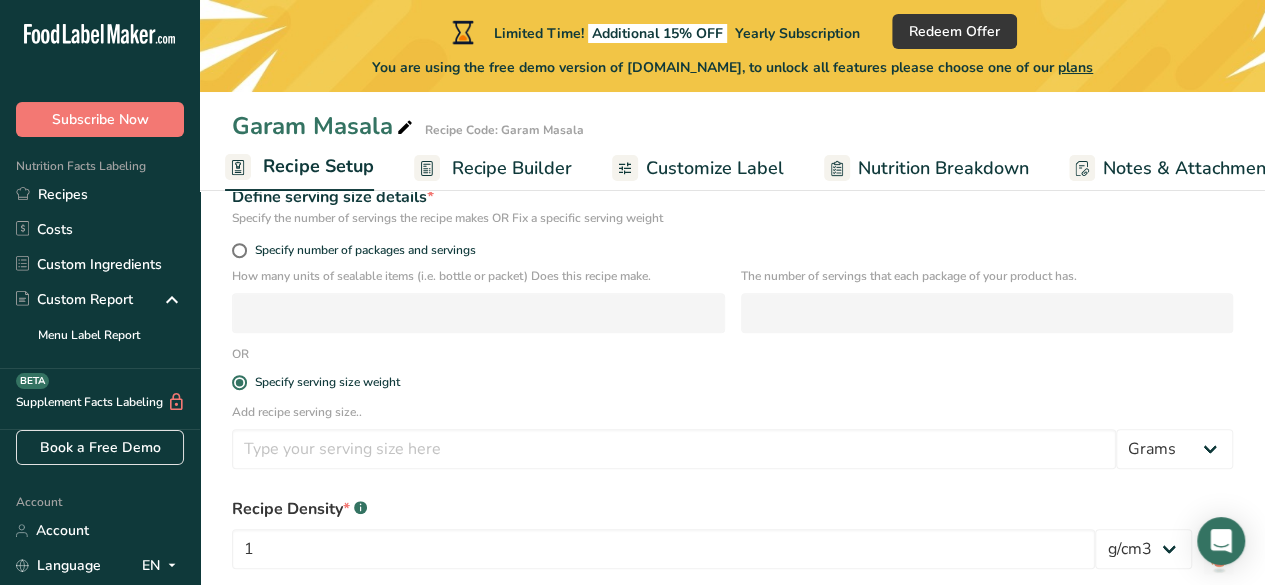 radio on "true" 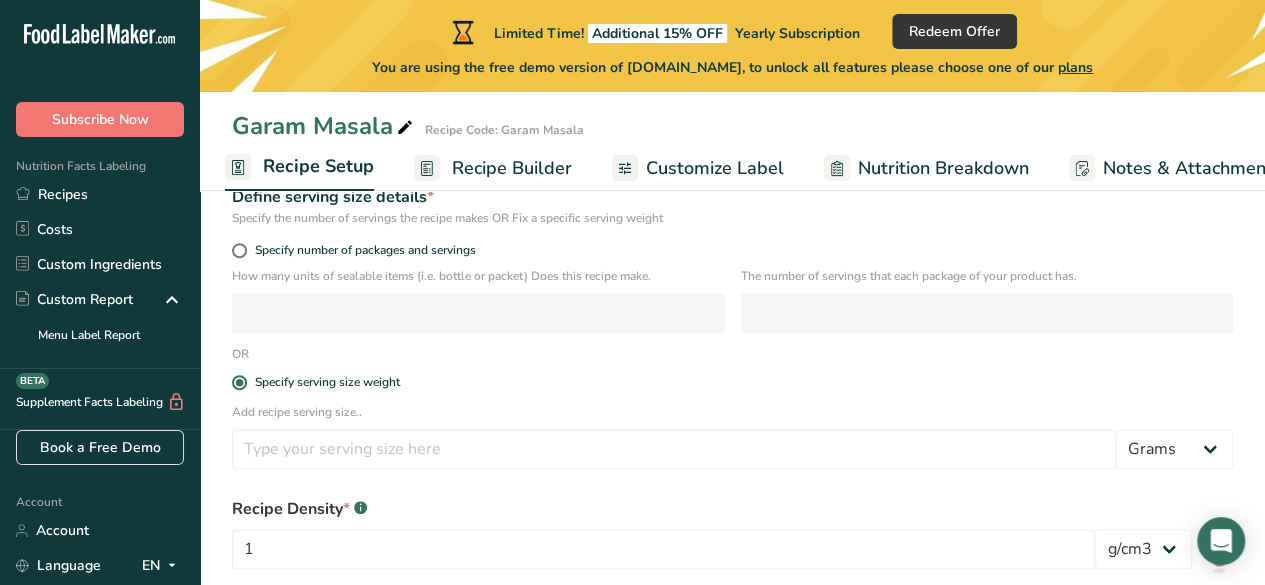 click on "No" at bounding box center [855, 129] 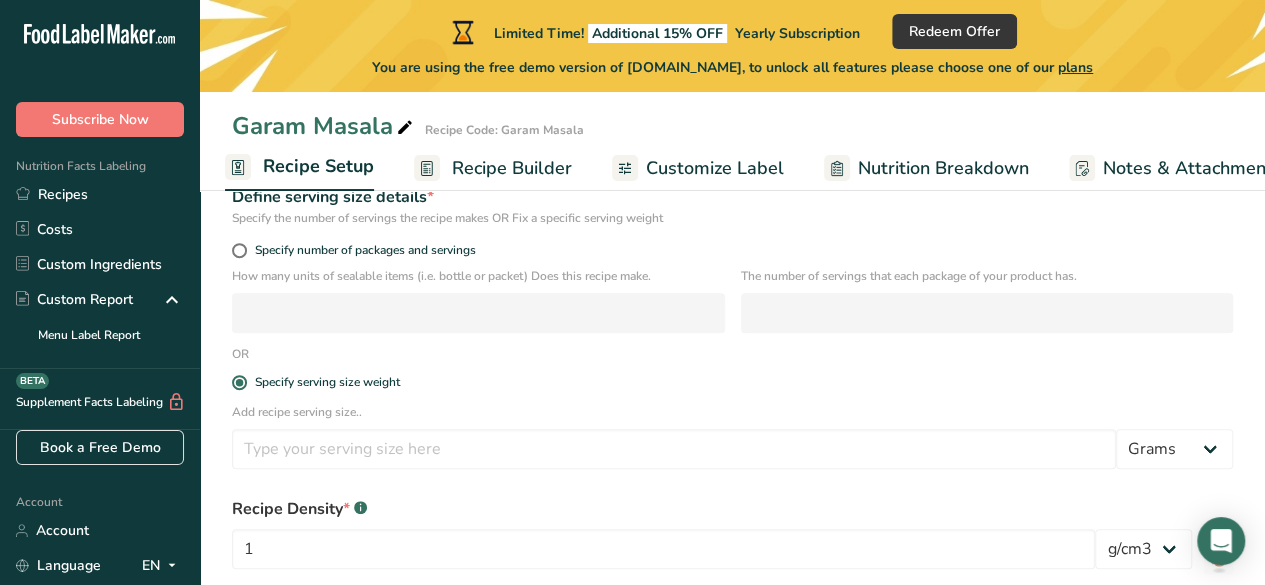 radio on "true" 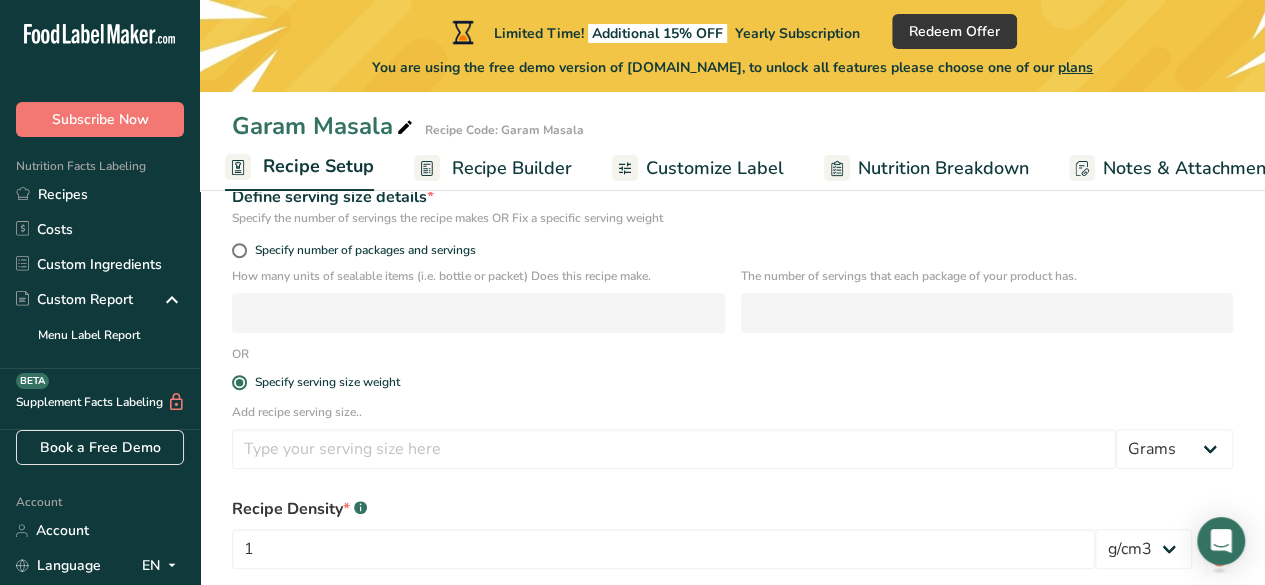 radio on "false" 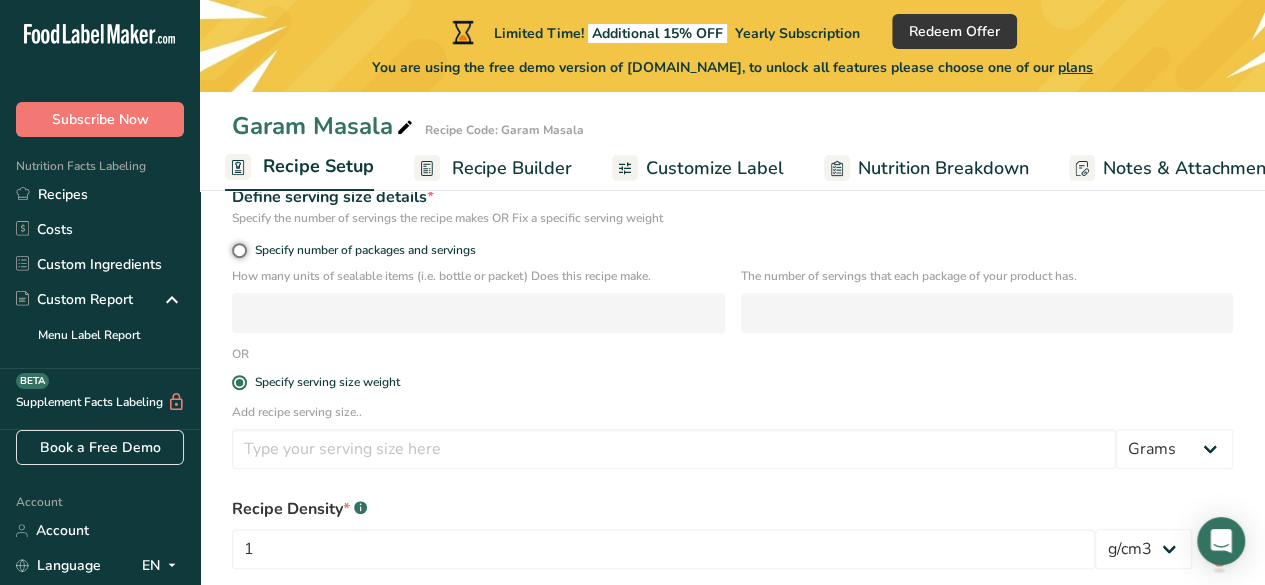 click on "Specify number of packages and servings" at bounding box center [238, 250] 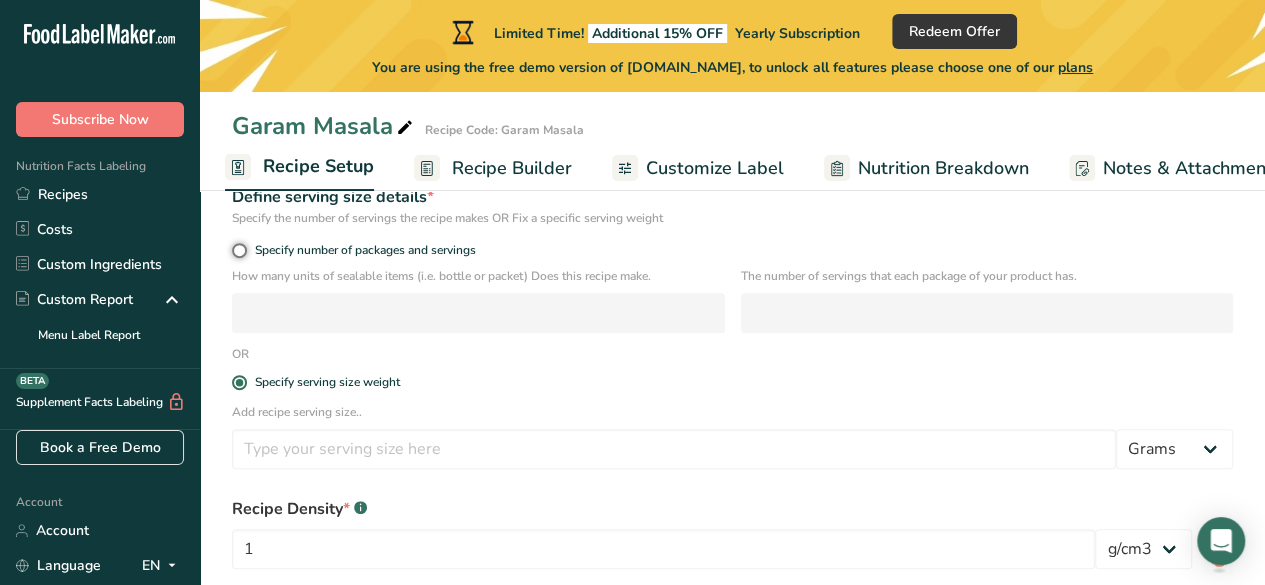 radio on "true" 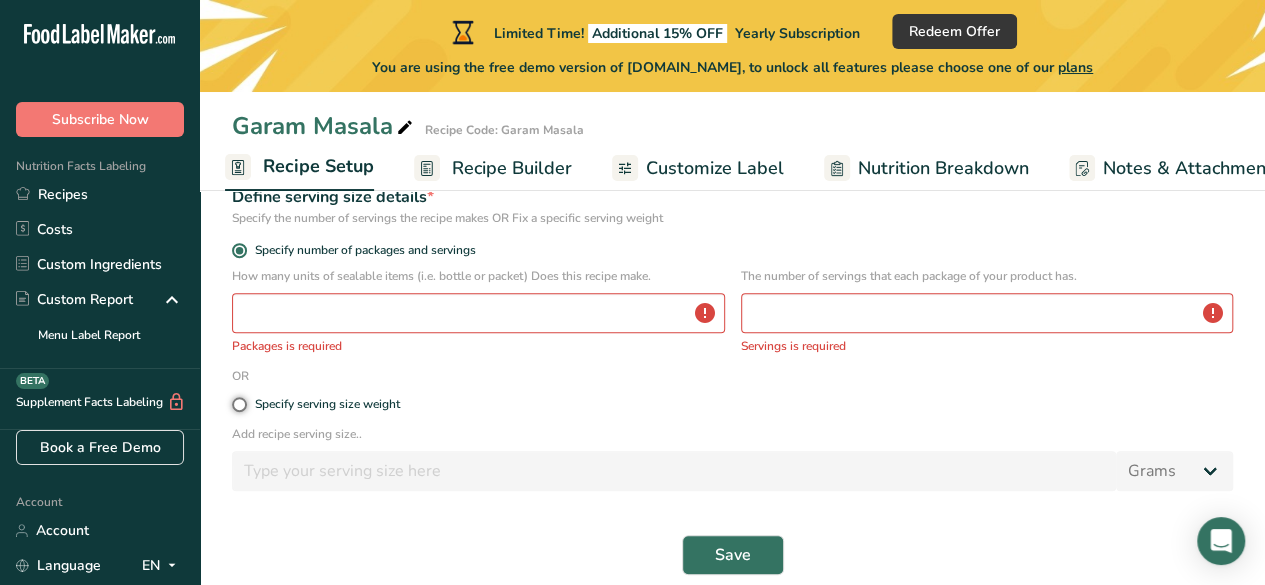 click on "Specify serving size weight" at bounding box center (238, 404) 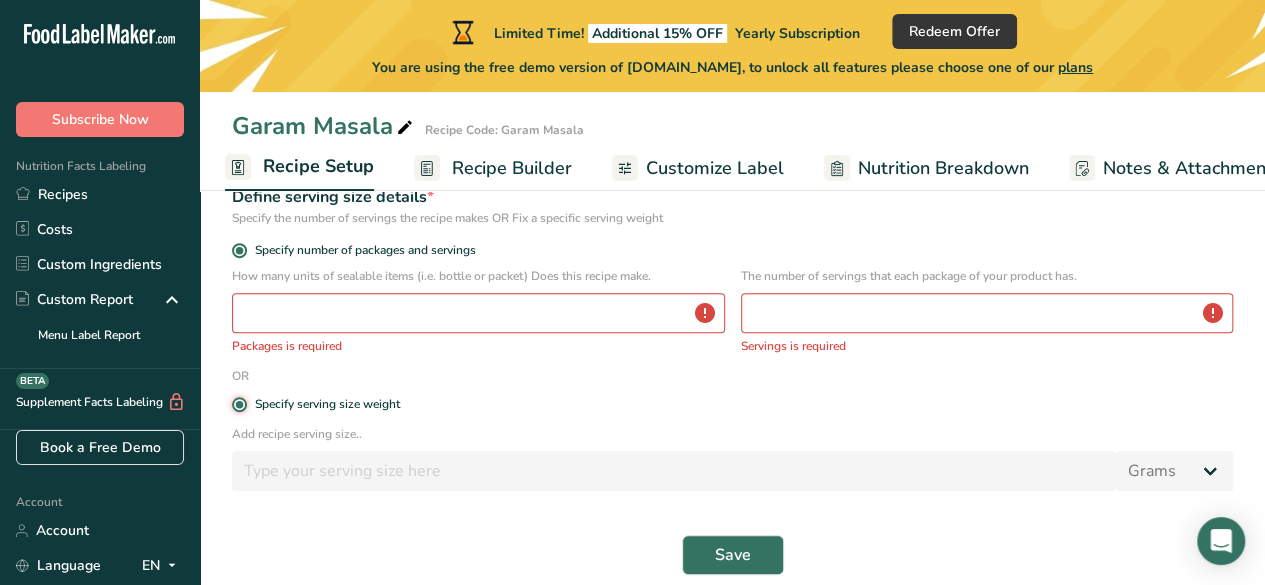 radio on "false" 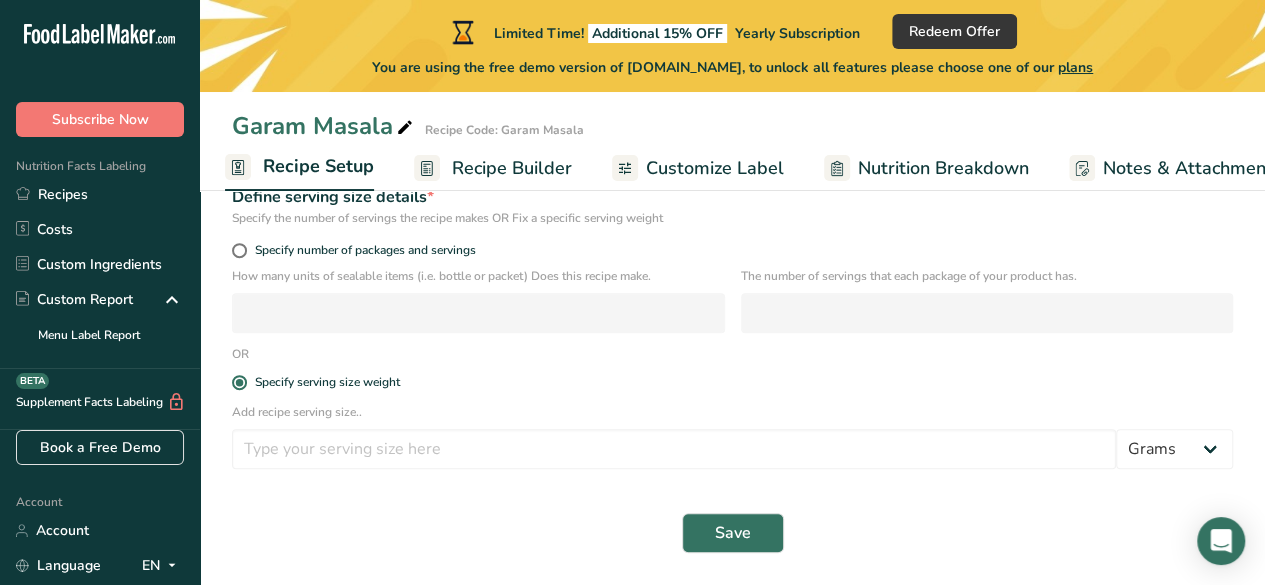 click on "Yes" at bounding box center (752, 129) 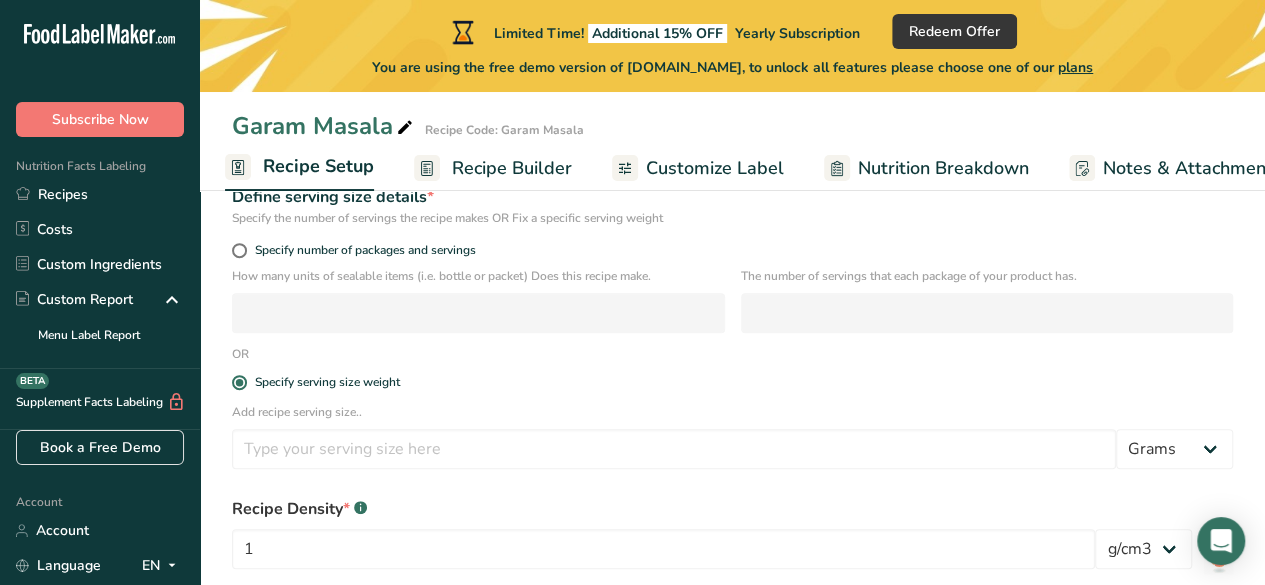 click on "No" at bounding box center [855, 129] 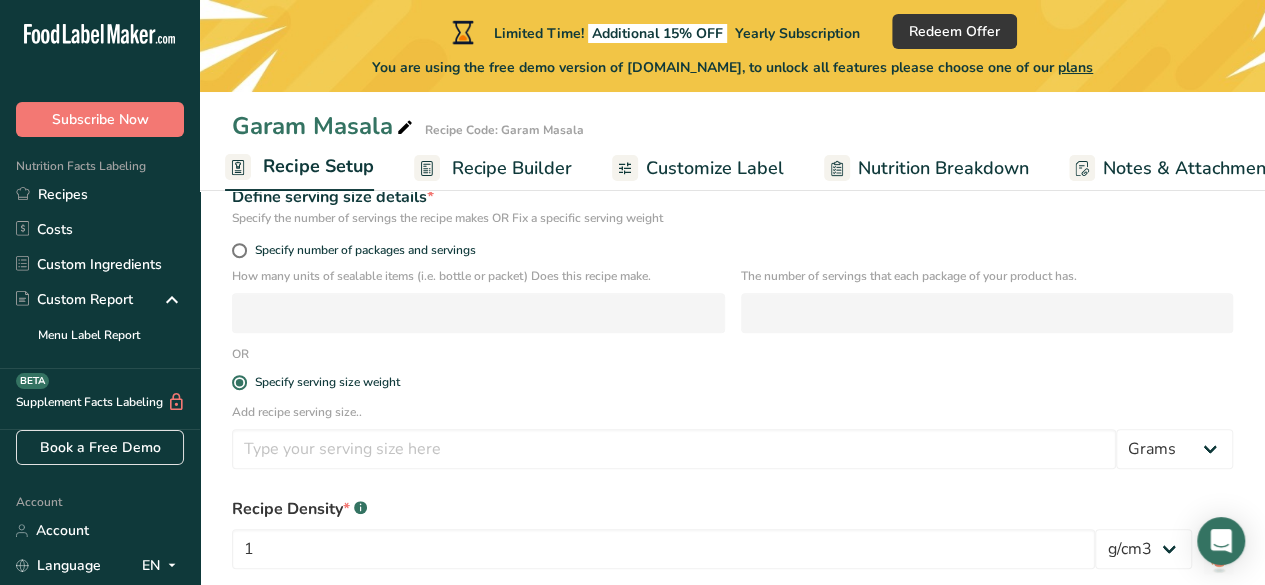 radio on "true" 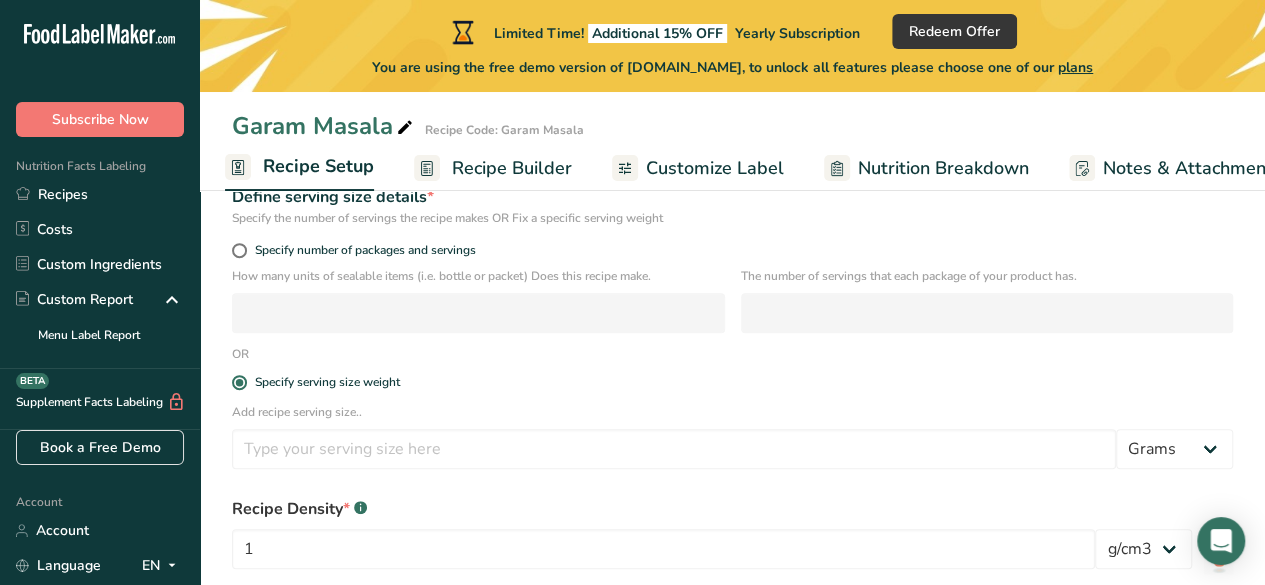 radio on "false" 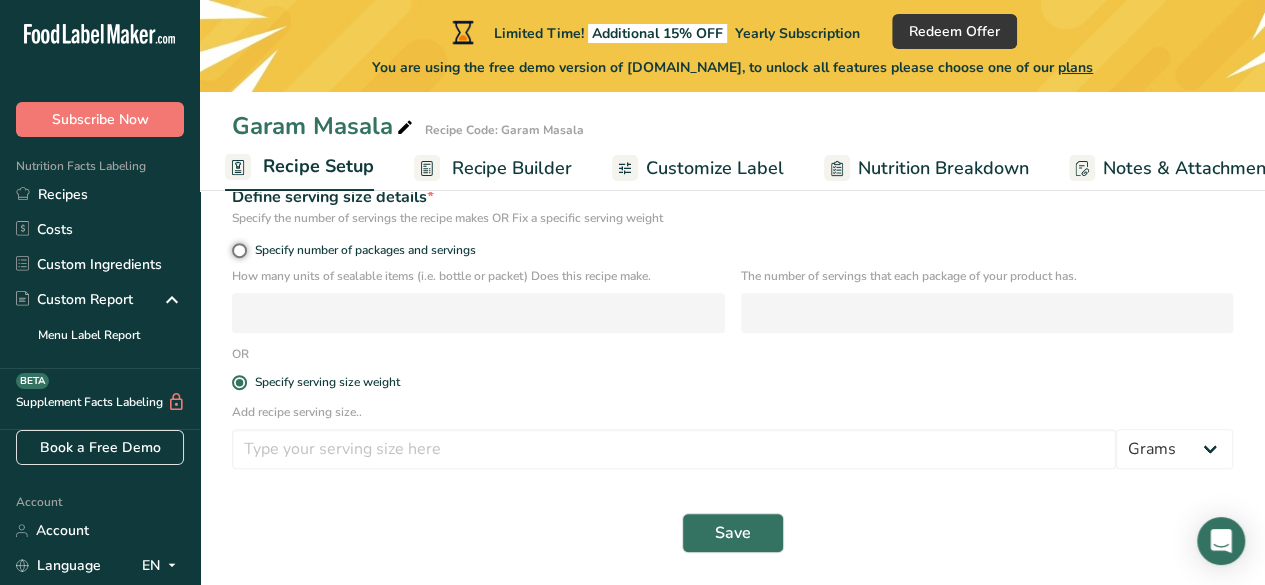 click on "Specify number of packages and servings" at bounding box center [238, 250] 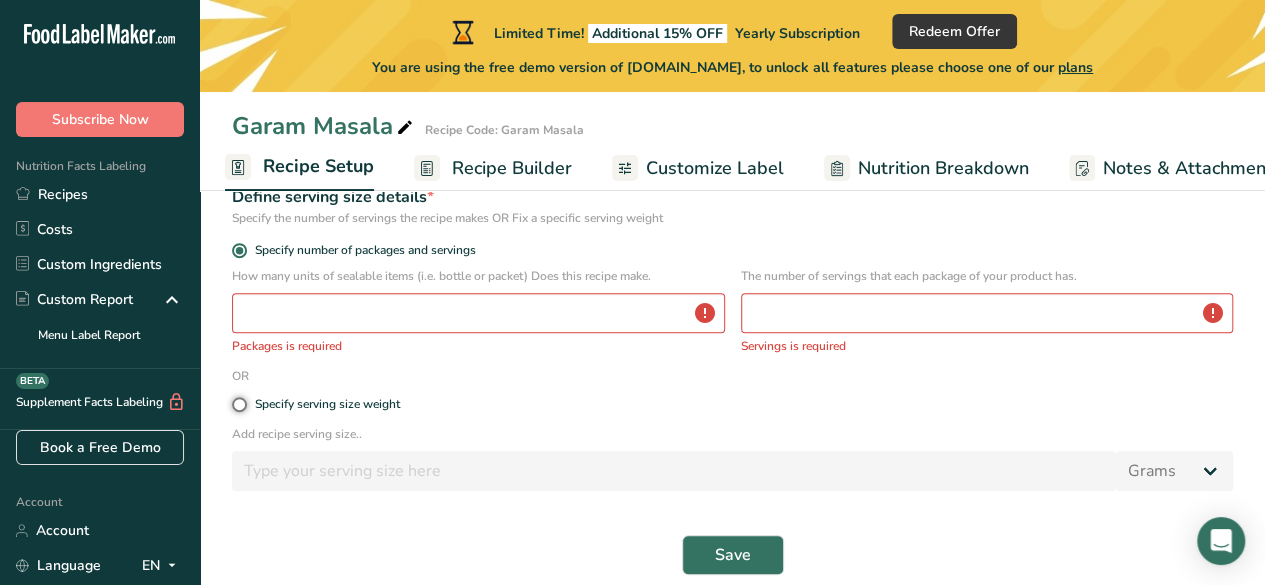 click on "Specify serving size weight" at bounding box center [238, 404] 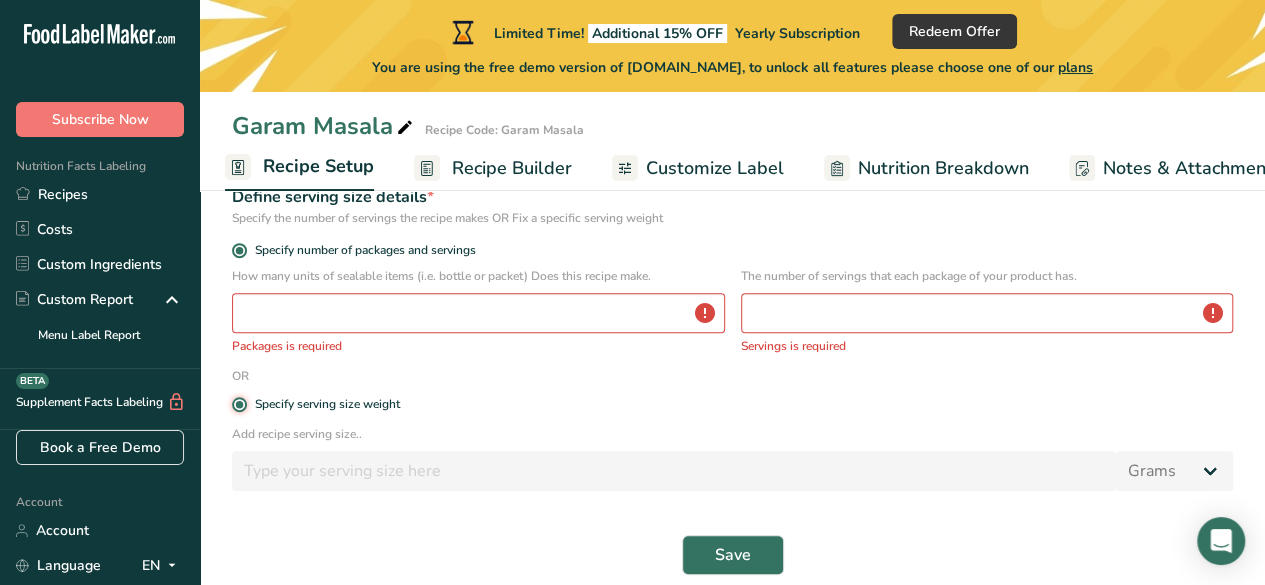 radio on "false" 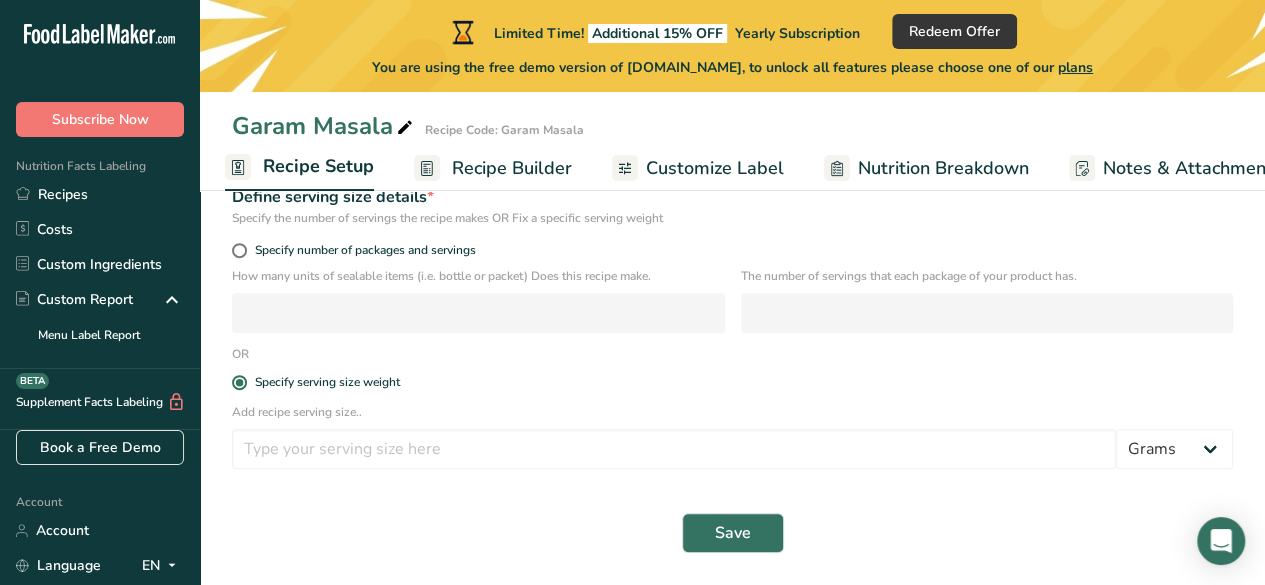 click on "Yes" at bounding box center [752, 129] 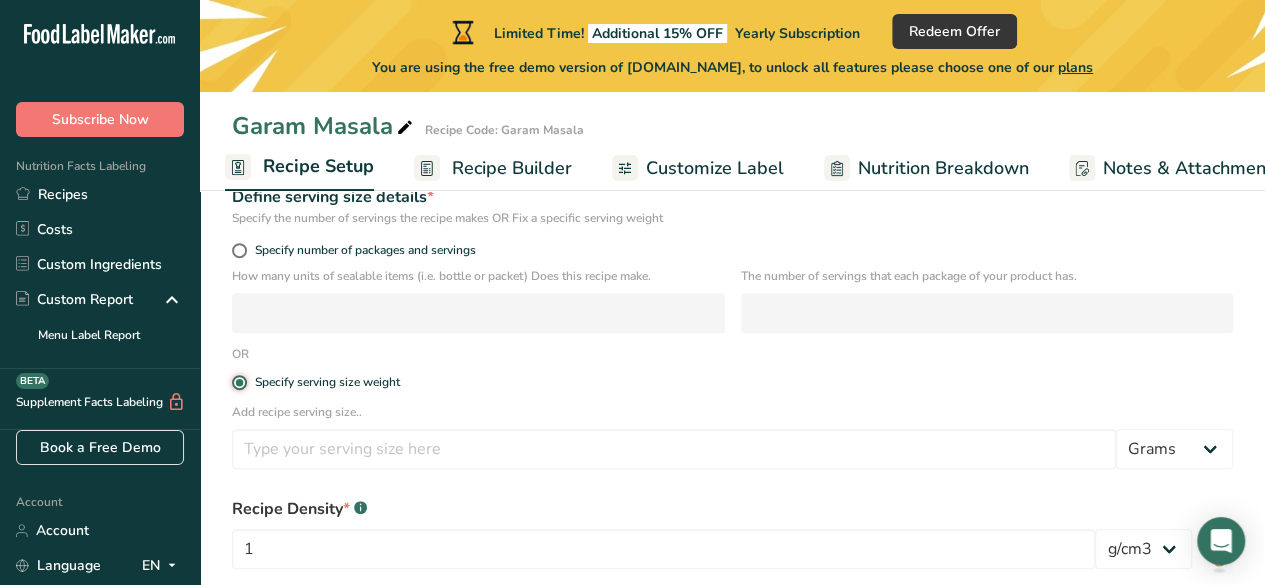 click on "Specify serving size weight" at bounding box center (238, 382) 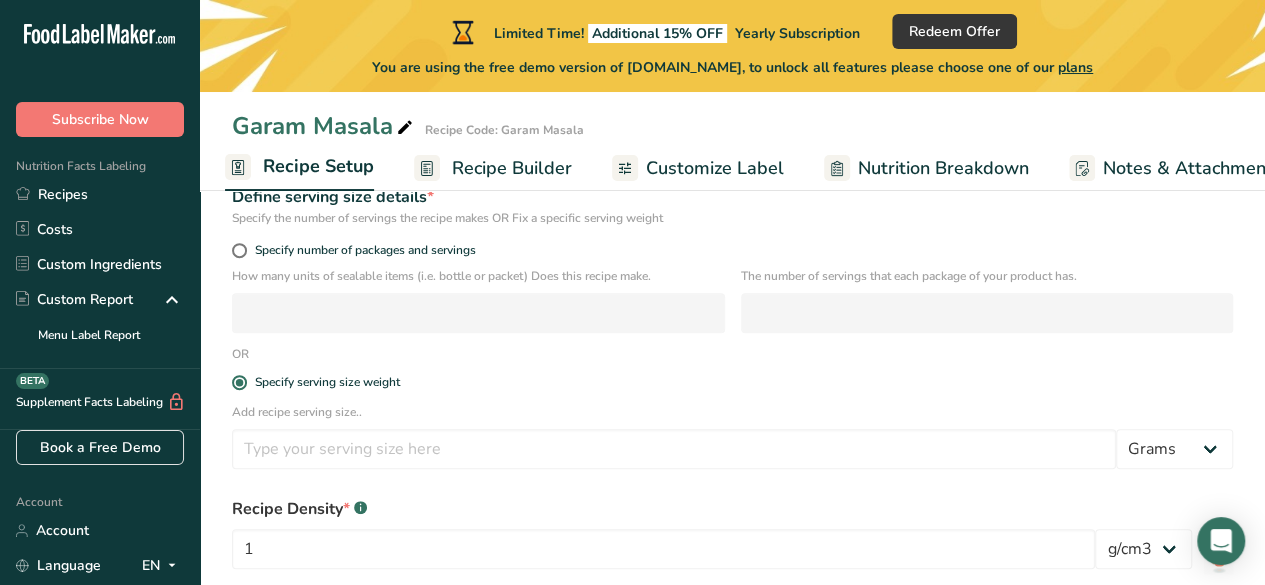 click on "Specify number of packages and servings" at bounding box center (238, 250) 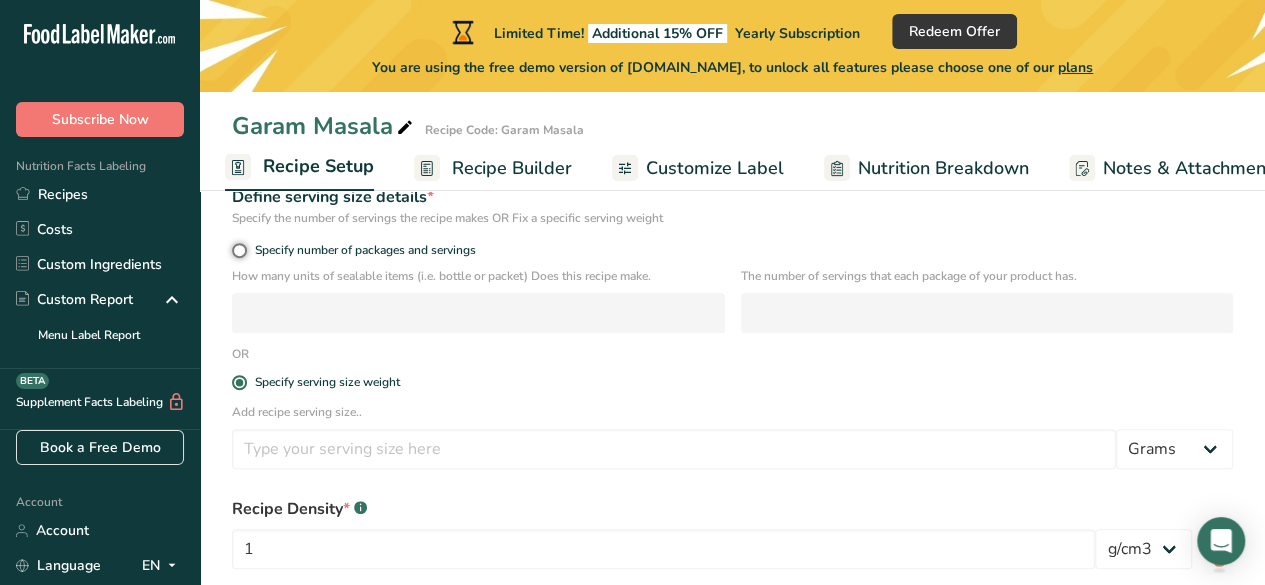 radio on "true" 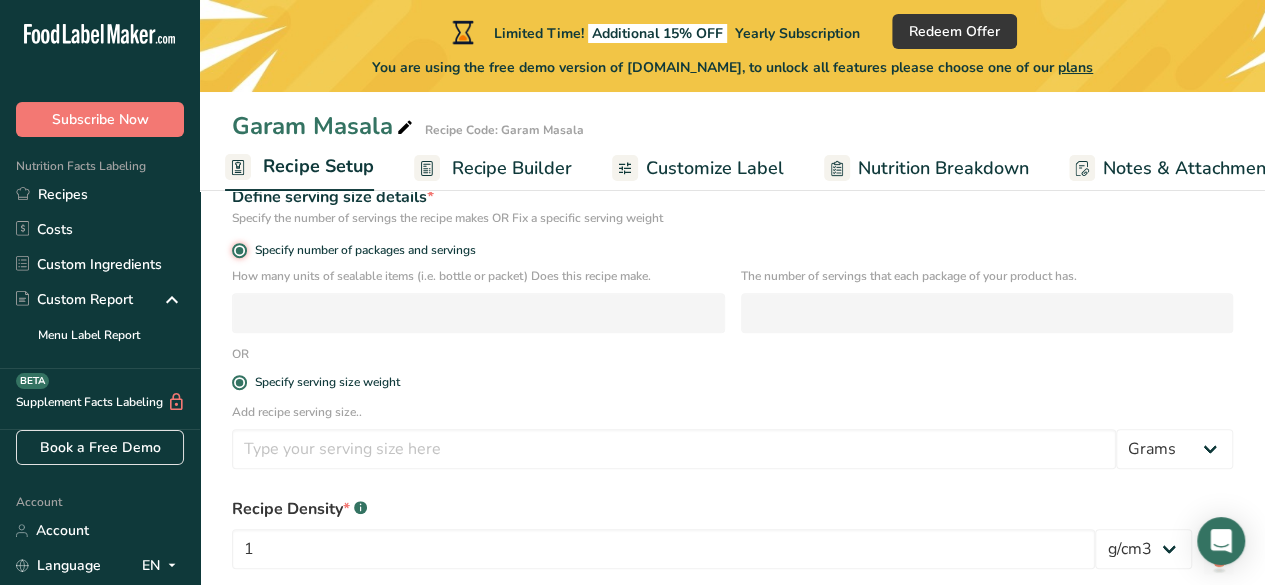 radio on "false" 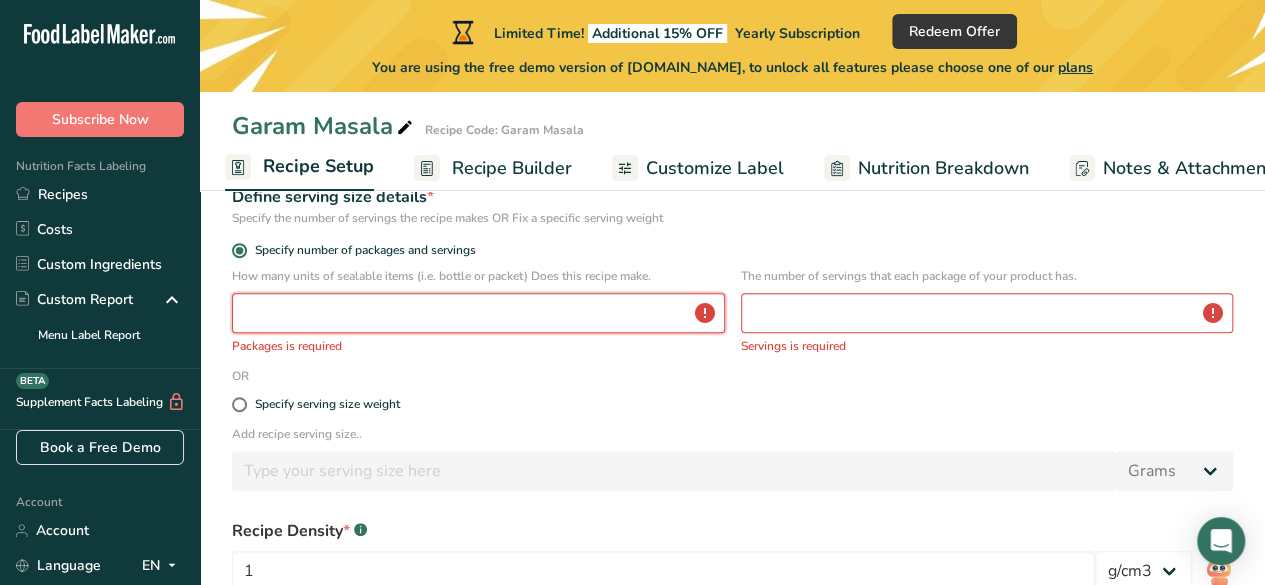 click at bounding box center (478, 313) 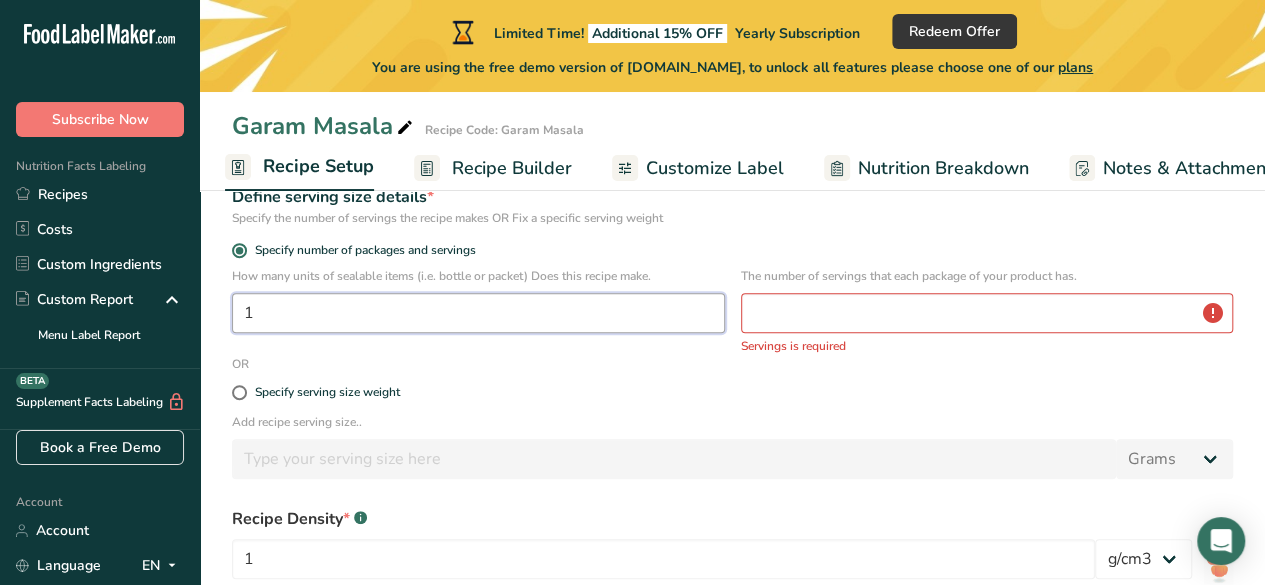 type on "1" 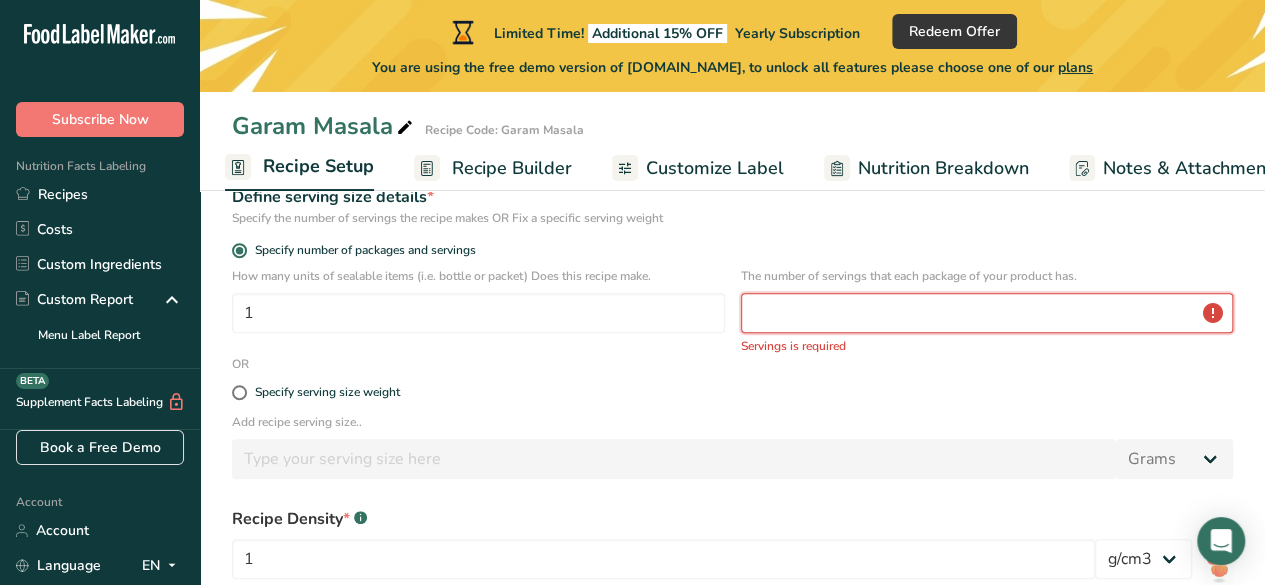 click at bounding box center [987, 313] 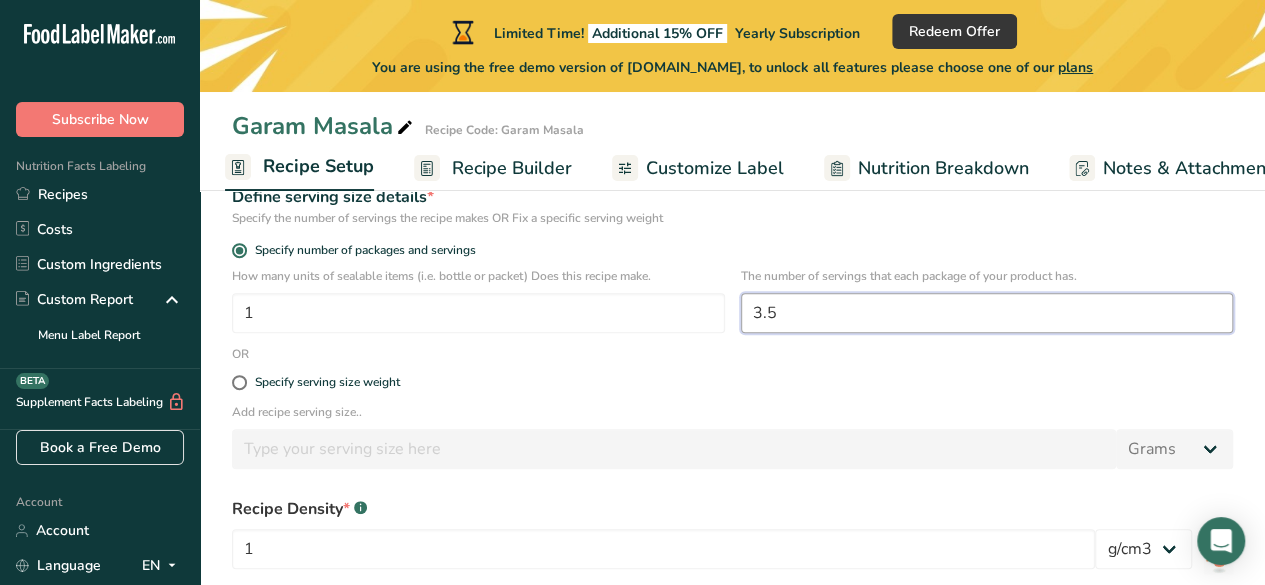 type on "3.5" 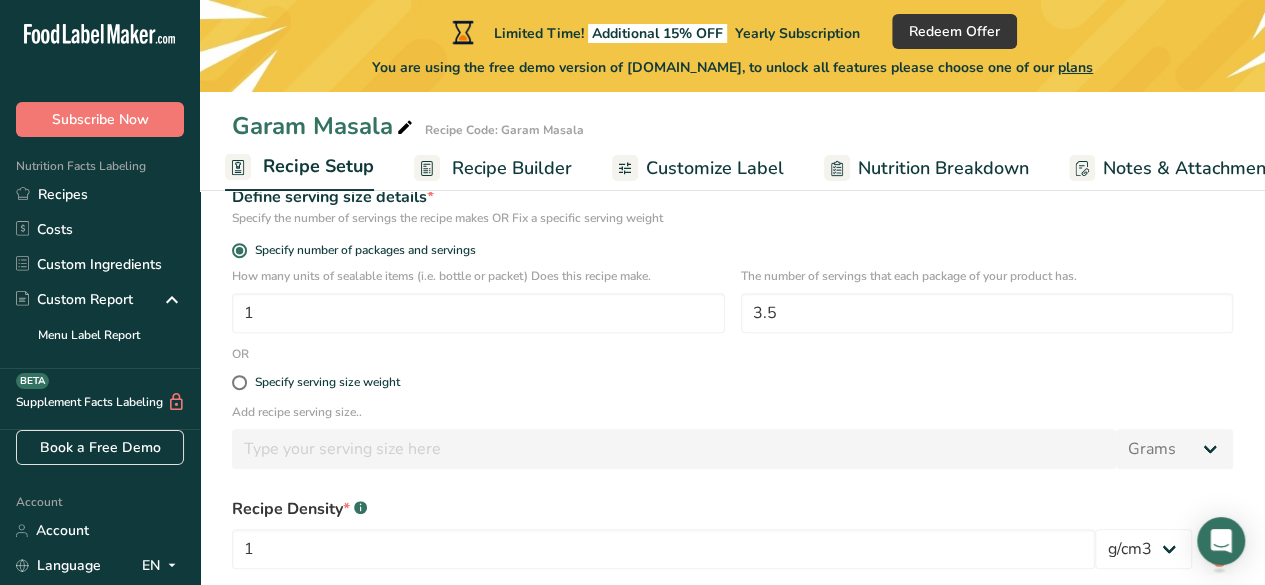 click on "Recipe name *   Garam Masala
Recipe code
.a-a{fill:#347362;}.b-a{fill:#fff;}           Garam Masala
Recipe Category *
Select a category to organize your recipes
Snacks
Standard Categories
Custom Categories
.a-a{fill:#347362;}.b-a{fill:#fff;}
Baked Goods
Beverages
Confectionery
Cooked Meals, Salads, & Sauces
Dairy
Snacks
Add New Category
Is your recipe liquid? *   .a-a{fill:#347362;}.b-a{fill:#fff;}           Yes   No
Define serving size details *
Specify the number of servings the recipe makes OR Fix a specific serving weight
Specify number of packages and servings
1     3.5
OR" at bounding box center (732, 306) 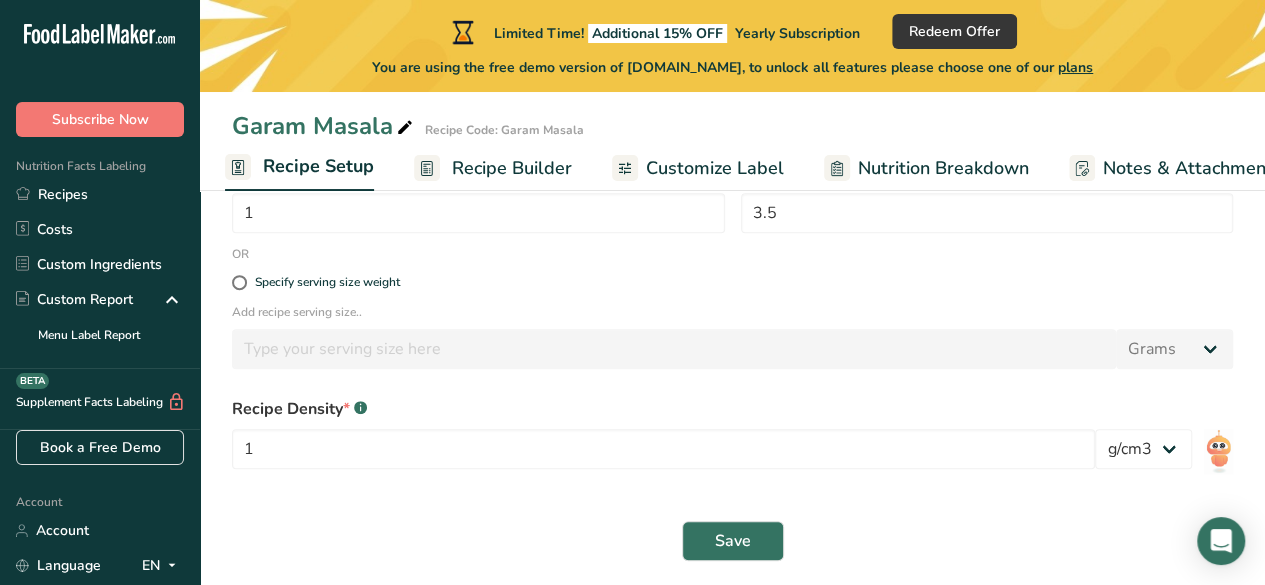scroll, scrollTop: 405, scrollLeft: 0, axis: vertical 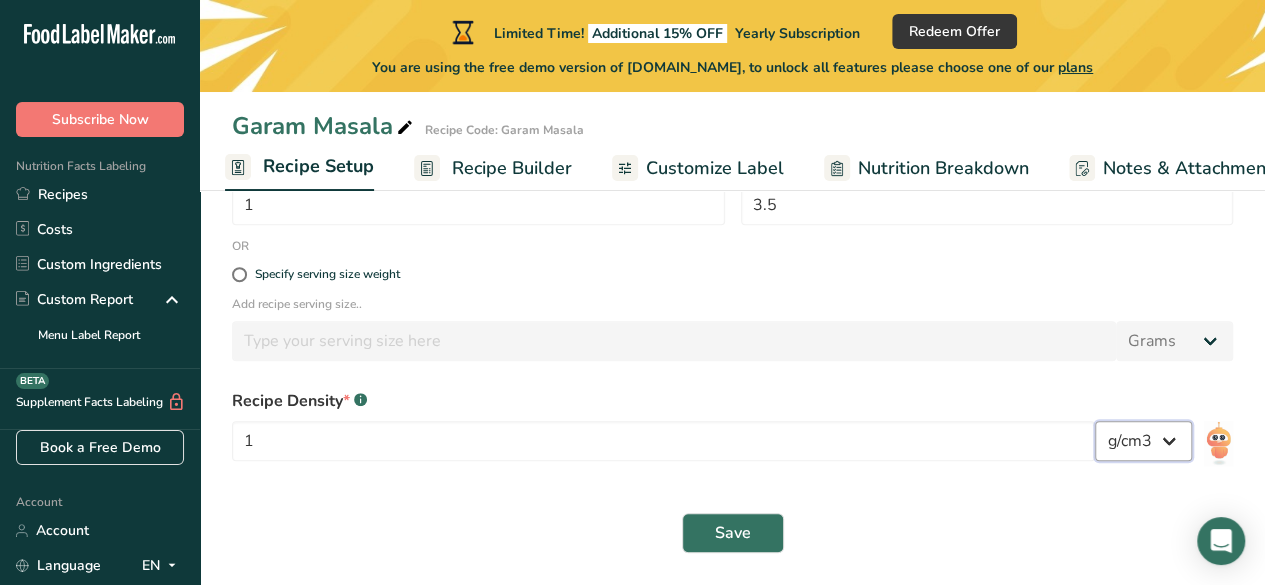 click on "lb/ft3
g/cm3" at bounding box center (1143, 441) 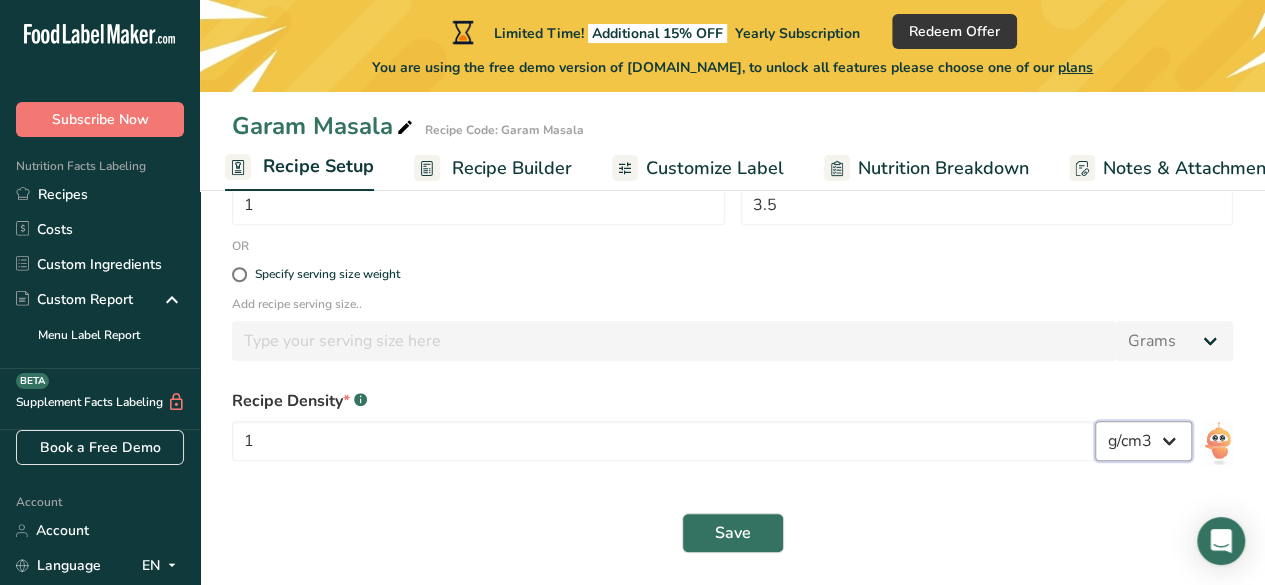 click on "lb/ft3
g/cm3" at bounding box center [1143, 441] 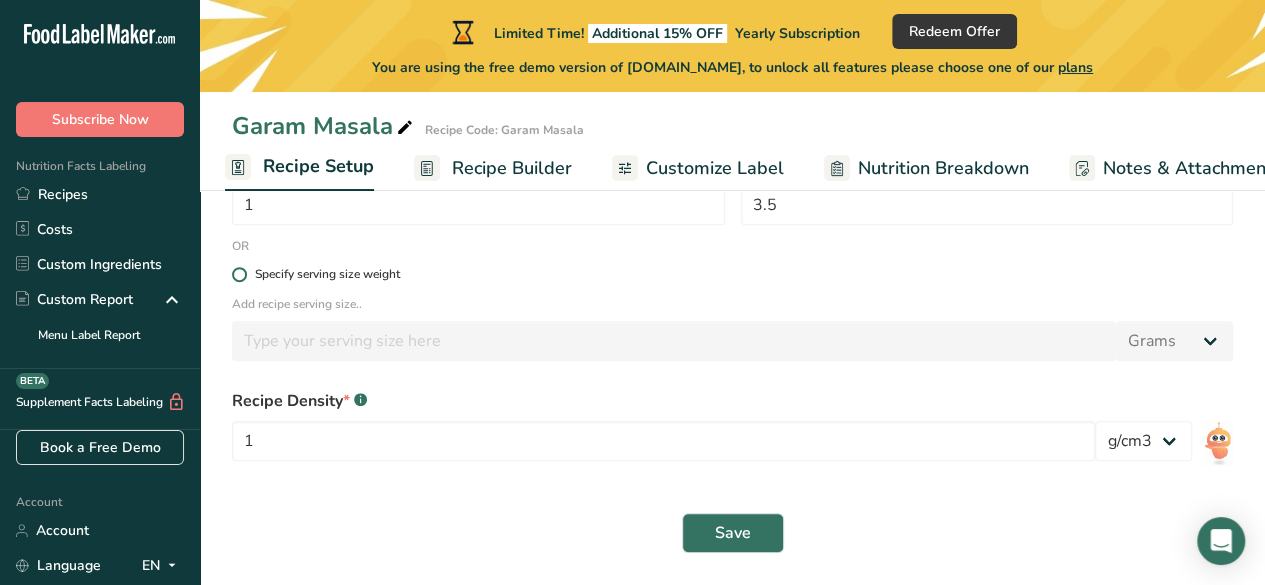 click at bounding box center [239, 274] 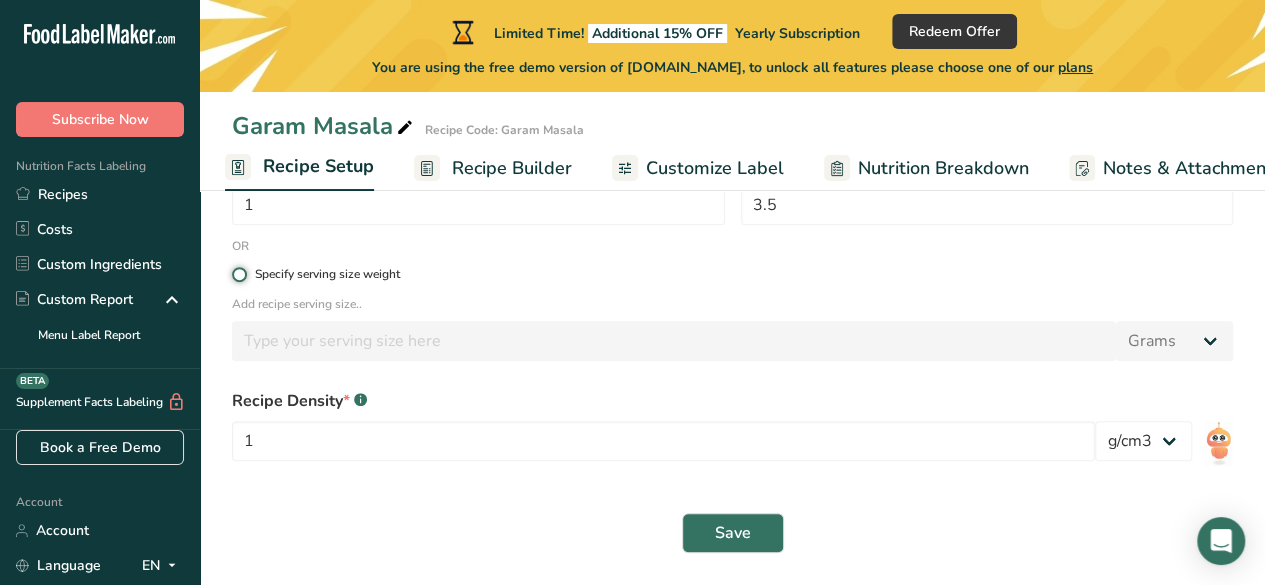 click on "Specify serving size weight" at bounding box center (238, 274) 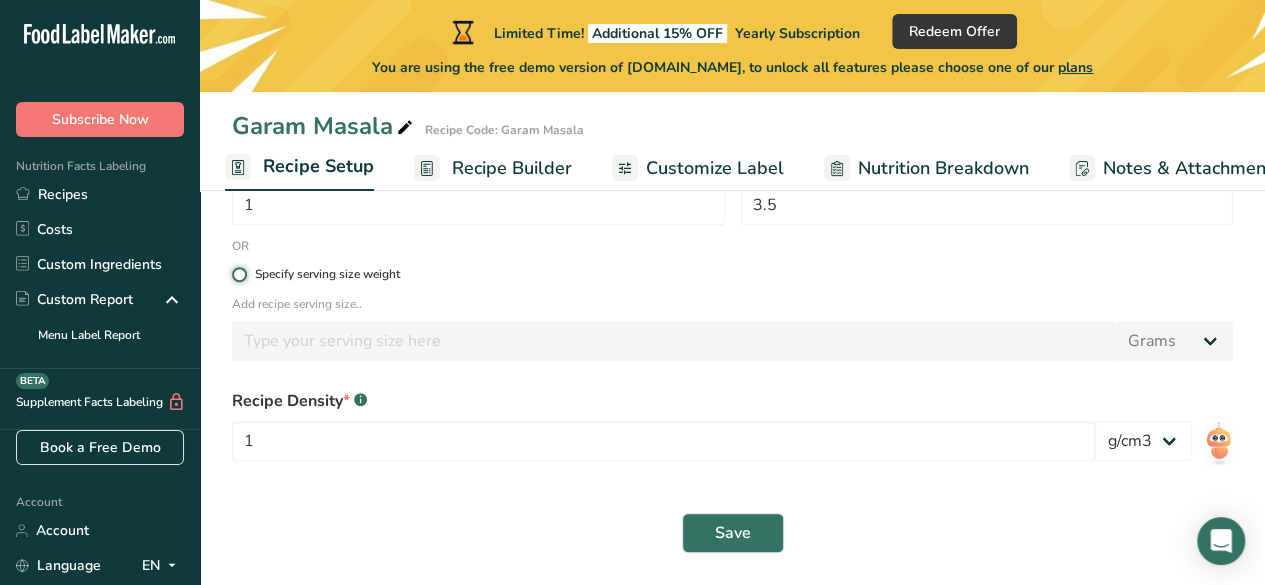 radio on "true" 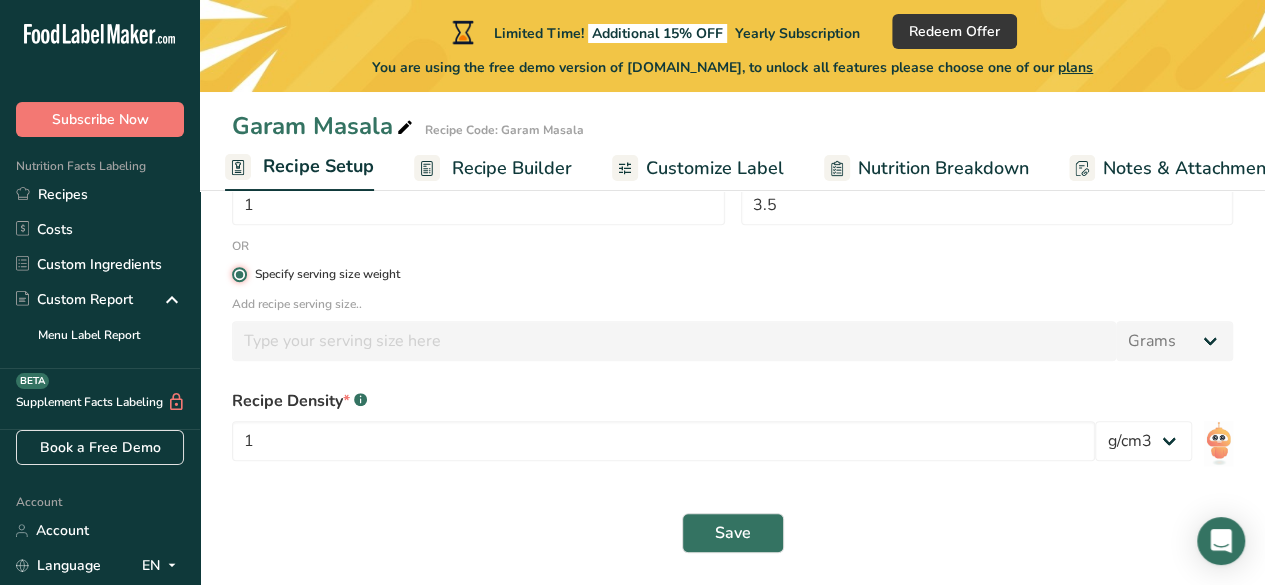 radio on "false" 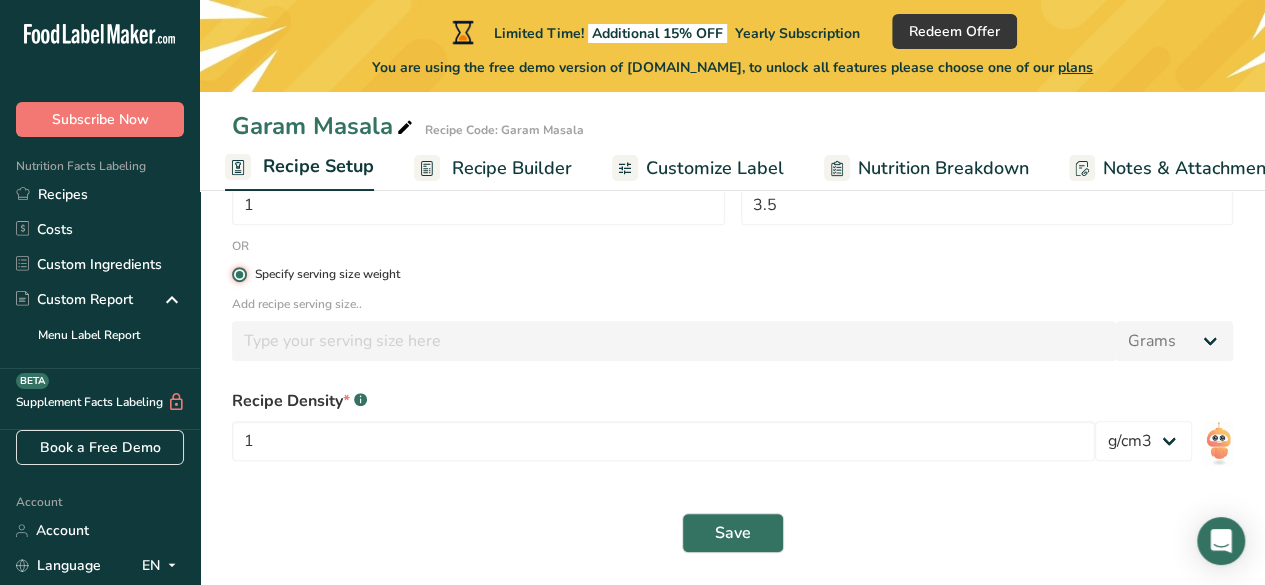 type 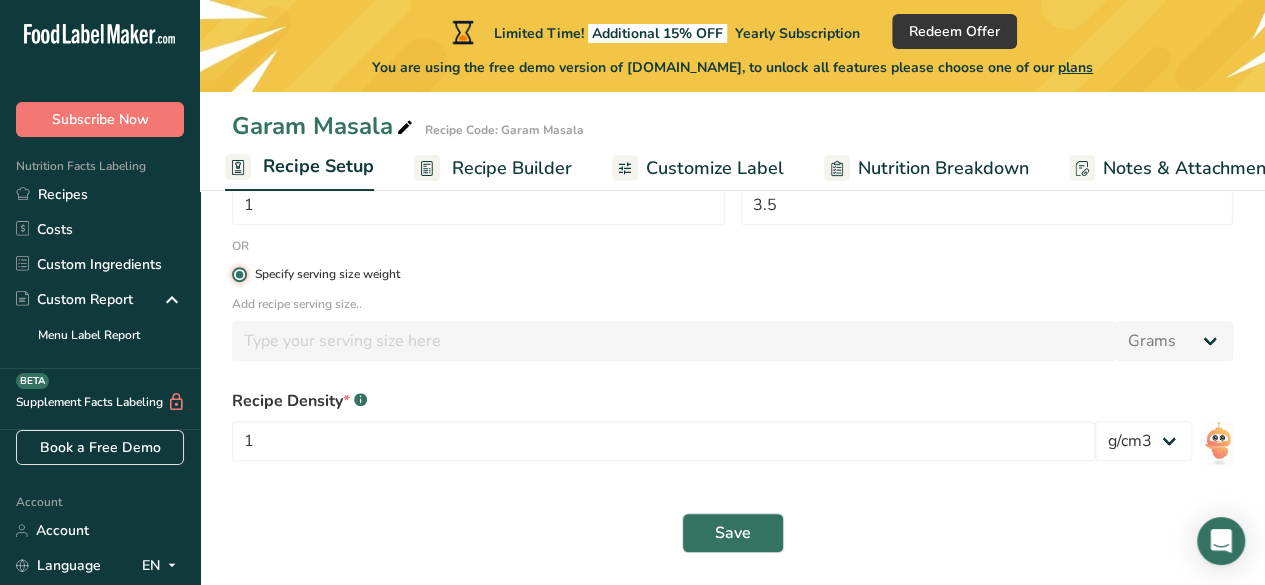 type 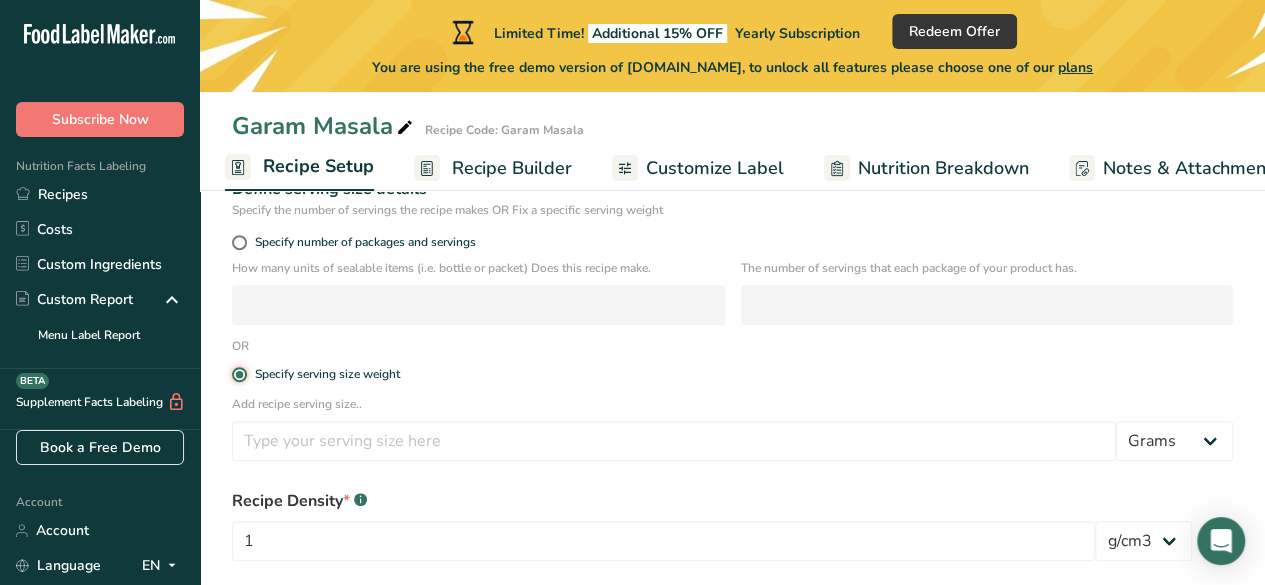 scroll, scrollTop: 405, scrollLeft: 0, axis: vertical 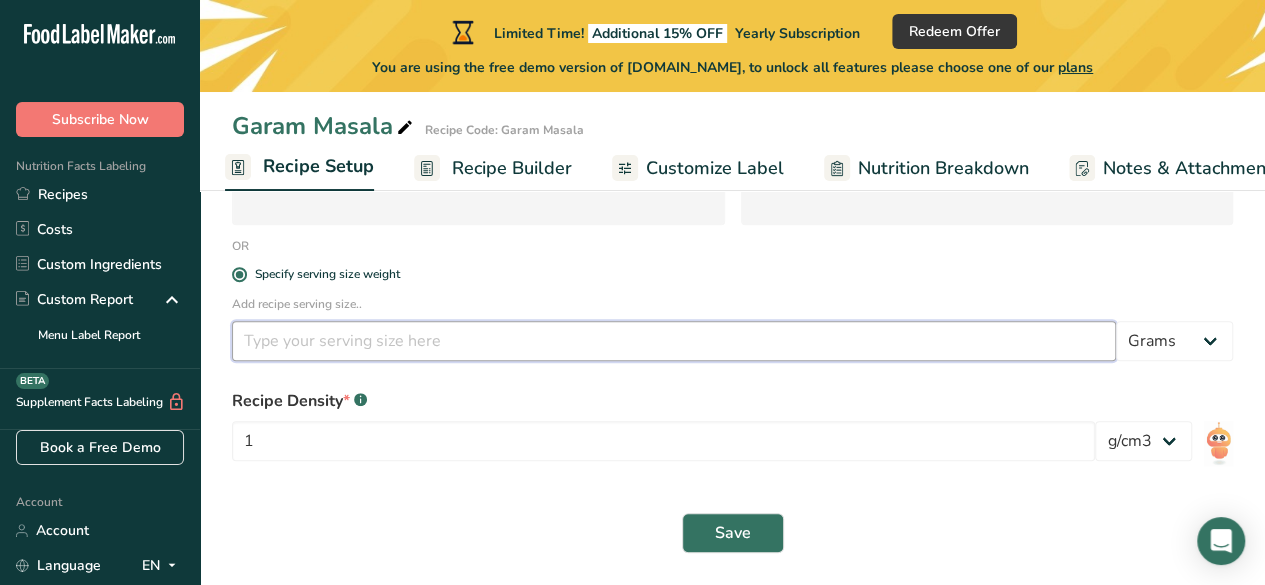 click at bounding box center [674, 341] 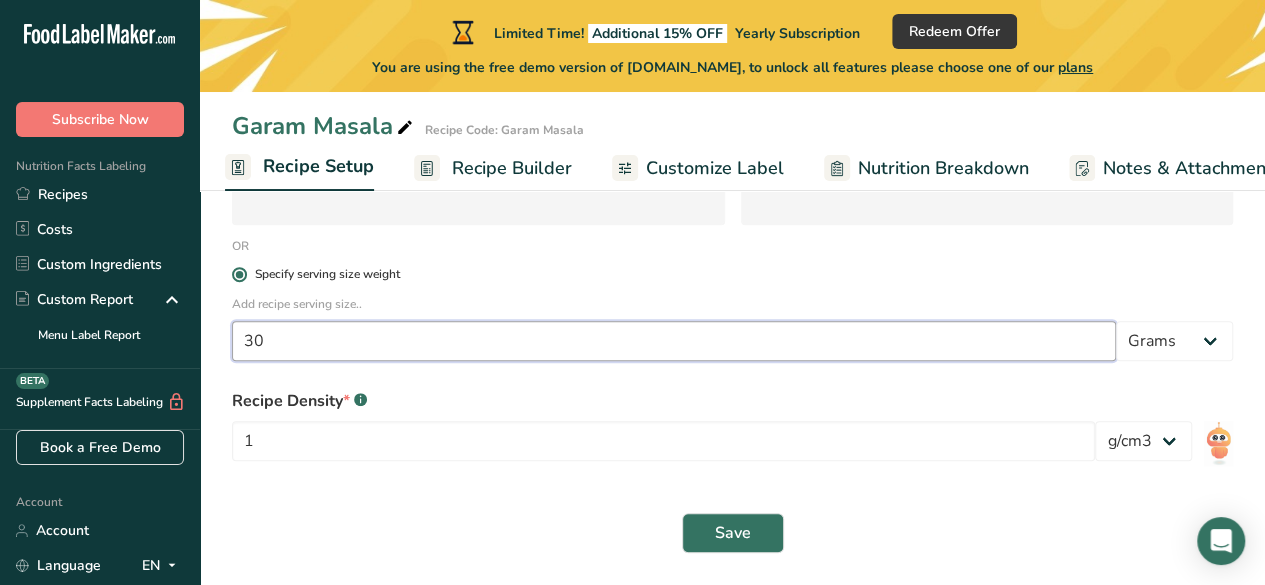 type on "30" 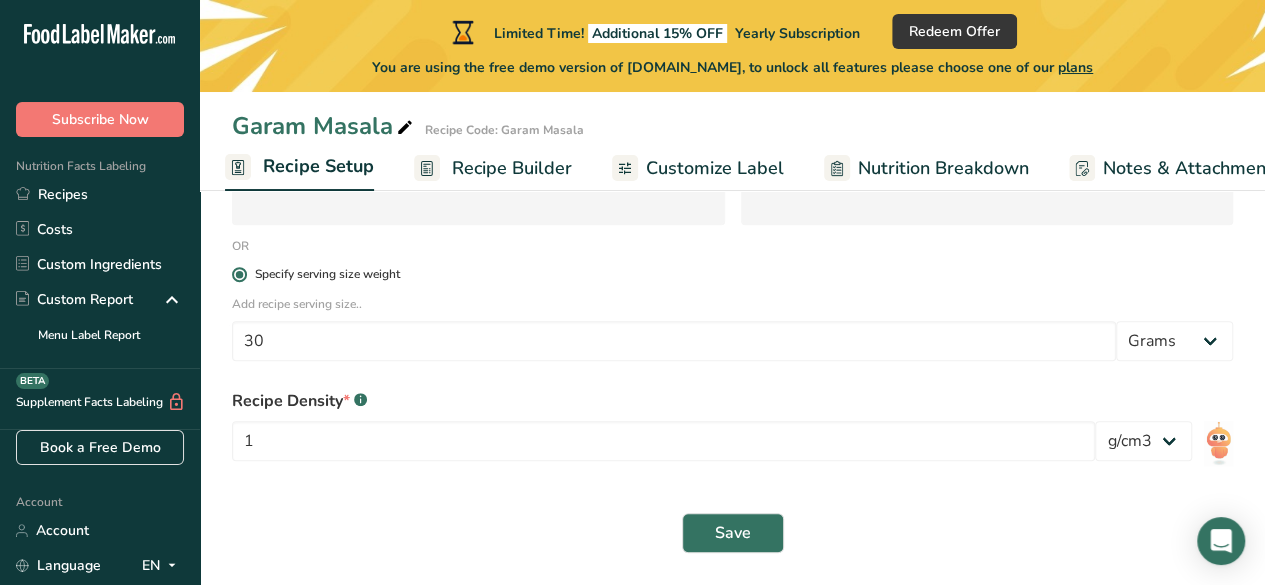 click on "Specify serving size weight" at bounding box center [732, 274] 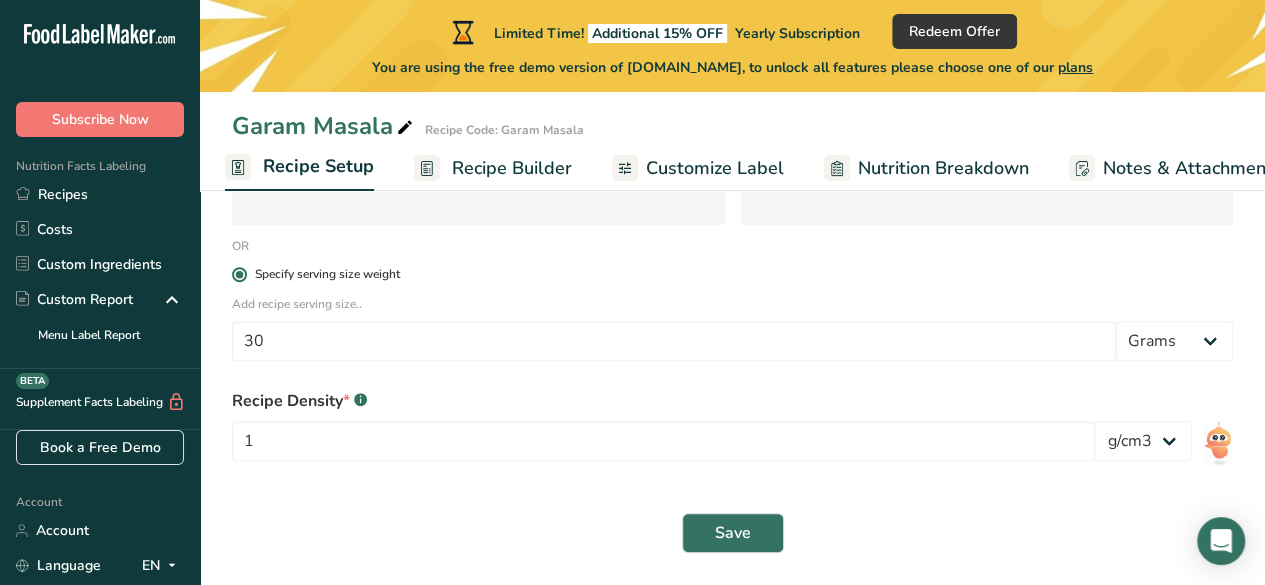 click on "Specify serving size weight" at bounding box center (238, 274) 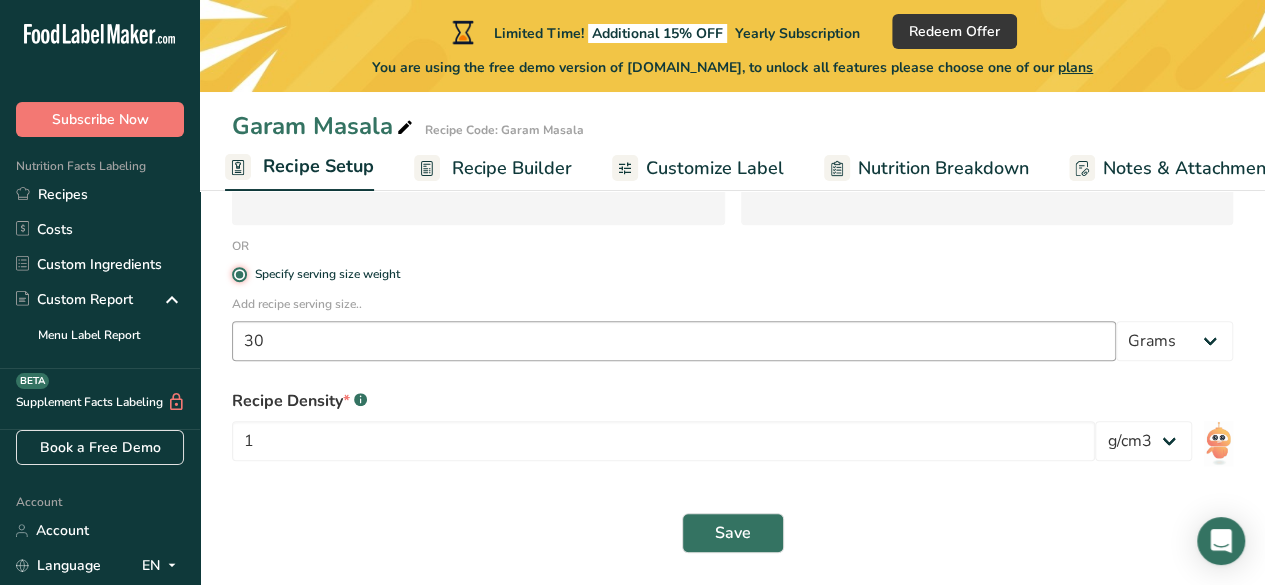 scroll, scrollTop: 305, scrollLeft: 0, axis: vertical 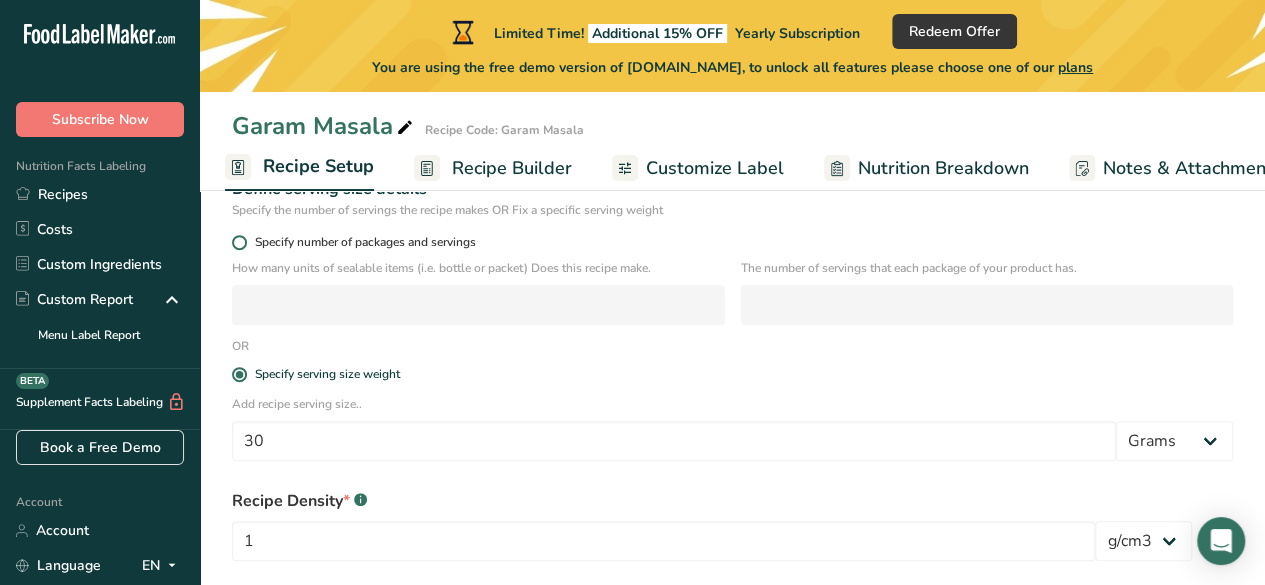 click at bounding box center (239, 242) 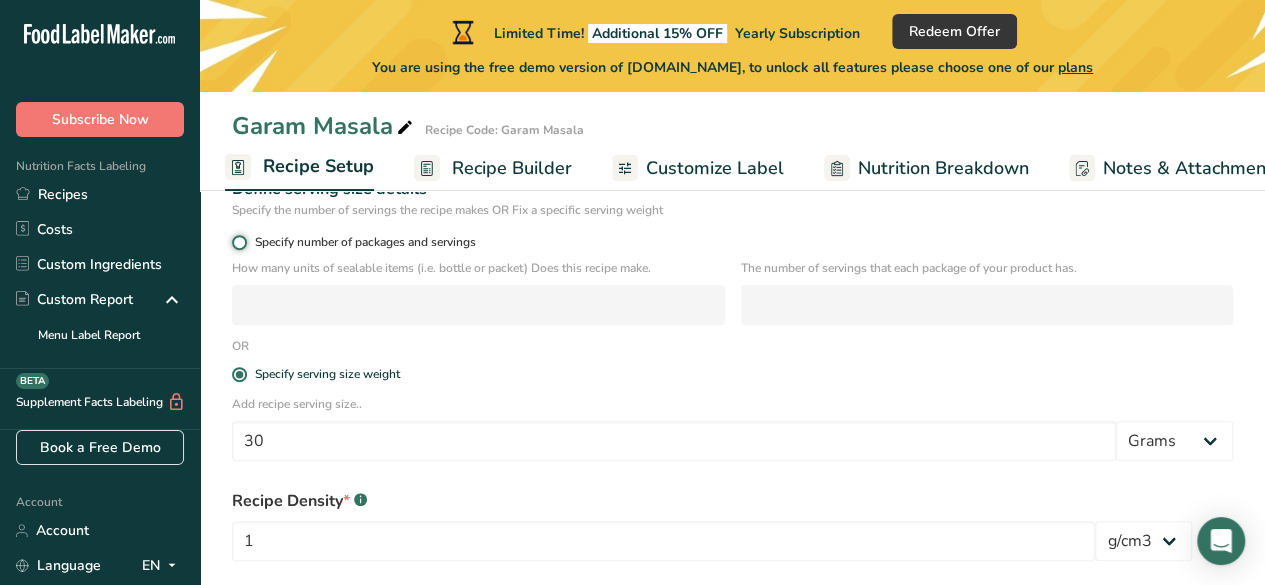 click on "Specify number of packages and servings" at bounding box center (238, 242) 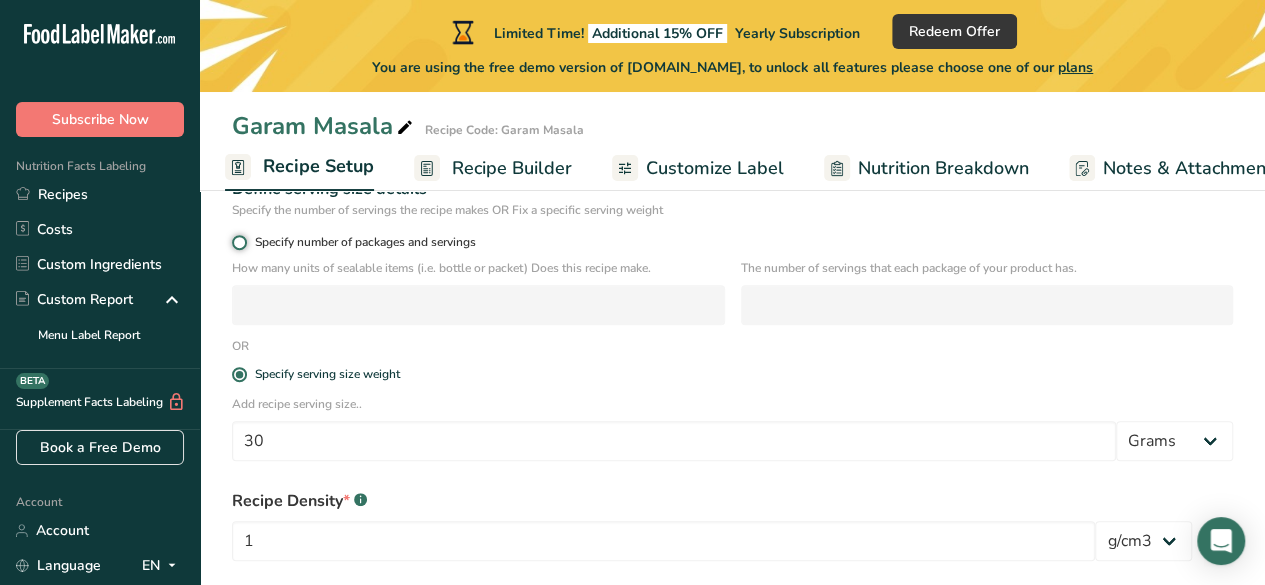 radio on "true" 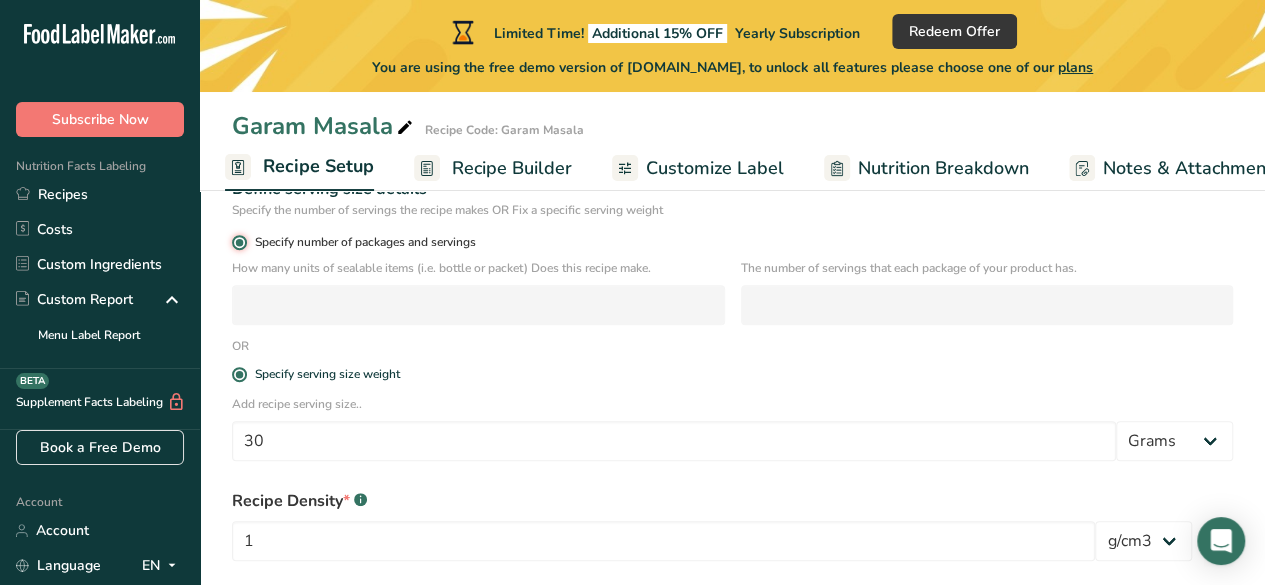 radio on "false" 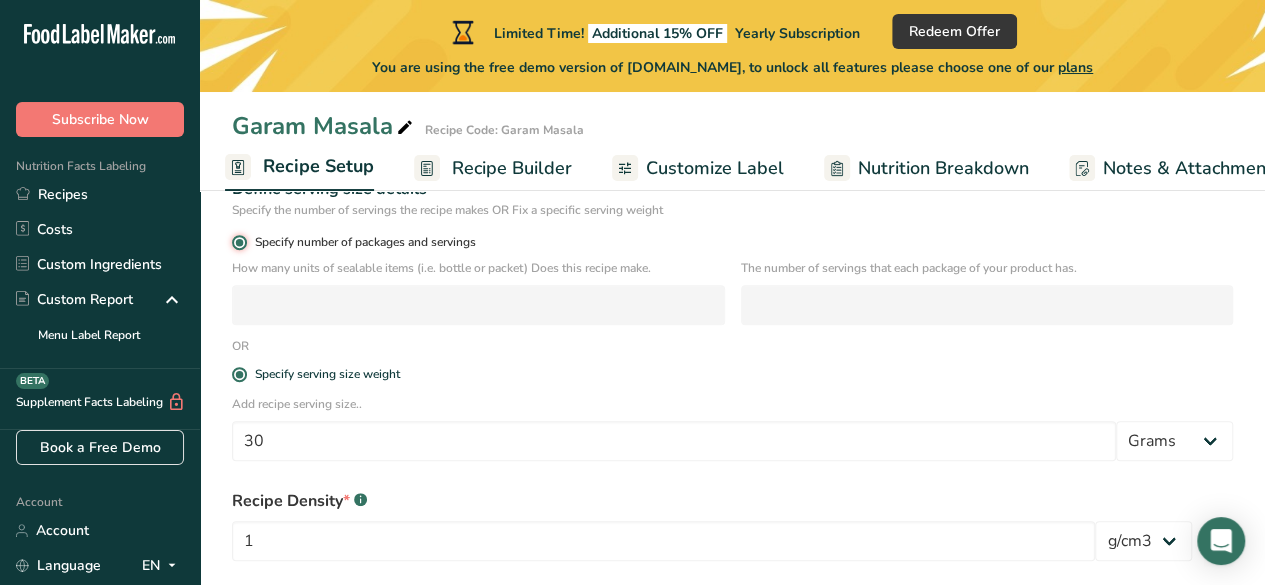 type 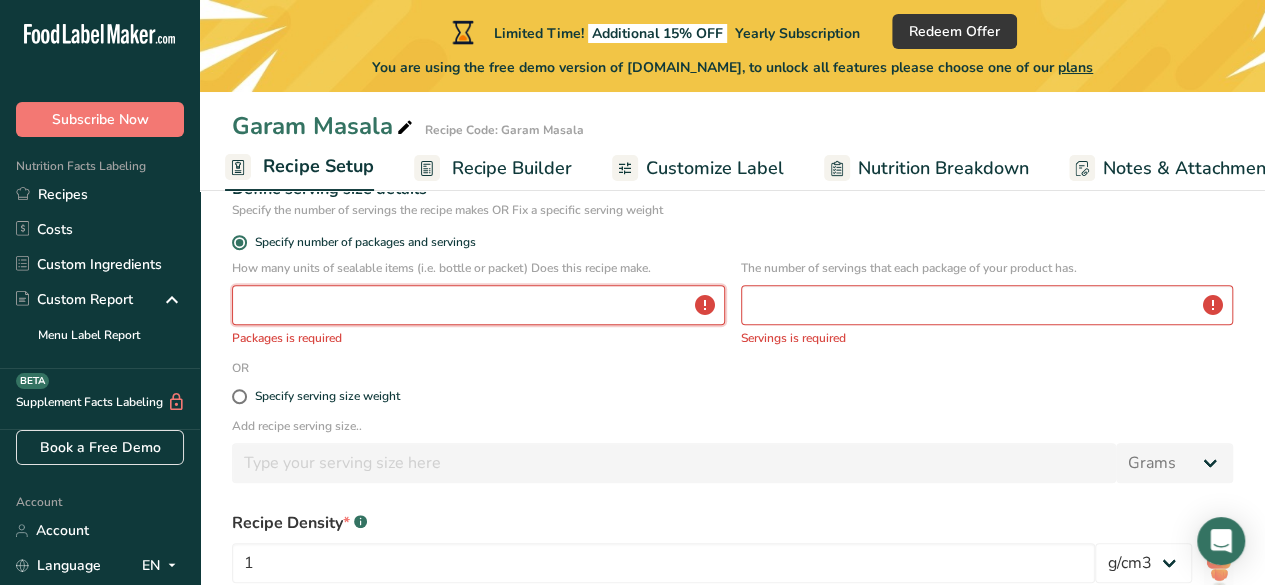 click at bounding box center [478, 305] 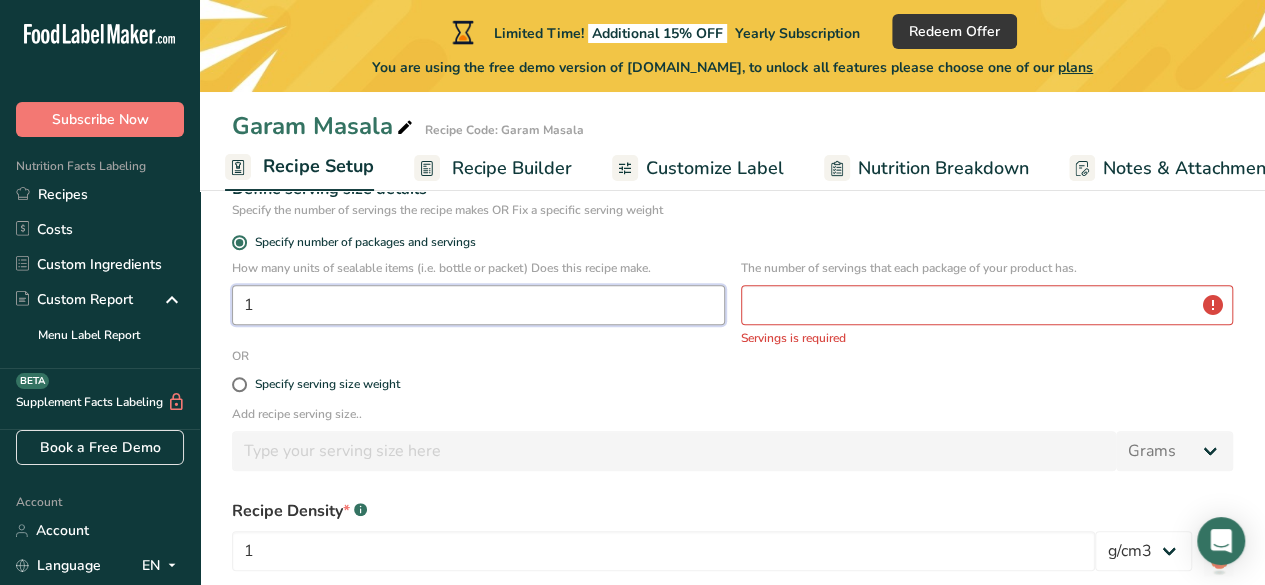 type on "1" 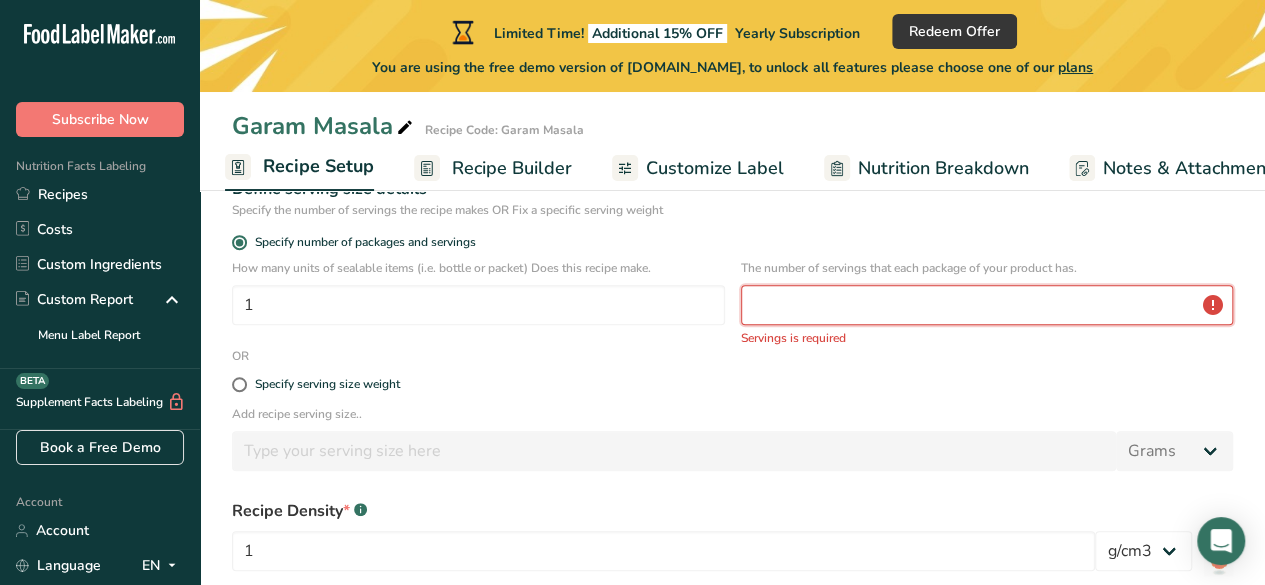 click at bounding box center [987, 305] 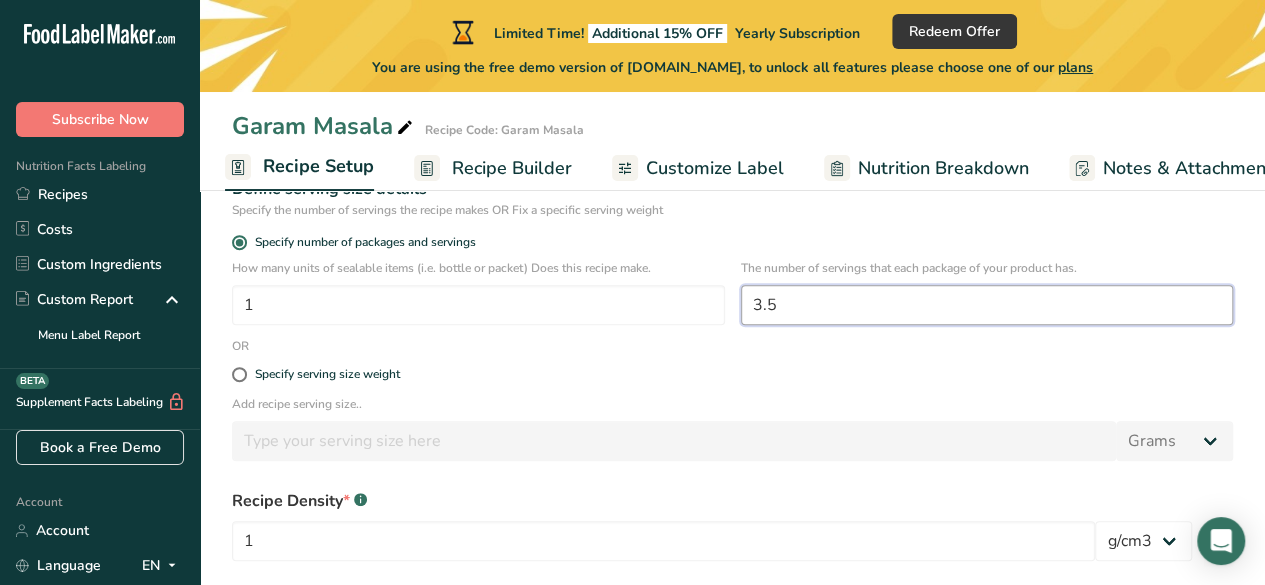 type on "3.5" 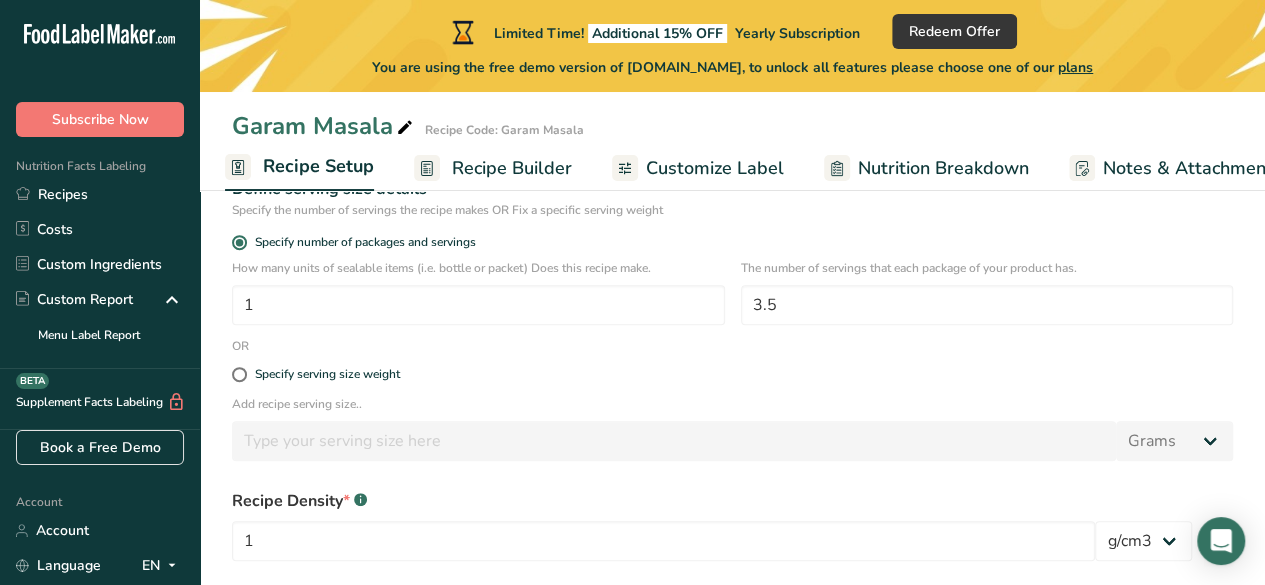 click on "Specify serving size weight" at bounding box center [732, 375] 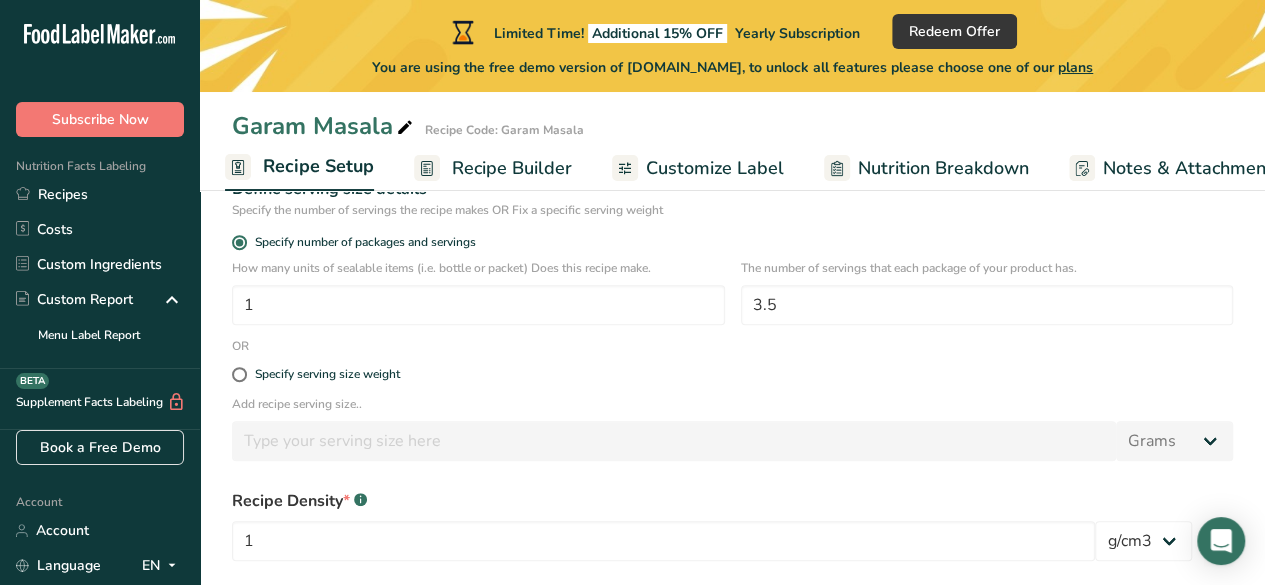 scroll, scrollTop: 405, scrollLeft: 0, axis: vertical 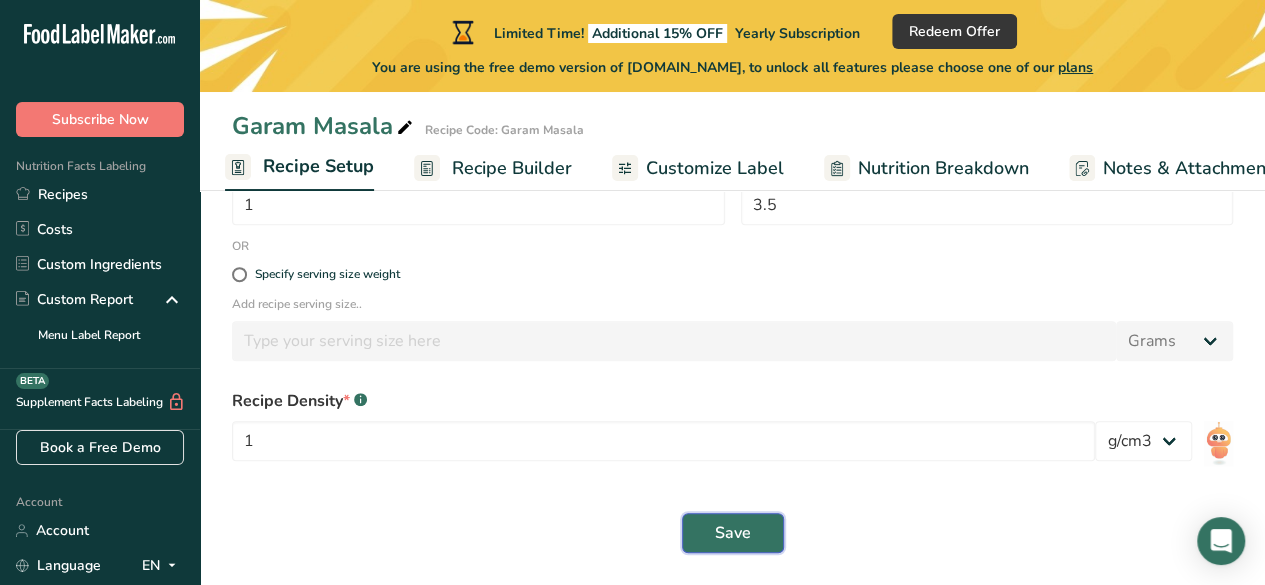 click on "Save" at bounding box center (733, 533) 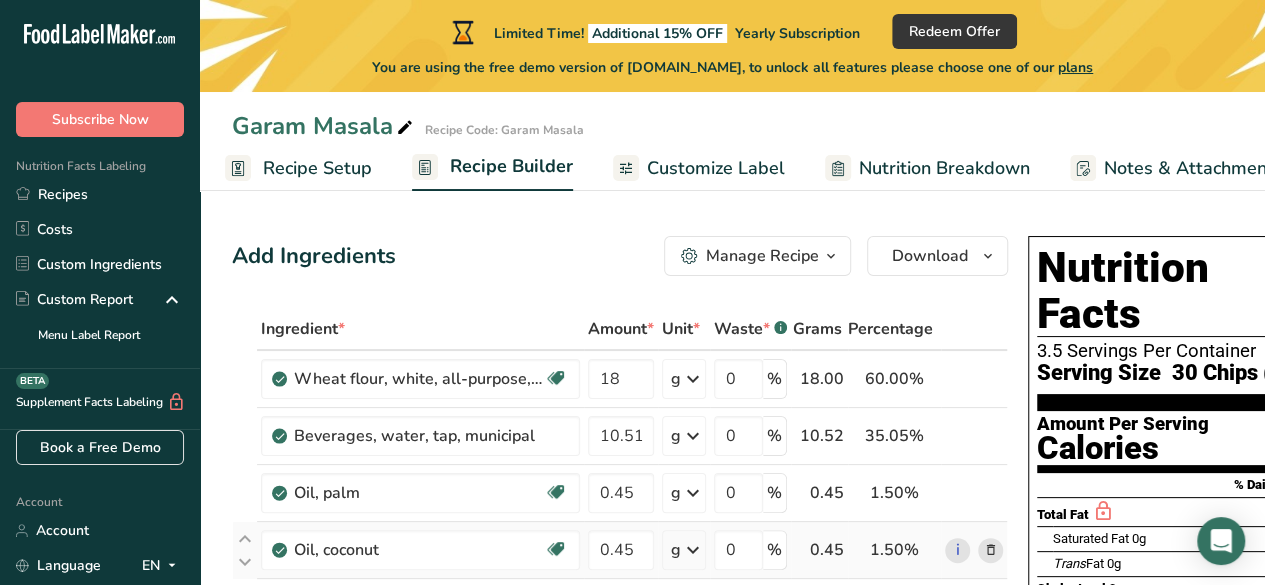 scroll, scrollTop: 100, scrollLeft: 0, axis: vertical 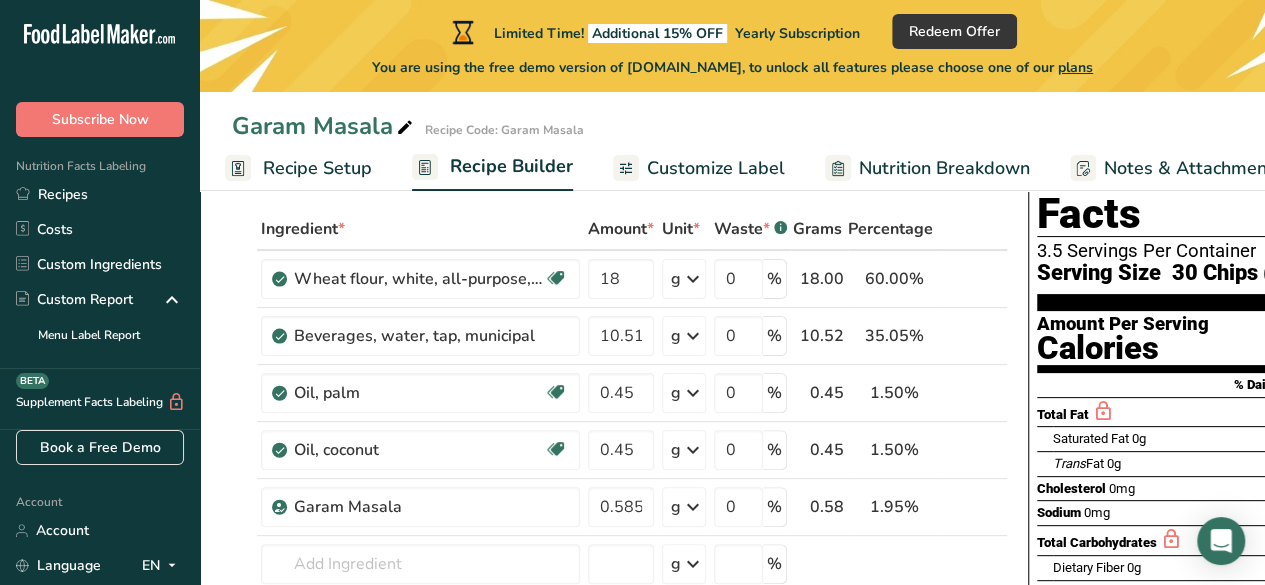 drag, startPoint x: 1142, startPoint y: 364, endPoint x: 1042, endPoint y: 376, distance: 100.71743 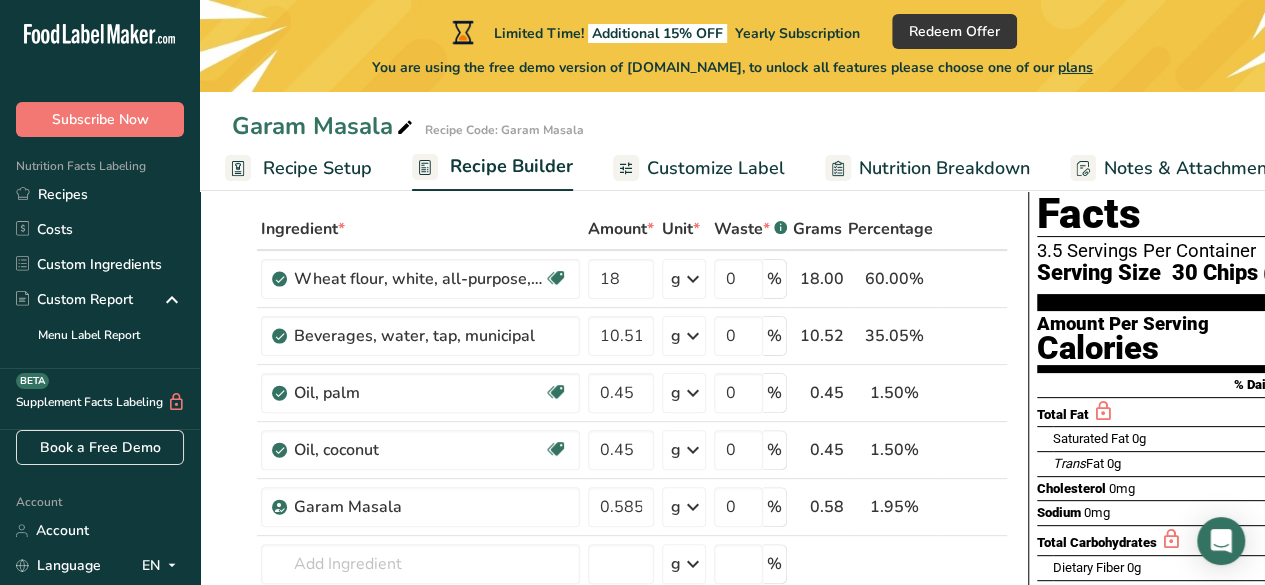 click on "Total Fat" at bounding box center [1180, 412] 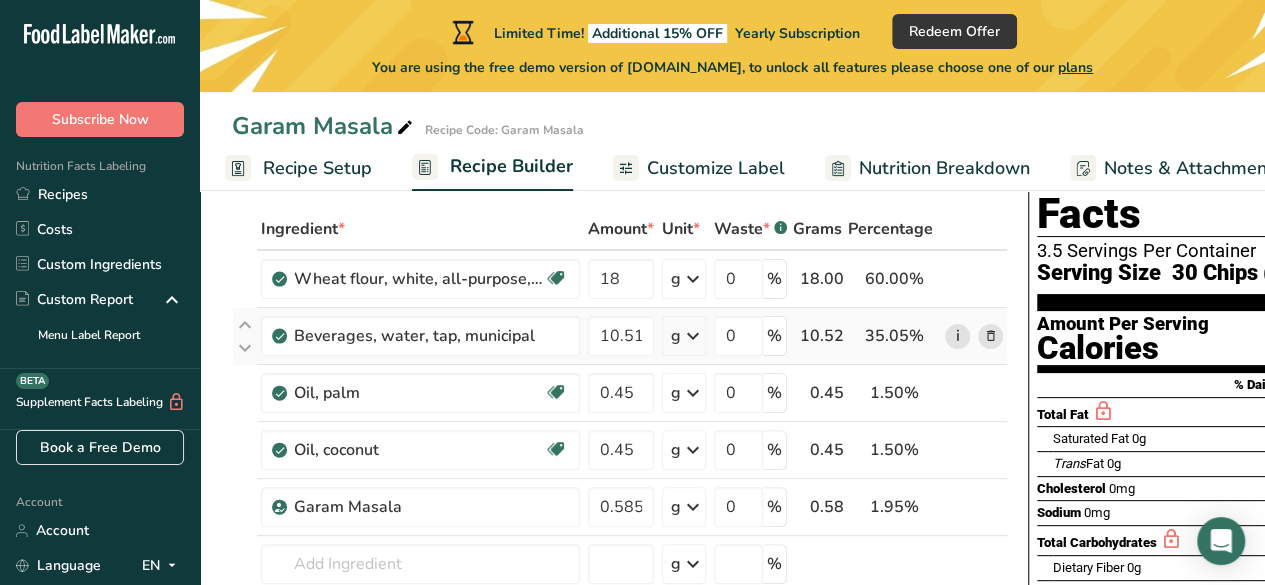 click on "i" at bounding box center [957, 336] 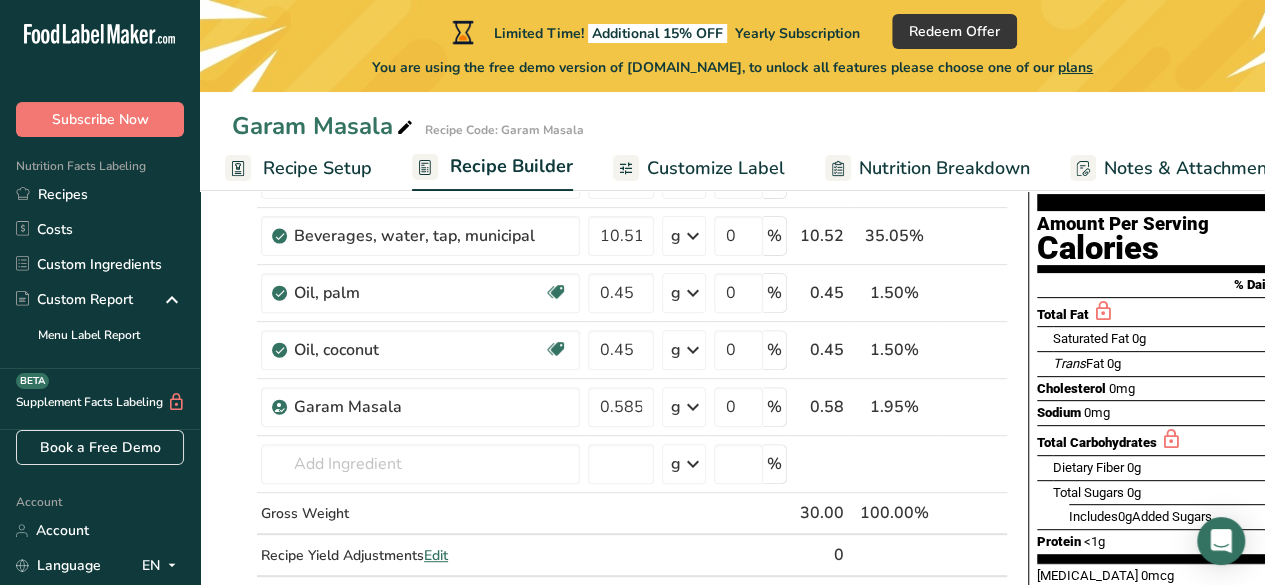 scroll, scrollTop: 300, scrollLeft: 0, axis: vertical 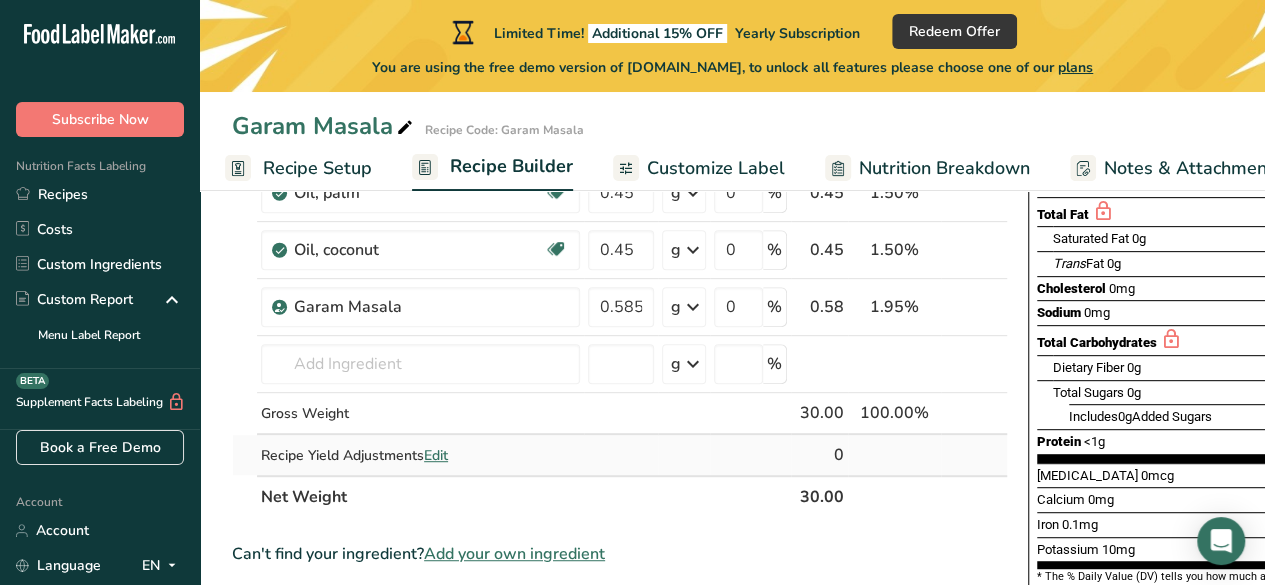 click on "Edit" at bounding box center [436, 455] 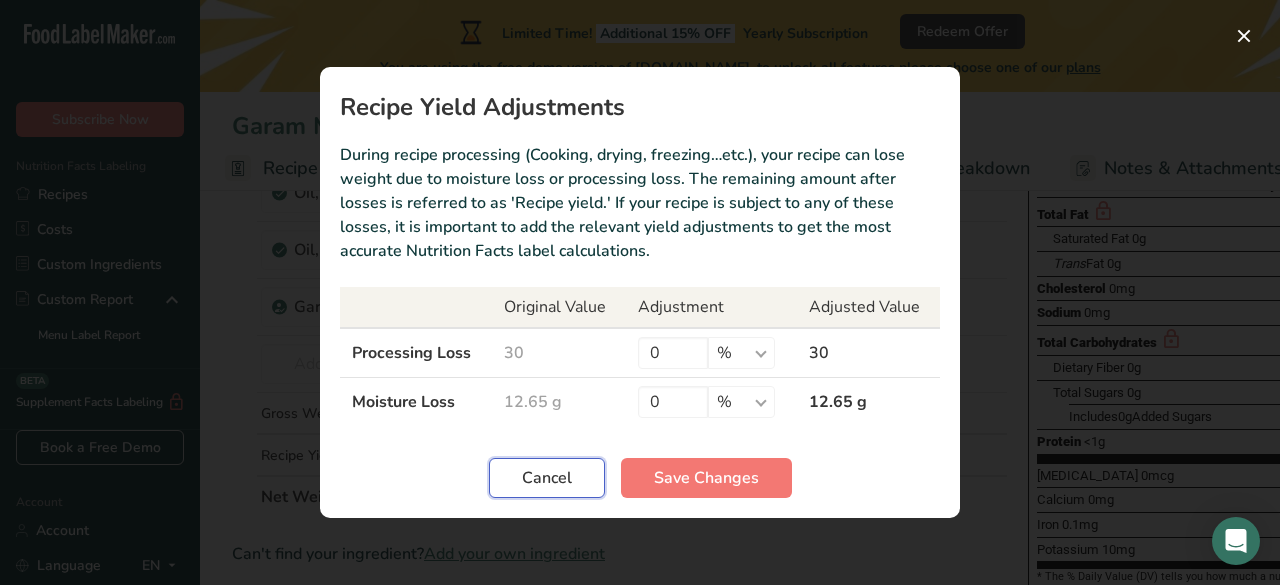 click on "Cancel" at bounding box center [547, 478] 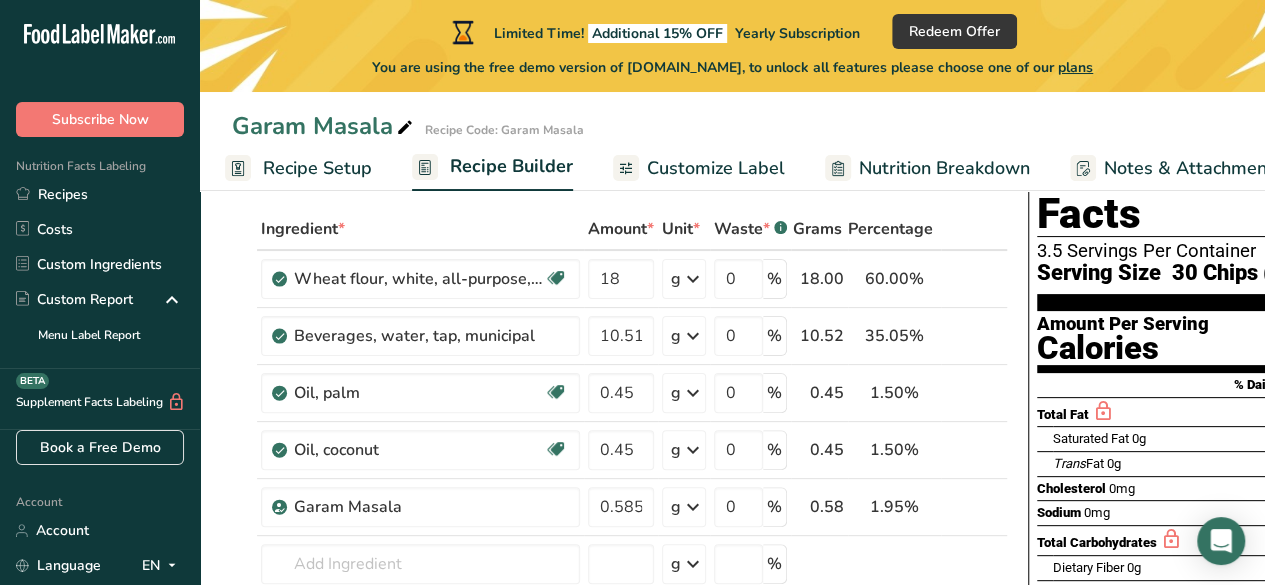 scroll, scrollTop: 0, scrollLeft: 0, axis: both 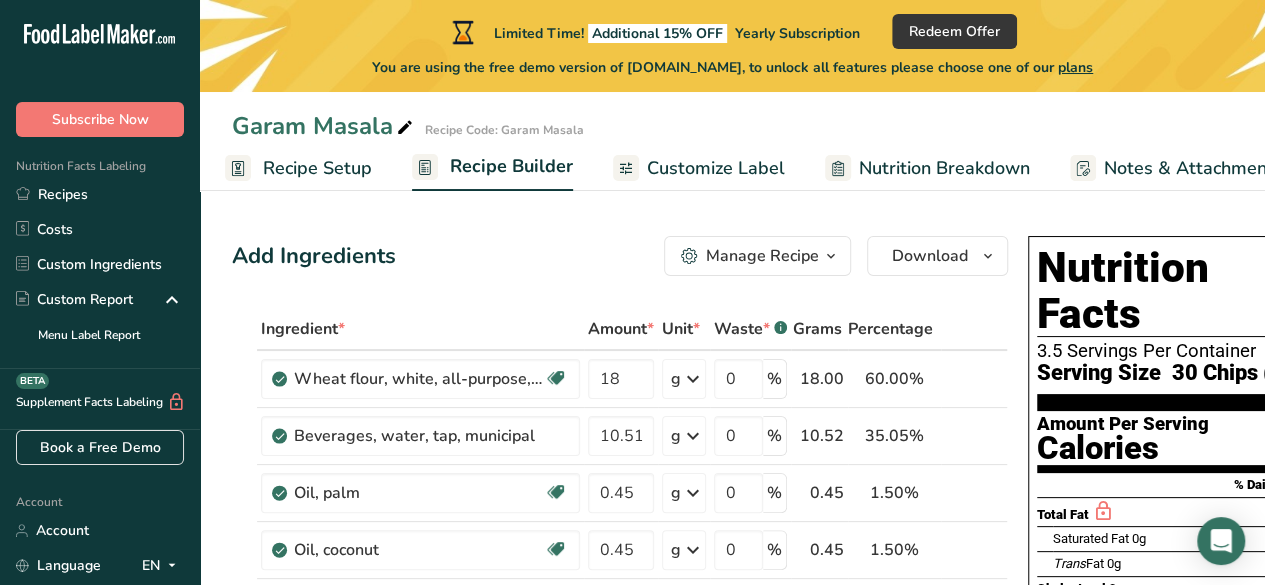 click on "Customize Label" at bounding box center [716, 168] 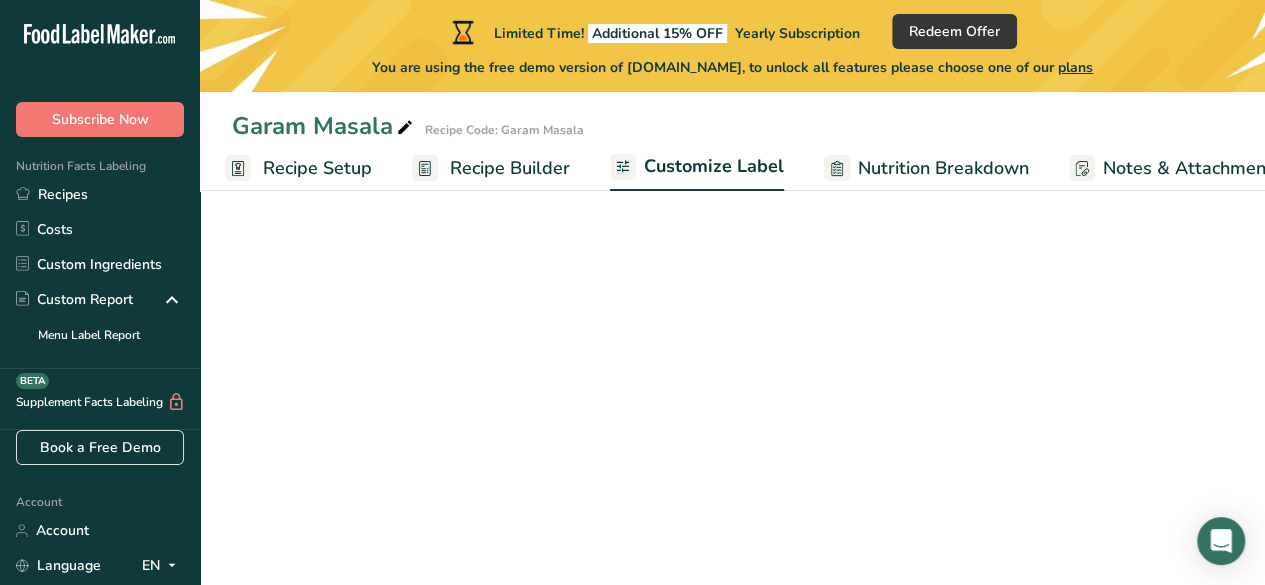 scroll, scrollTop: 0, scrollLeft: 256, axis: horizontal 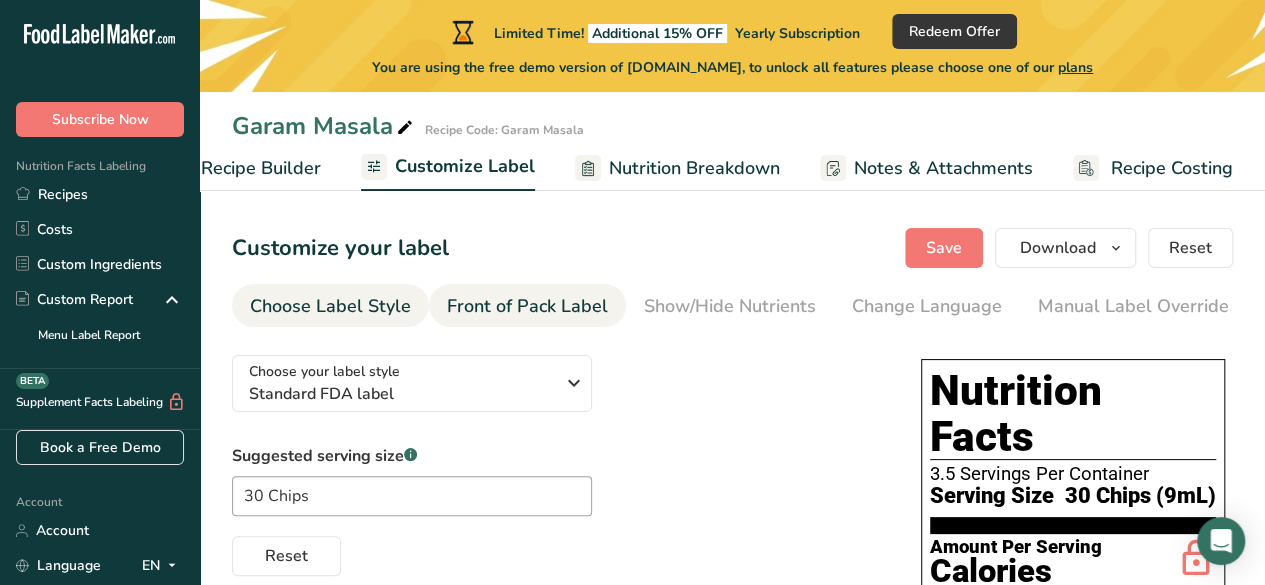 click on "Front of Pack Label" at bounding box center [527, 306] 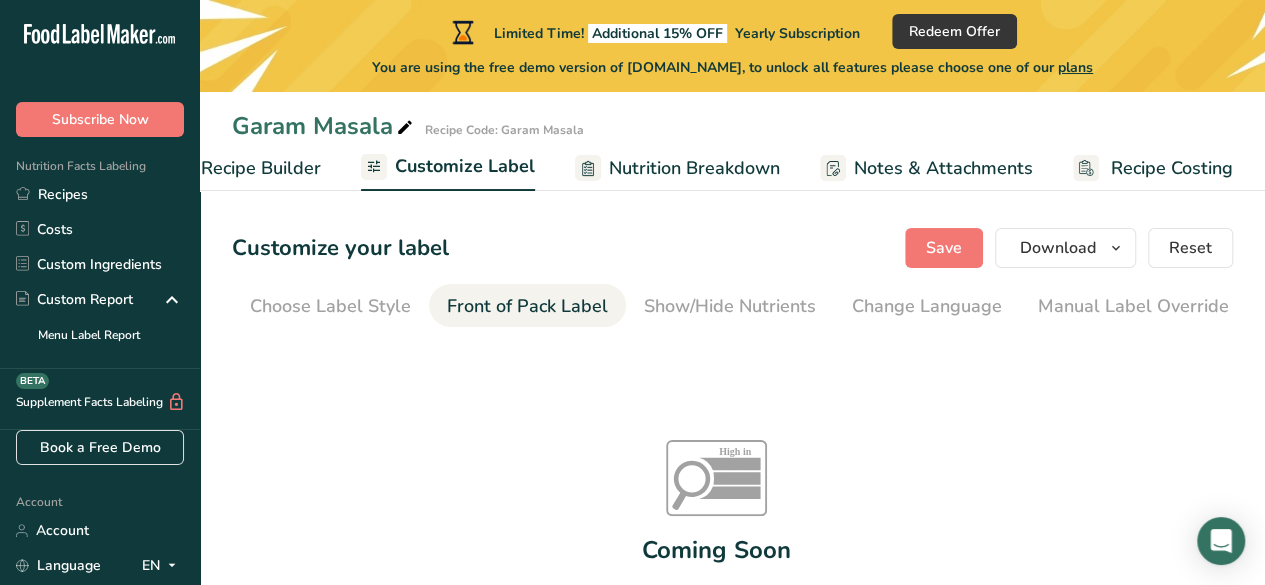 scroll, scrollTop: 0, scrollLeft: 194, axis: horizontal 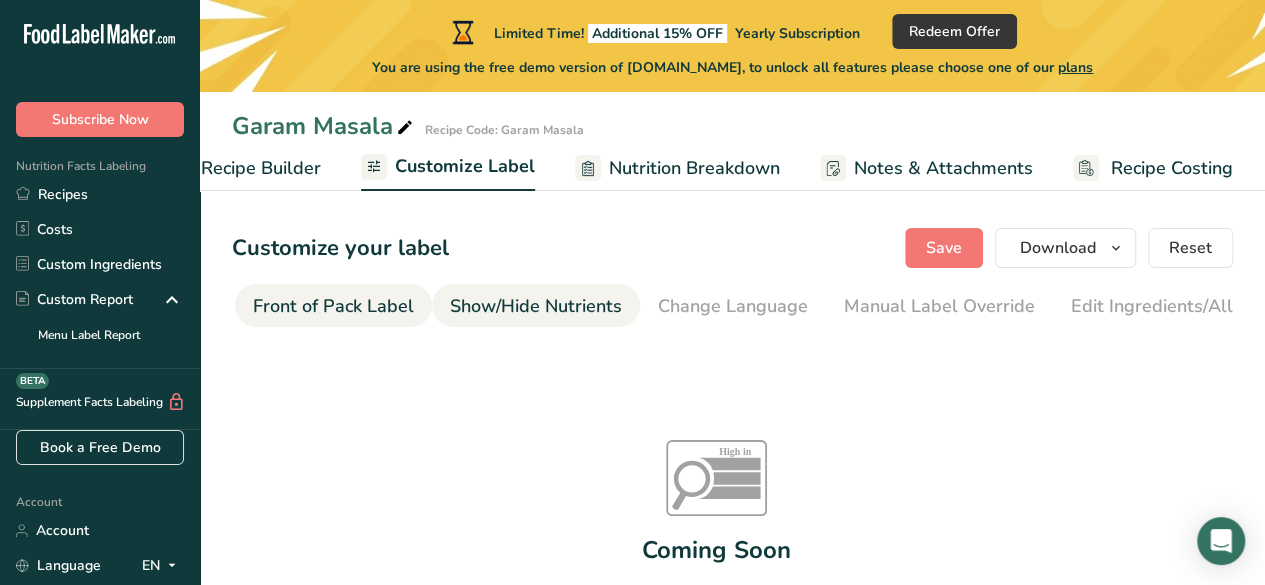 click on "Show/Hide Nutrients" at bounding box center [536, 306] 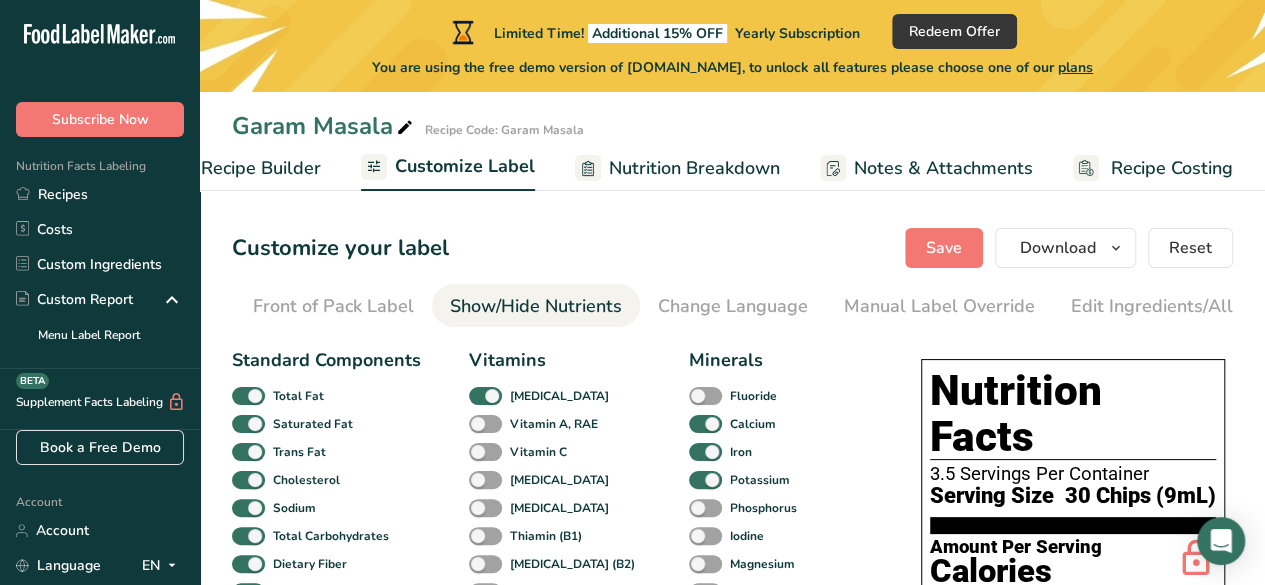scroll, scrollTop: 0, scrollLeft: 388, axis: horizontal 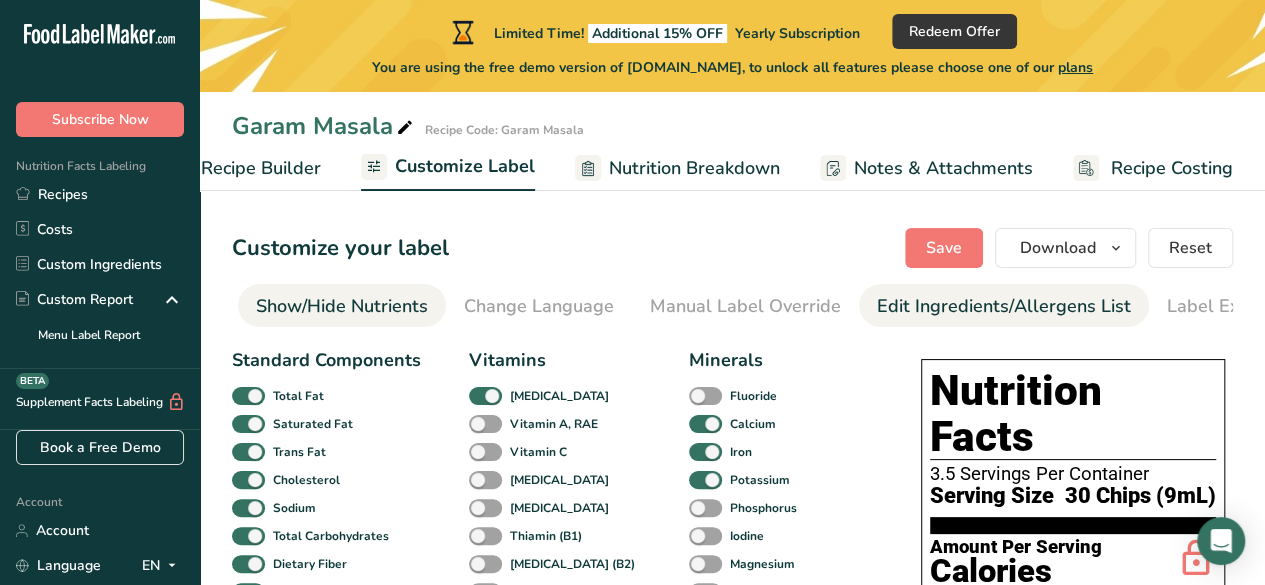 click on "Edit Ingredients/Allergens List" at bounding box center (1004, 306) 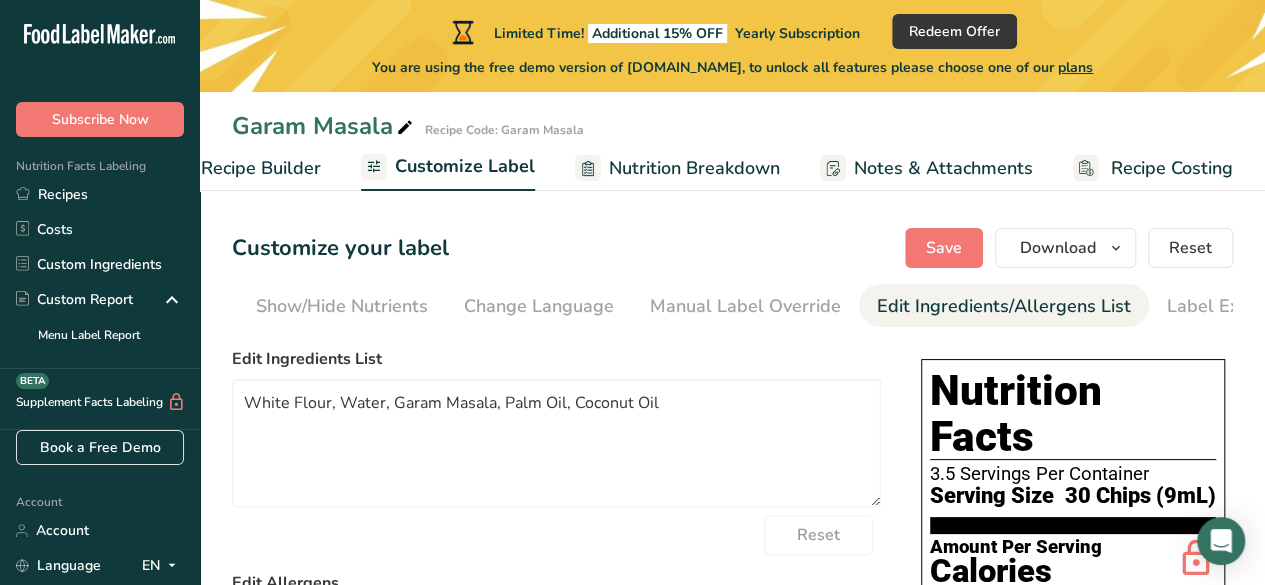 scroll, scrollTop: 0, scrollLeft: 452, axis: horizontal 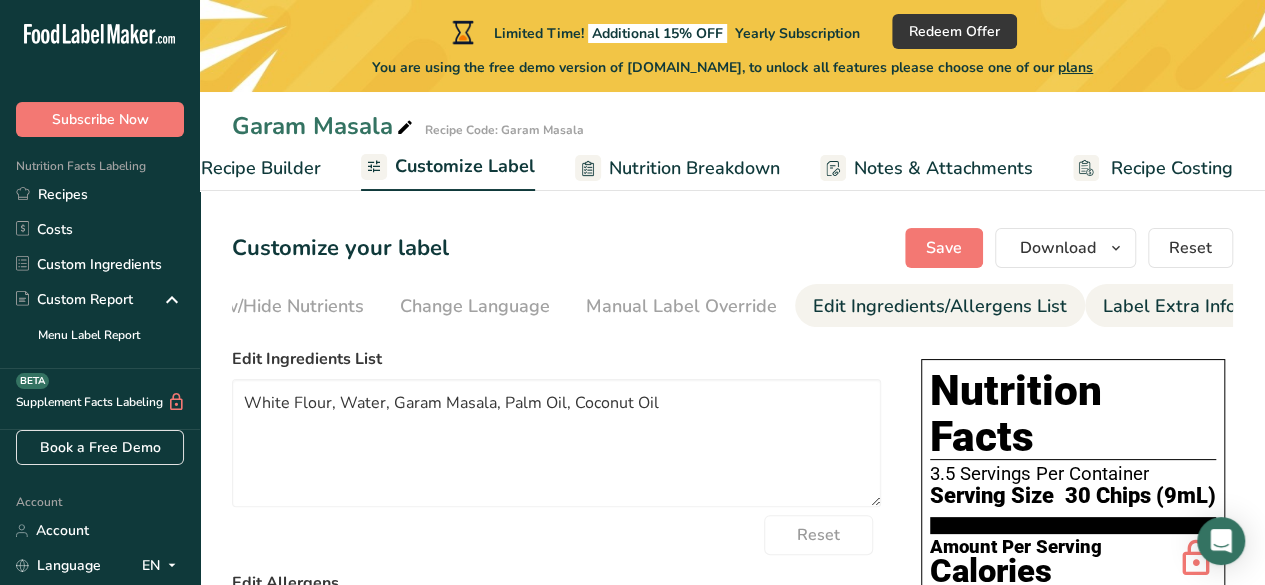 click on "Label Extra Info" at bounding box center [1169, 306] 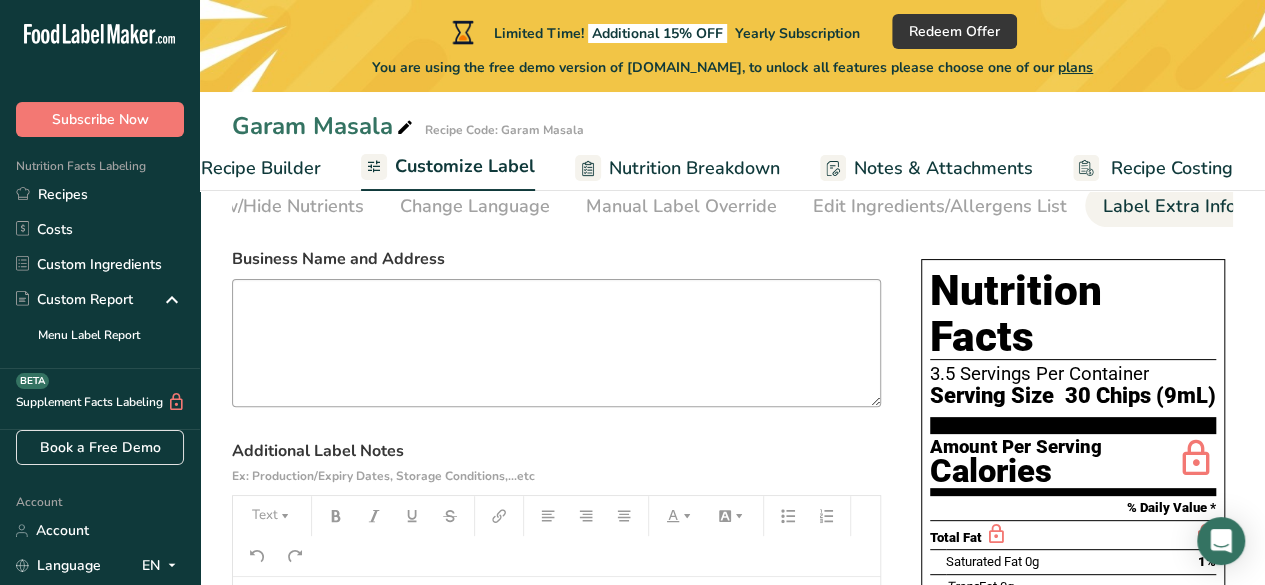 scroll, scrollTop: 0, scrollLeft: 0, axis: both 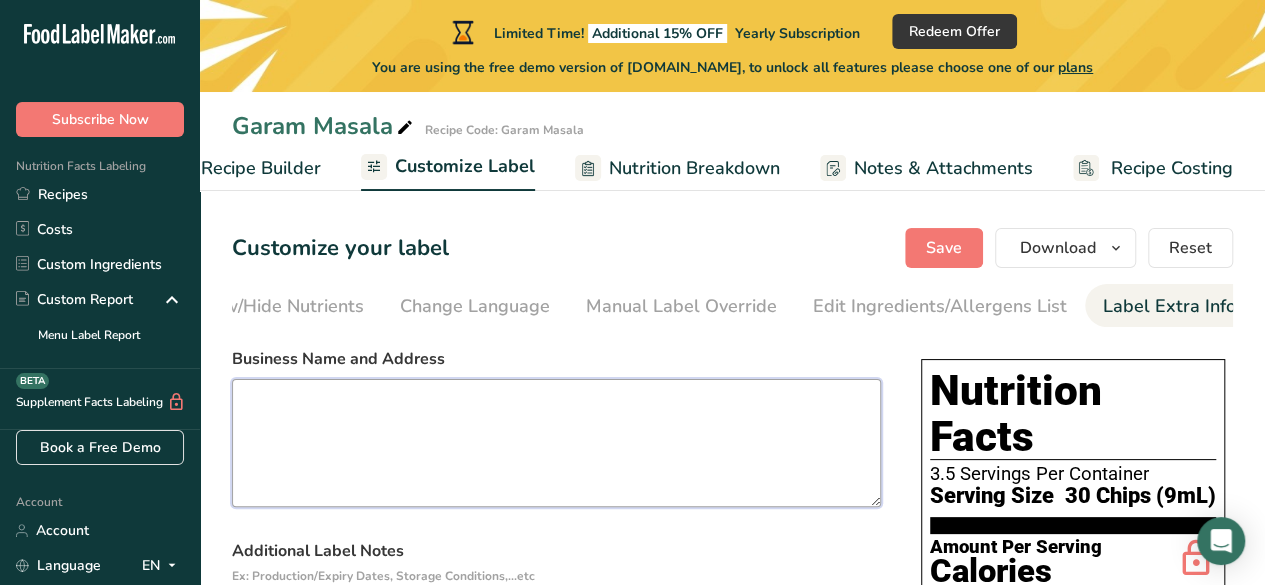 click at bounding box center [556, 443] 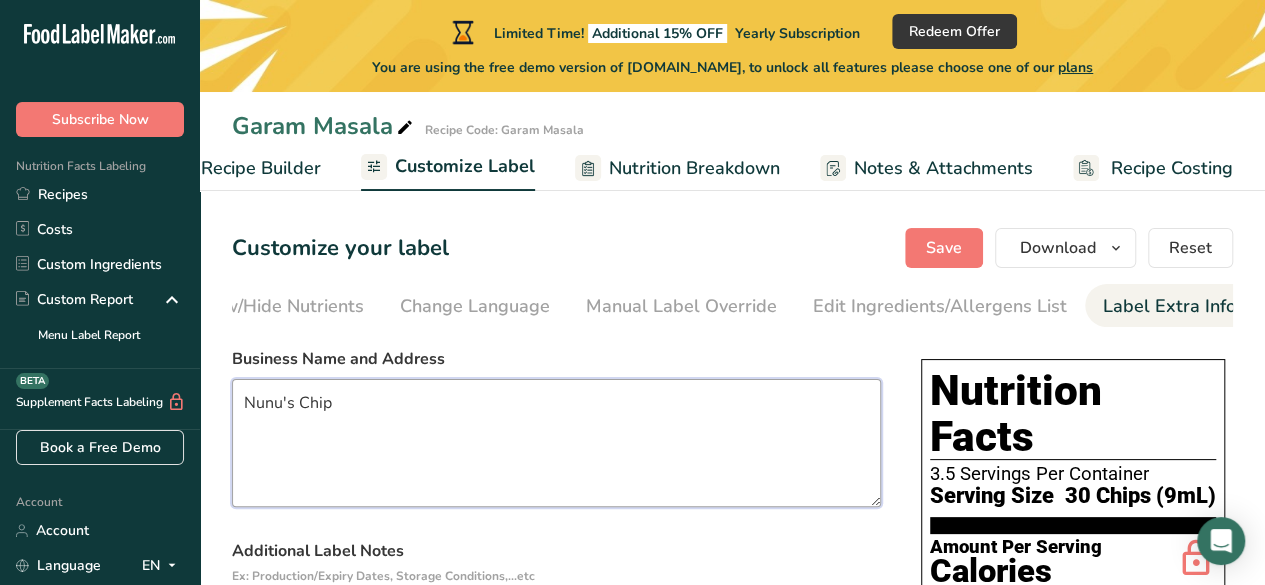 type on "Nunu's Chips" 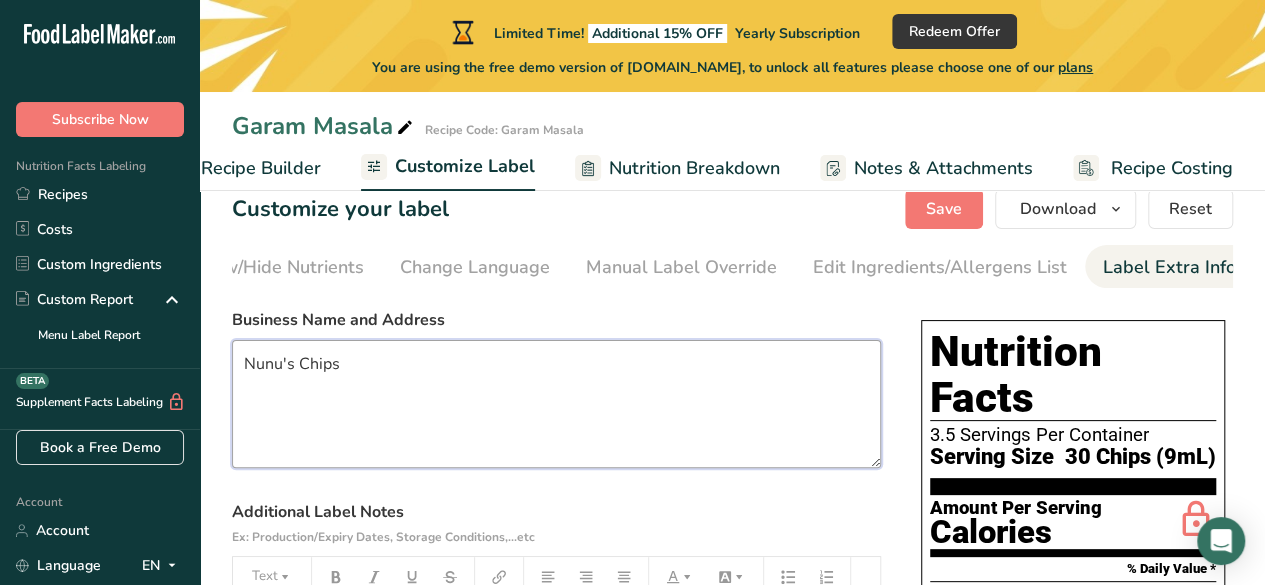 scroll, scrollTop: 139, scrollLeft: 0, axis: vertical 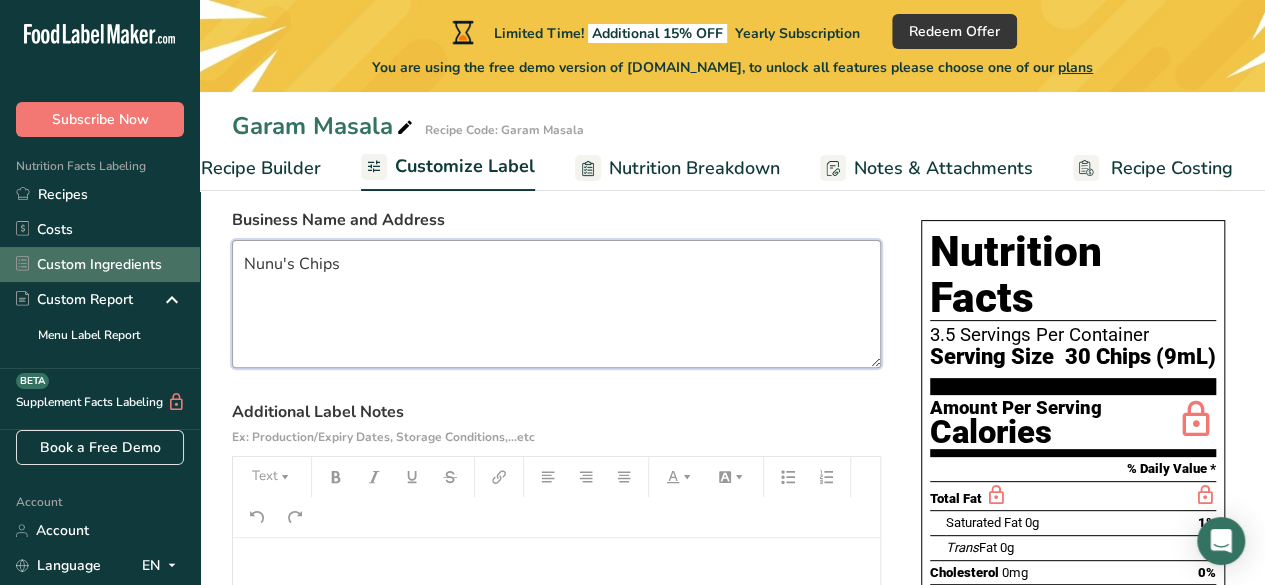 drag, startPoint x: 426, startPoint y: 313, endPoint x: 0, endPoint y: 251, distance: 430.4881 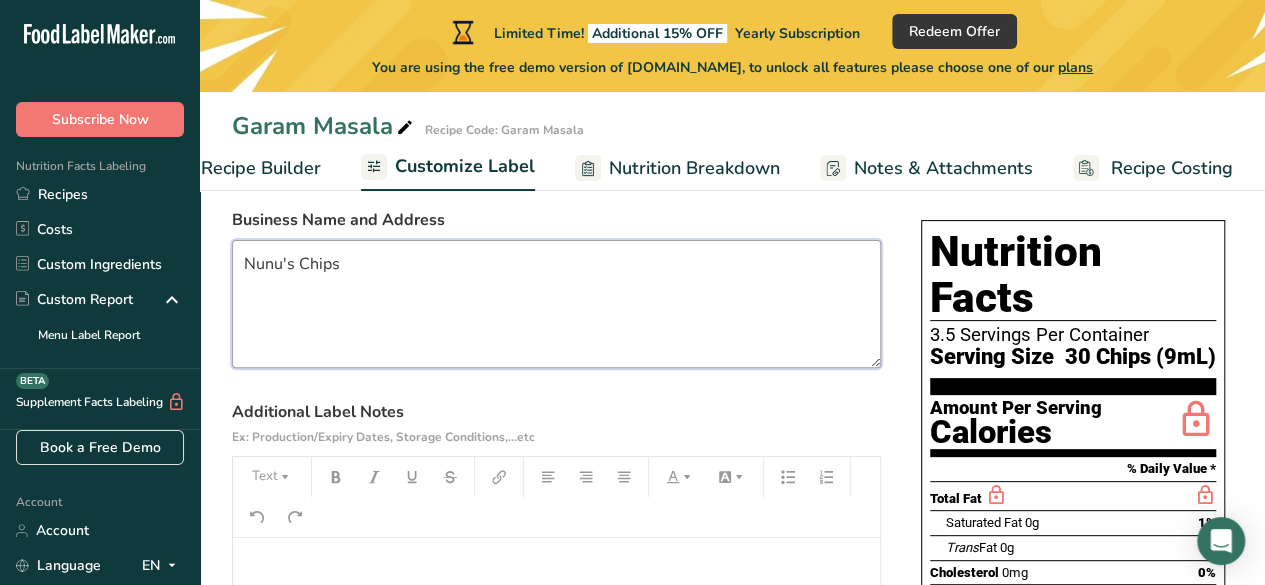 type 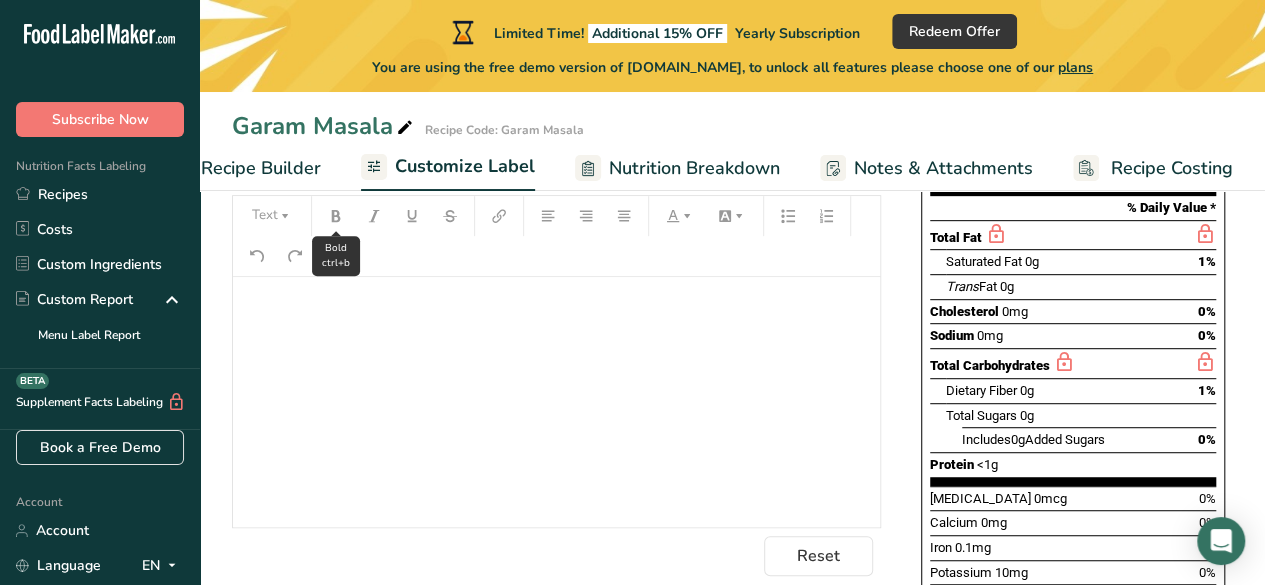 scroll, scrollTop: 0, scrollLeft: 0, axis: both 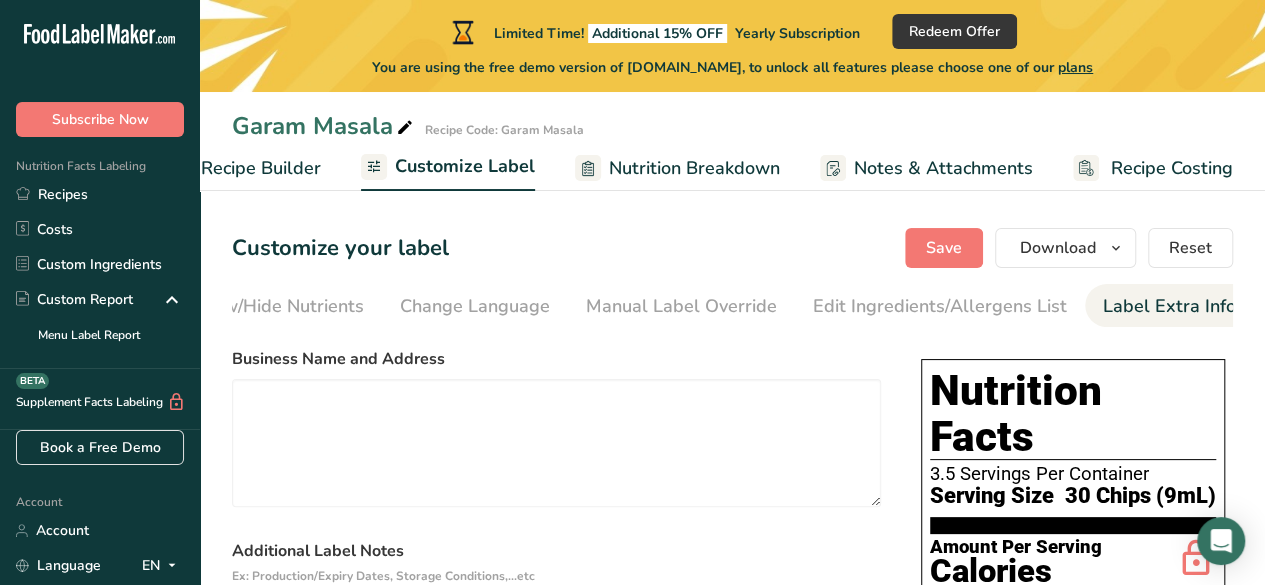 click on "Nutrition Breakdown" at bounding box center (694, 168) 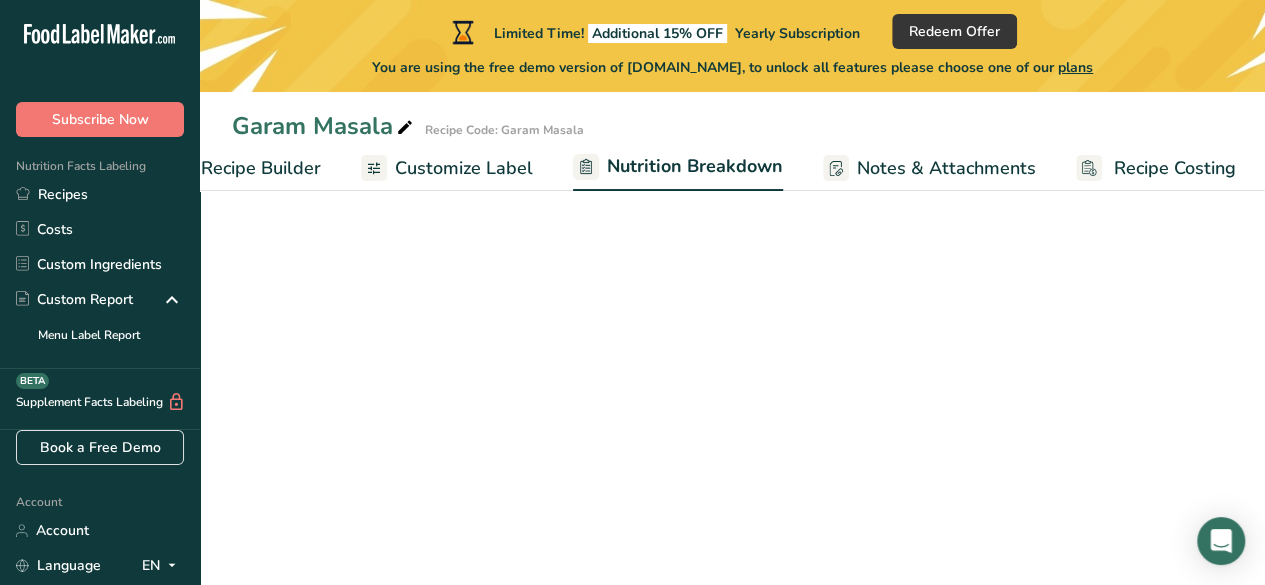 scroll, scrollTop: 0, scrollLeft: 258, axis: horizontal 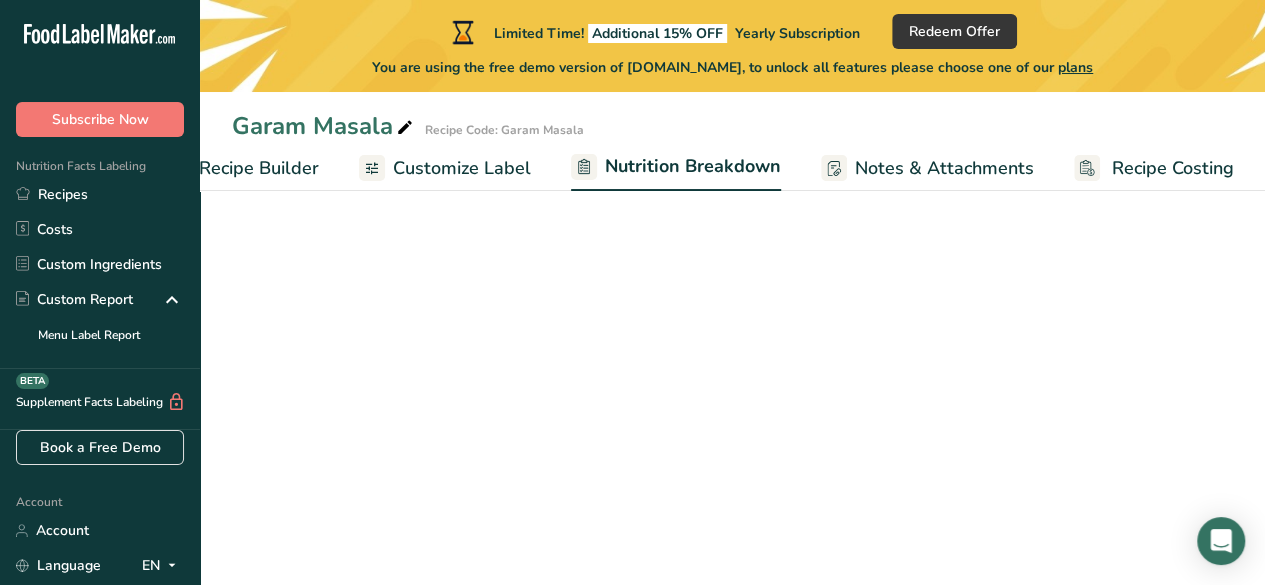 select on "Calories" 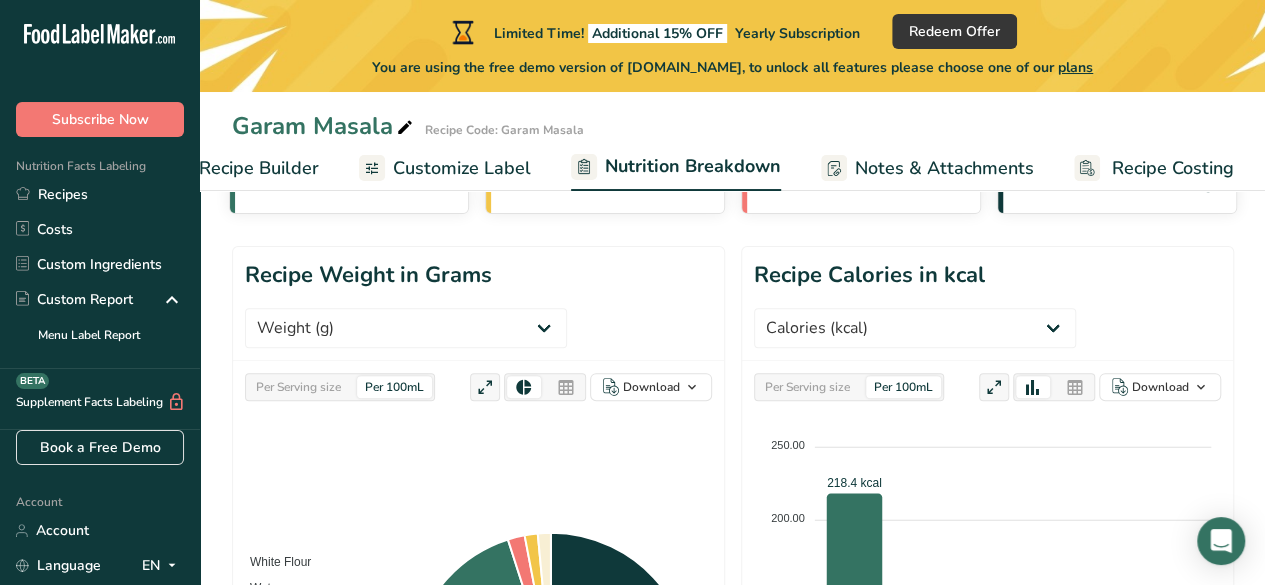 scroll, scrollTop: 0, scrollLeft: 0, axis: both 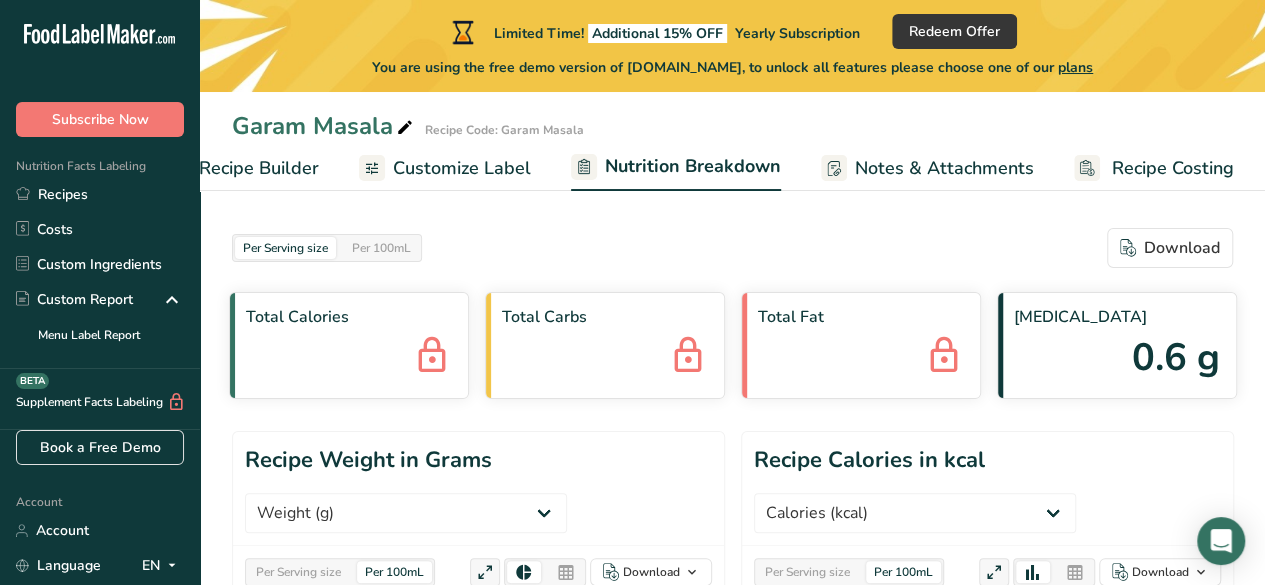 click on "Notes & Attachments" at bounding box center [944, 168] 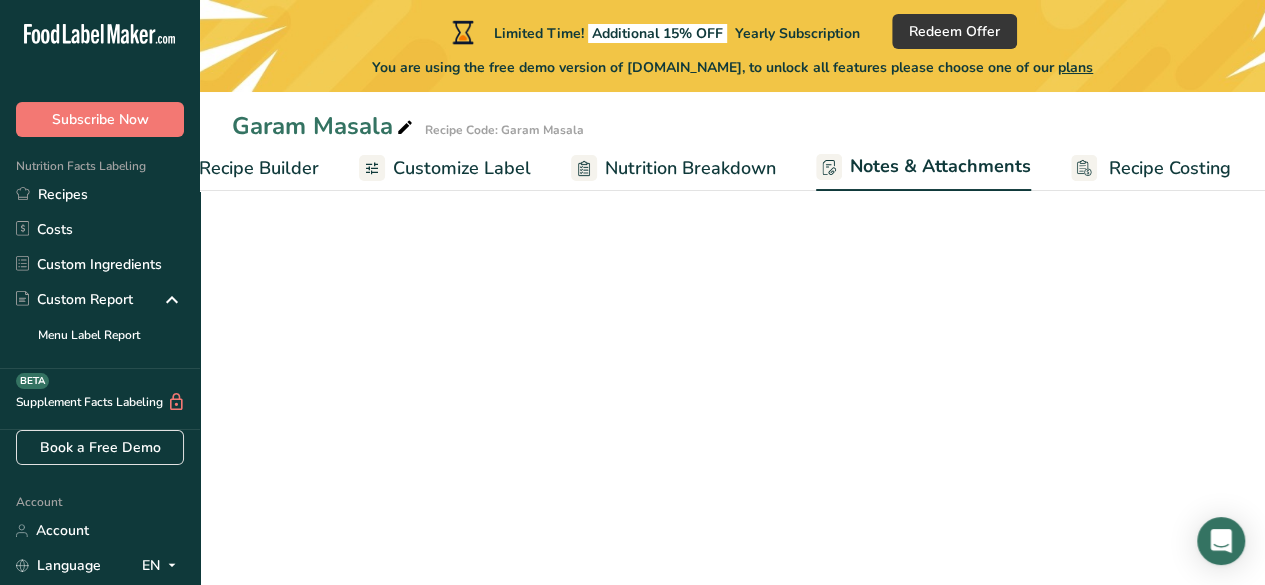 scroll, scrollTop: 0, scrollLeft: 257, axis: horizontal 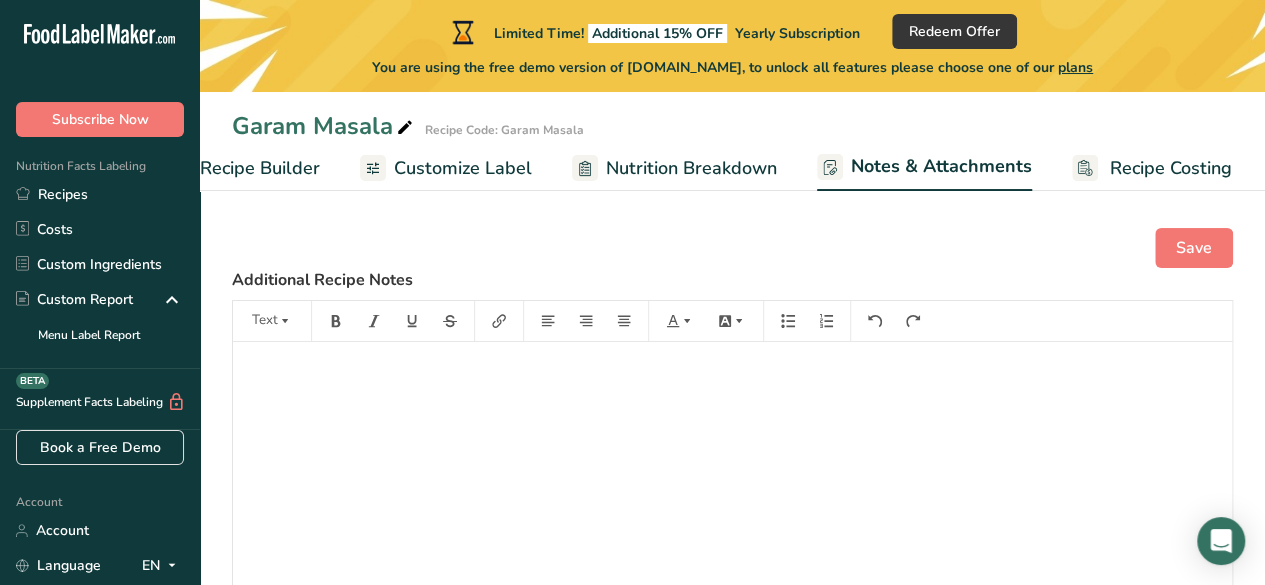 click on "Recipe Setup                       Recipe Builder   Customize Label               Nutrition Breakdown               Notes & Attachments                 Recipe Costing" at bounding box center (607, 167) 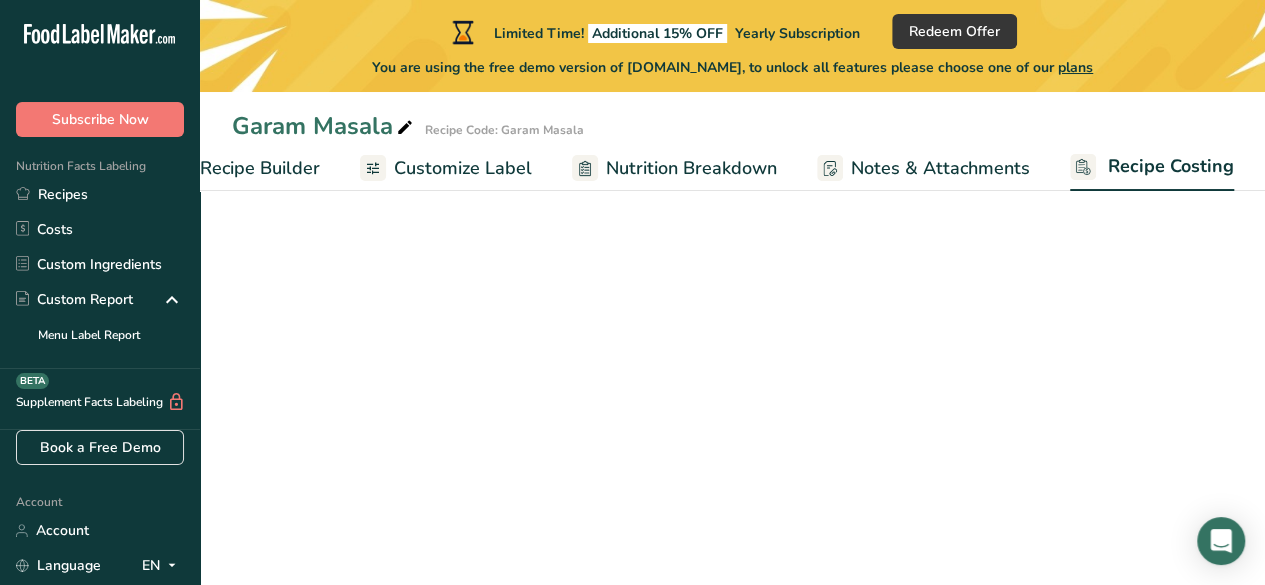 scroll, scrollTop: 0, scrollLeft: 256, axis: horizontal 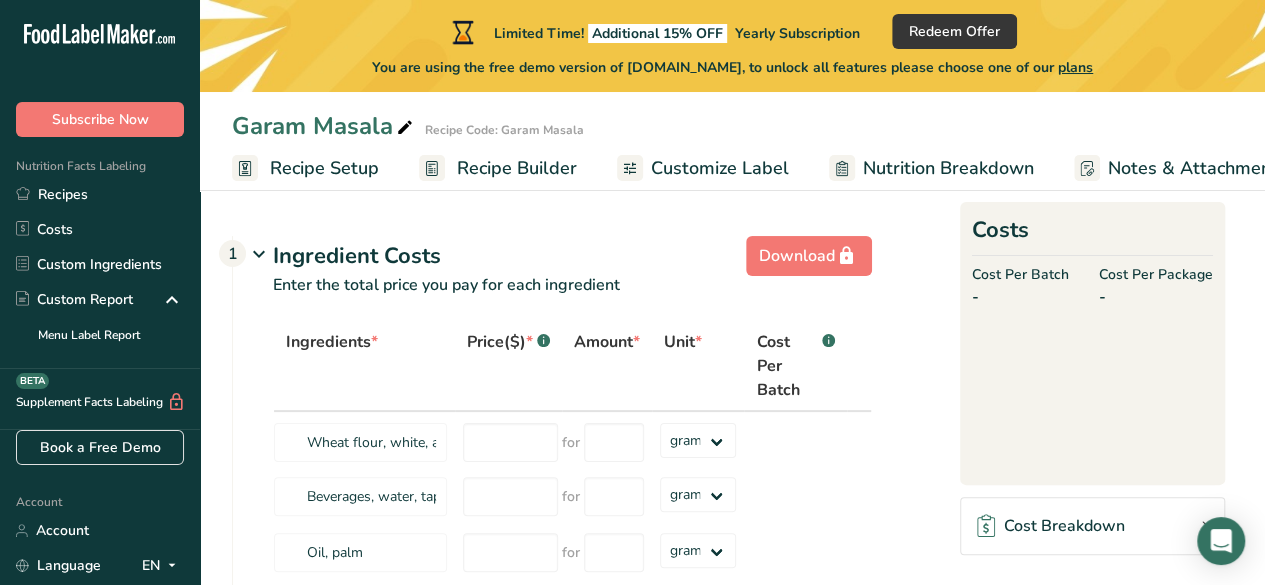 click on "Recipe Setup" at bounding box center [324, 168] 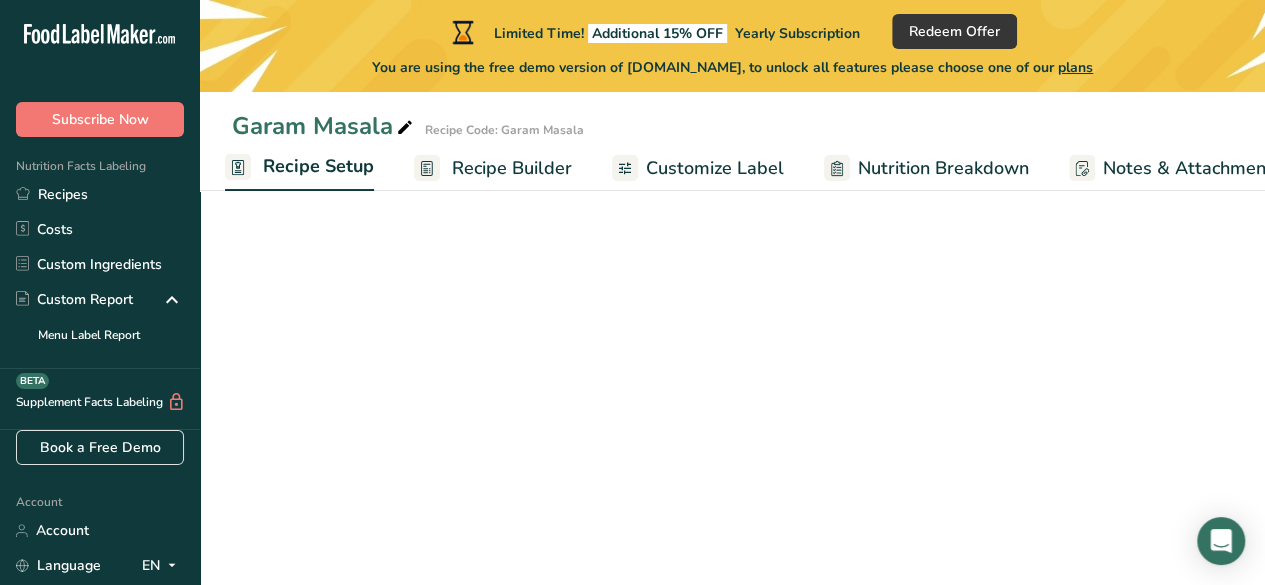 select on "22" 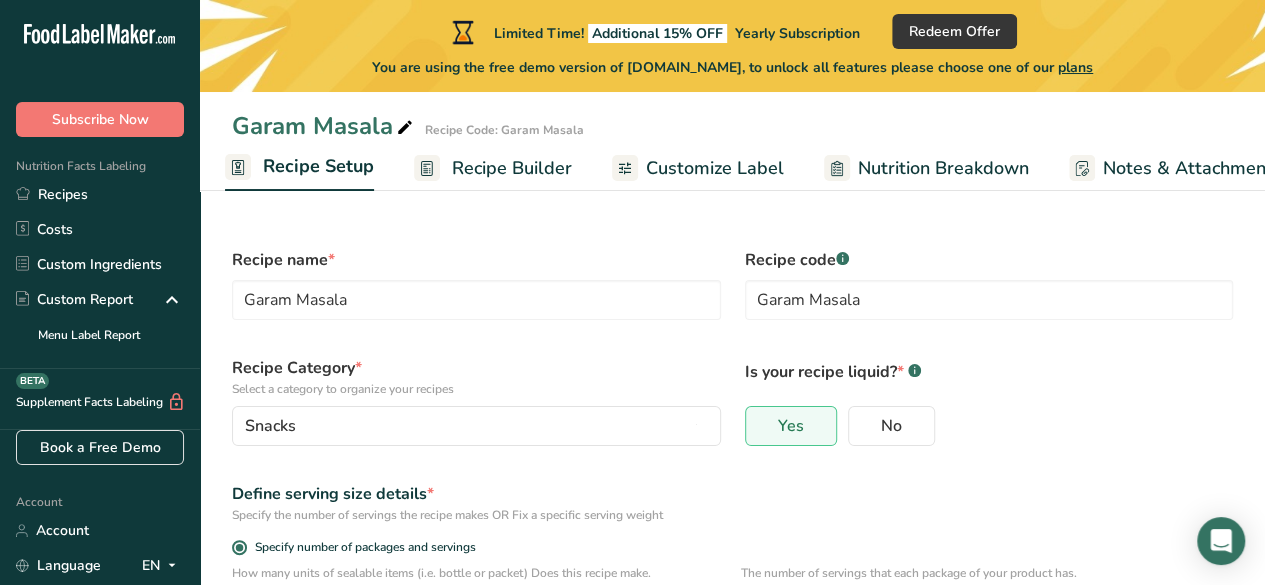 click on "Recipe Builder" at bounding box center (512, 168) 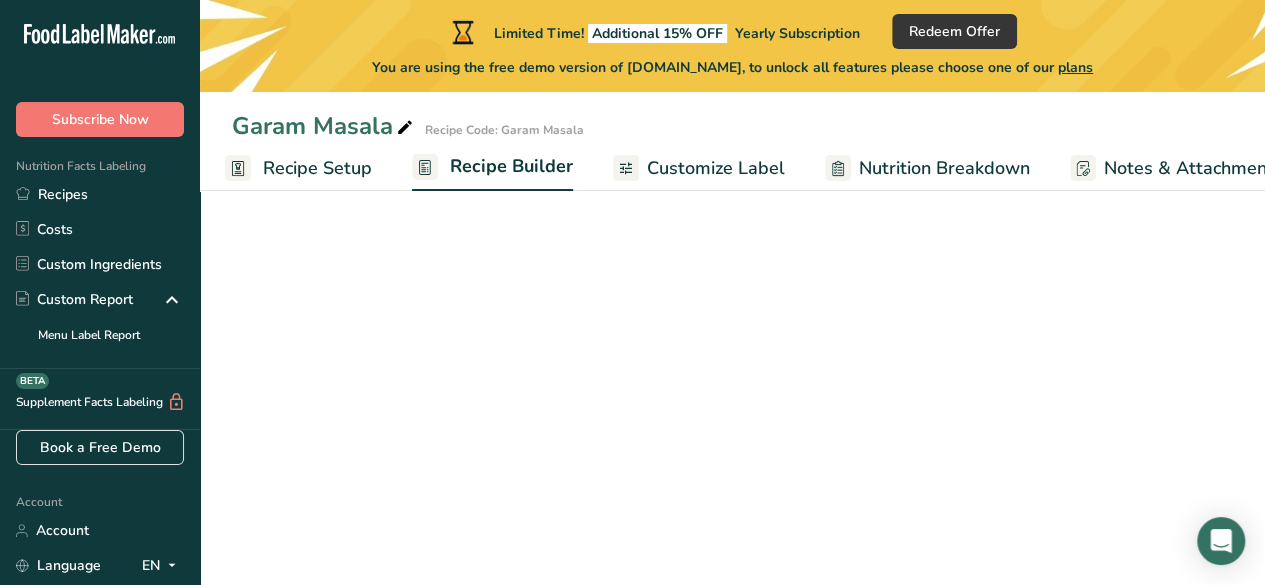 scroll, scrollTop: 0, scrollLeft: 193, axis: horizontal 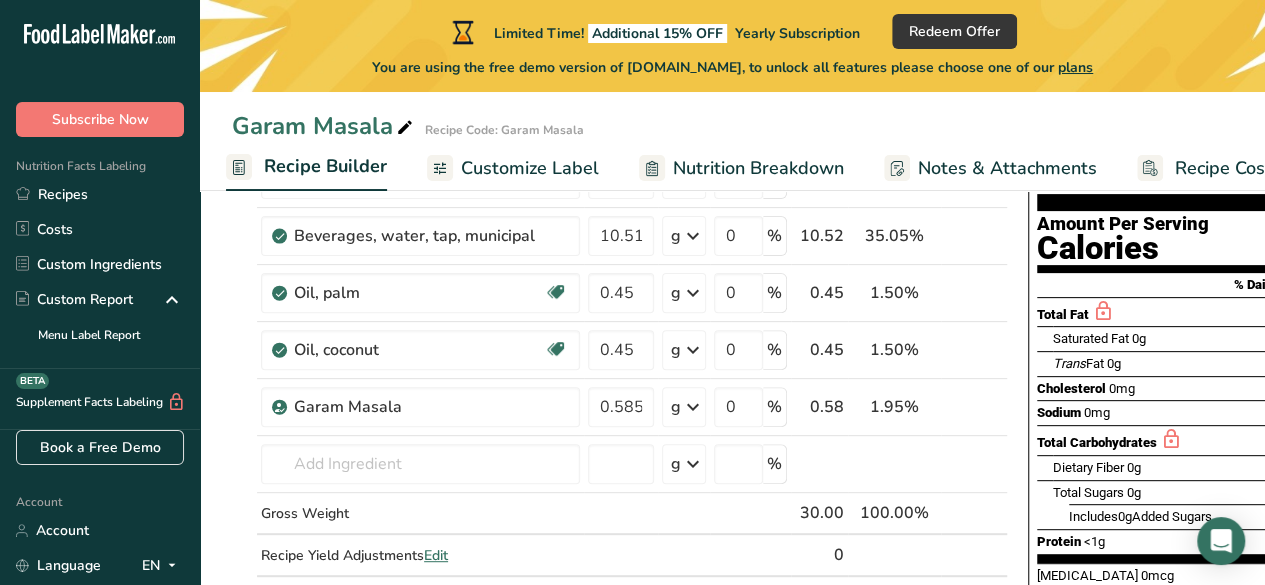 click on "Notes & Attachments" at bounding box center (1007, 168) 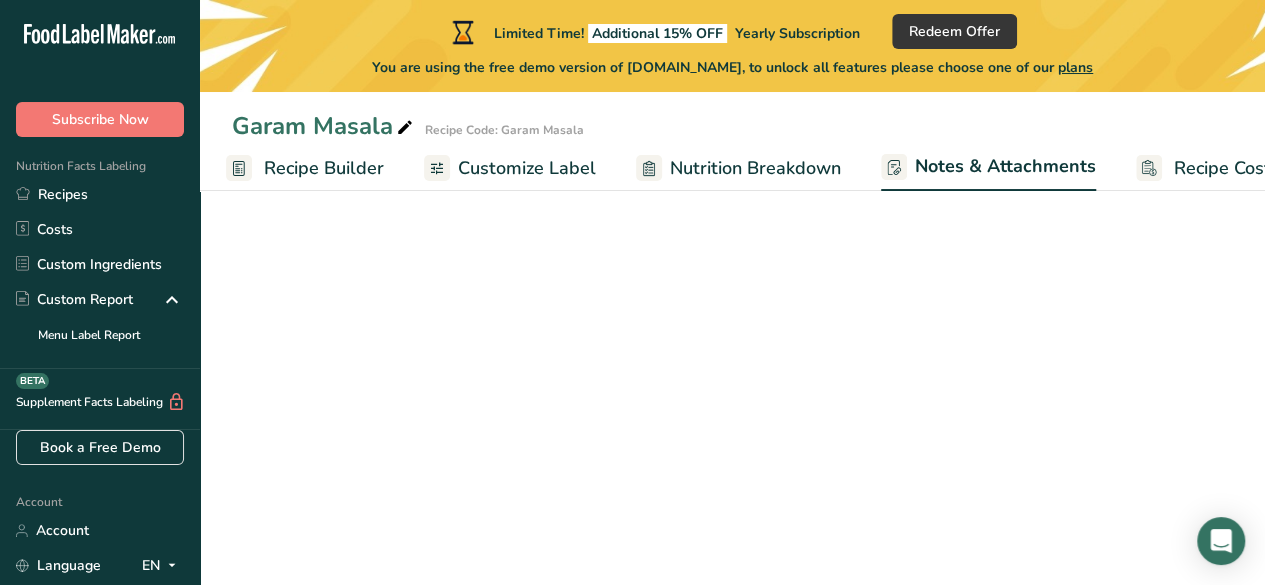 scroll, scrollTop: 0, scrollLeft: 257, axis: horizontal 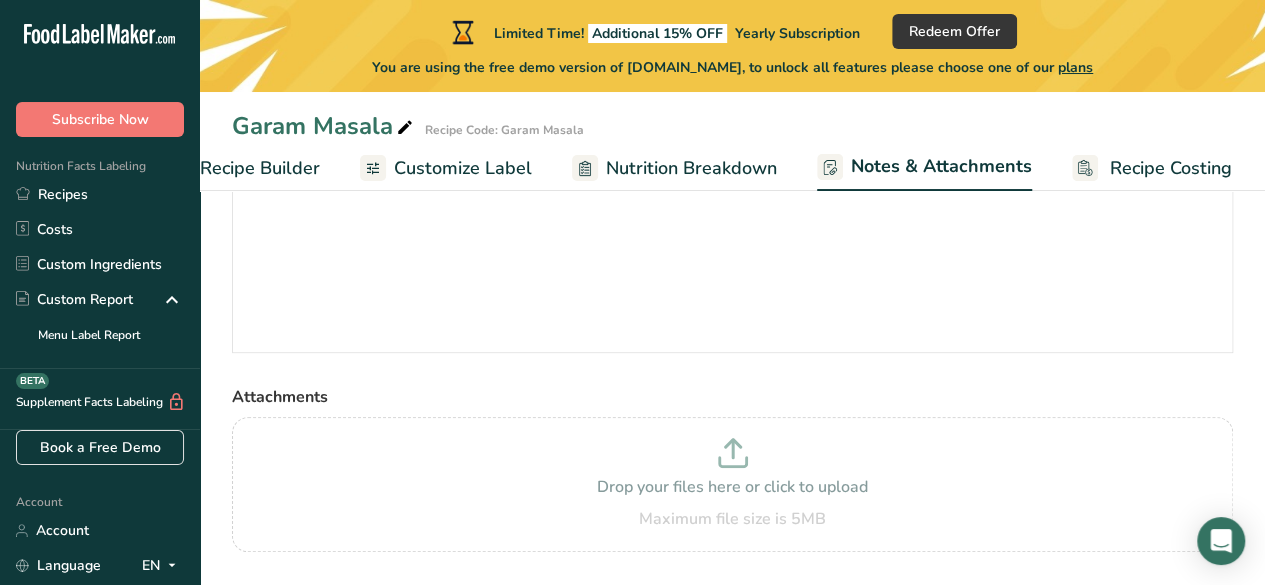 click on "Nutrition Breakdown" at bounding box center [691, 168] 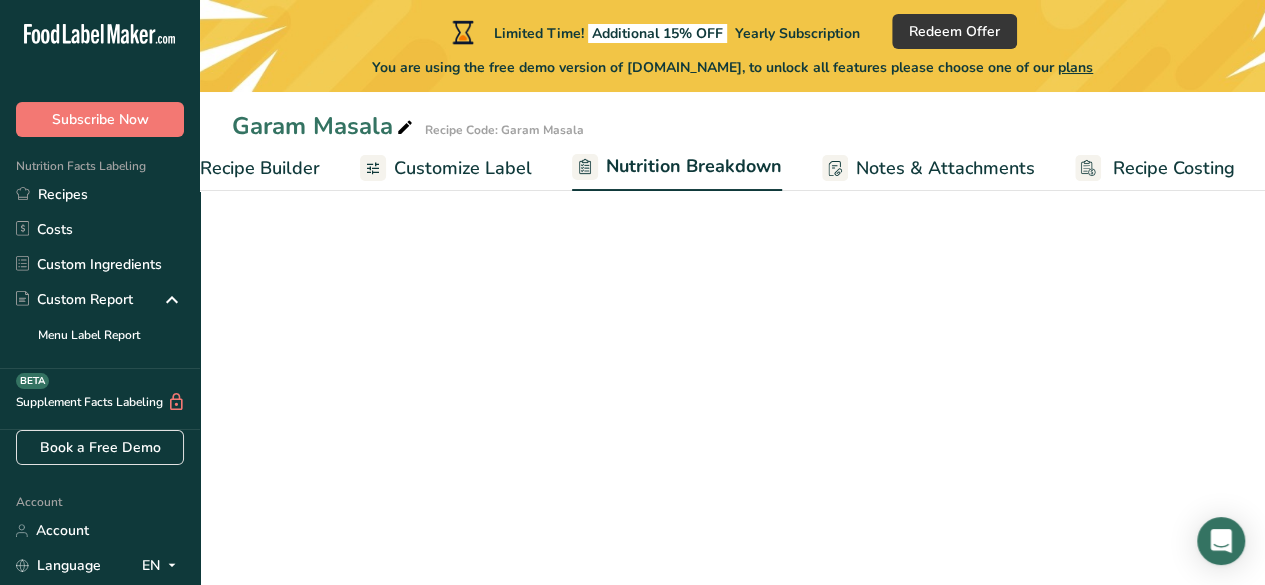 scroll, scrollTop: 0, scrollLeft: 258, axis: horizontal 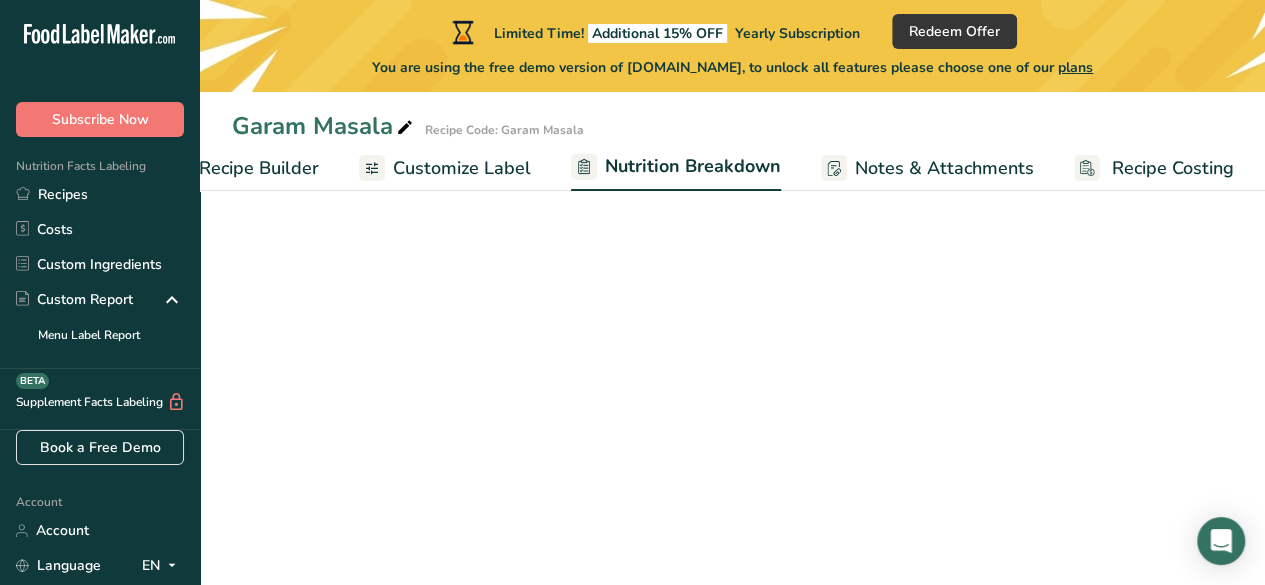 select on "Calories" 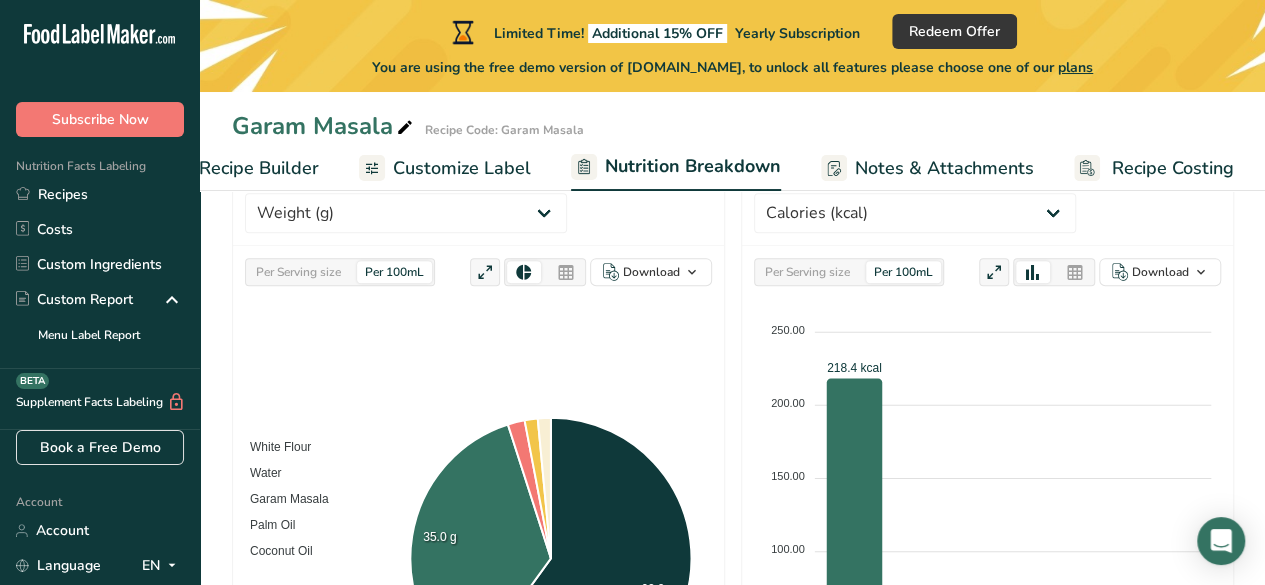 scroll, scrollTop: 600, scrollLeft: 0, axis: vertical 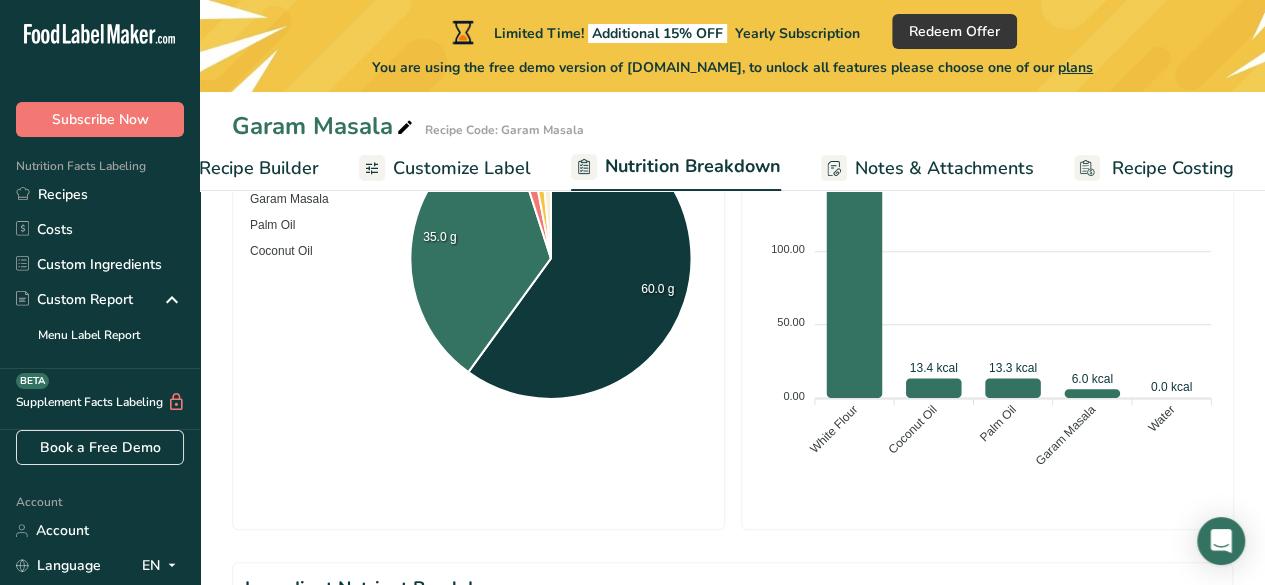 click on "Notes & Attachments" at bounding box center [944, 168] 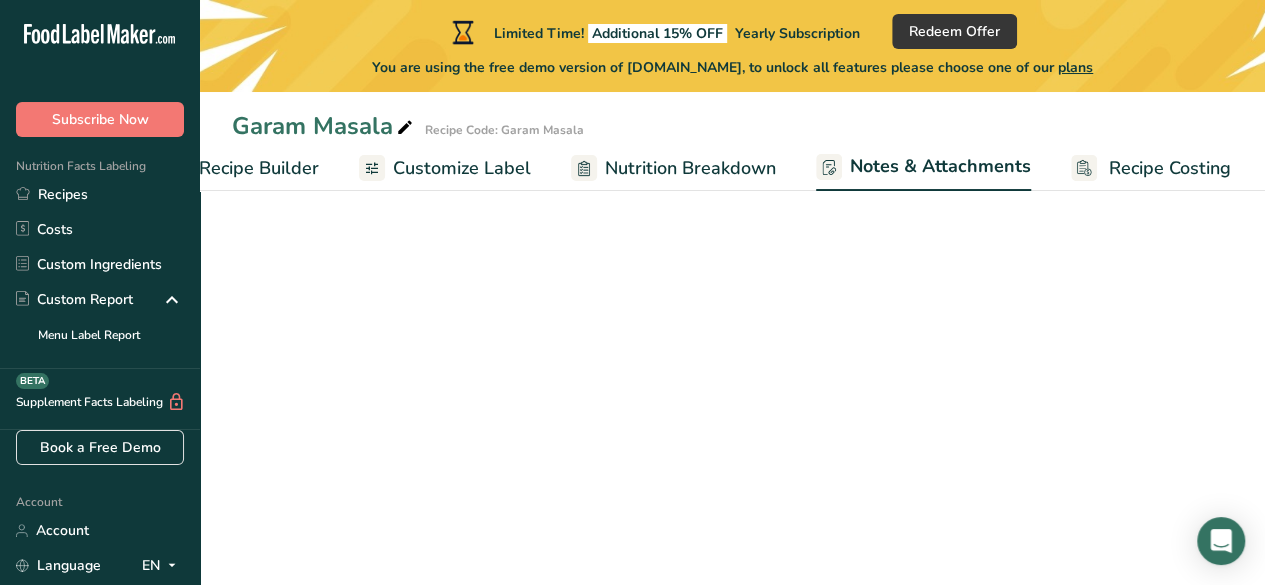 scroll, scrollTop: 0, scrollLeft: 257, axis: horizontal 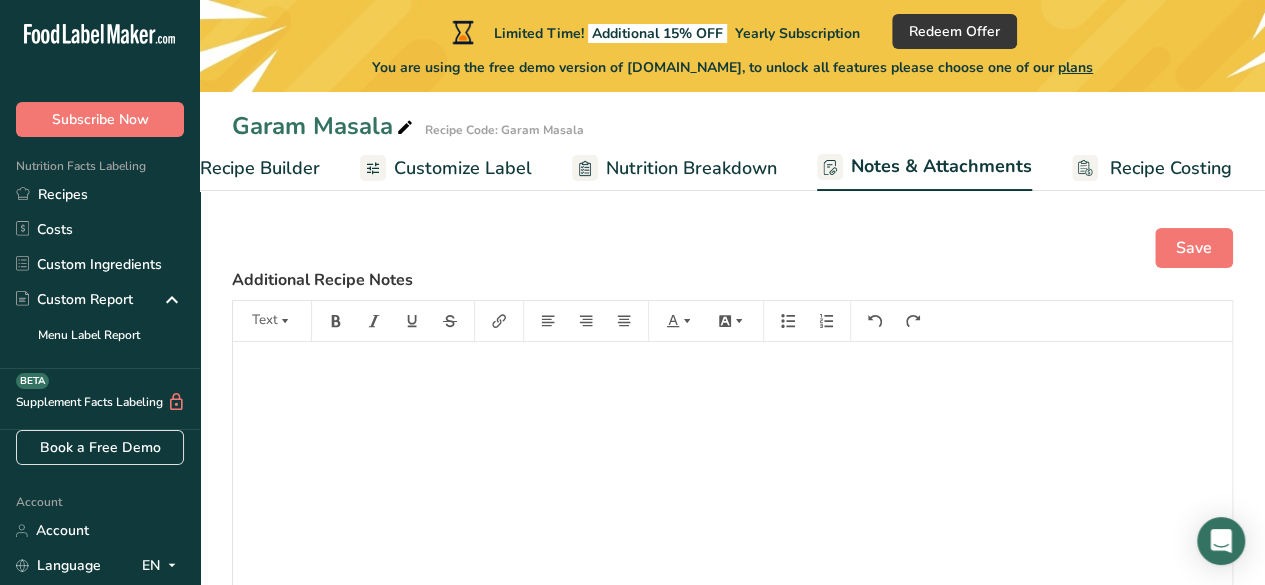 click on "Recipe Costing" at bounding box center [1171, 168] 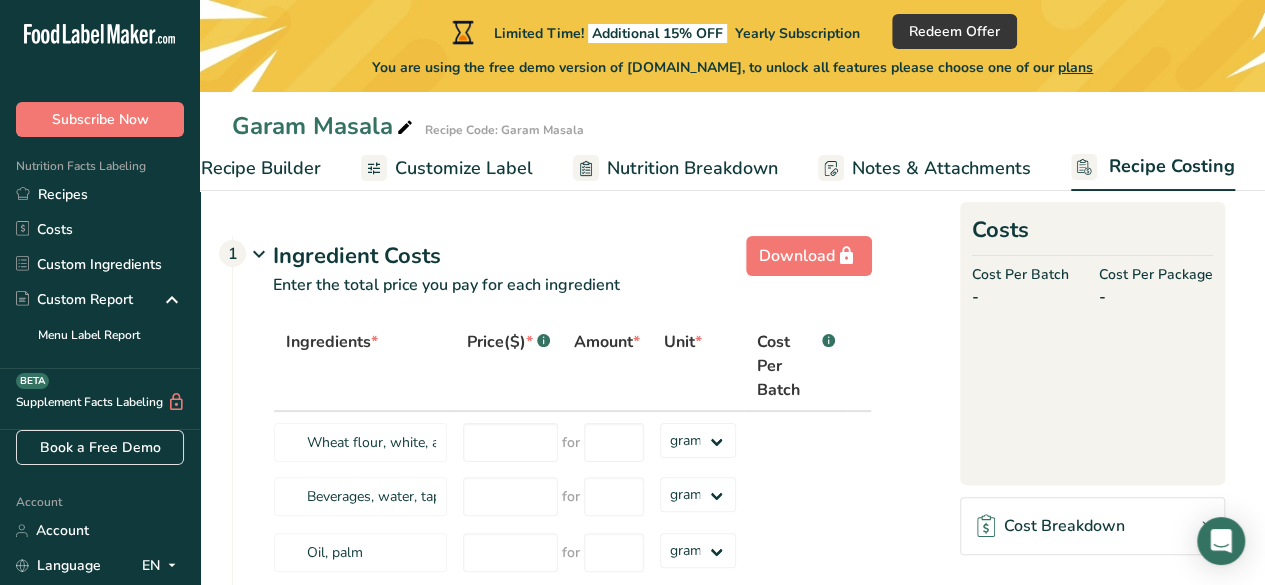 click on "Customize Label" at bounding box center (464, 168) 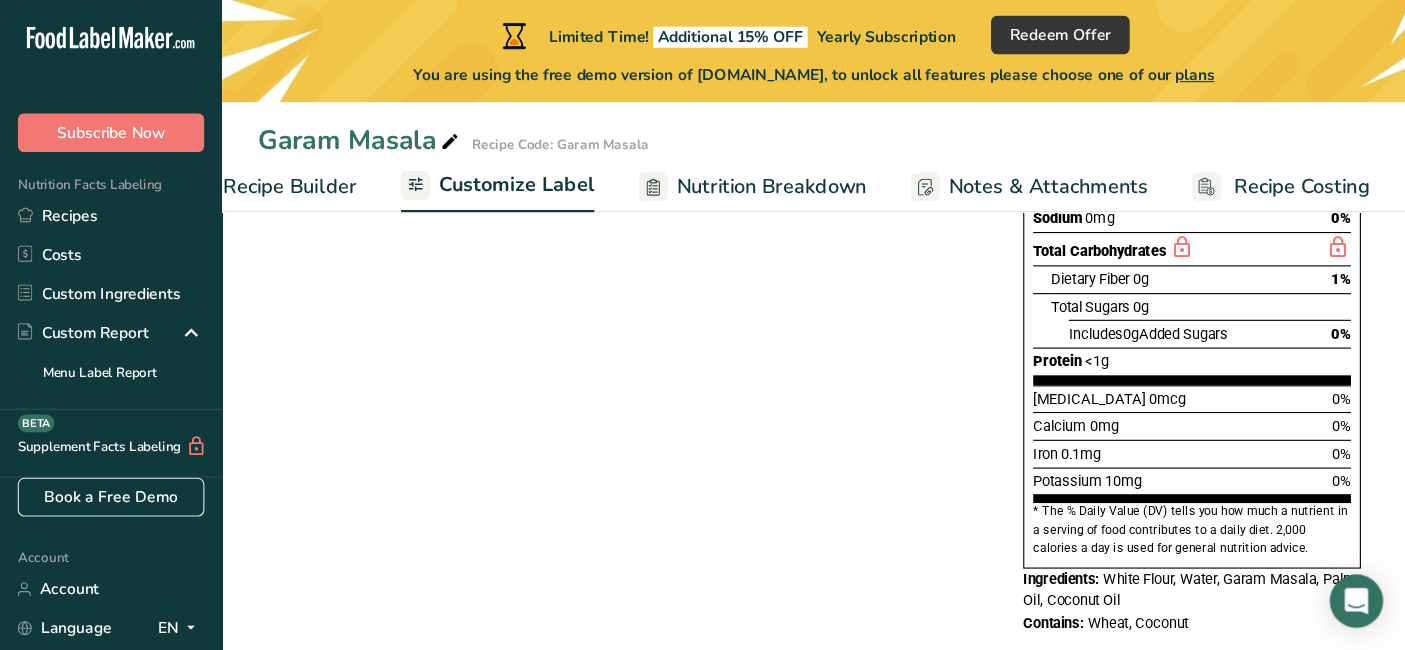 scroll, scrollTop: 461, scrollLeft: 0, axis: vertical 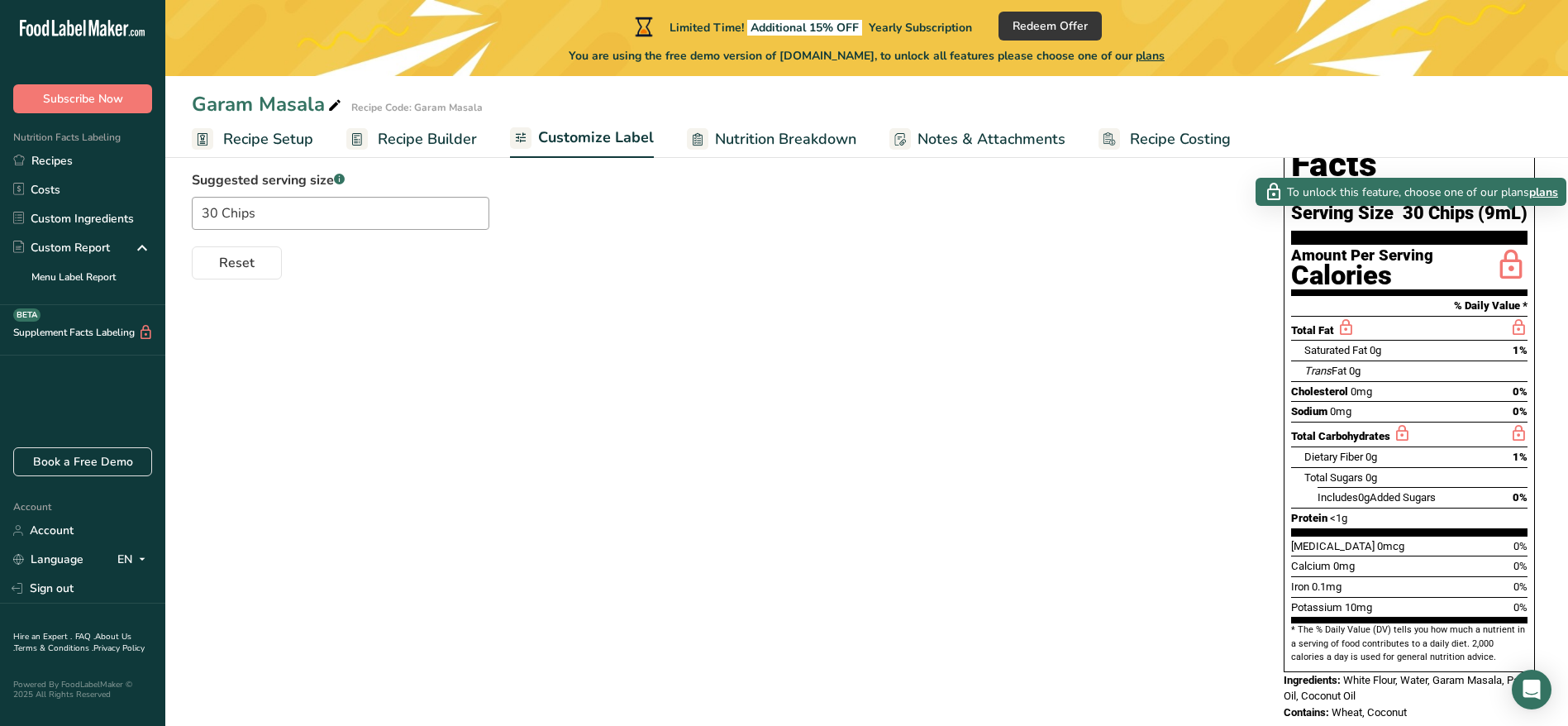 click at bounding box center (1511, 265) 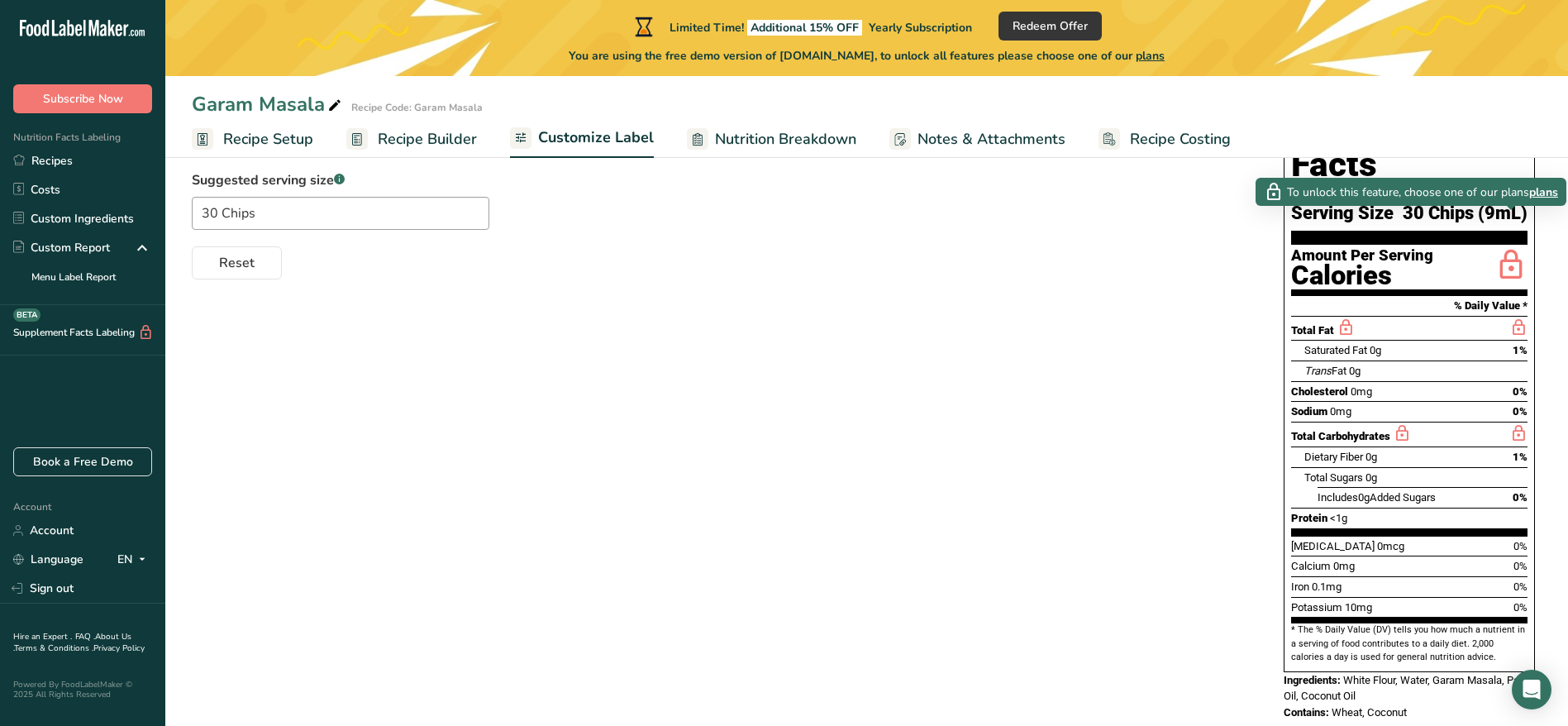click on "plans" at bounding box center (1543, 192) 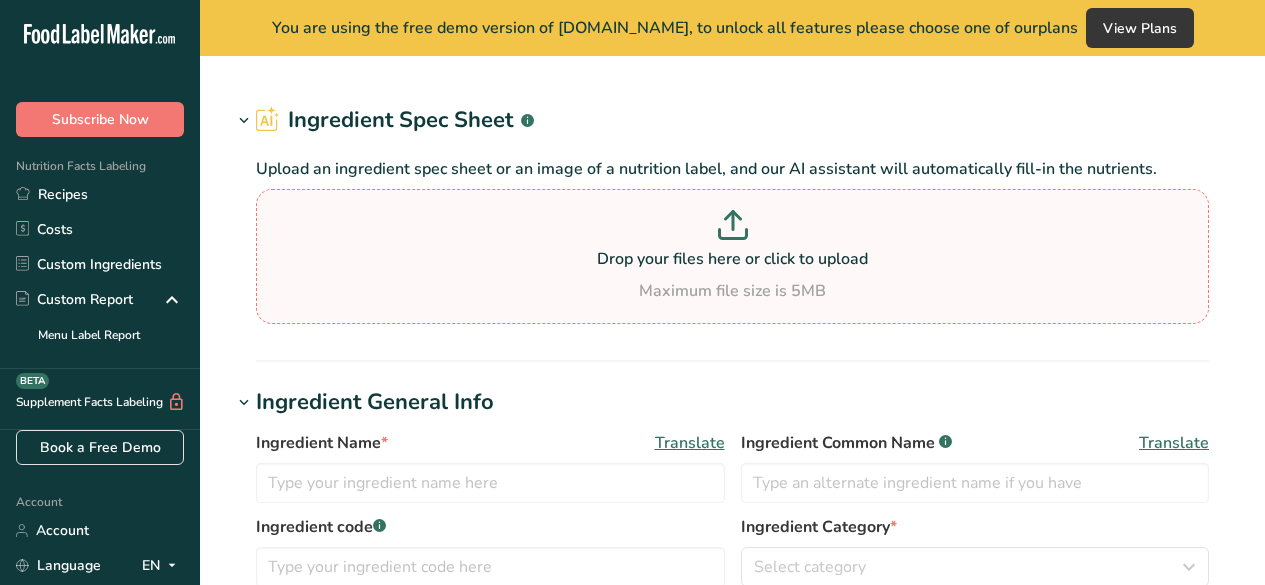 type on "Beverages, water, tap, municipal" 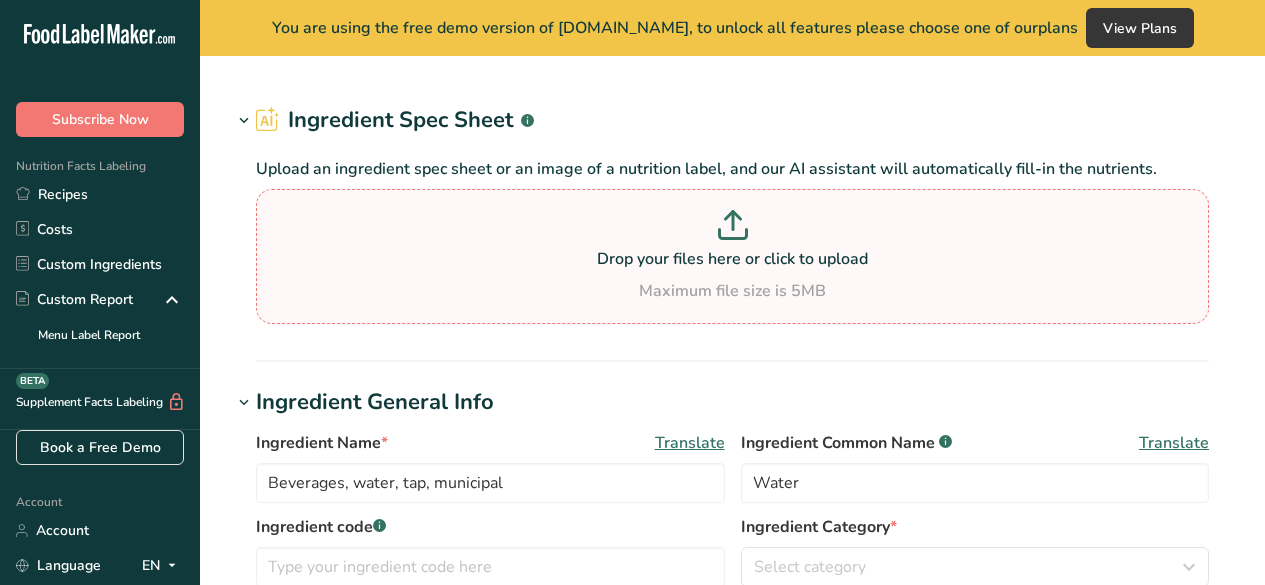 scroll, scrollTop: 0, scrollLeft: 0, axis: both 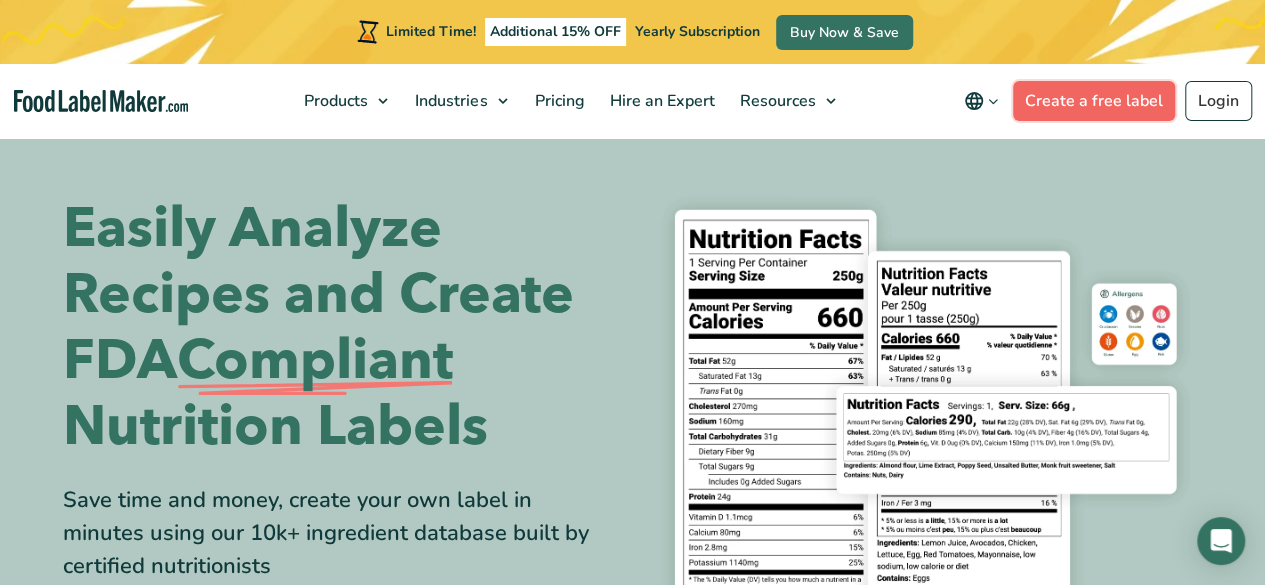 click on "Create a free label" at bounding box center (1094, 101) 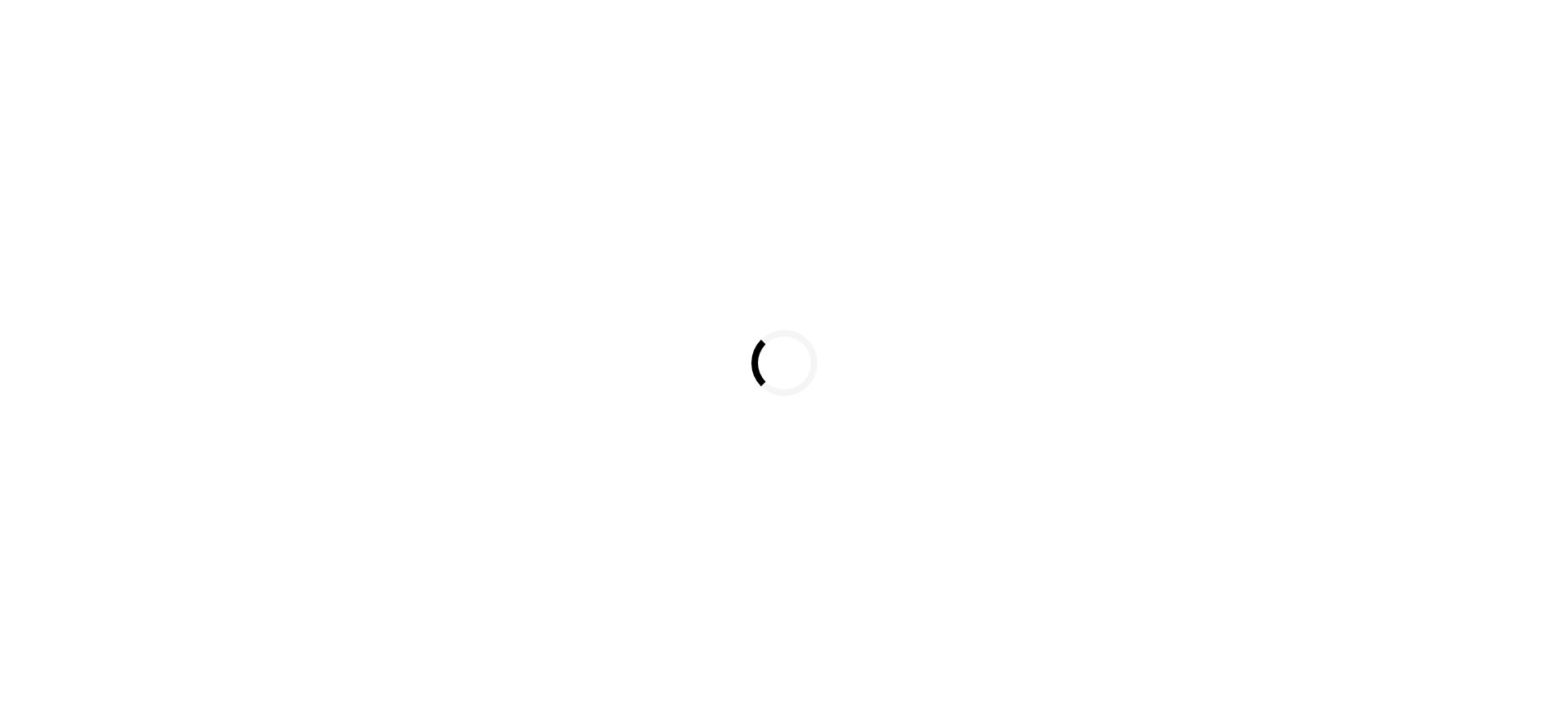 scroll, scrollTop: 0, scrollLeft: 0, axis: both 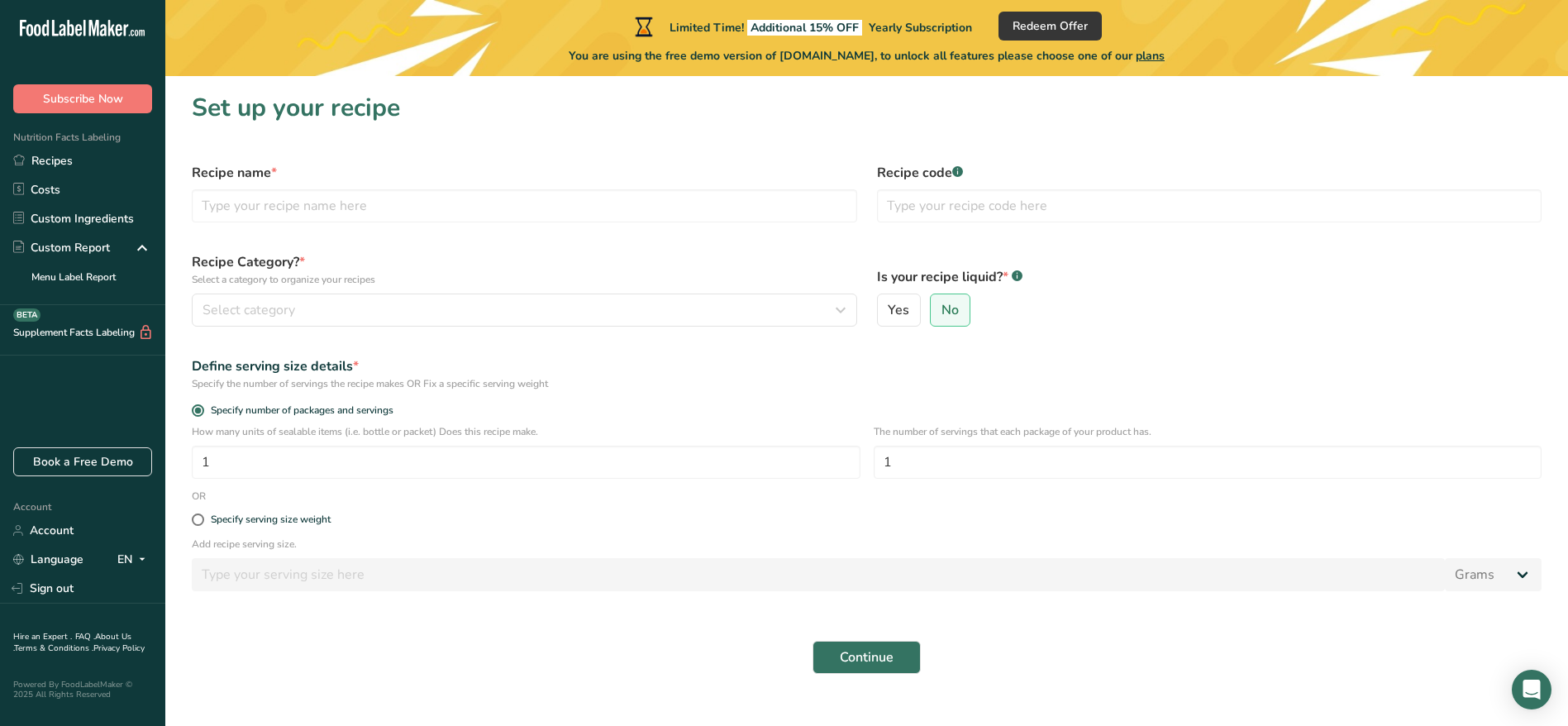drag, startPoint x: 970, startPoint y: 268, endPoint x: 1000, endPoint y: 291, distance: 37.802116 